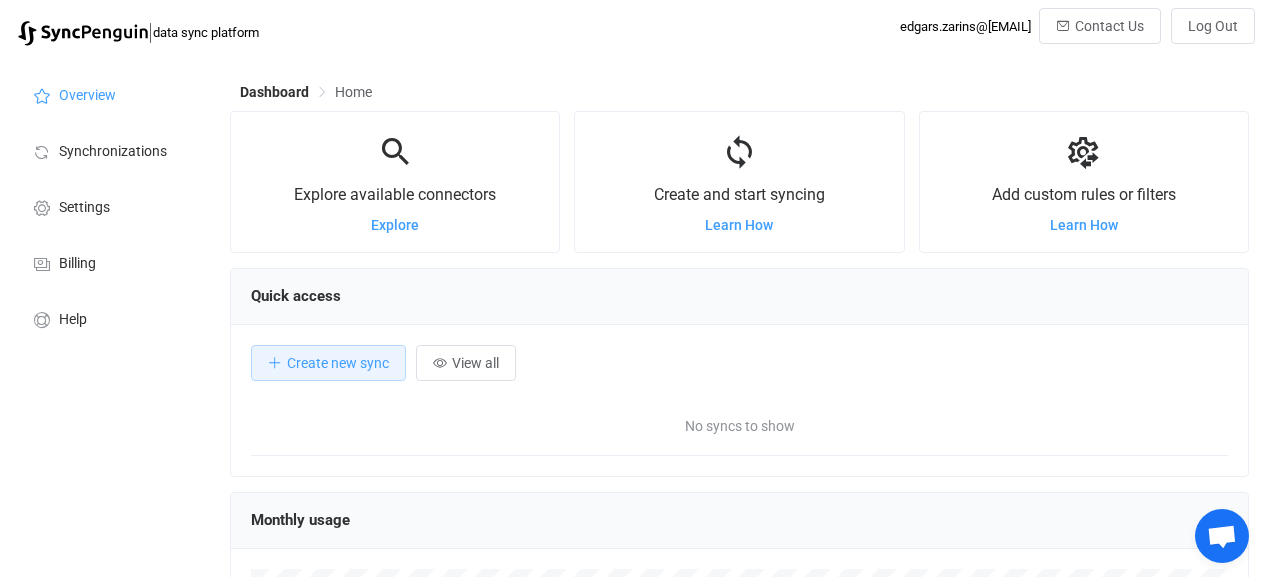 scroll, scrollTop: 0, scrollLeft: 0, axis: both 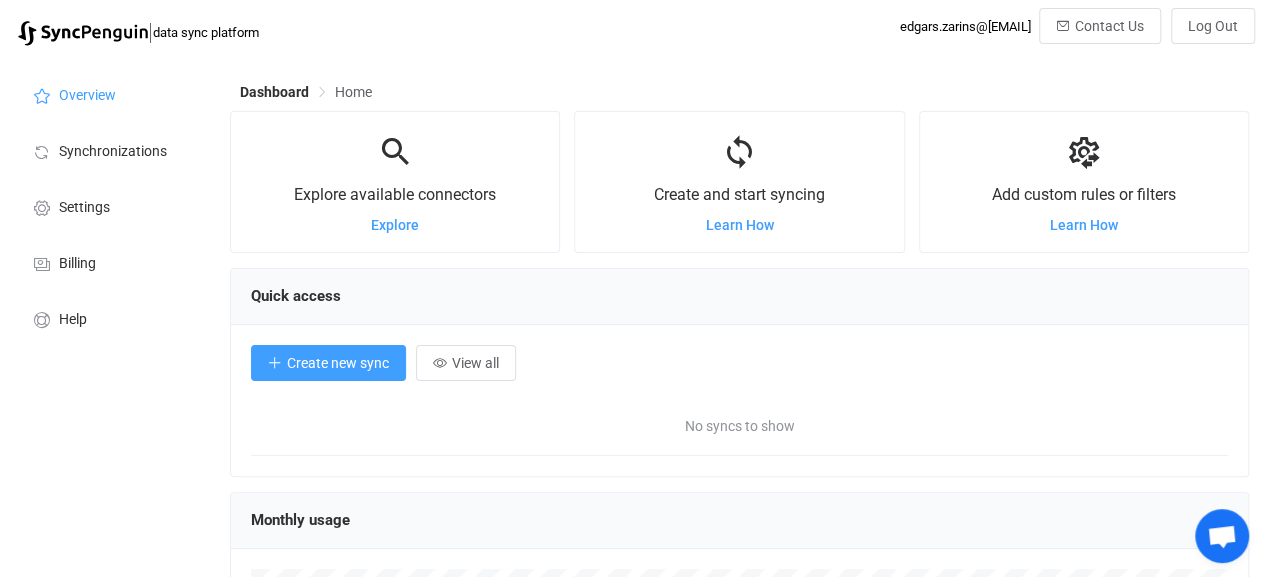 click on "Create new sync" at bounding box center [338, 363] 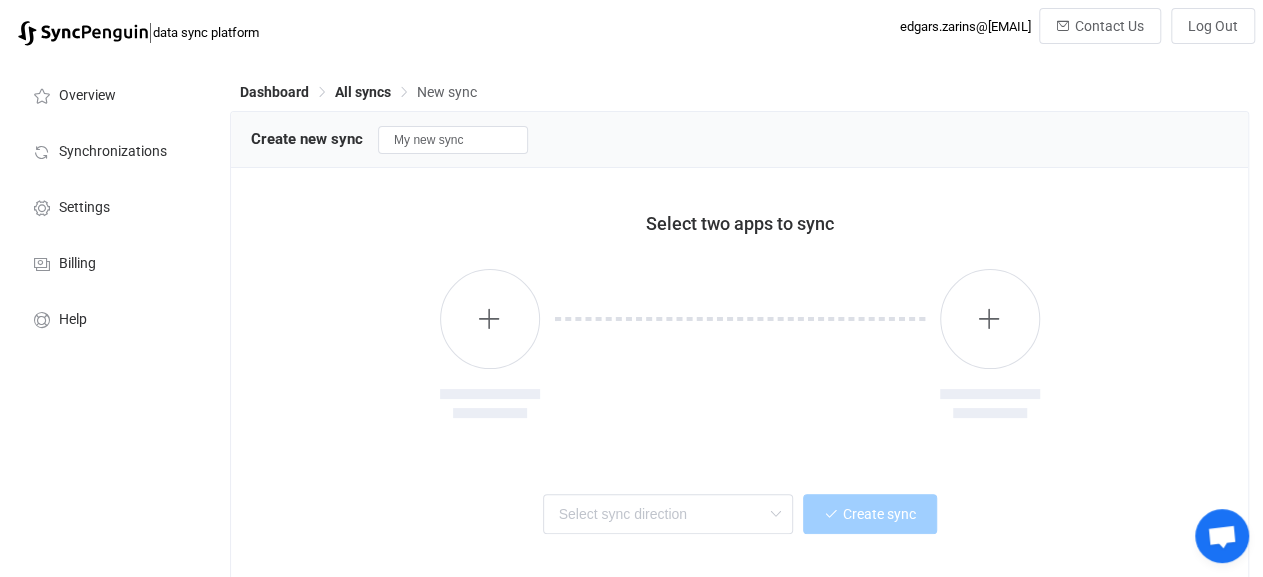 click at bounding box center (740, 359) 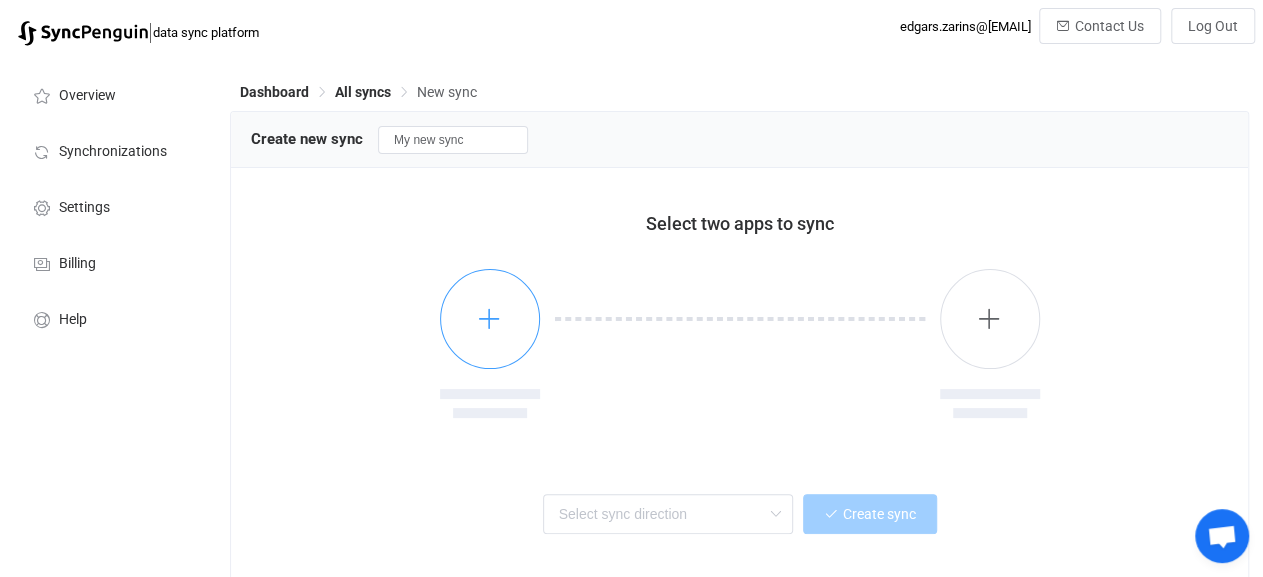 click at bounding box center [490, 319] 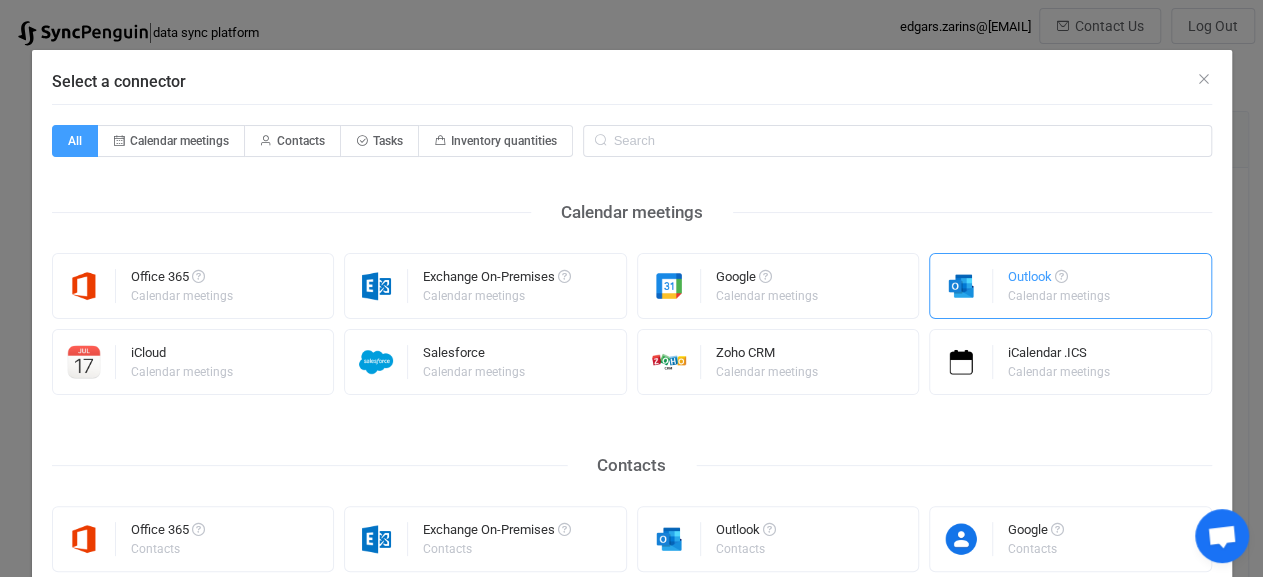 click on "Outlook" at bounding box center (1060, 280) 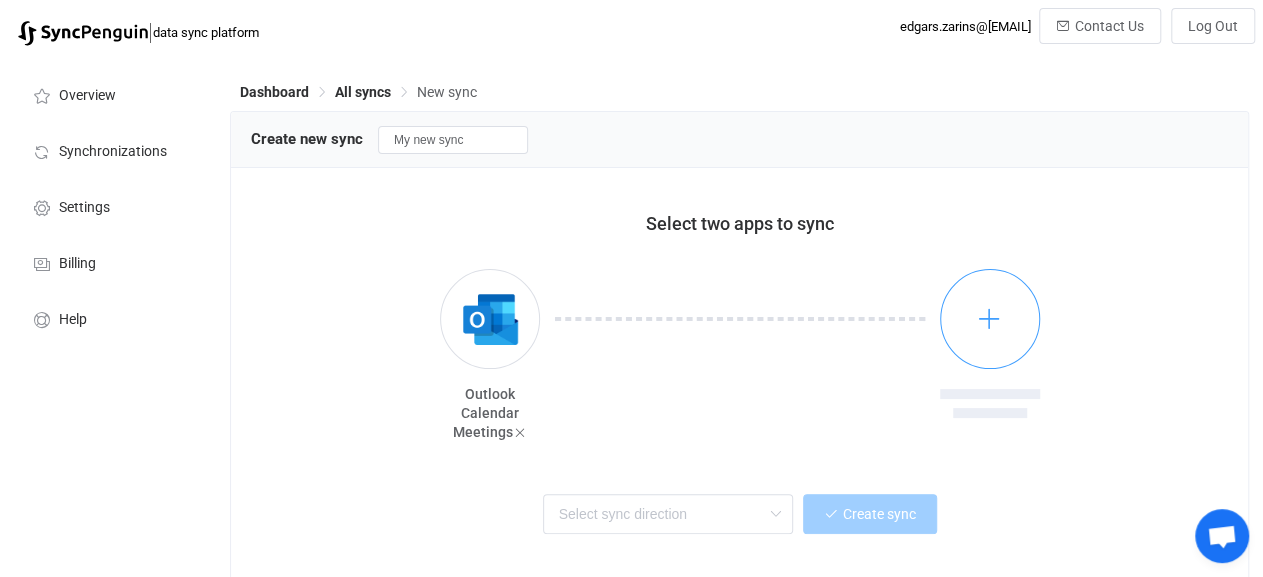 click at bounding box center (989, 318) 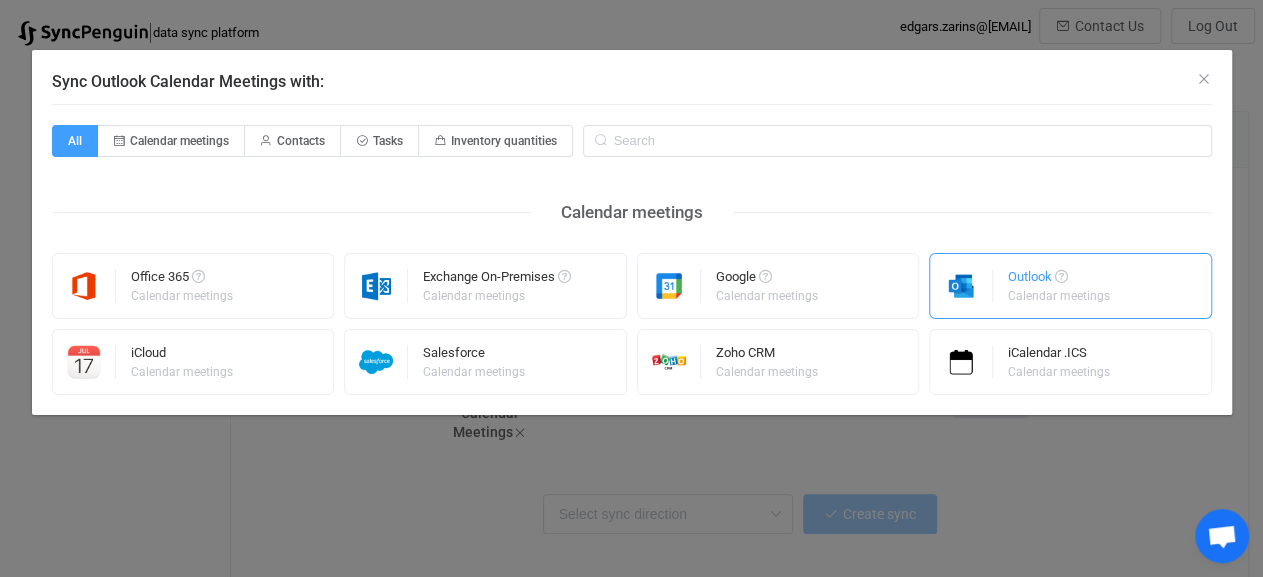 click on "Outlook" at bounding box center (1060, 280) 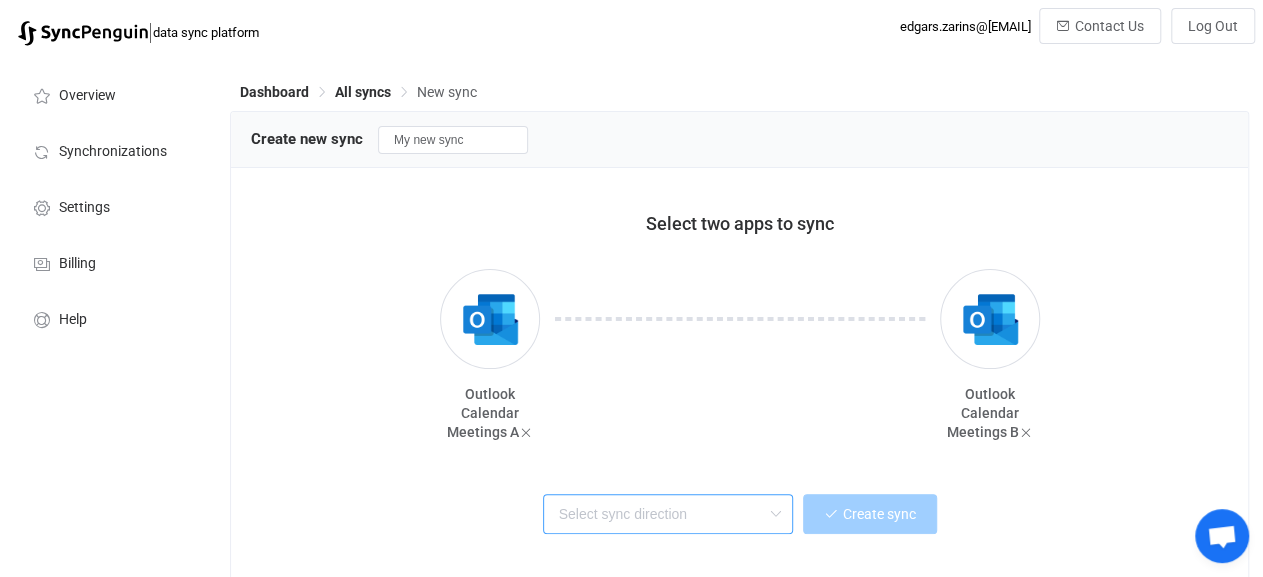 drag, startPoint x: 687, startPoint y: 521, endPoint x: 675, endPoint y: 525, distance: 12.649111 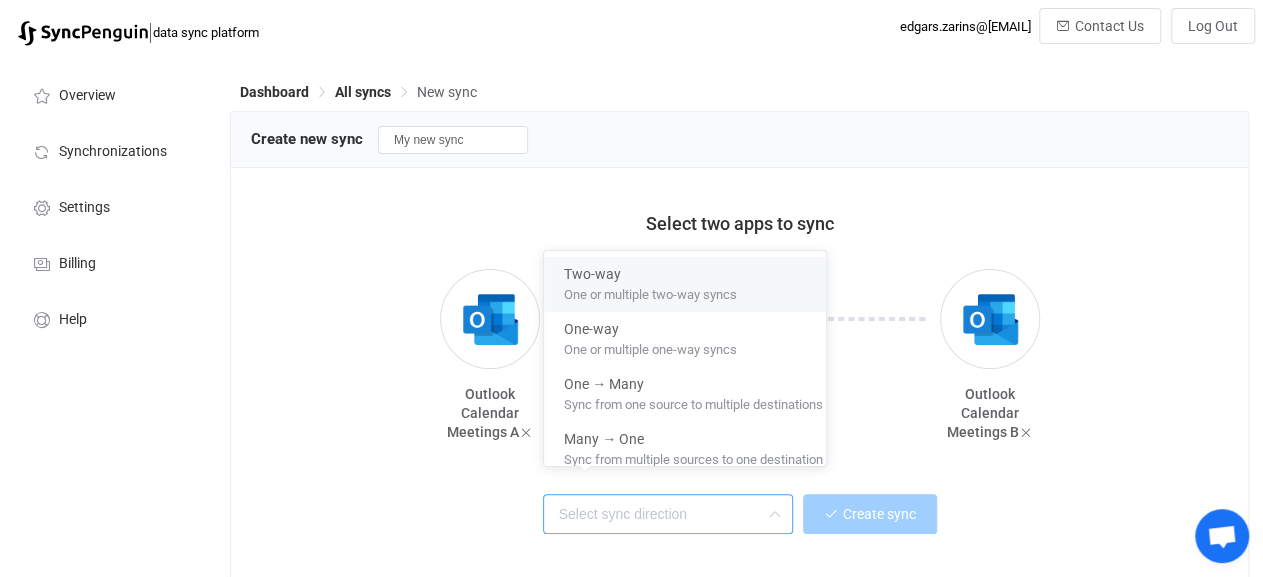 click on "One or multiple two-way syncs" at bounding box center [650, 291] 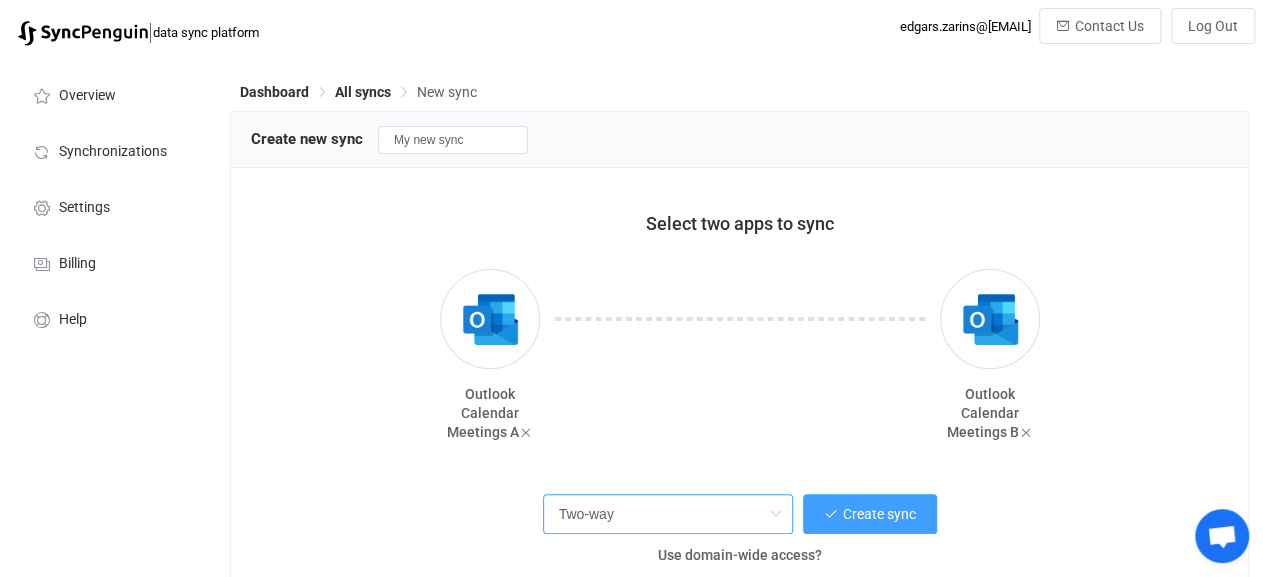 scroll, scrollTop: 100, scrollLeft: 0, axis: vertical 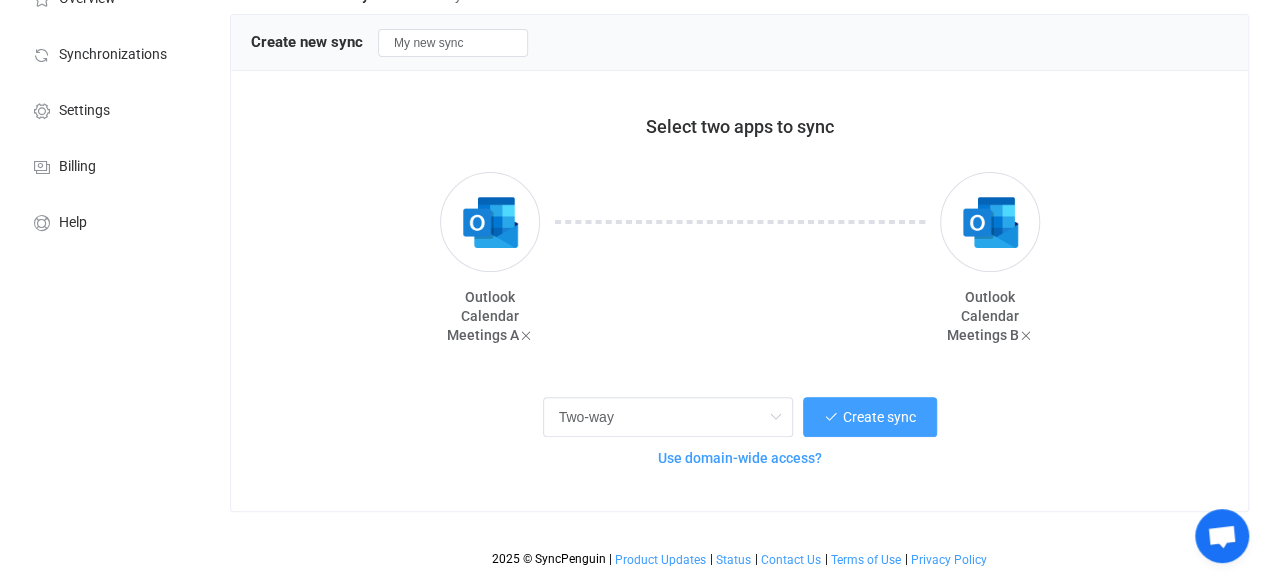 click on "Use domain-wide access?" at bounding box center (740, 458) 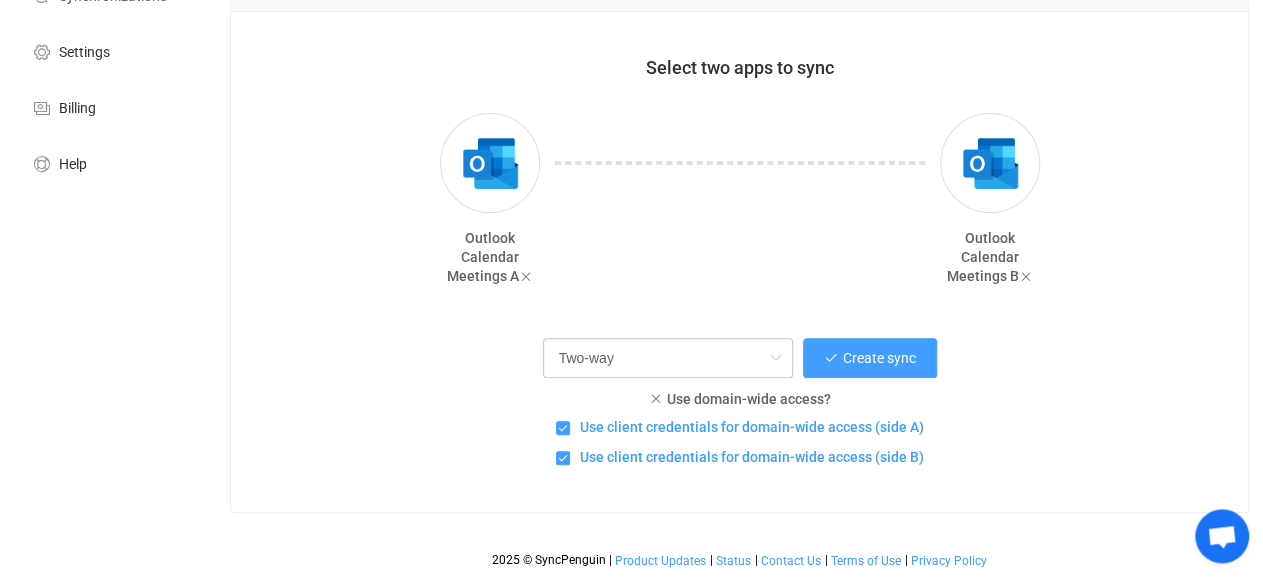 scroll, scrollTop: 159, scrollLeft: 0, axis: vertical 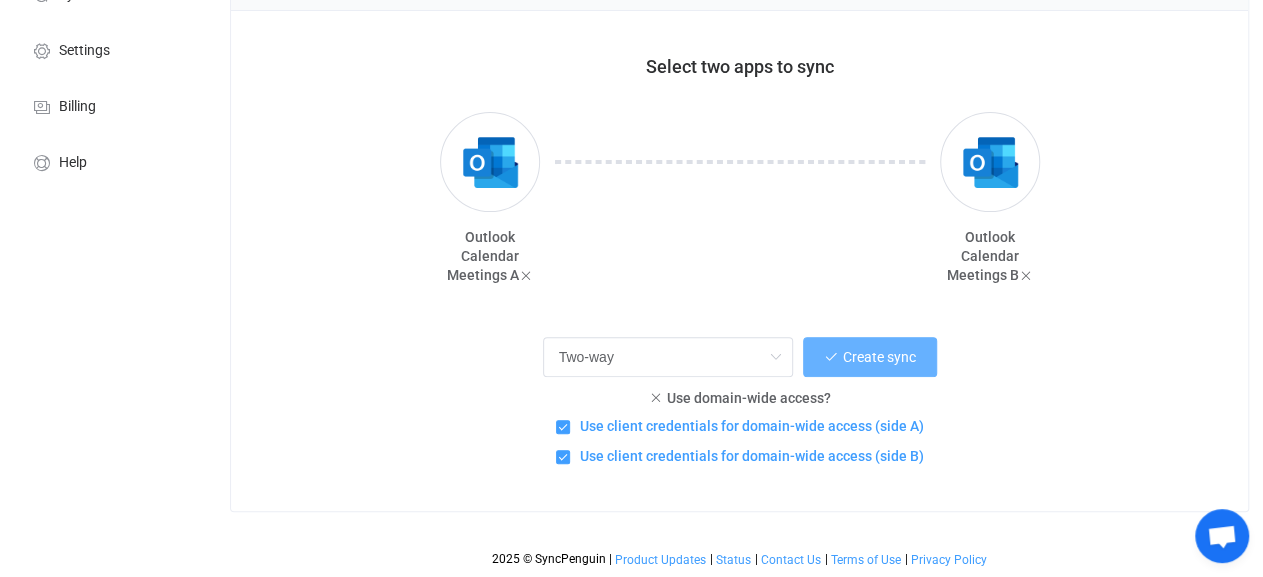 click on "Create sync" at bounding box center (870, 357) 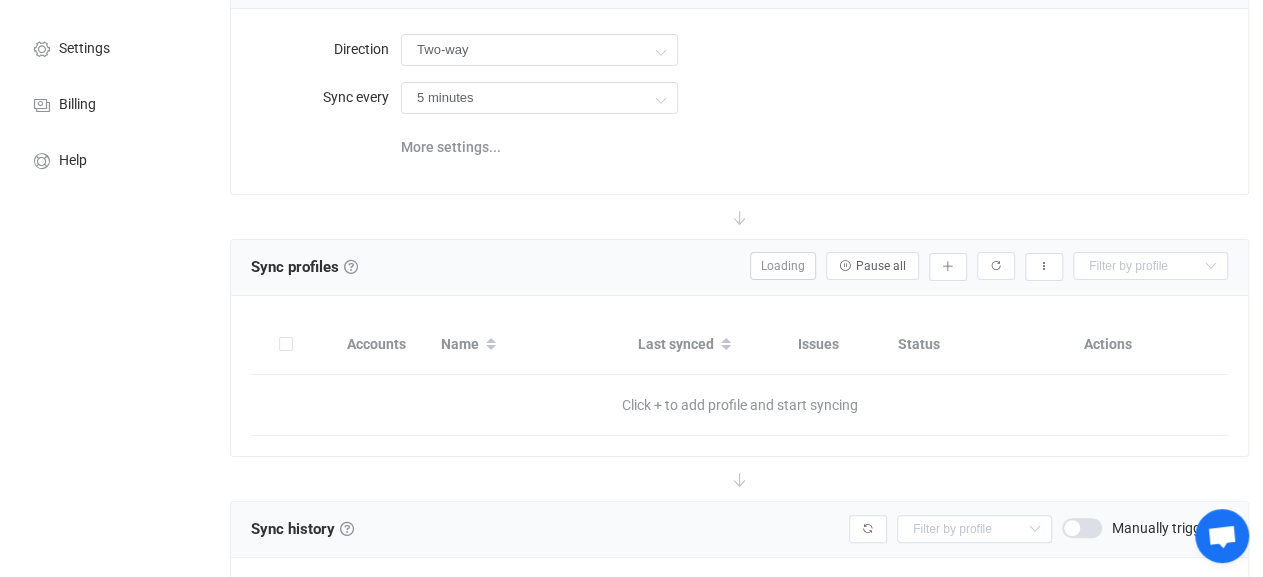 scroll, scrollTop: 0, scrollLeft: 0, axis: both 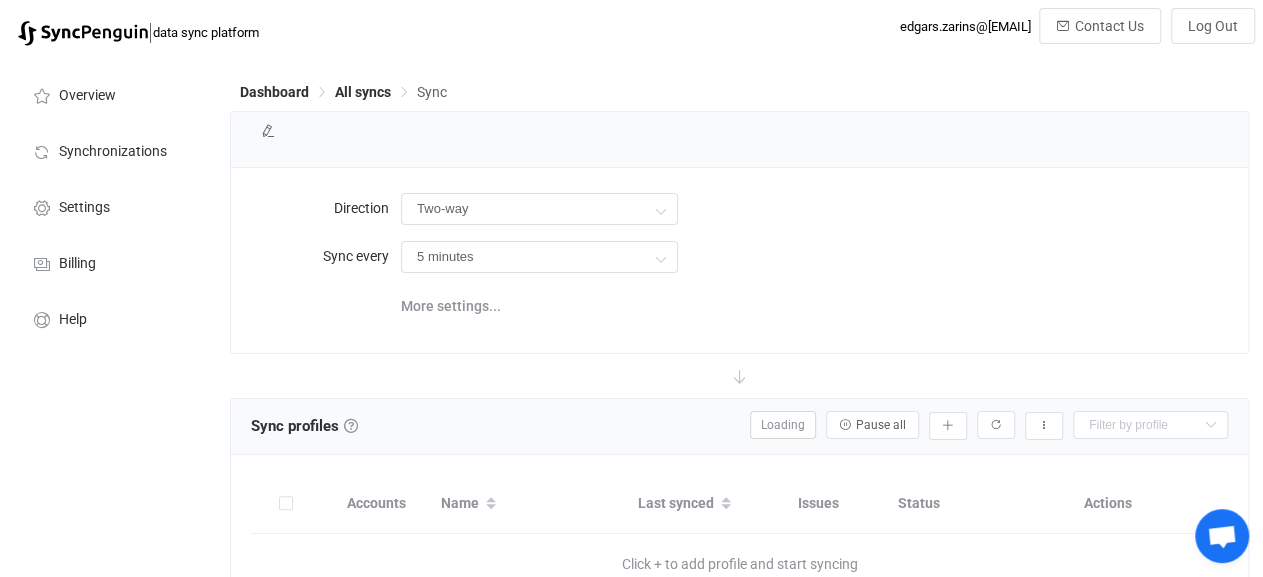 type on "10 minutes" 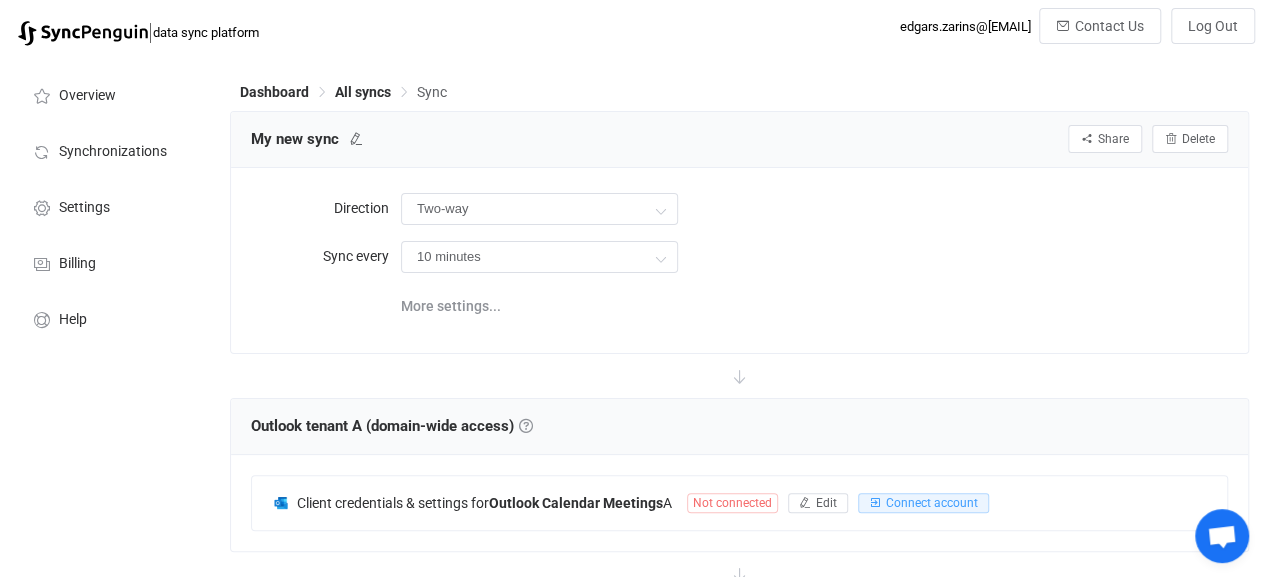 scroll, scrollTop: 104, scrollLeft: 0, axis: vertical 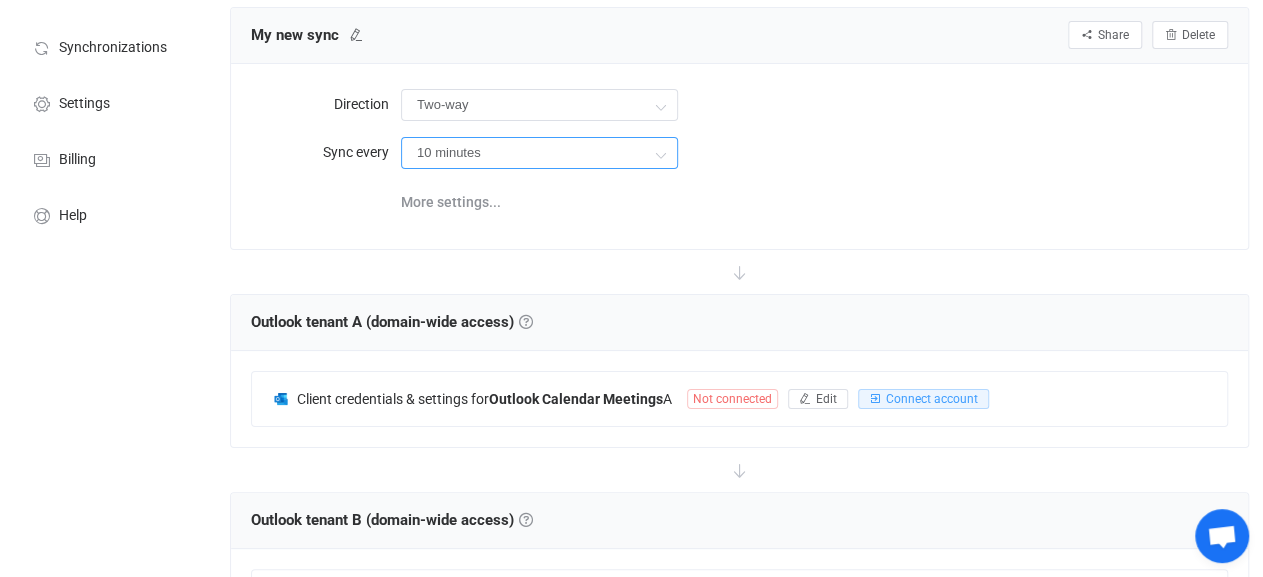 click on "10 minutes" at bounding box center [539, 153] 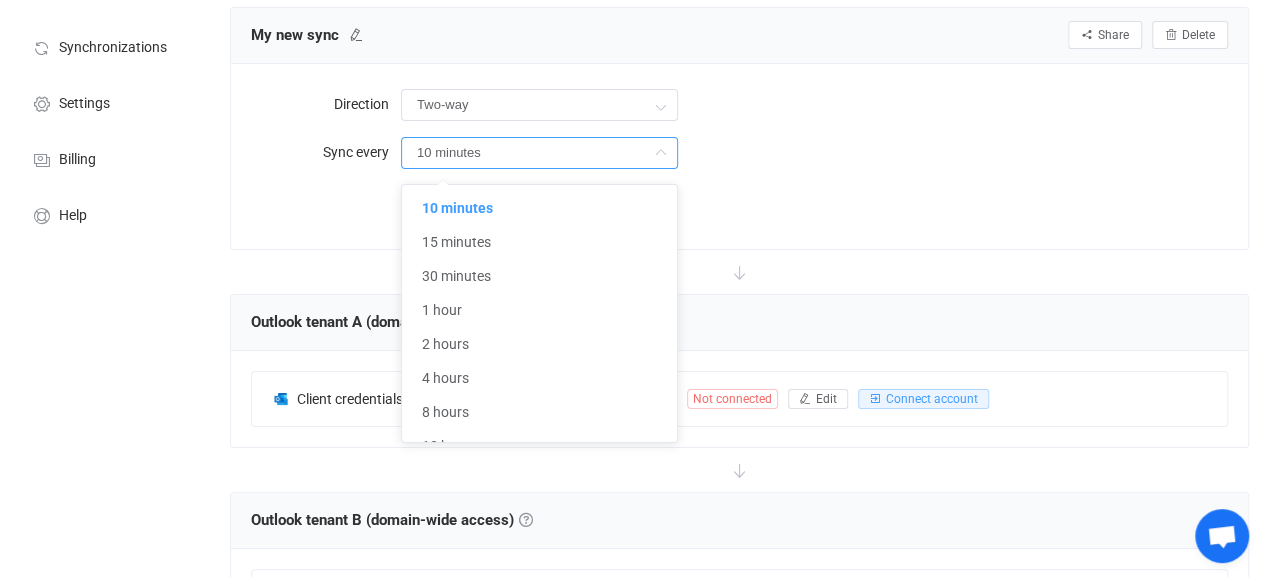 click on "10 minutes" at bounding box center (539, 153) 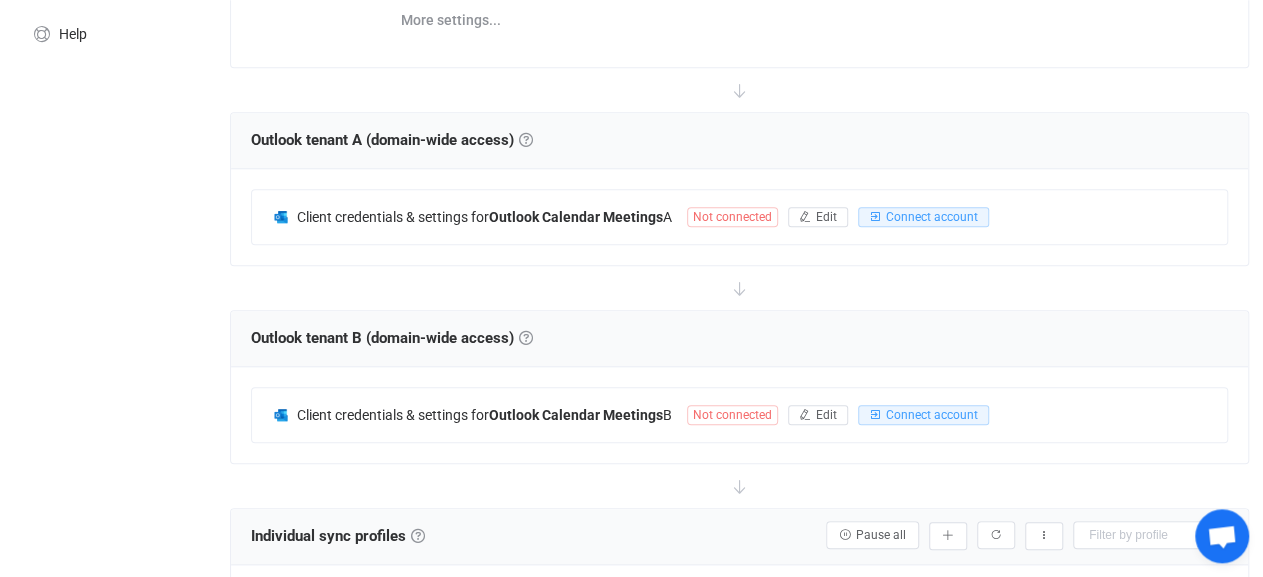 scroll, scrollTop: 312, scrollLeft: 0, axis: vertical 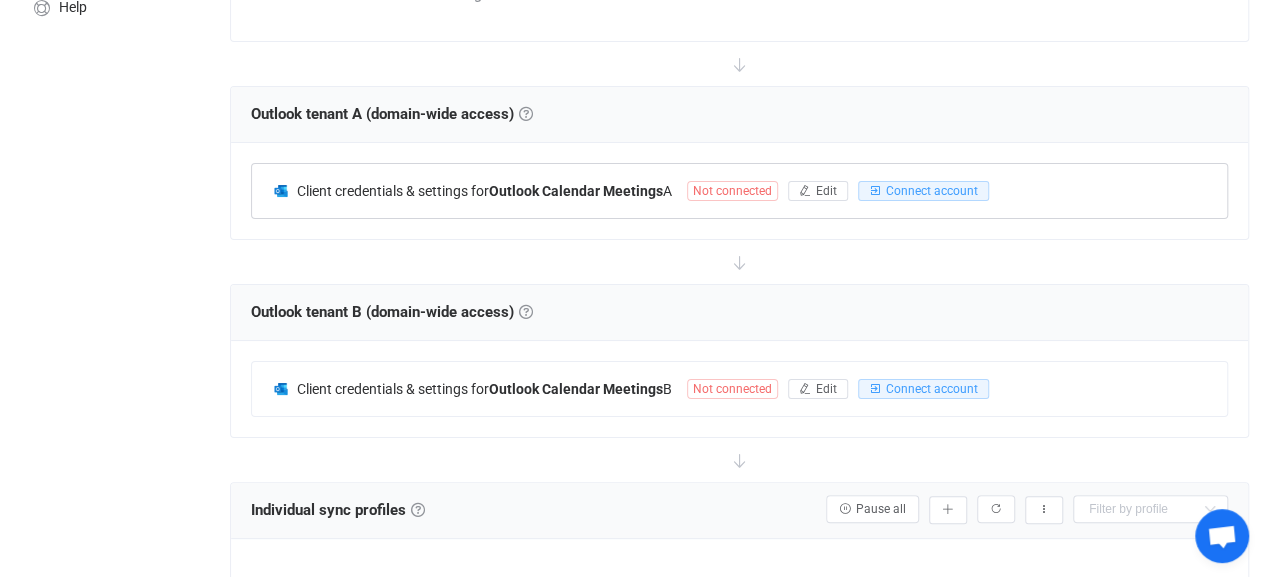 click on "Not connected" at bounding box center (732, 191) 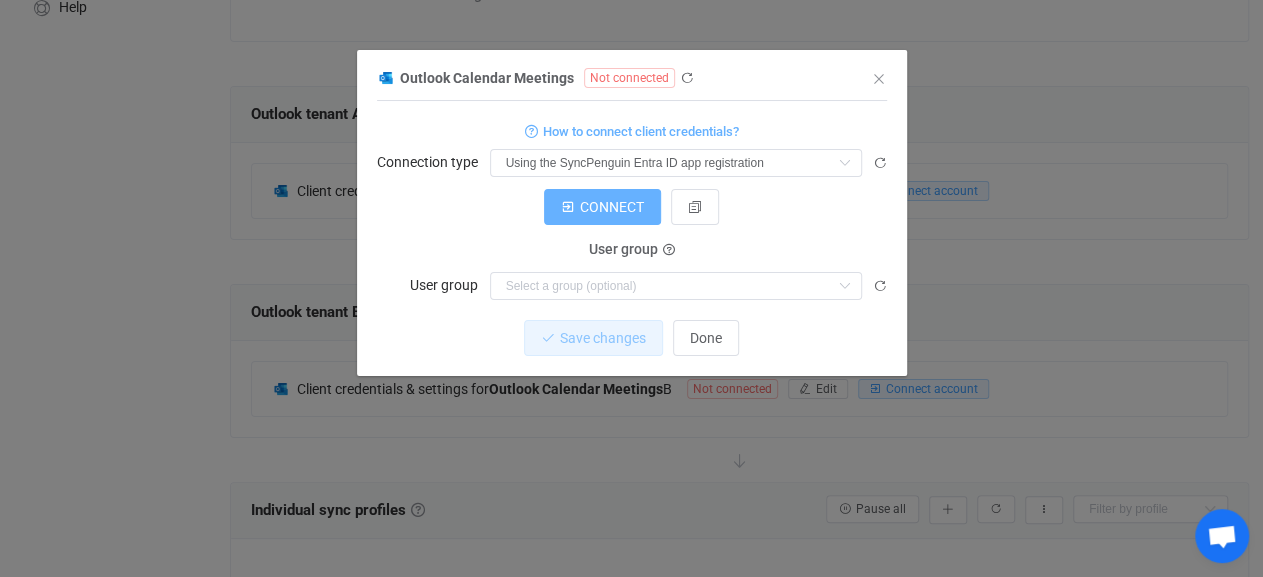 click on "CONNECT" at bounding box center [612, 207] 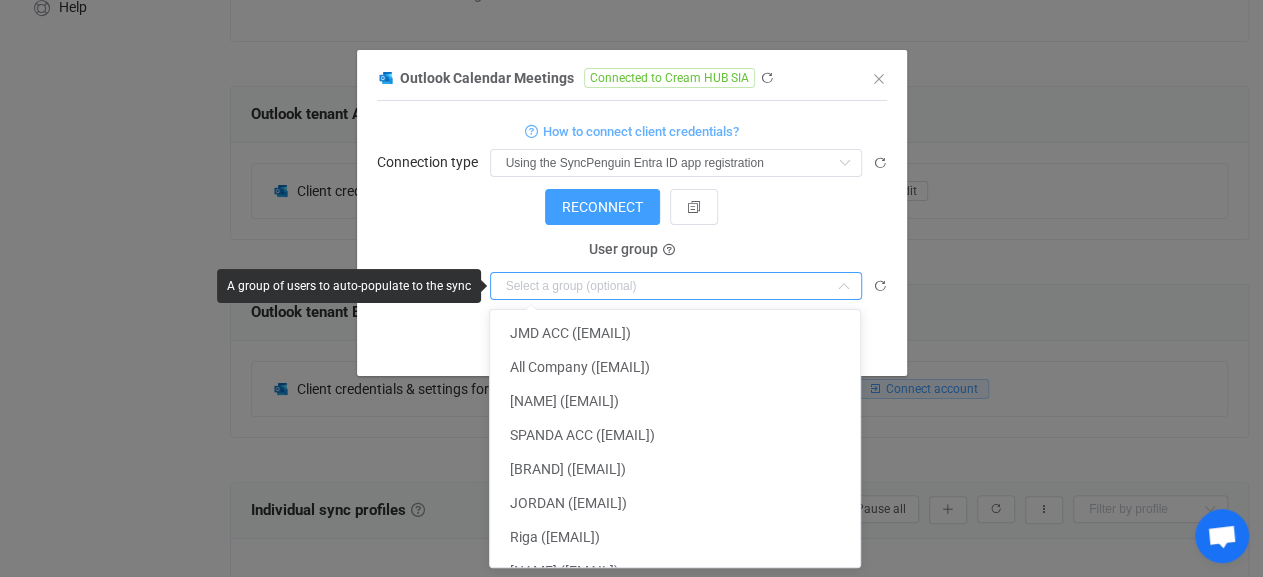 click at bounding box center [676, 286] 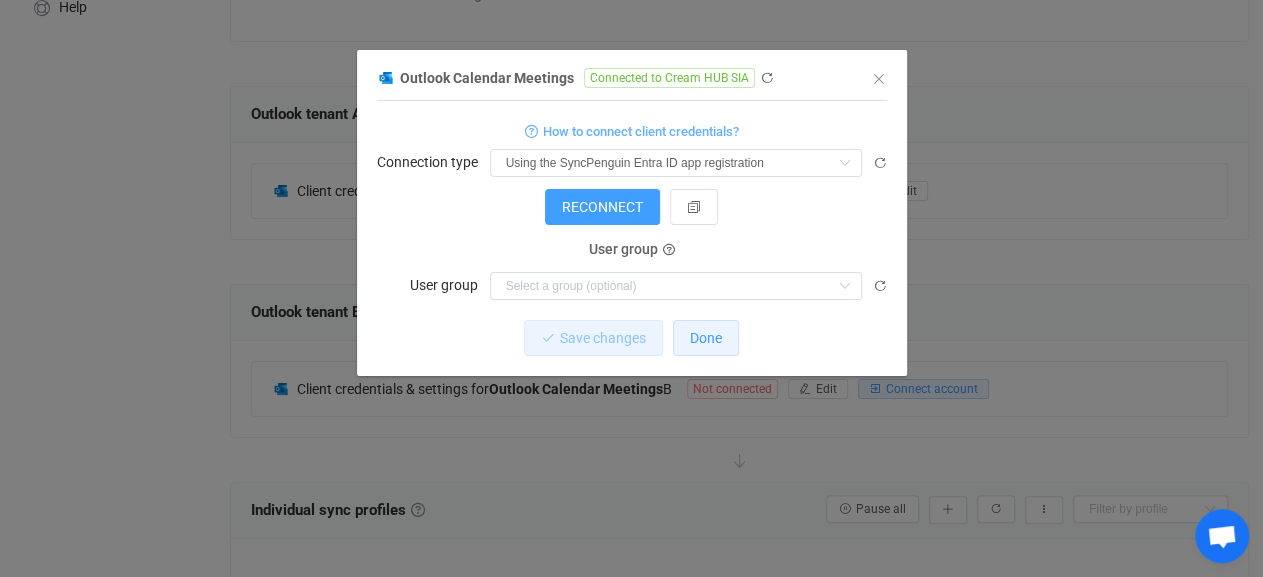 click on "Done" at bounding box center (706, 338) 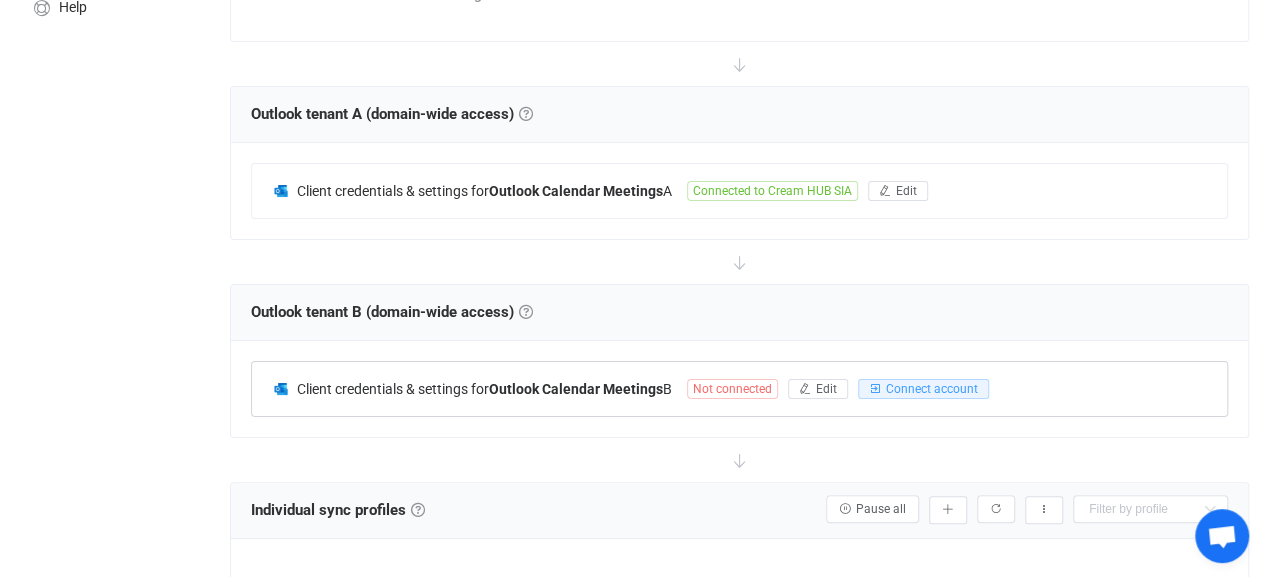 click on "Not connected" at bounding box center [732, 389] 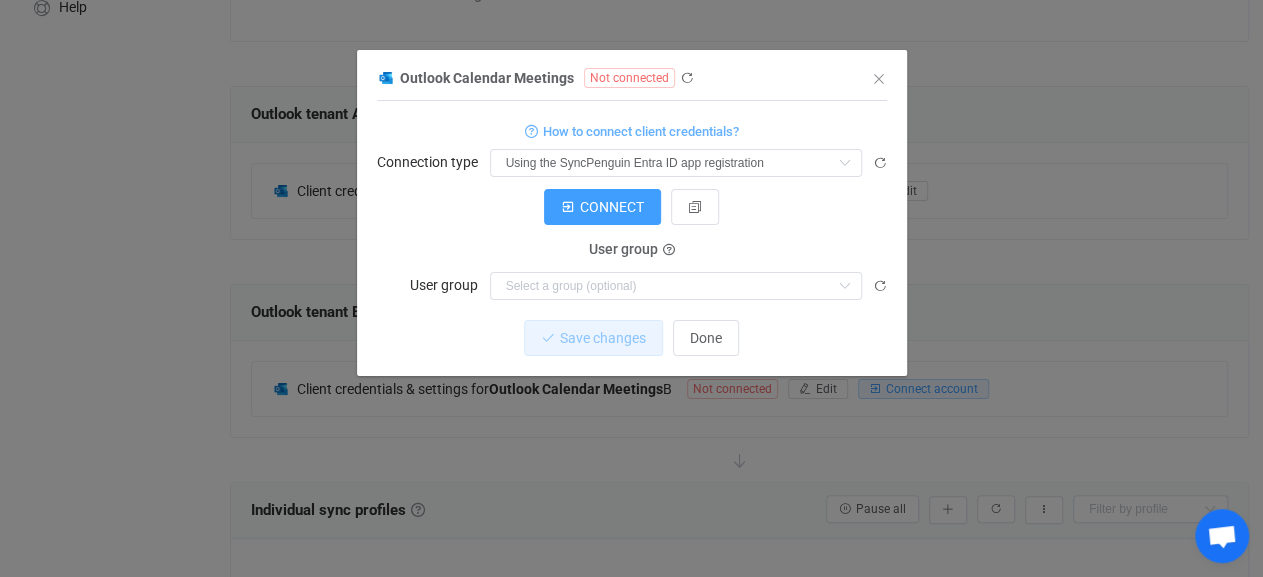click on "How to connect client credentials?
Connection type Using the SyncPenguin Entra ID app registration Using a custom Entra ID app registration Using the SyncPenguin Entra ID app registration CONNECT CONNECT CONNECT Client credentials Tenant ID Client credentials Client ID Client credentials Client secret User group User group
Nothing found or no access
Additional settings User or room email Additional settings Calendar
Nothing found or no access" at bounding box center [632, 209] 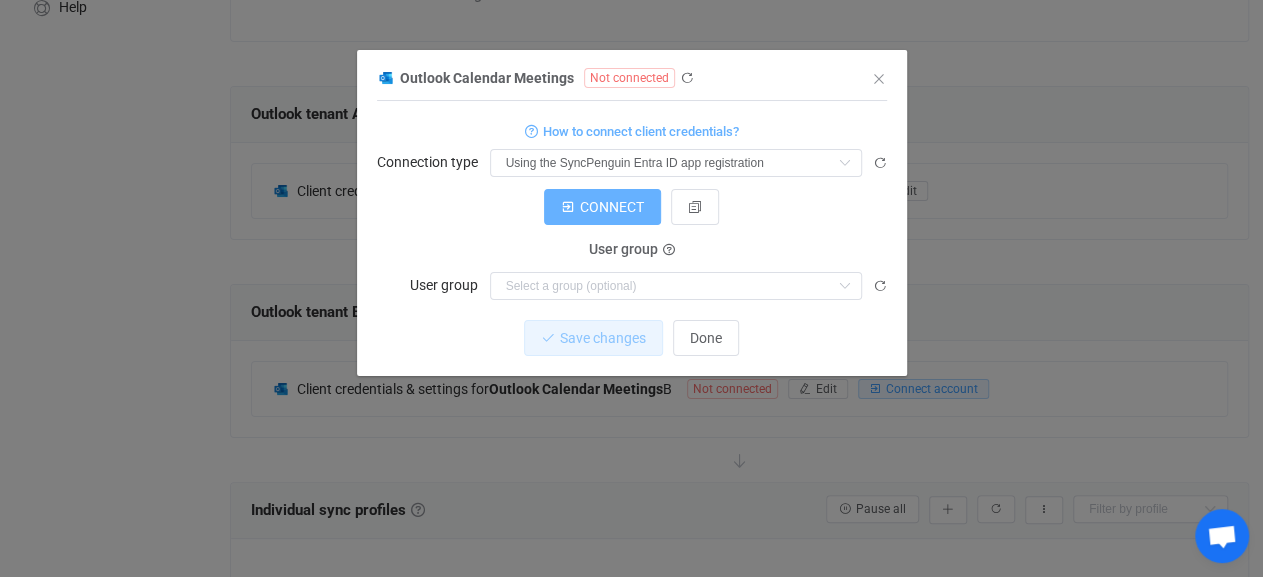click on "CONNECT" at bounding box center [612, 207] 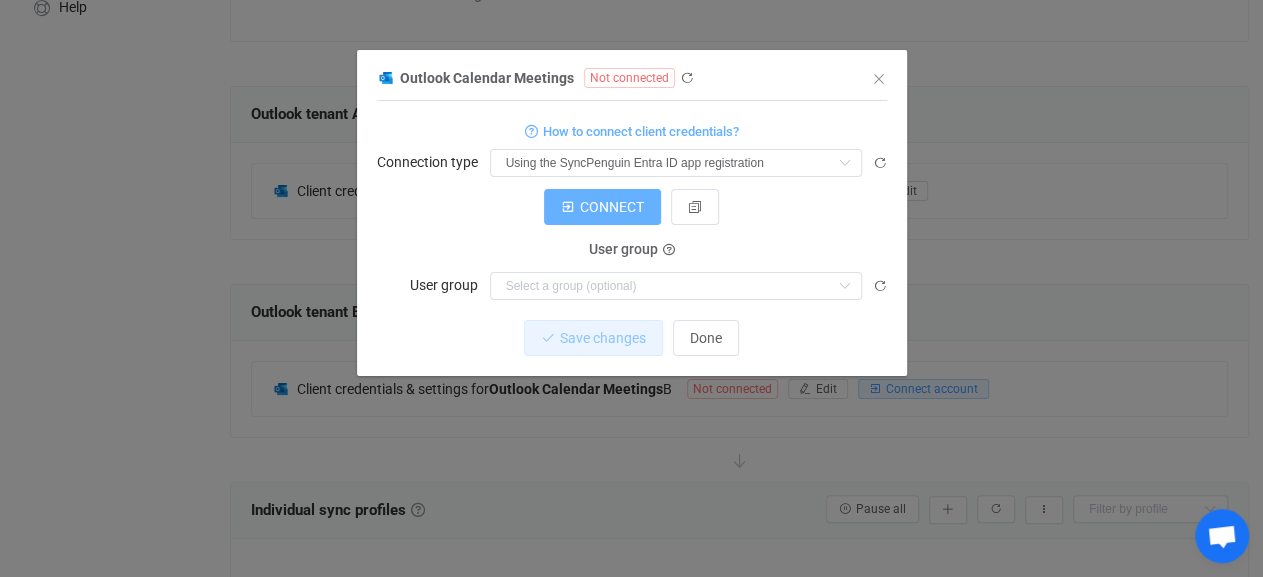 type 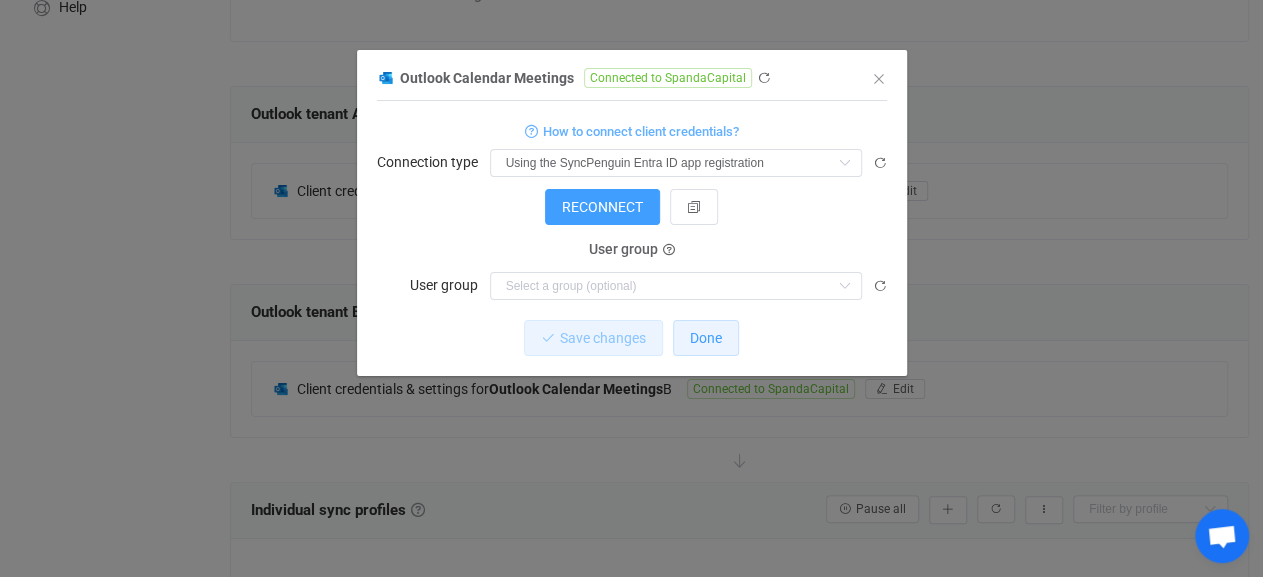 click on "Done" at bounding box center [706, 338] 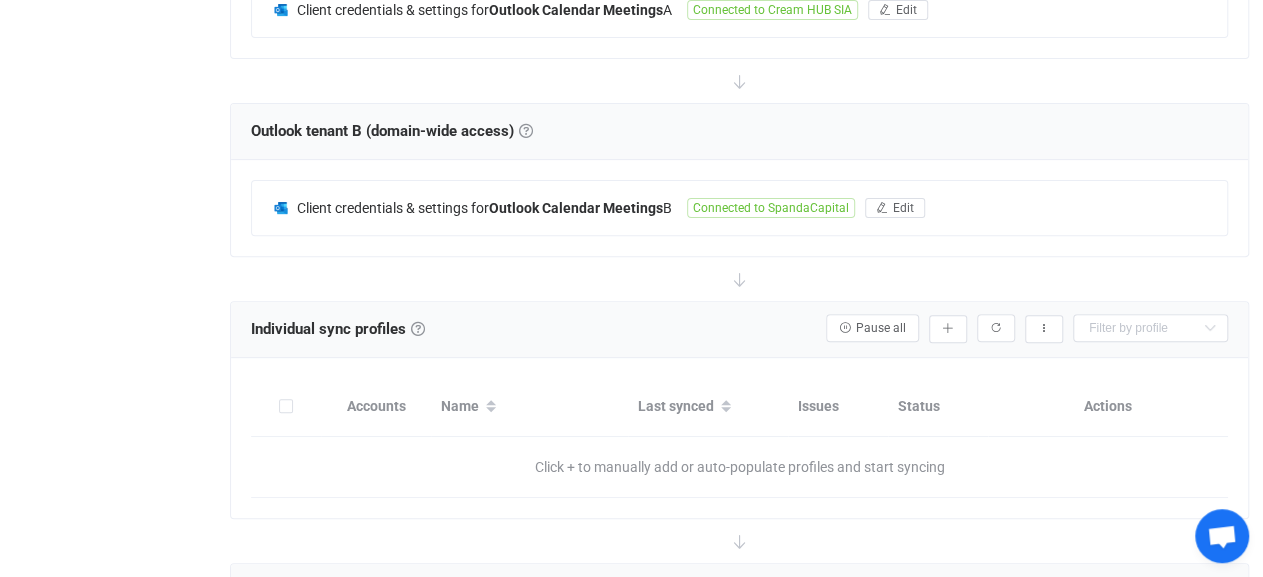 scroll, scrollTop: 520, scrollLeft: 0, axis: vertical 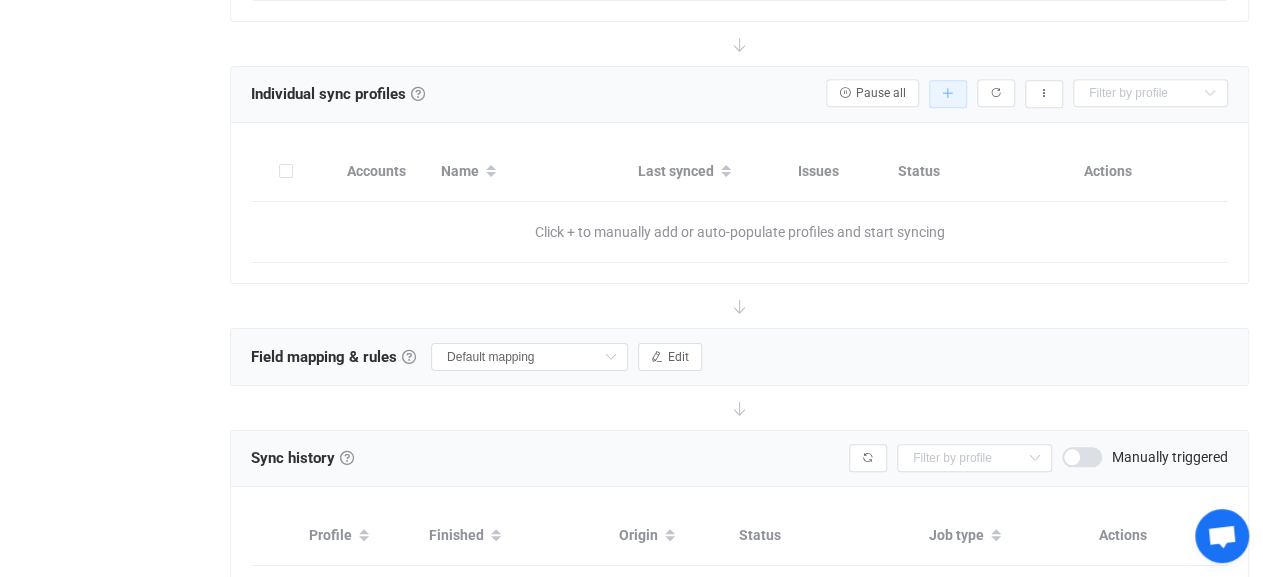 click at bounding box center [948, 94] 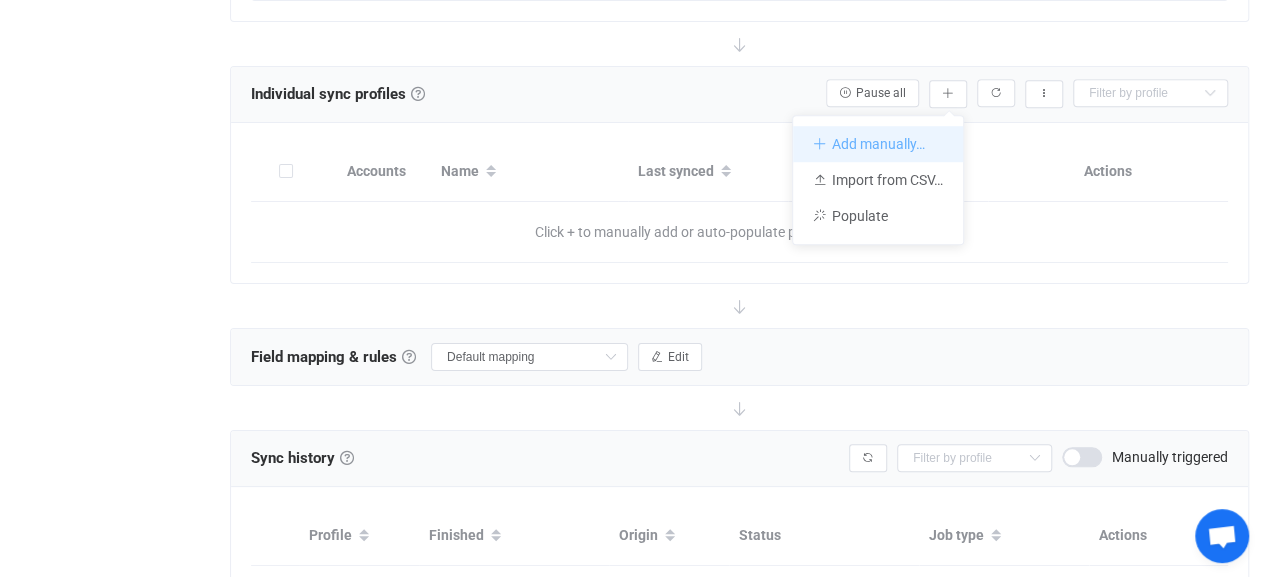 click on "Add manually…" at bounding box center [878, 144] 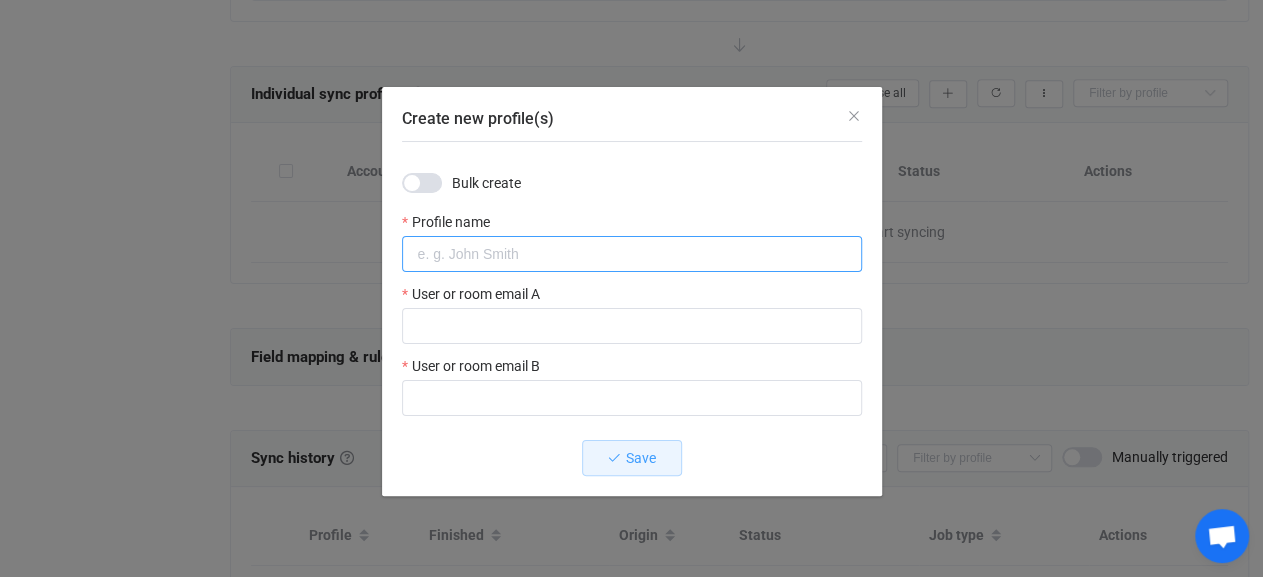 click at bounding box center [632, 254] 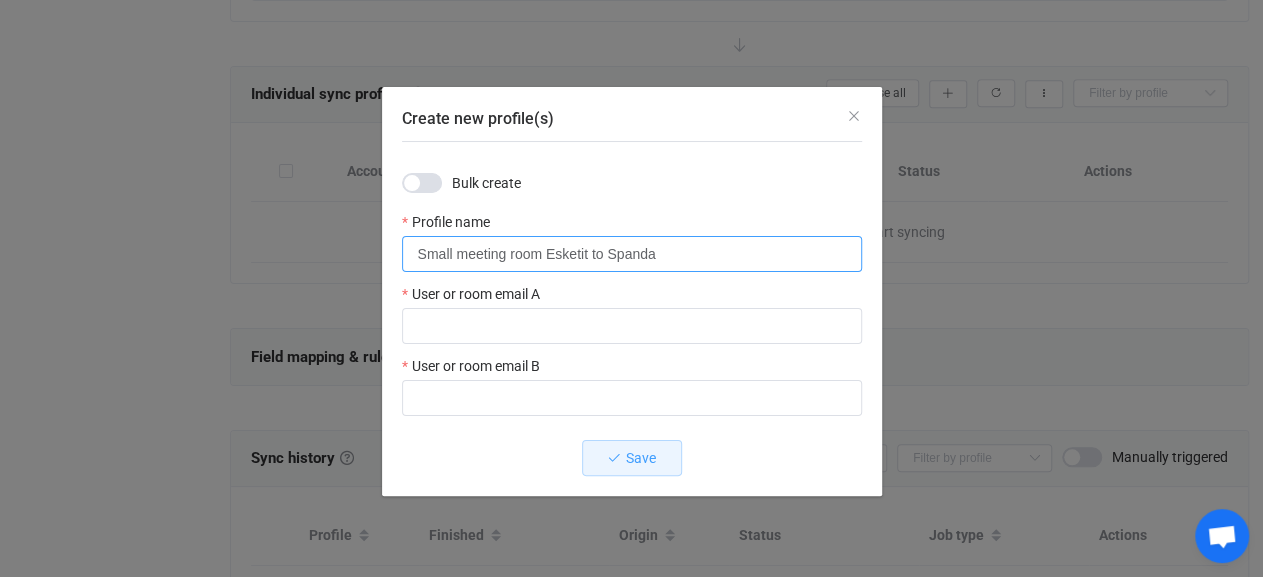 type on "Small meeting room Esketit to Spanda" 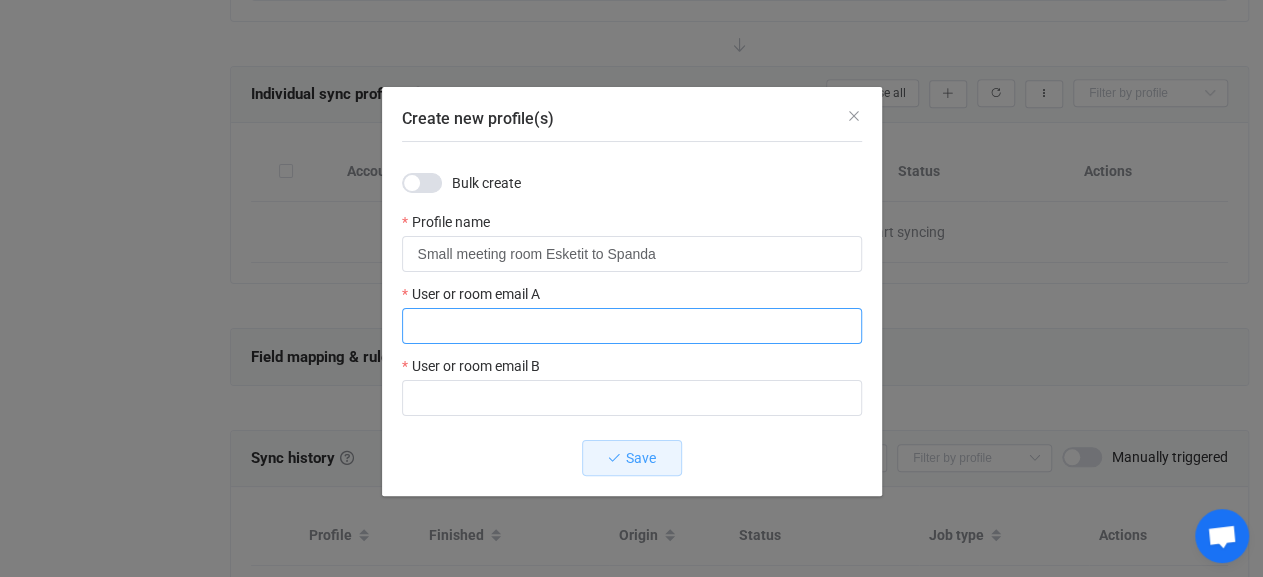 paste on "[EMAIL]" 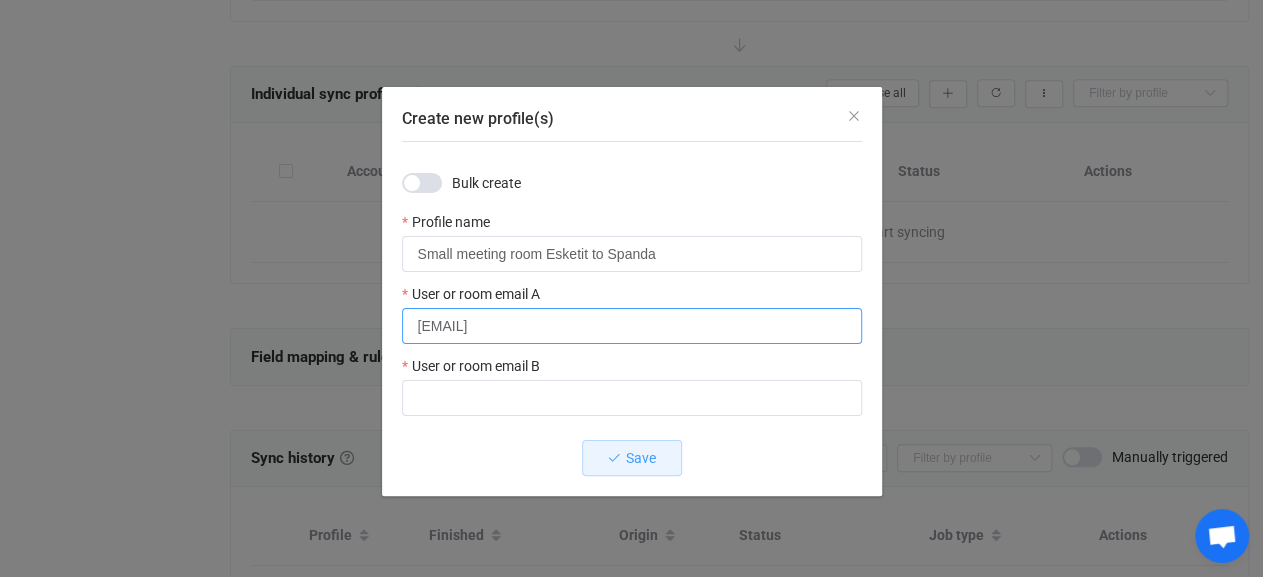 type on "[EMAIL]" 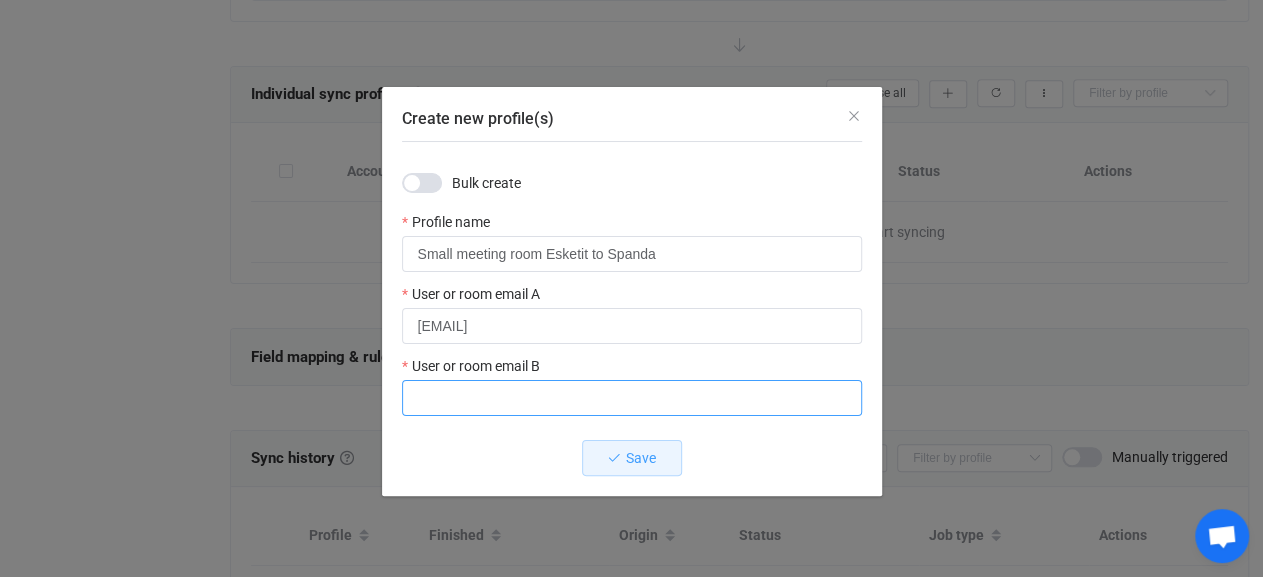 click at bounding box center [632, 398] 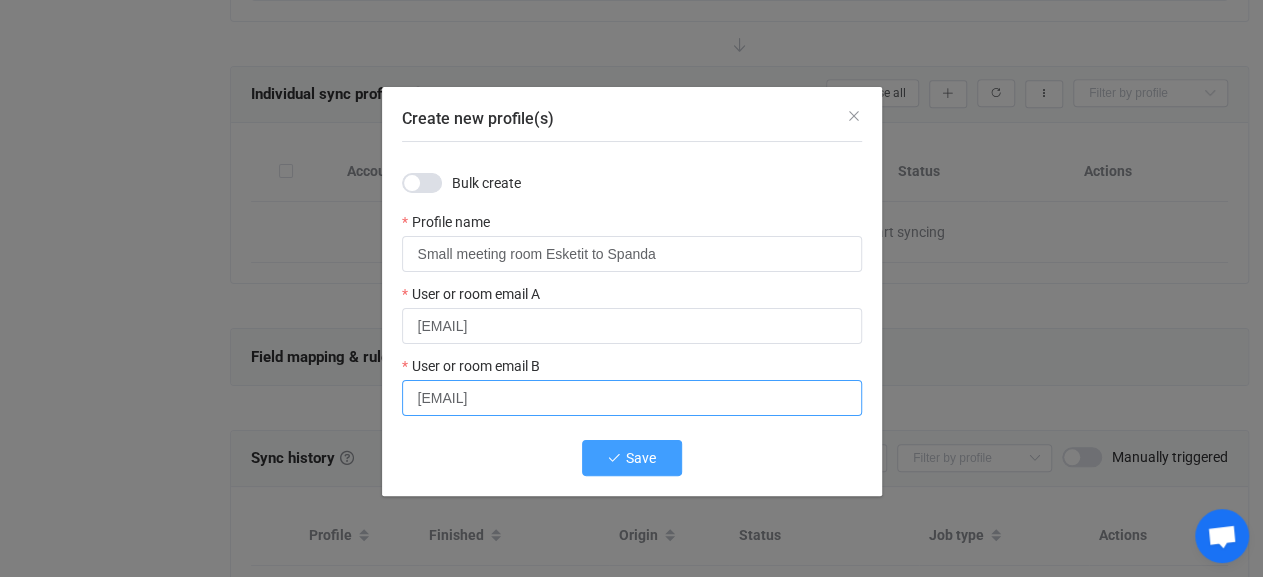 type on "[EMAIL]" 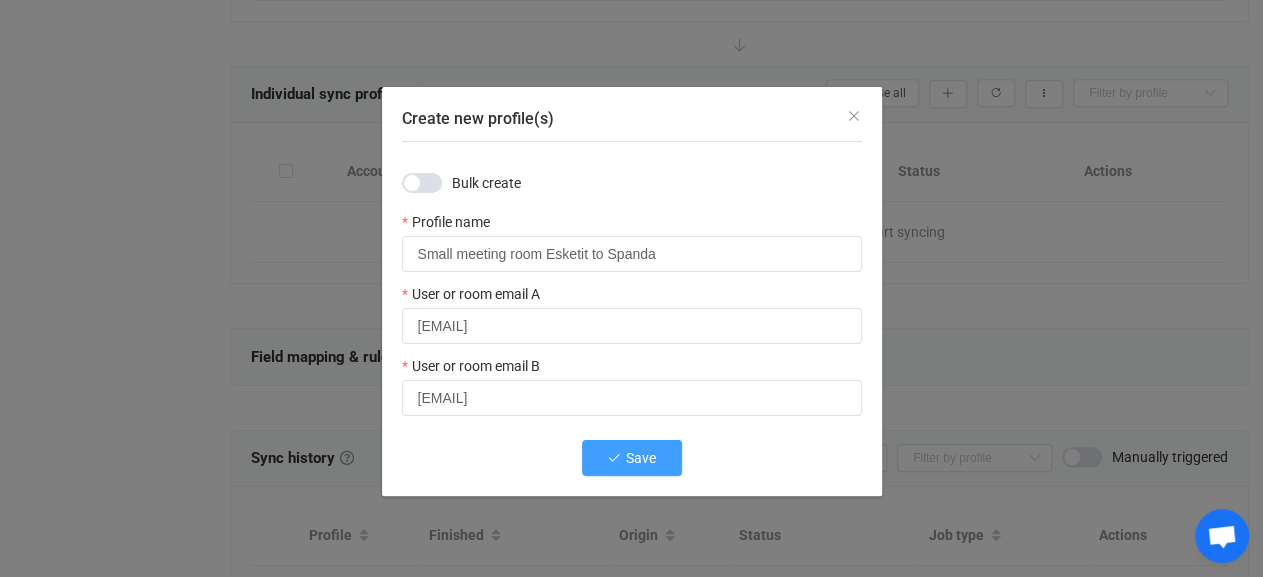 click on "Save" at bounding box center [632, 458] 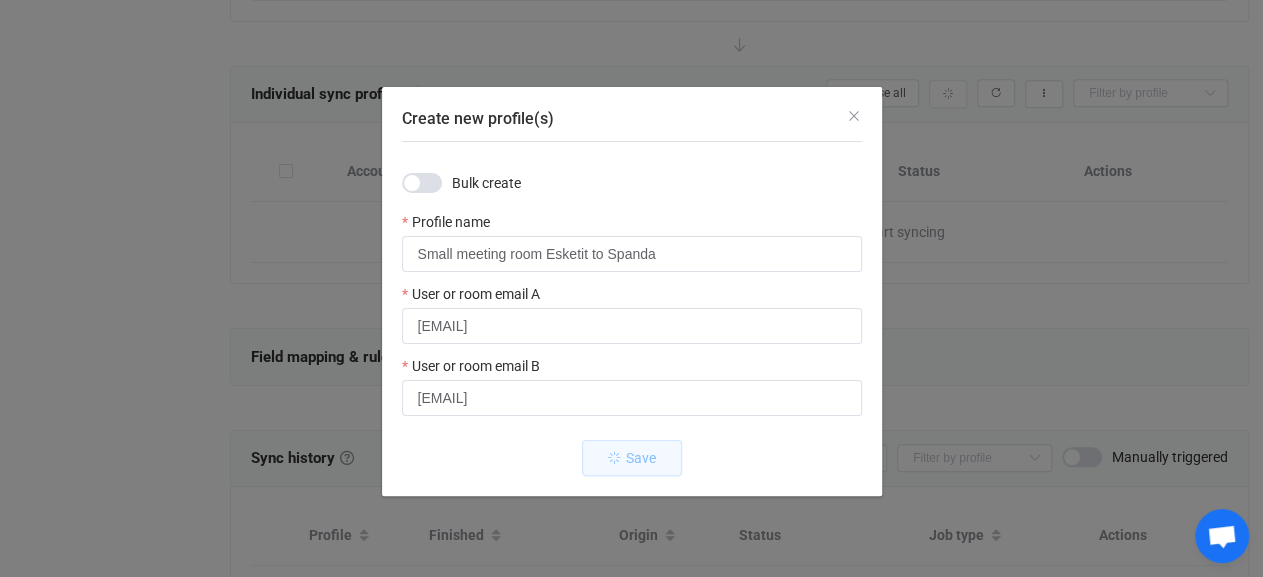 type 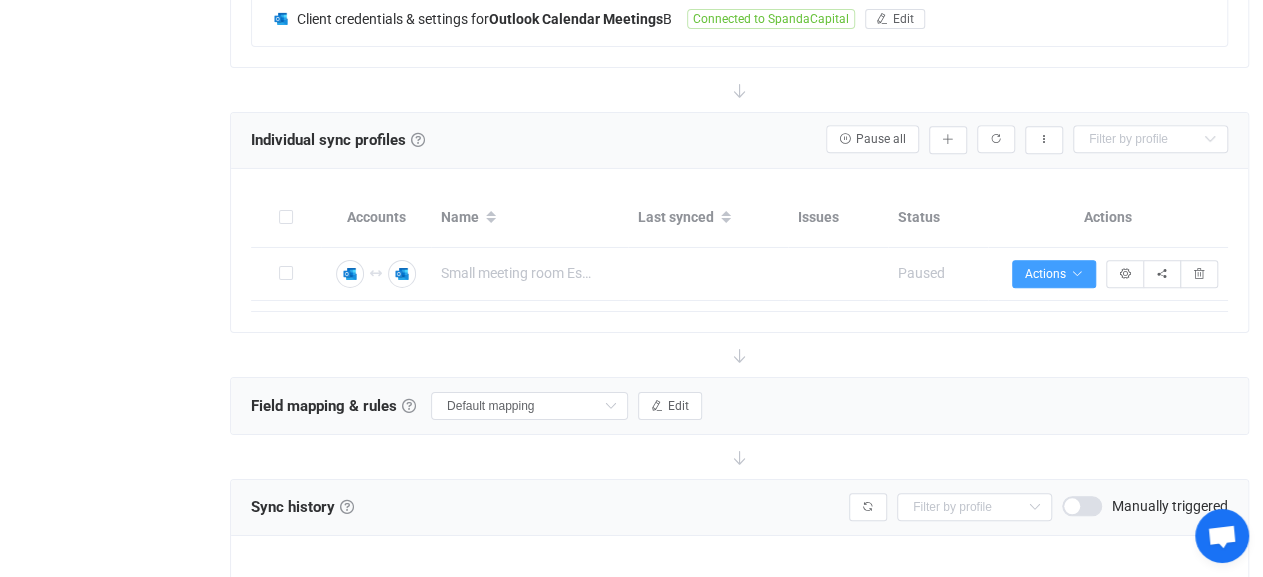 scroll, scrollTop: 476, scrollLeft: 0, axis: vertical 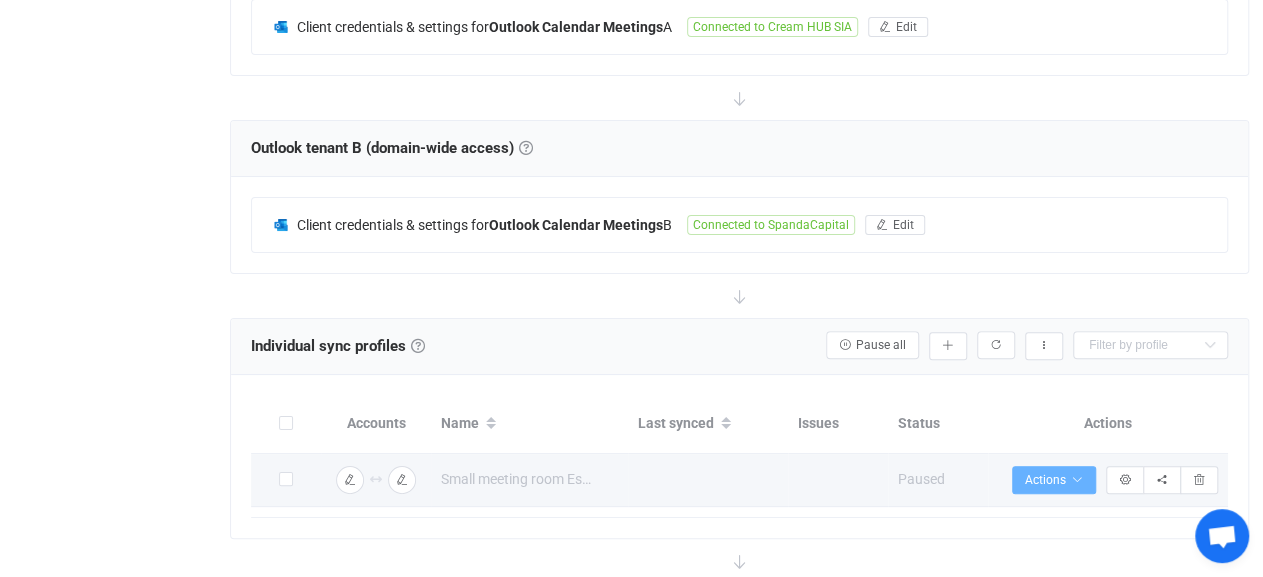 click on "Actions" at bounding box center (1054, 480) 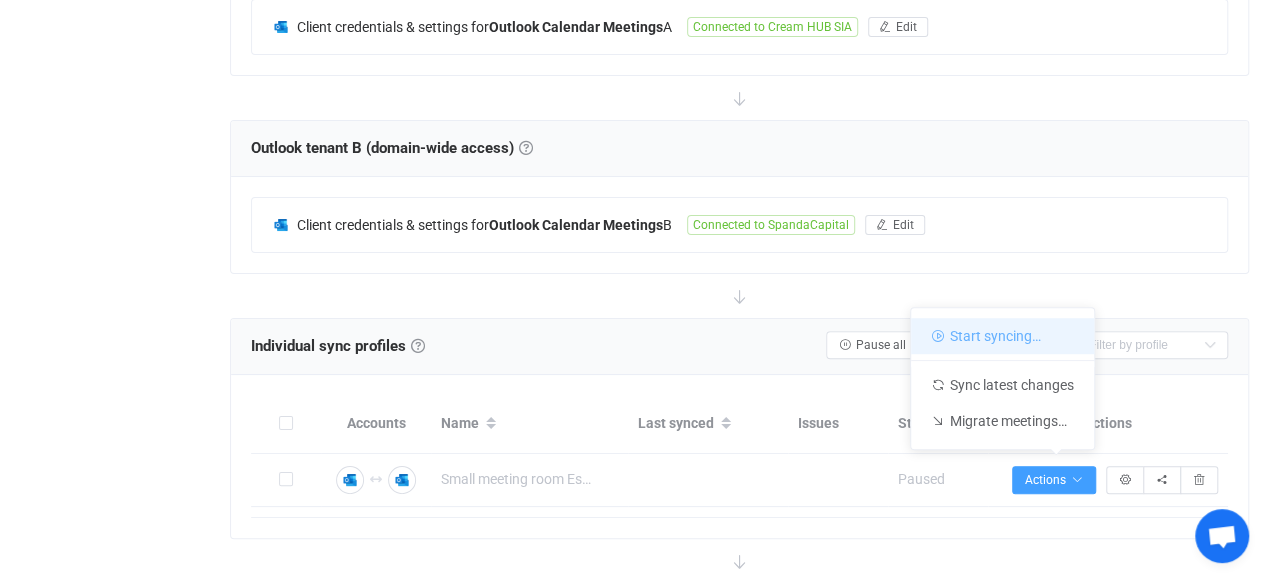 click on "Start syncing…" at bounding box center (1002, 336) 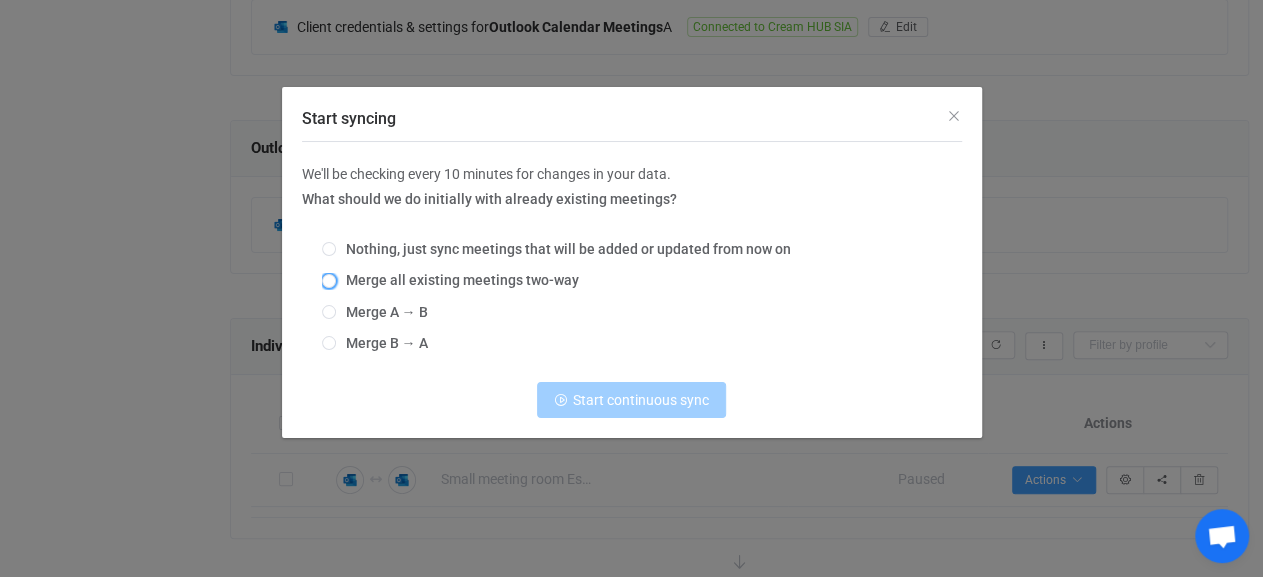 click on "Merge all existing meetings two-way" at bounding box center [457, 280] 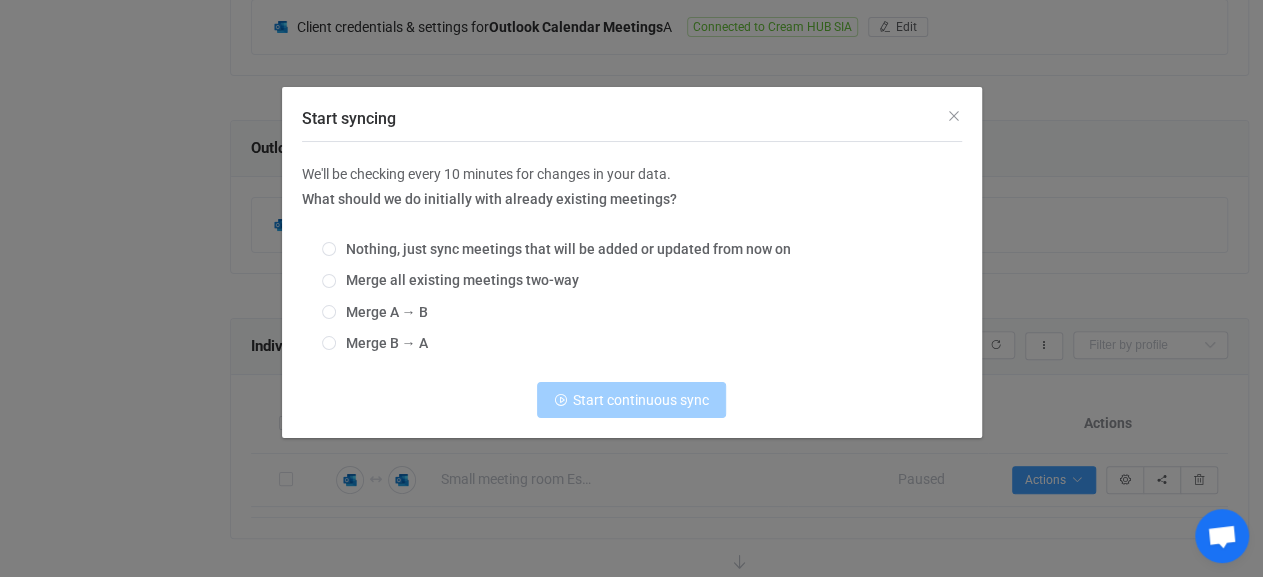 click on "Merge all existing meetings two-way" at bounding box center (329, 282) 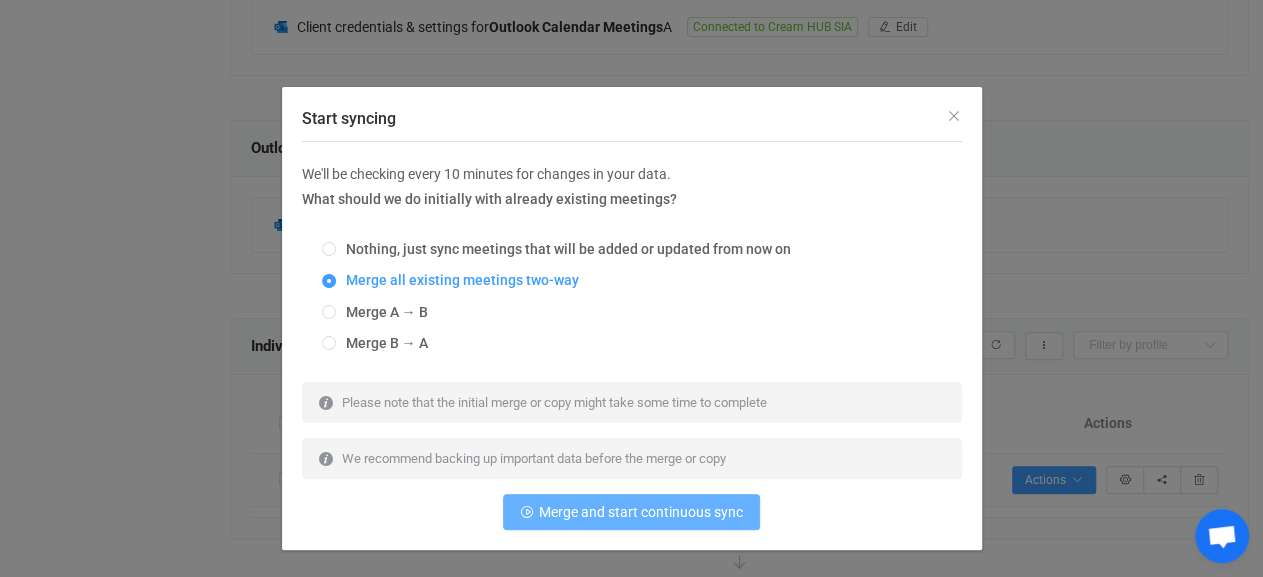 click on "Merge and start continuous sync" at bounding box center (641, 512) 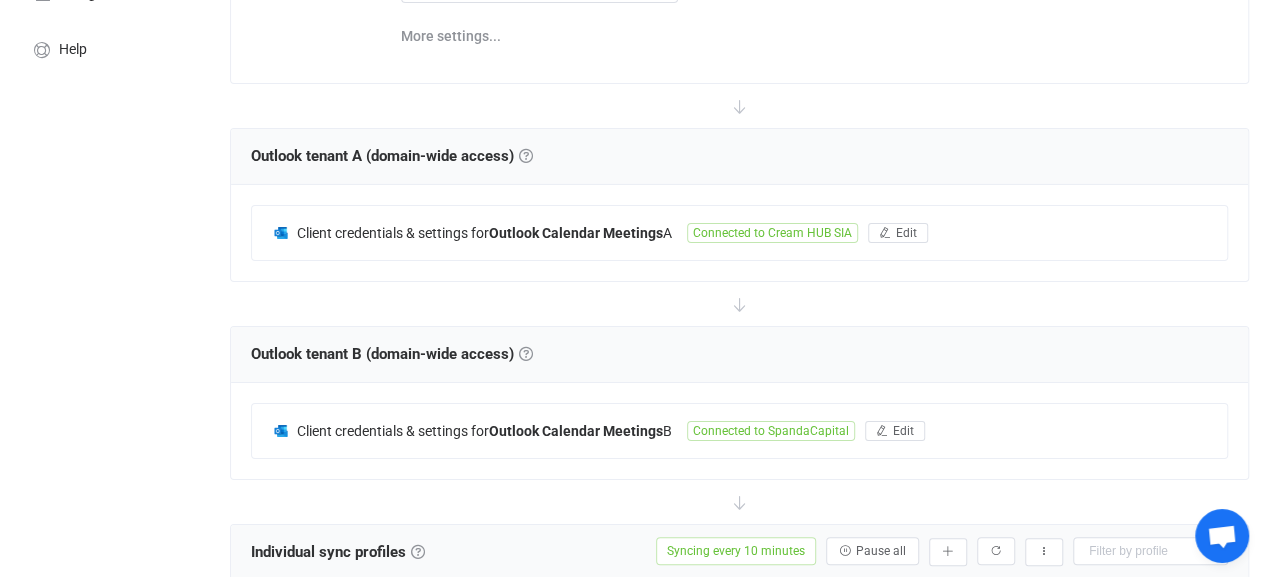 scroll, scrollTop: 0, scrollLeft: 0, axis: both 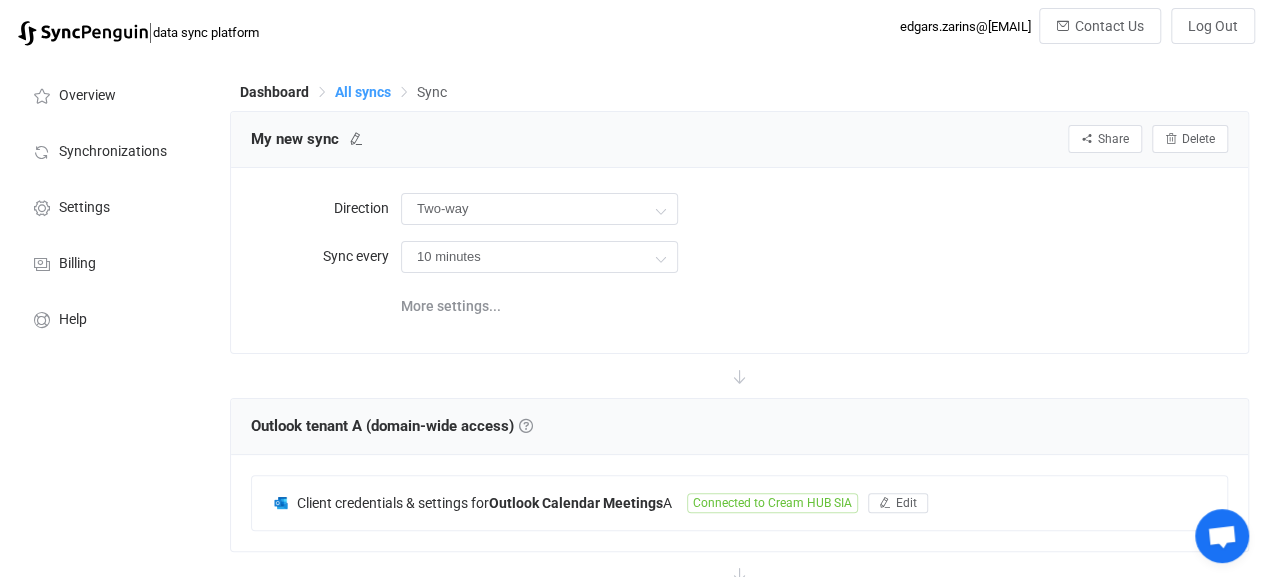 click on "All syncs" at bounding box center [363, 92] 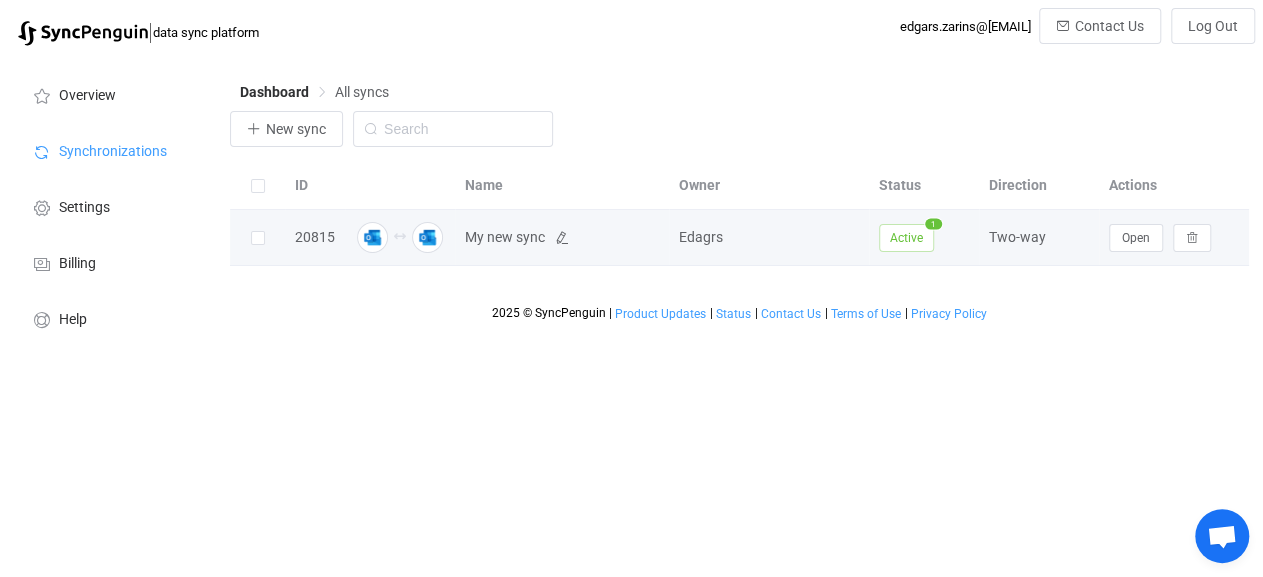 click on "My new sync" at bounding box center [505, 237] 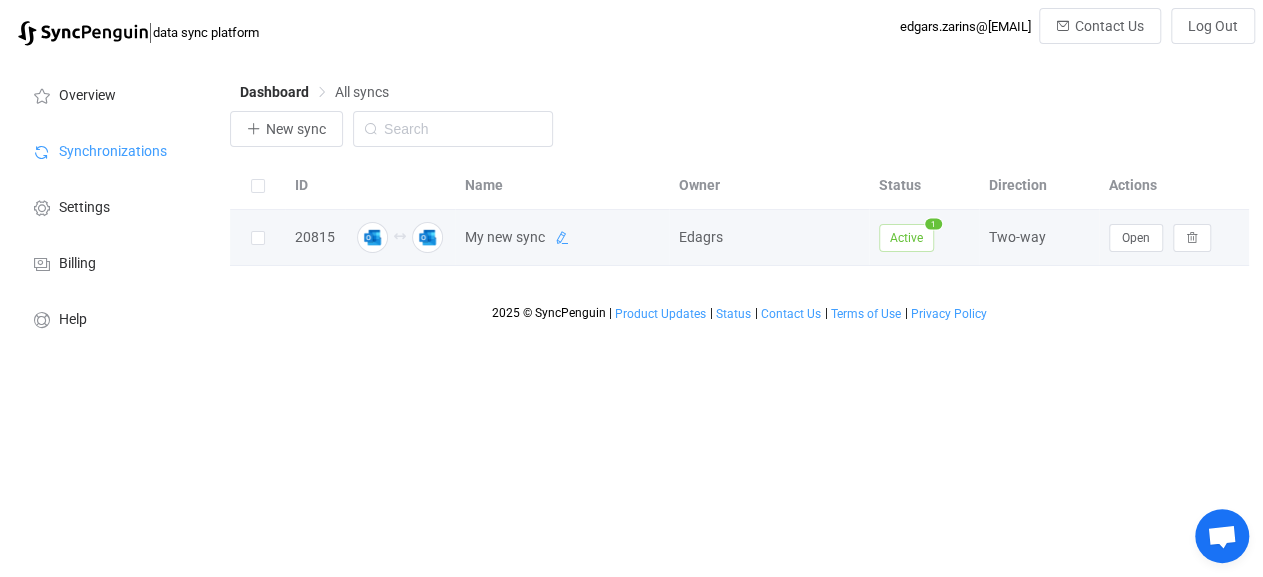 click at bounding box center [562, 238] 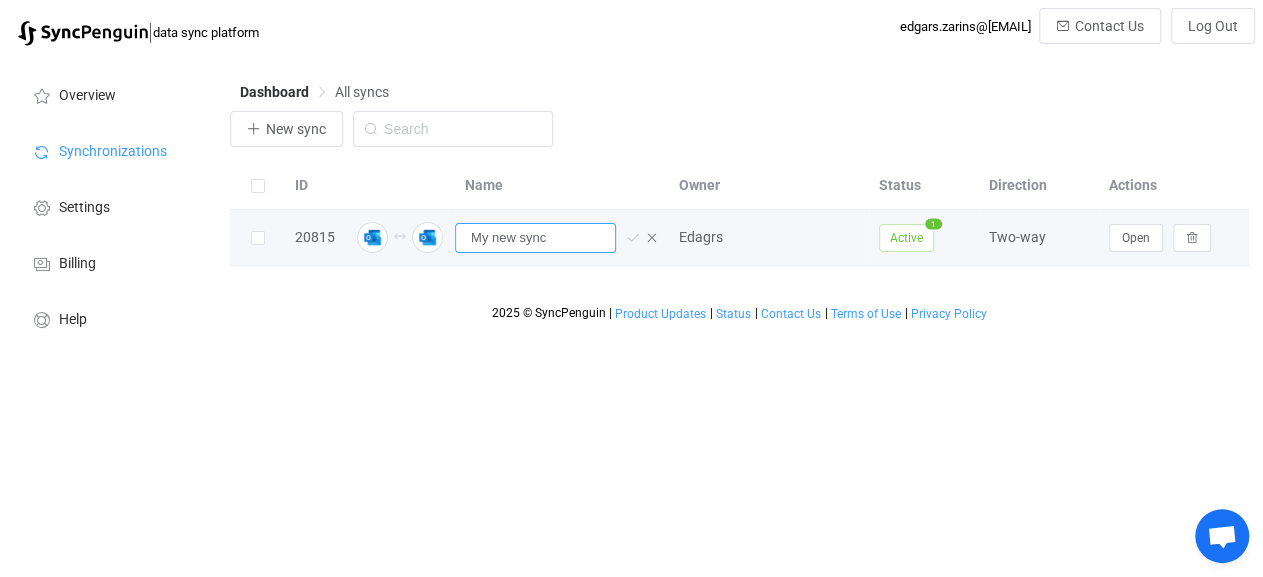 click on "My new sync" at bounding box center [535, 238] 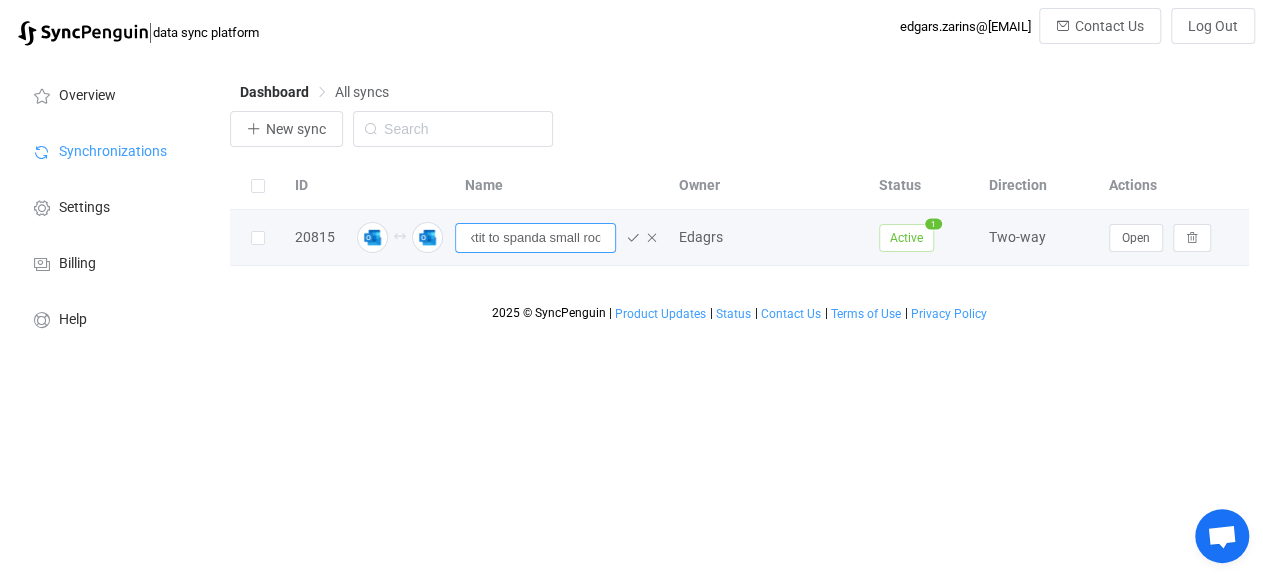 scroll, scrollTop: 0, scrollLeft: 36, axis: horizontal 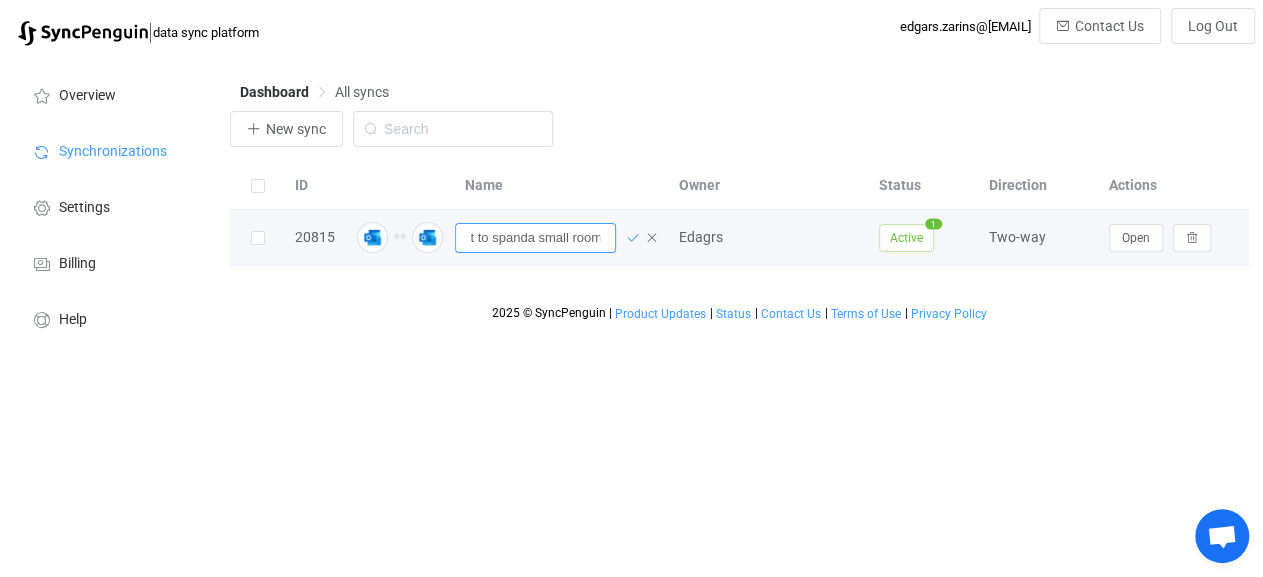 type on "Esektit to spanda small room" 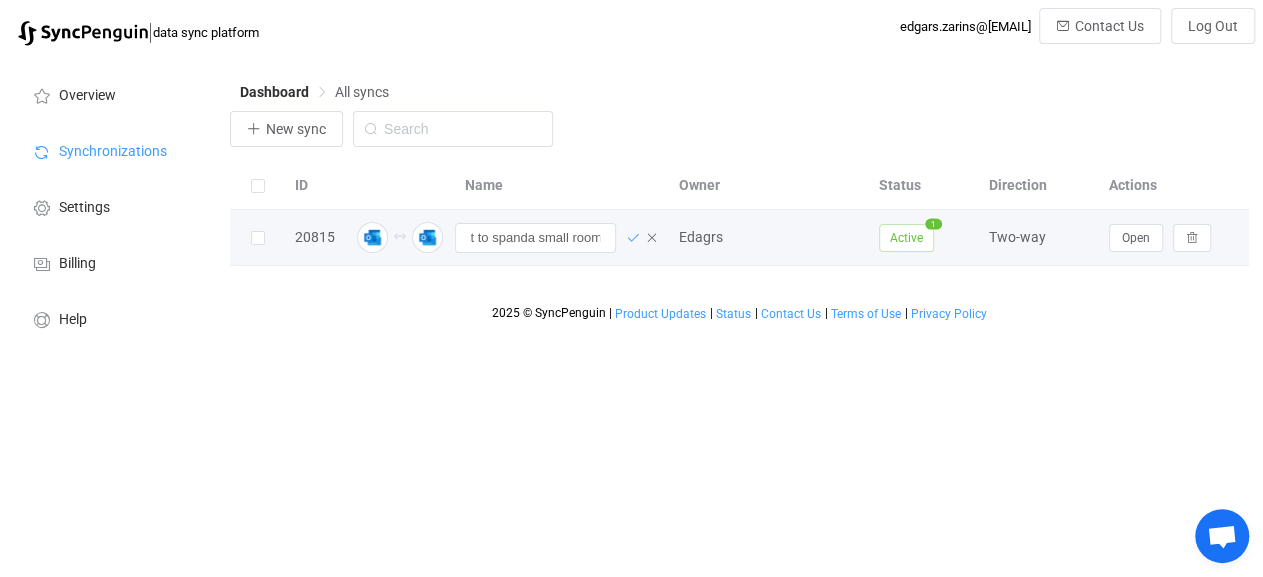 click at bounding box center (633, 238) 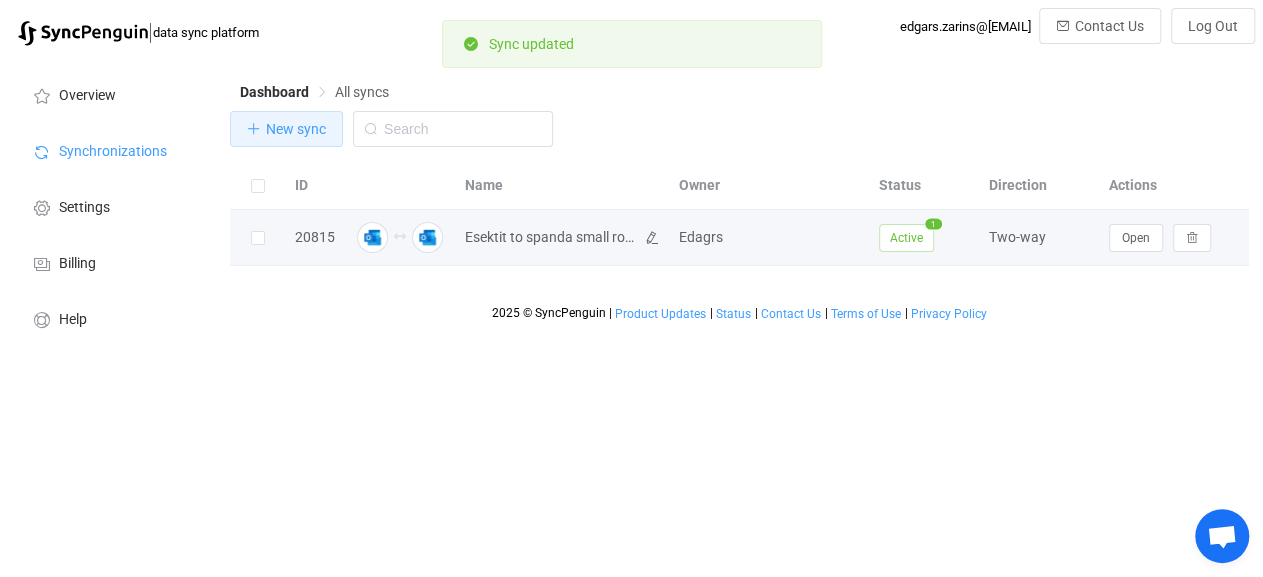 click on "New sync" at bounding box center [296, 129] 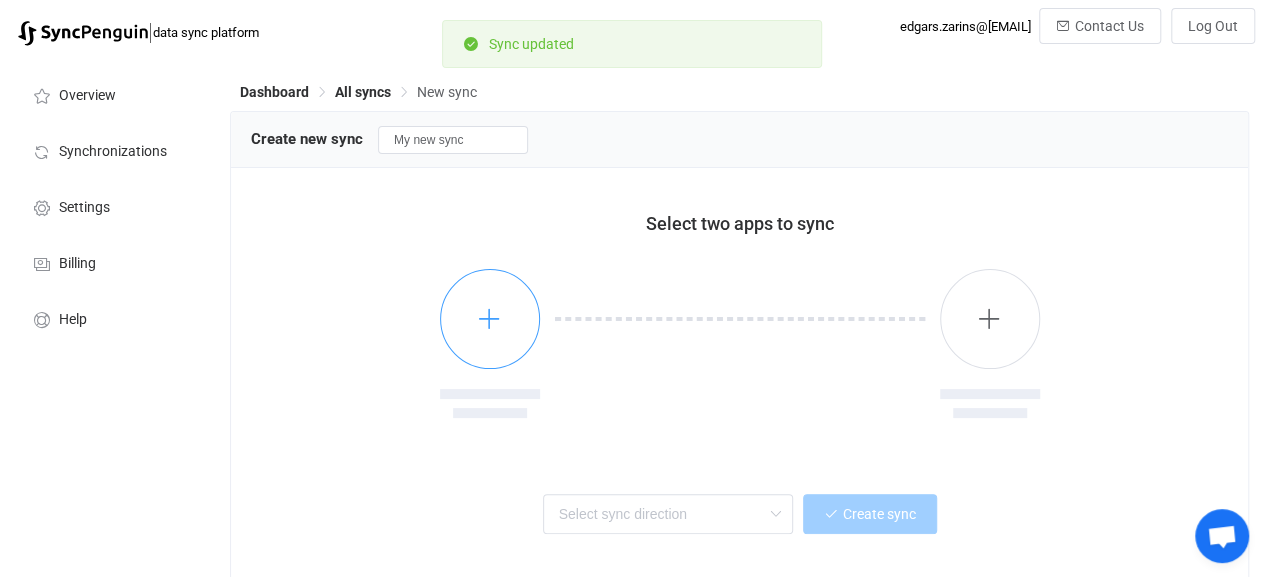 click at bounding box center [489, 318] 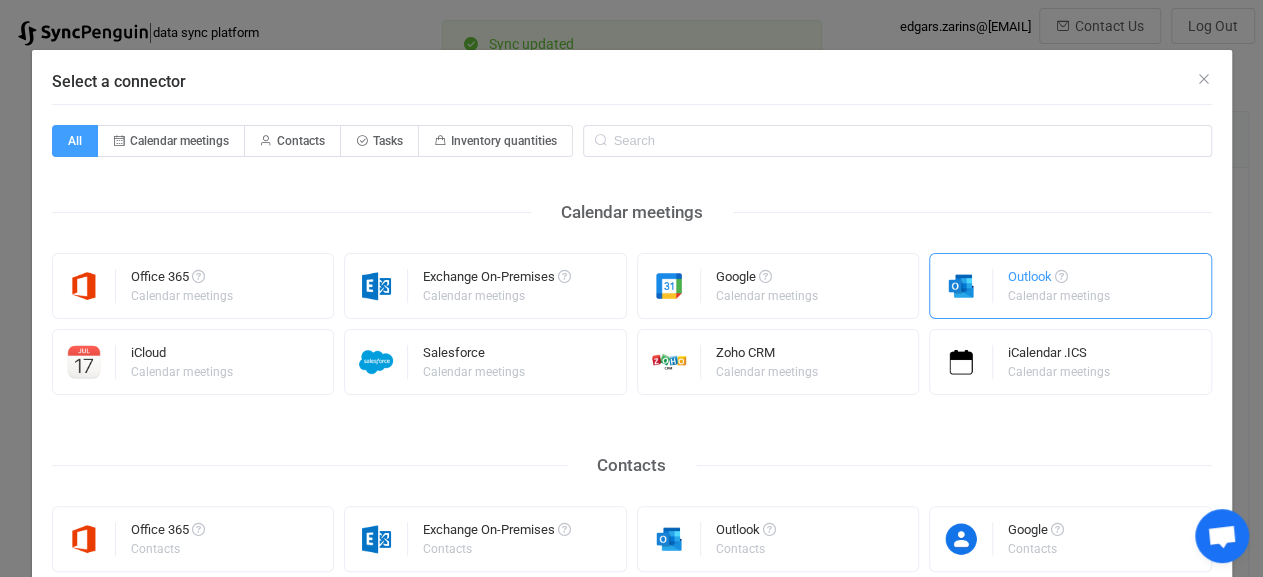 click on "Outlook
Calendar meetings" at bounding box center (1070, 286) 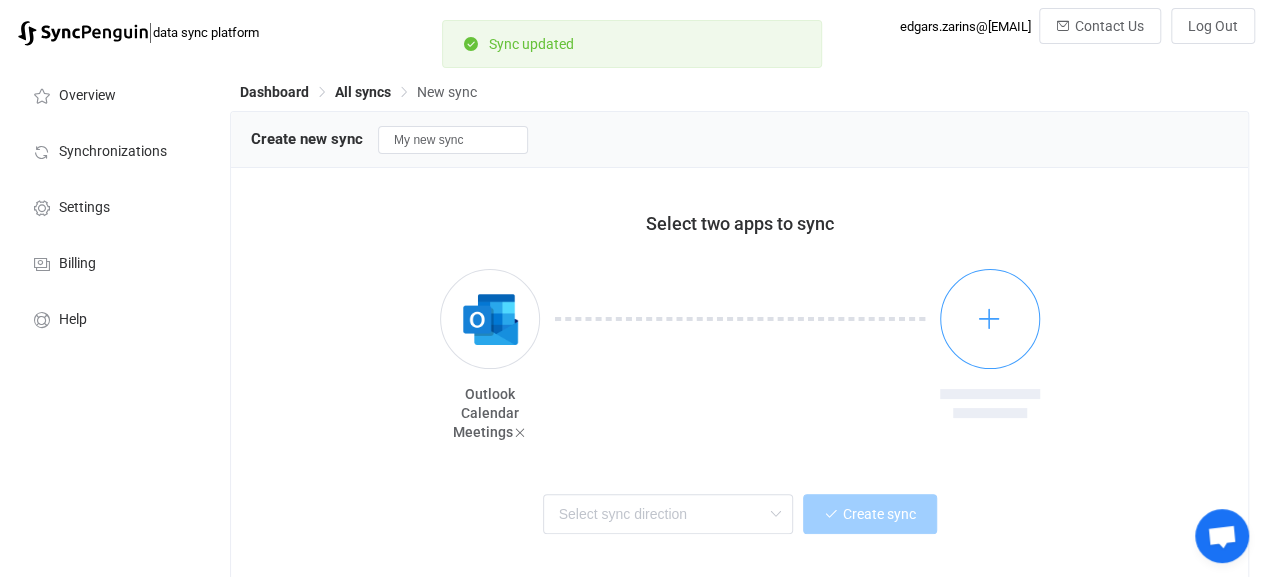 click at bounding box center (990, 319) 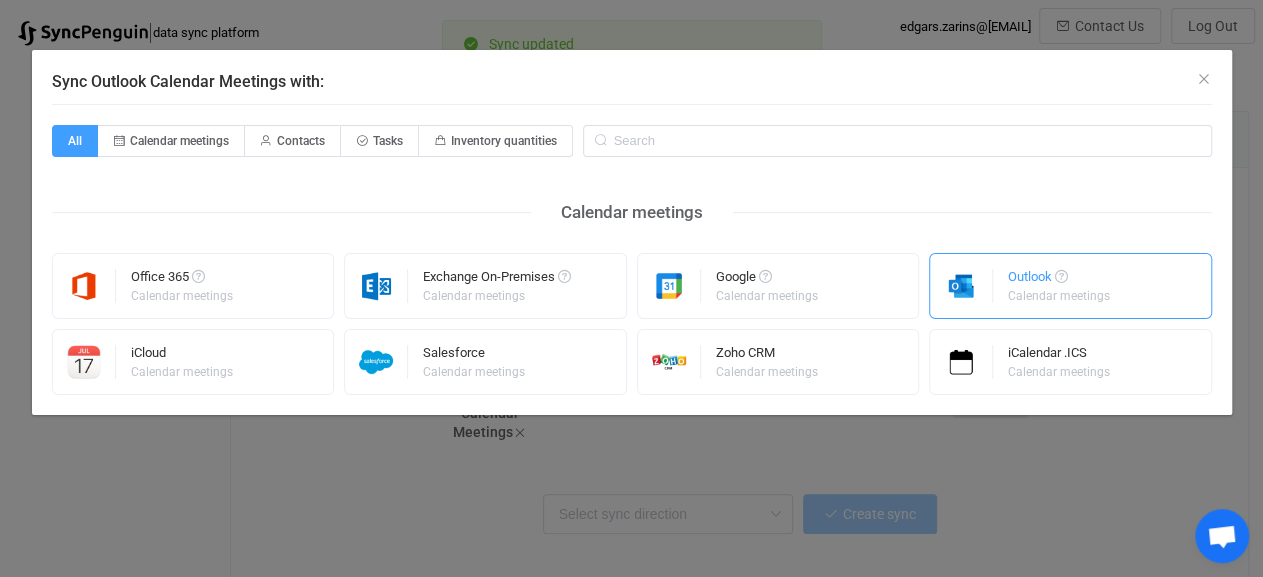 click on "Calendar meetings" at bounding box center (1059, 296) 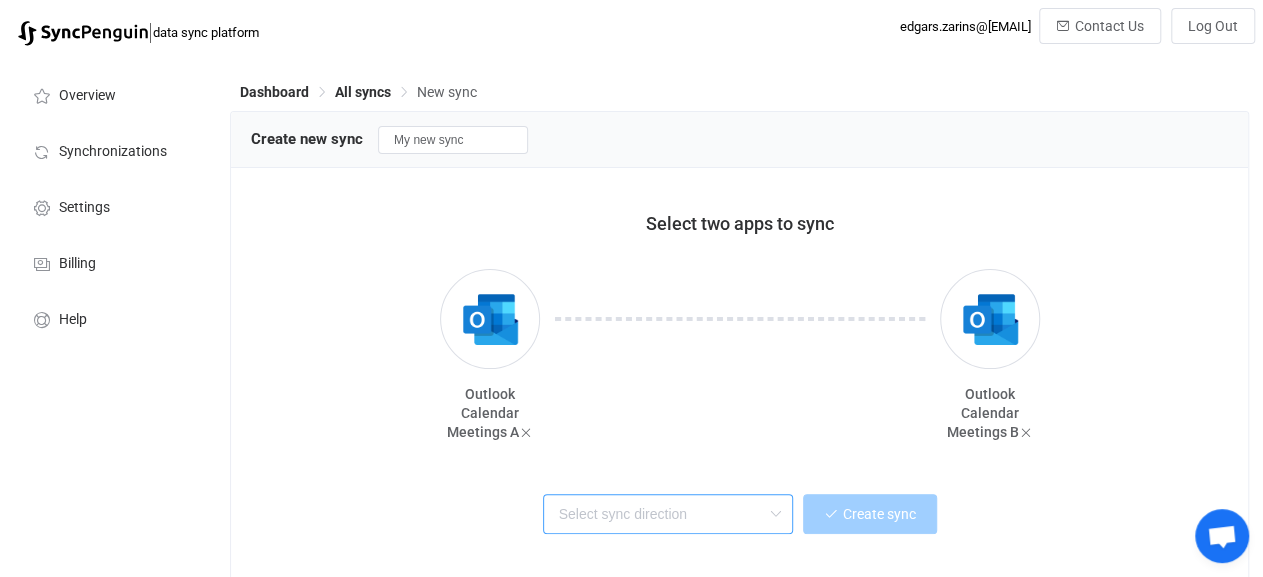 click at bounding box center (668, 514) 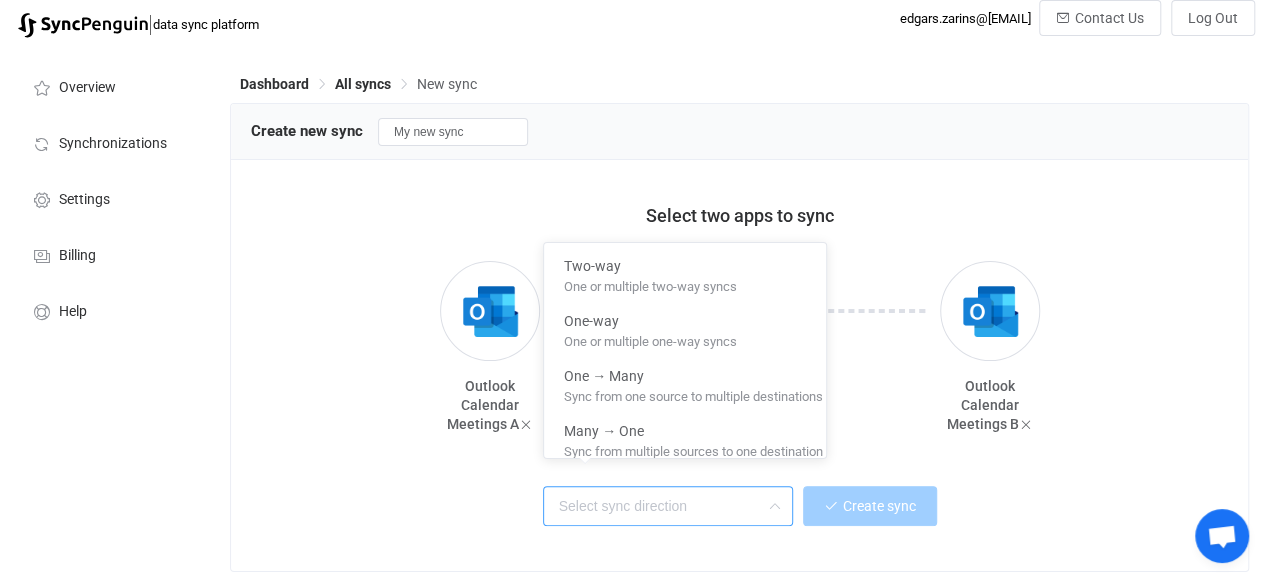 scroll, scrollTop: 70, scrollLeft: 0, axis: vertical 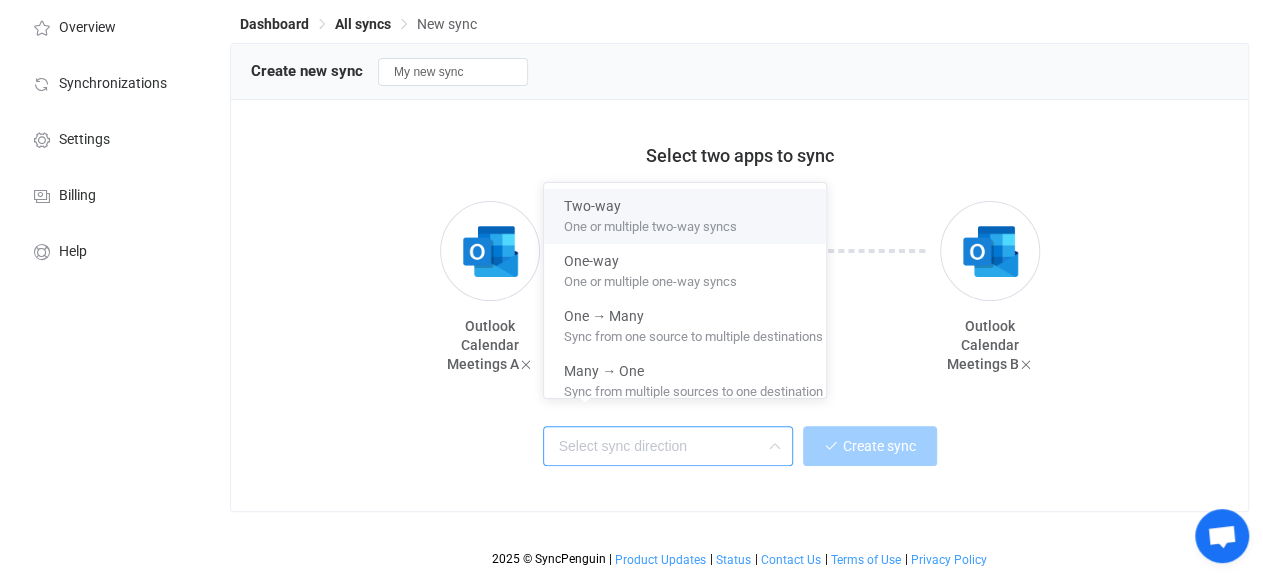 click on "One or multiple two-way syncs" at bounding box center [650, 223] 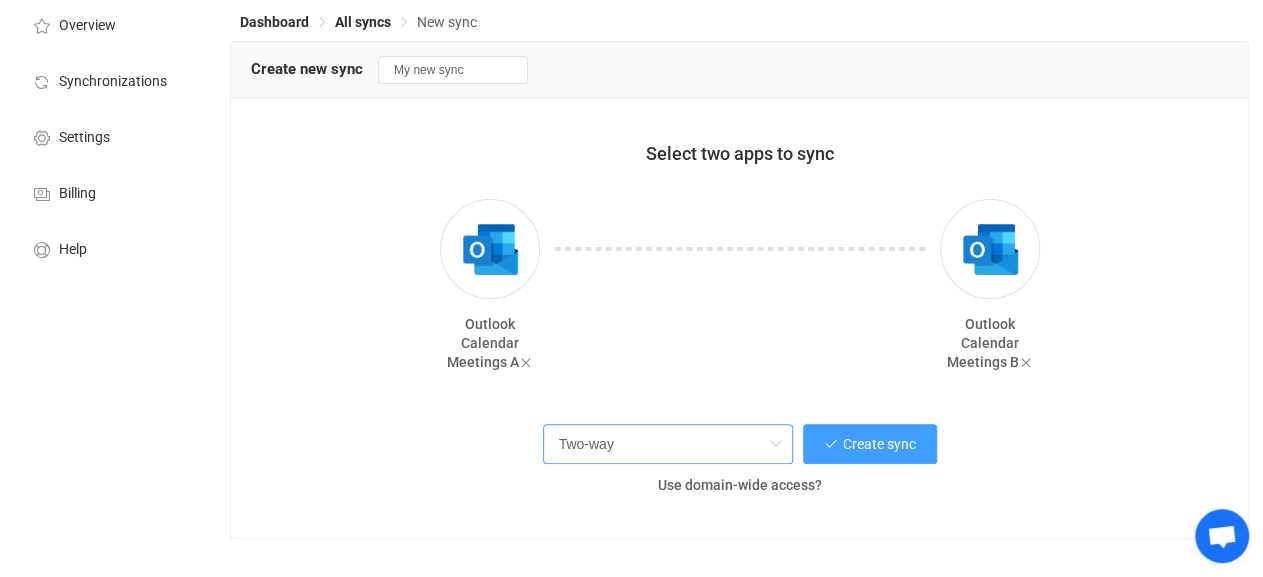 scroll, scrollTop: 100, scrollLeft: 0, axis: vertical 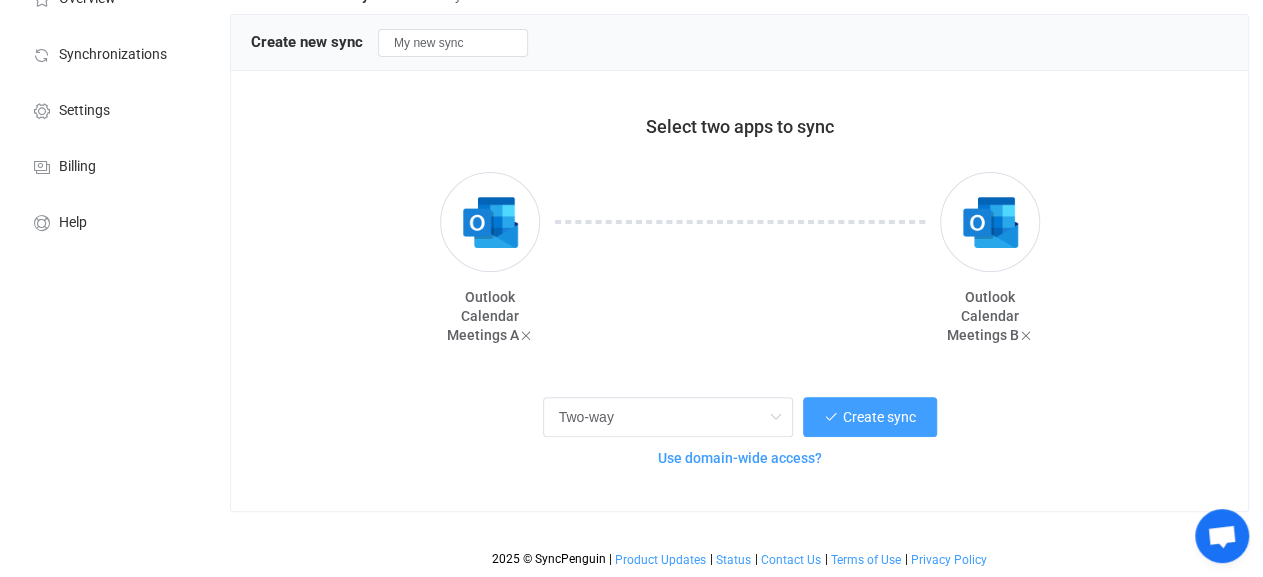 click on "Use domain-wide access?" at bounding box center [740, 458] 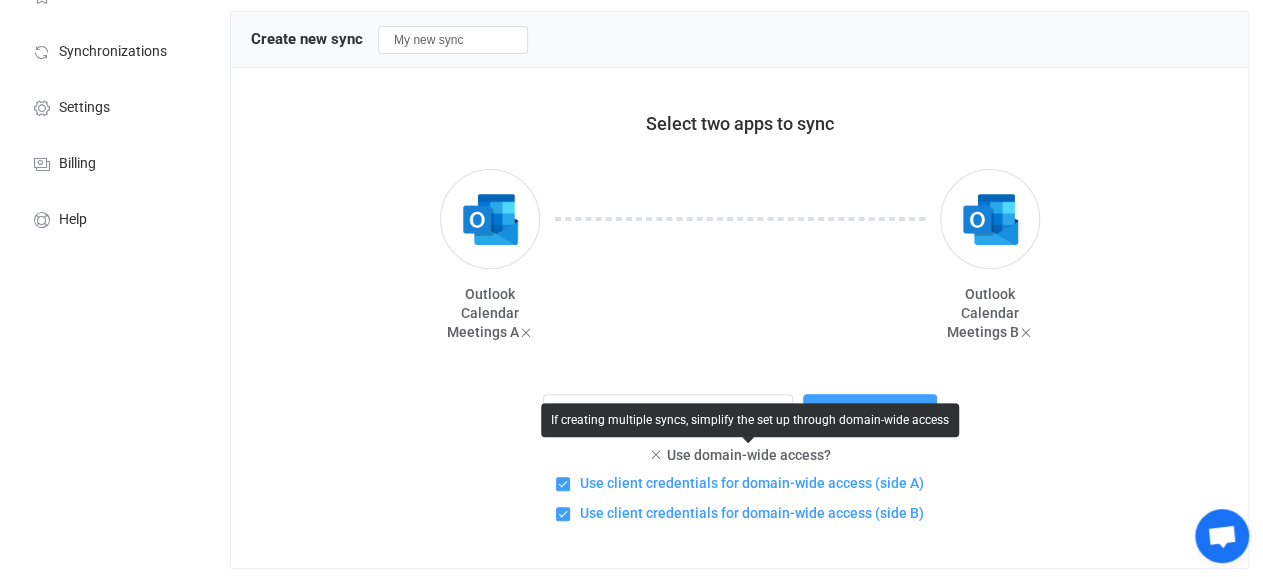 click on "Two-way Create sync" at bounding box center (739, 411) 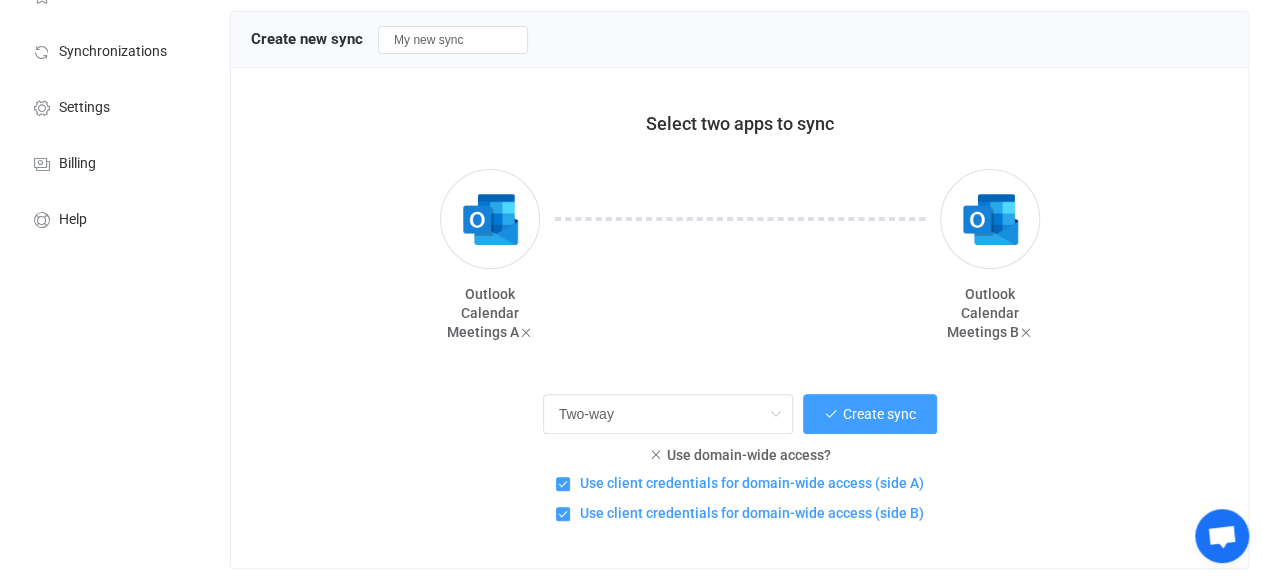 click on "Two-way Create sync" at bounding box center [739, 411] 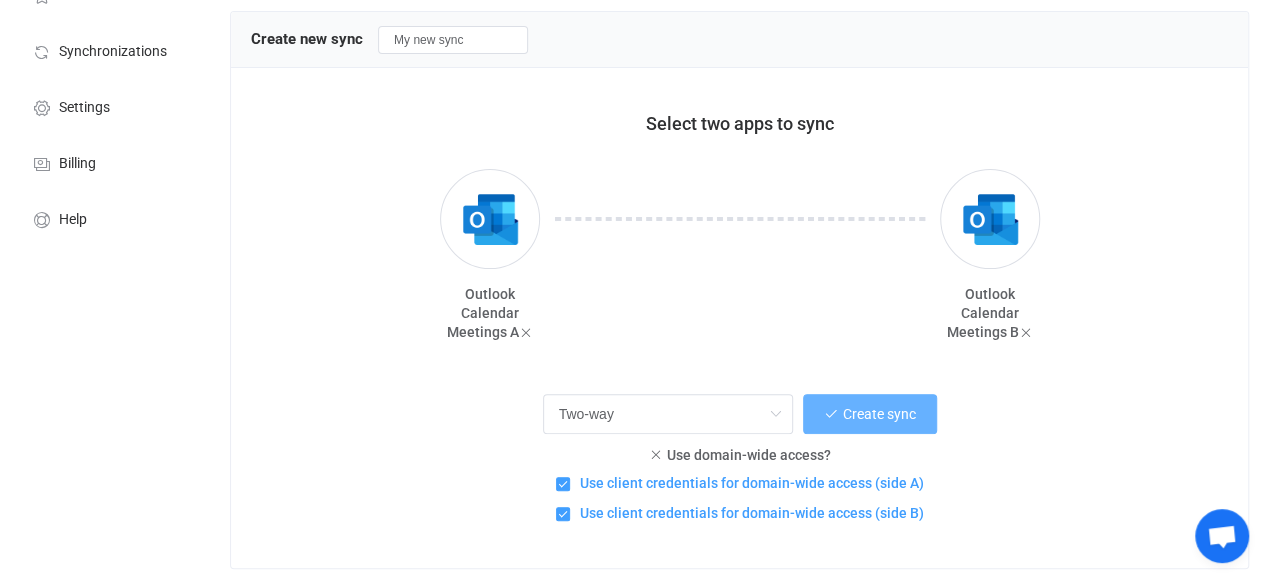 click on "Create sync" at bounding box center [879, 414] 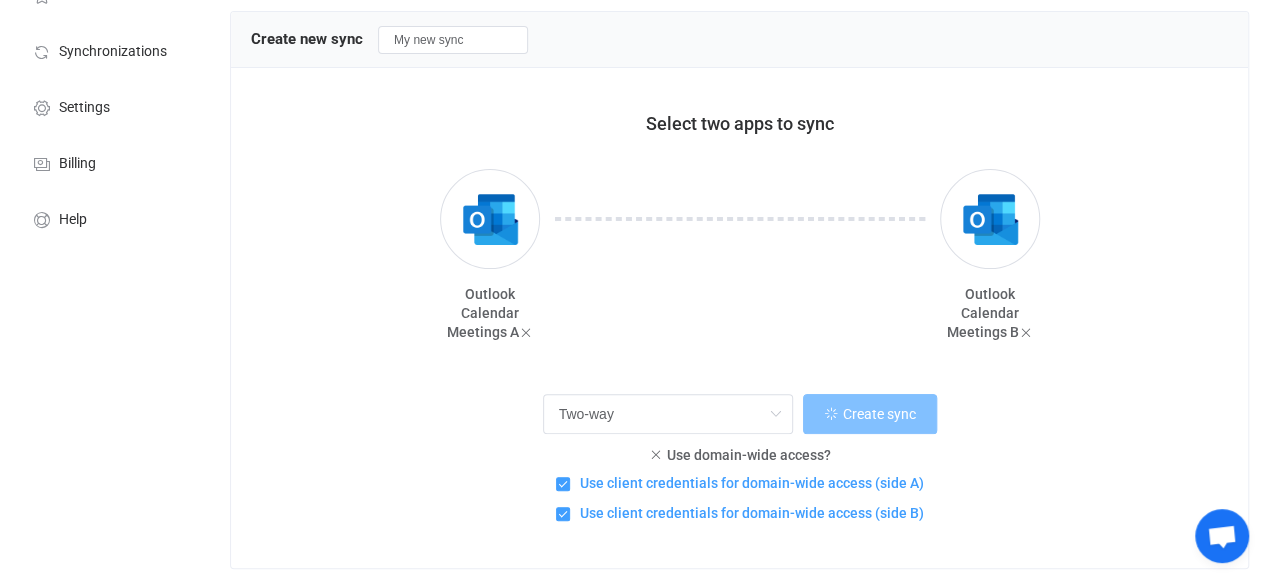 scroll, scrollTop: 0, scrollLeft: 0, axis: both 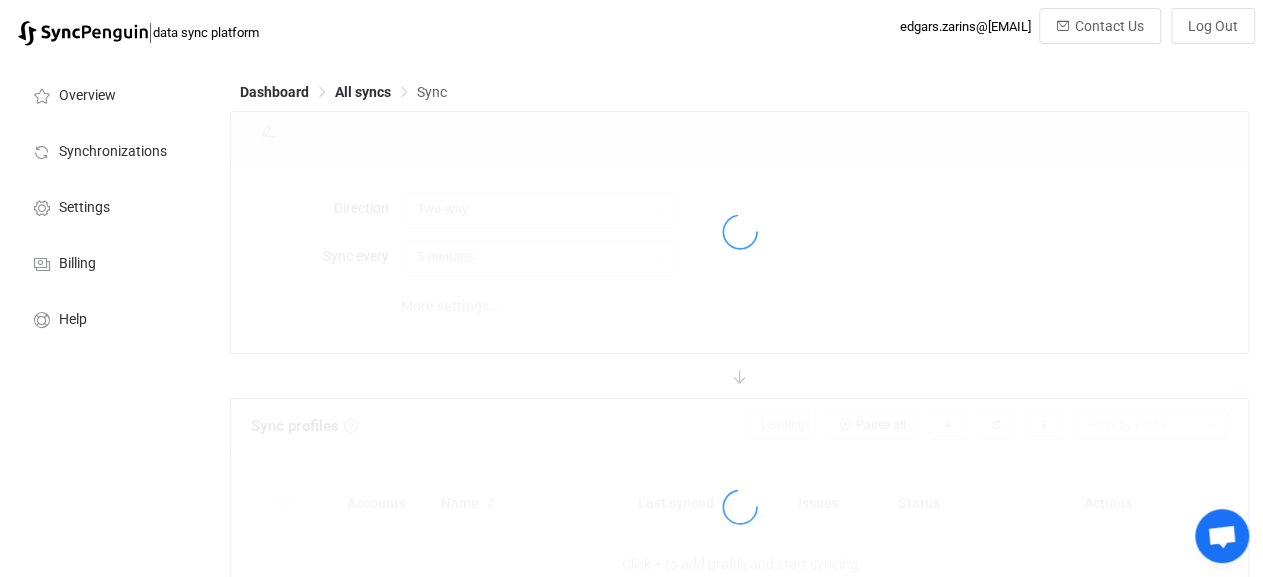 type on "10 minutes" 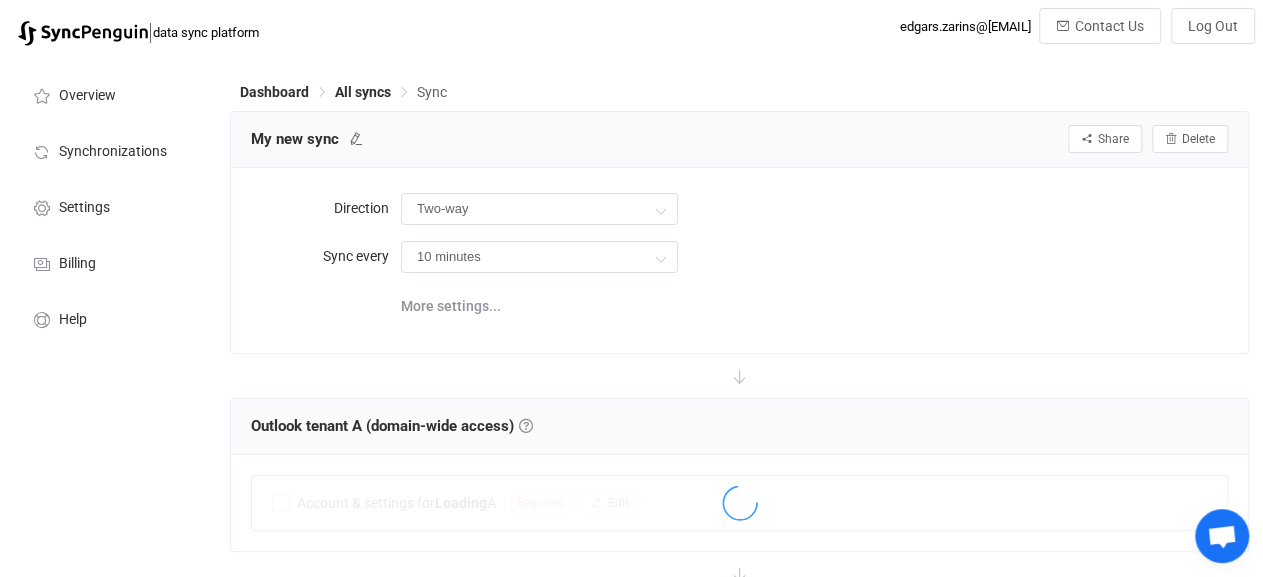 scroll, scrollTop: 520, scrollLeft: 0, axis: vertical 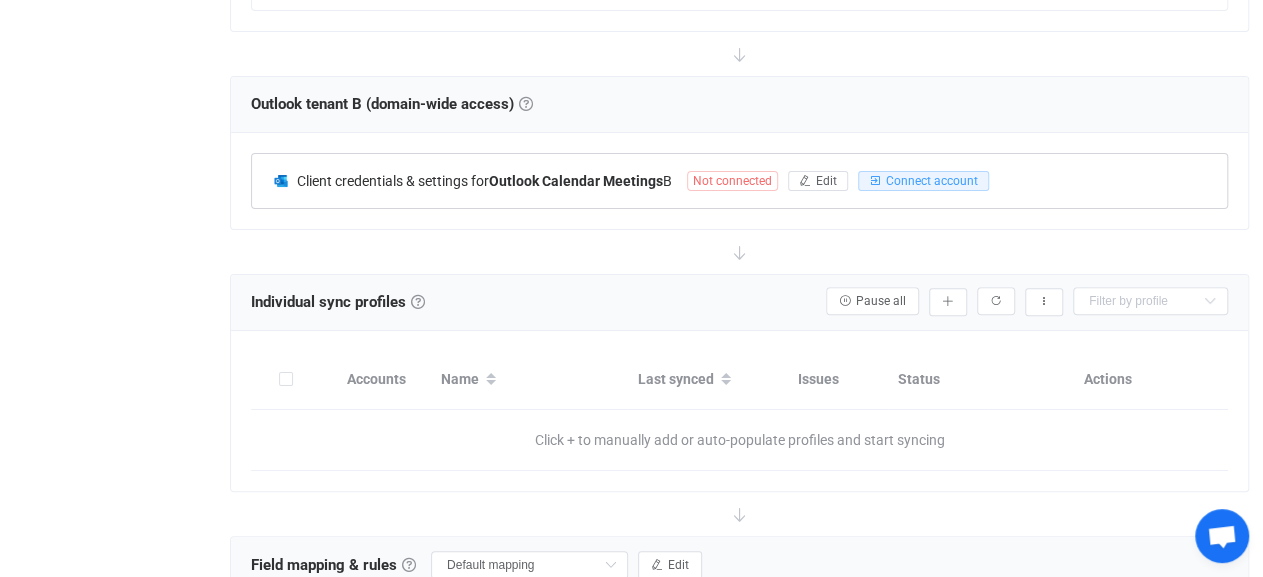 click on "Not connected" at bounding box center (732, 181) 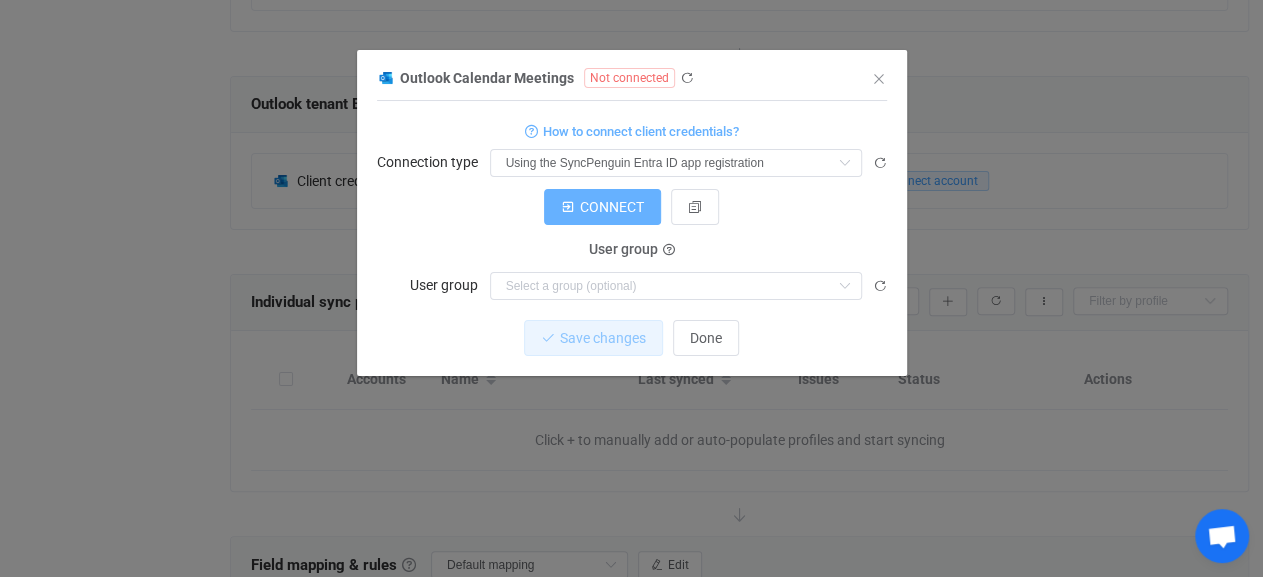 click on "CONNECT" at bounding box center [602, 207] 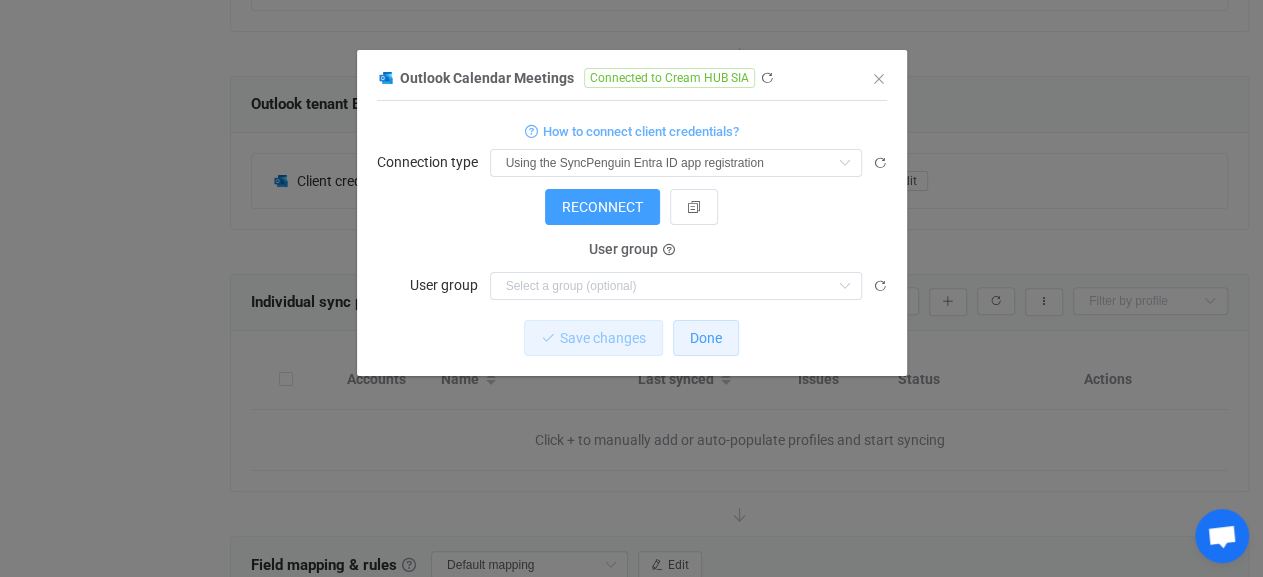 click on "Done" at bounding box center (706, 338) 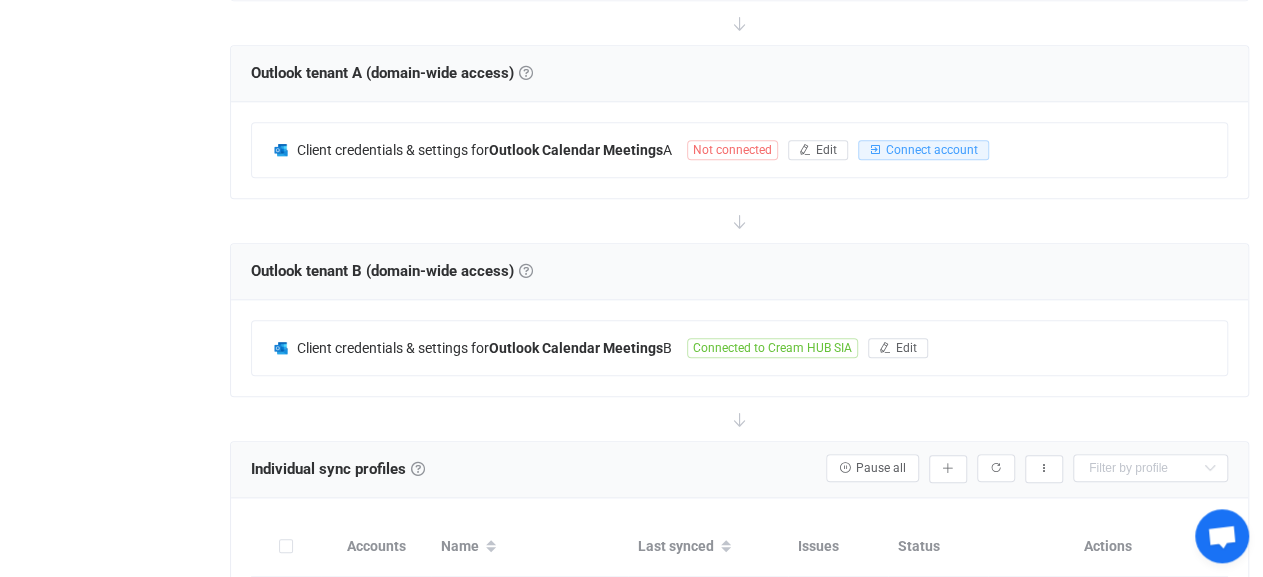 scroll, scrollTop: 208, scrollLeft: 0, axis: vertical 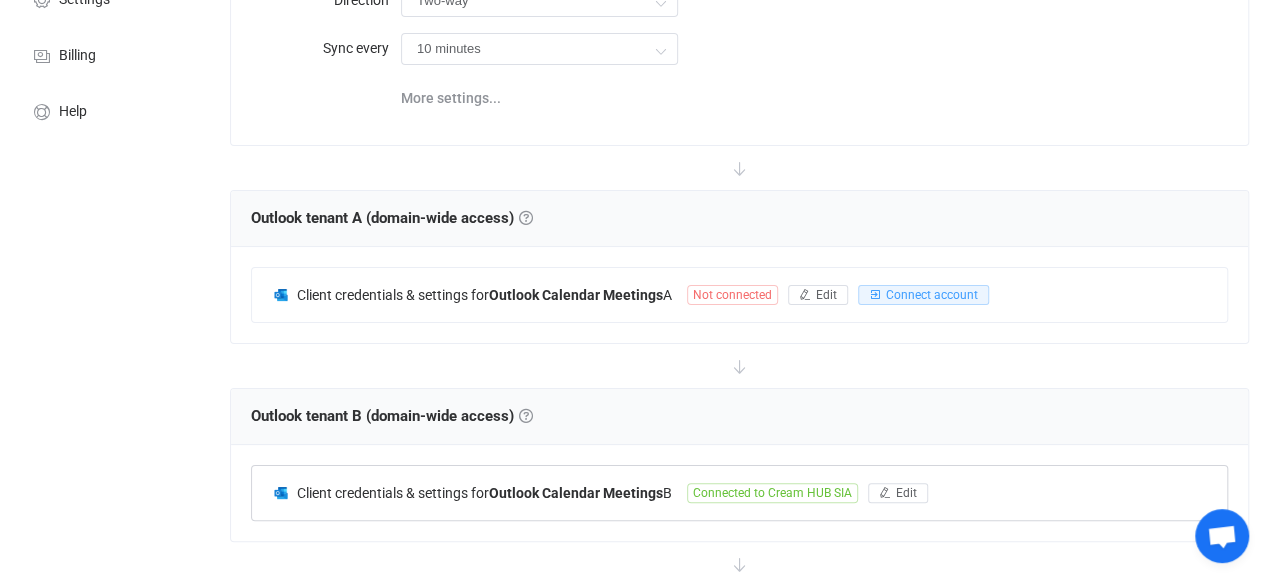 click on "Connected  to Cream HUB SIA" at bounding box center (772, 493) 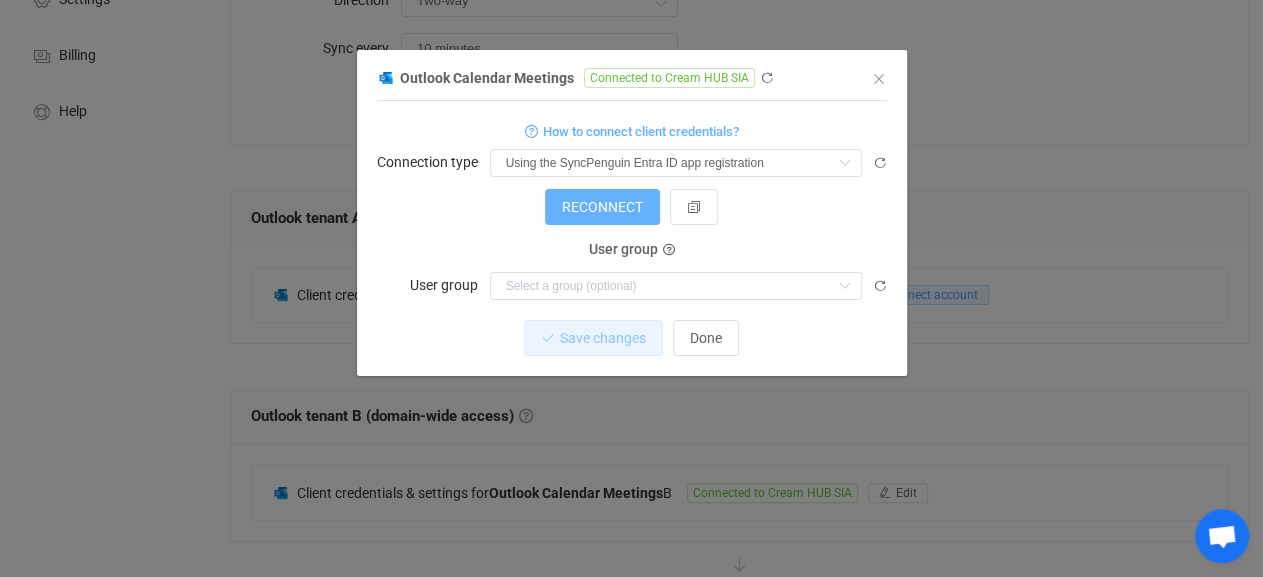 click on "RECONNECT" at bounding box center [602, 207] 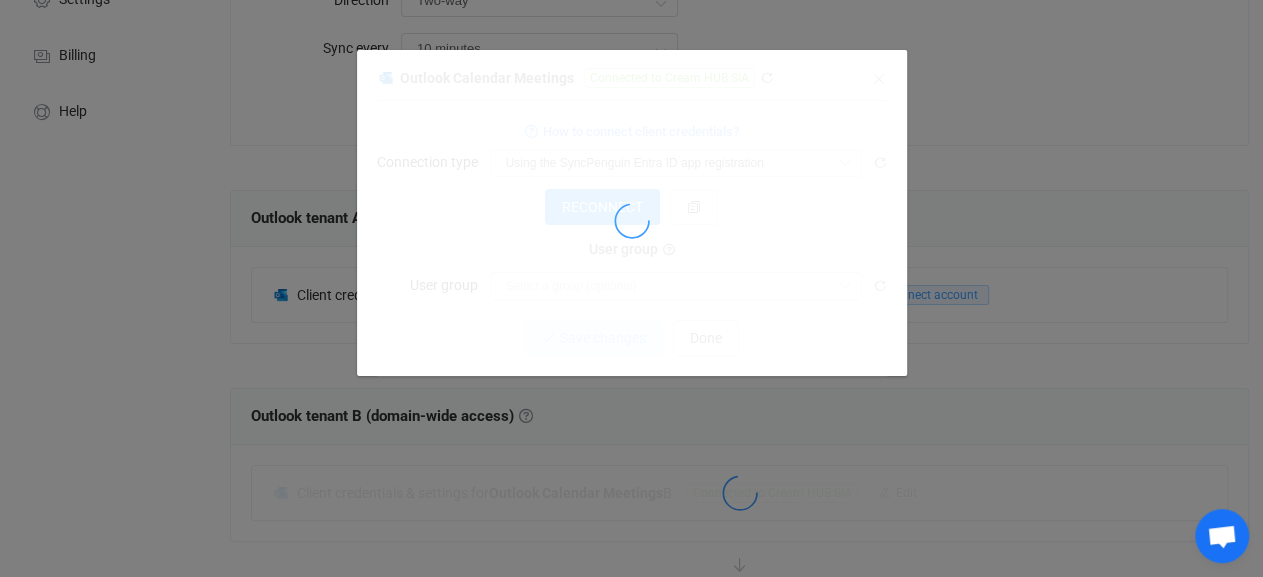 click at bounding box center [632, 220] 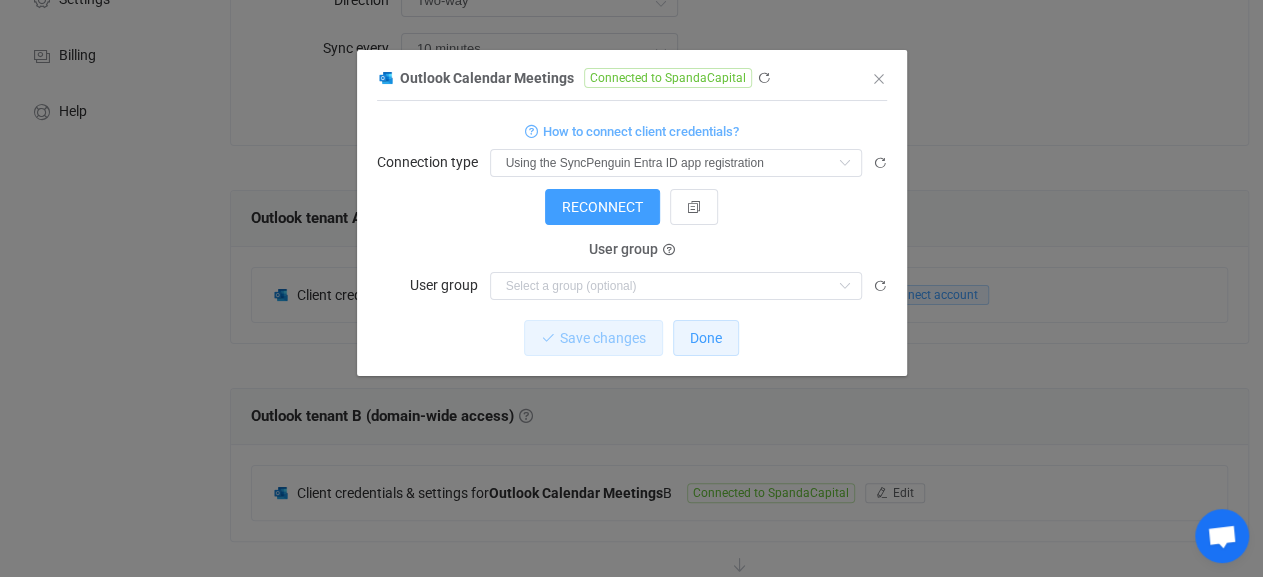 click on "Done" at bounding box center (706, 338) 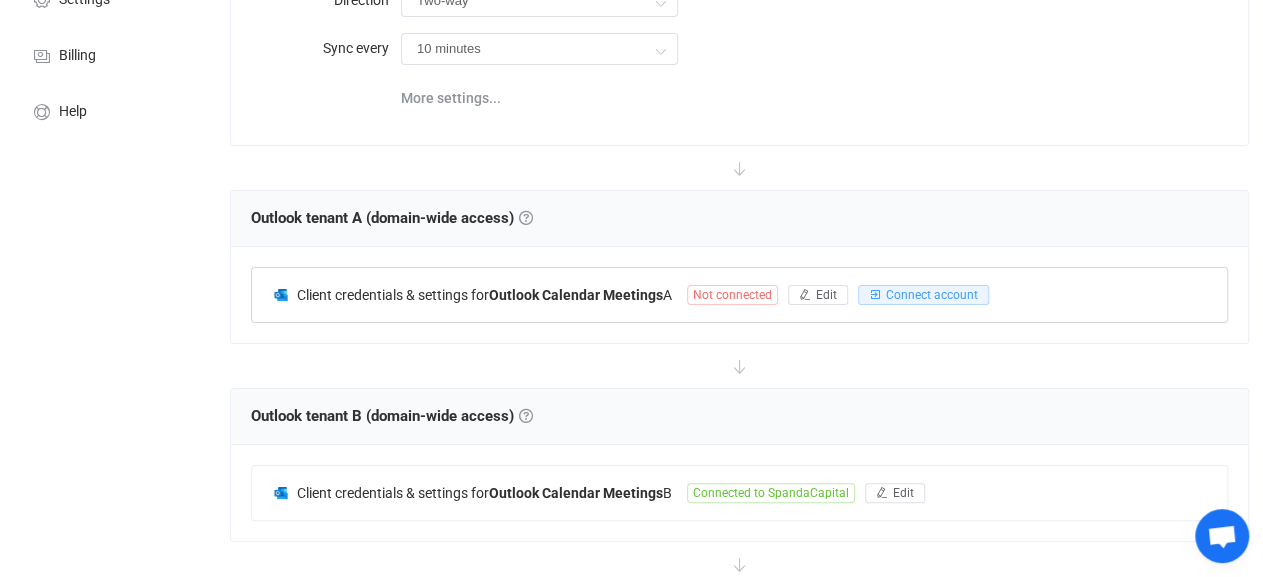 click on "Client credentials & settings for  Outlook Calendar Meetings  A
Not connected Edit Connect account" at bounding box center (739, 295) 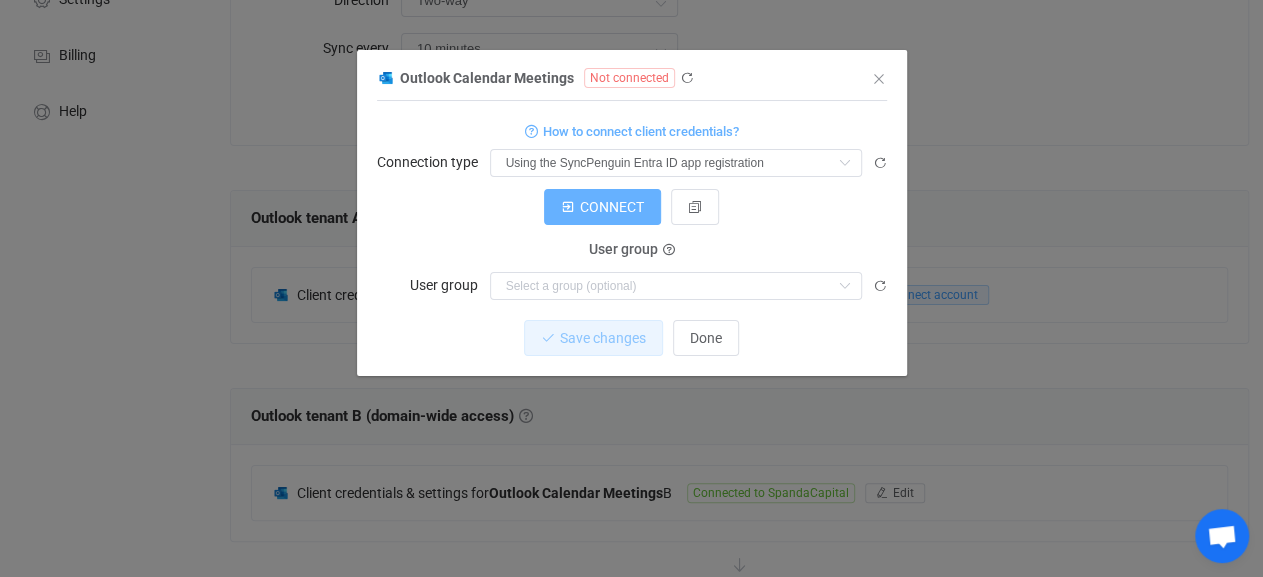 click on "CONNECT" at bounding box center [612, 207] 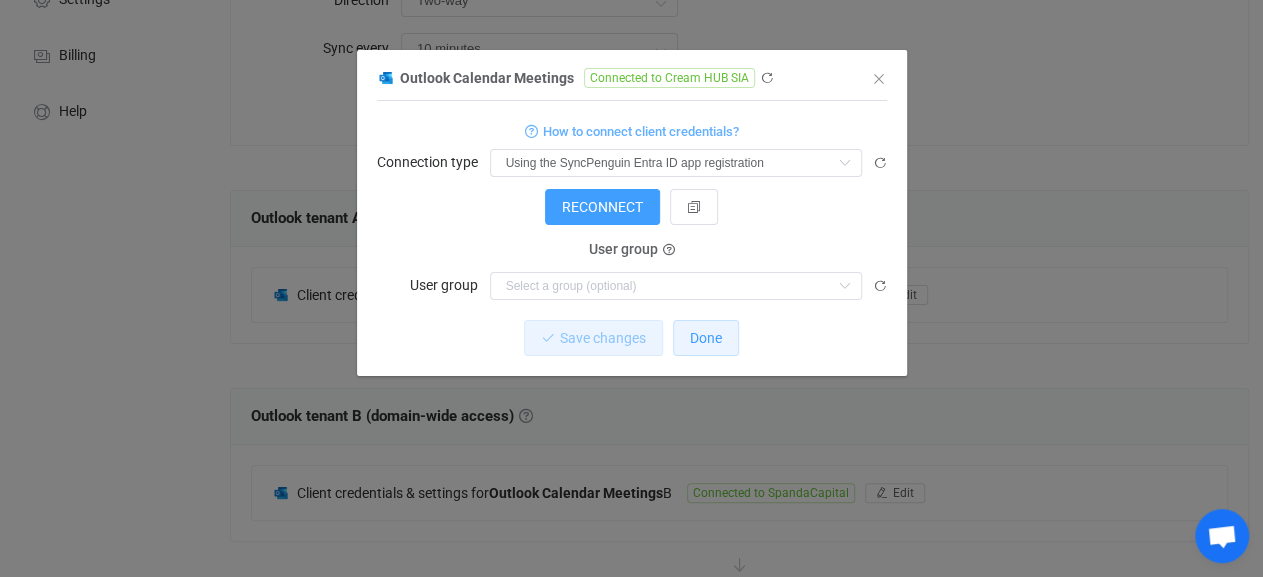 click on "Done" at bounding box center [706, 338] 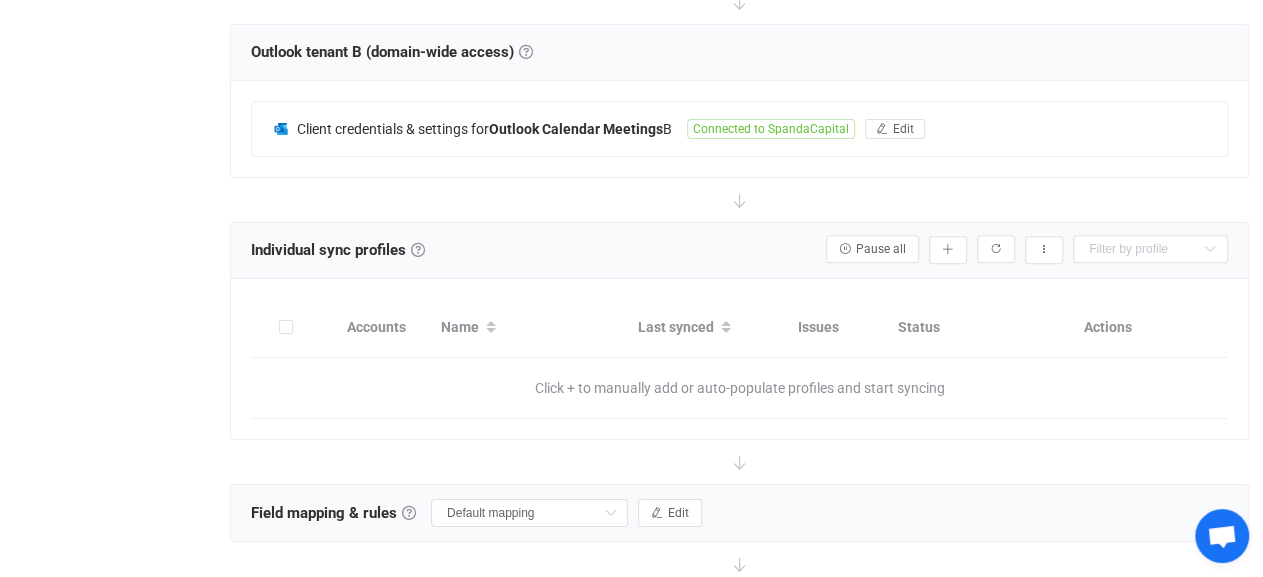 scroll, scrollTop: 624, scrollLeft: 0, axis: vertical 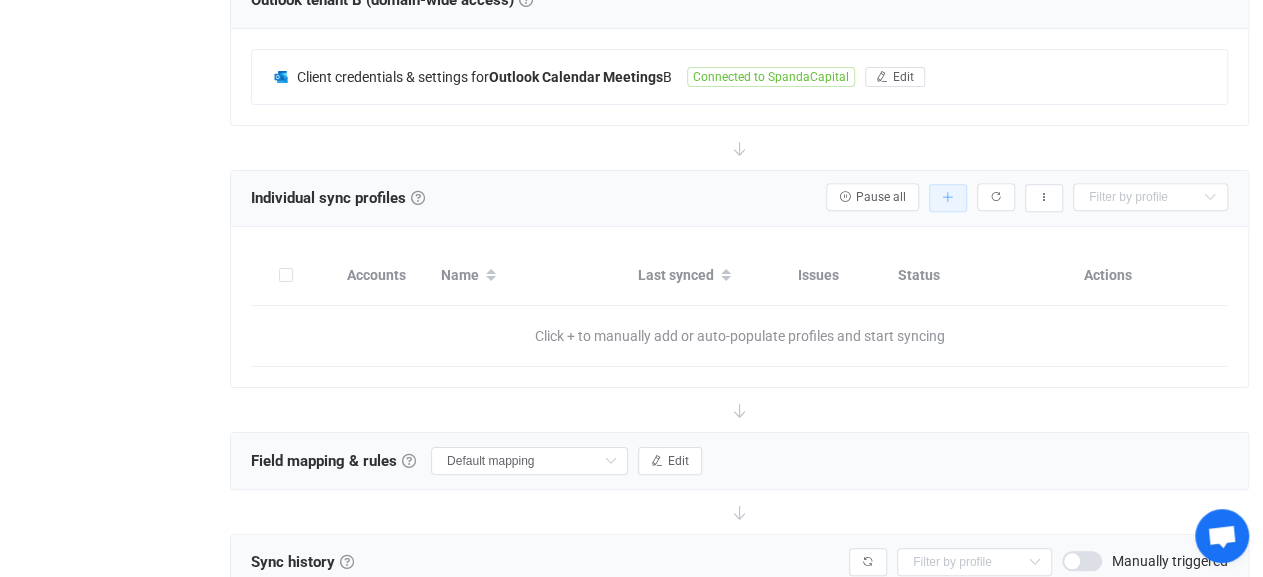 click at bounding box center [948, 198] 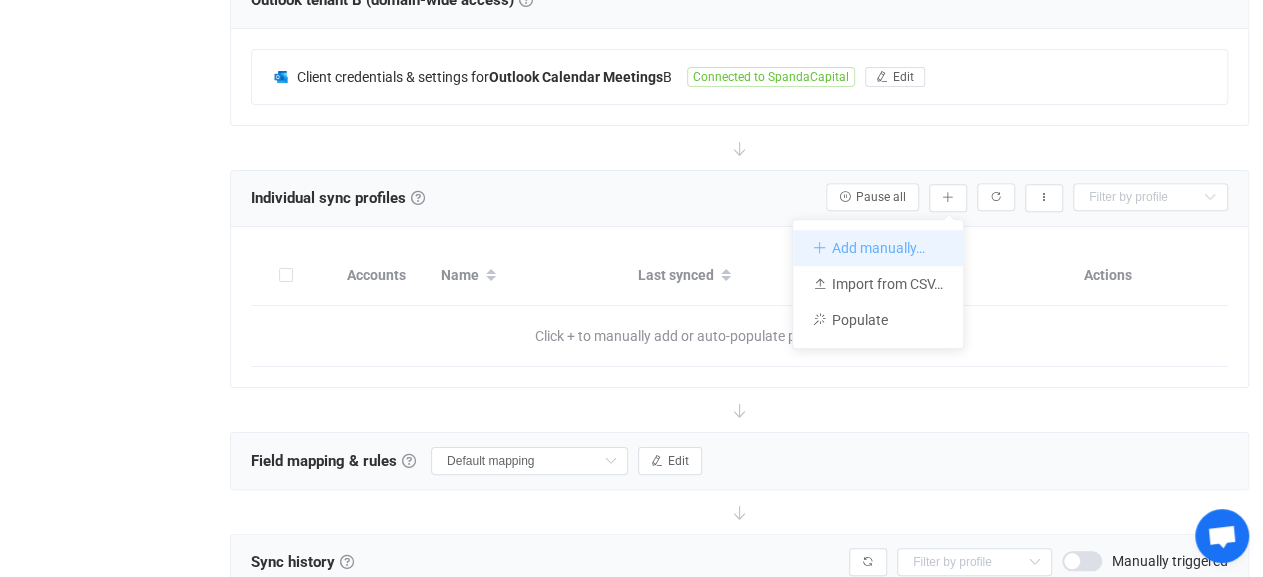 click on "Add manually…" at bounding box center (878, 248) 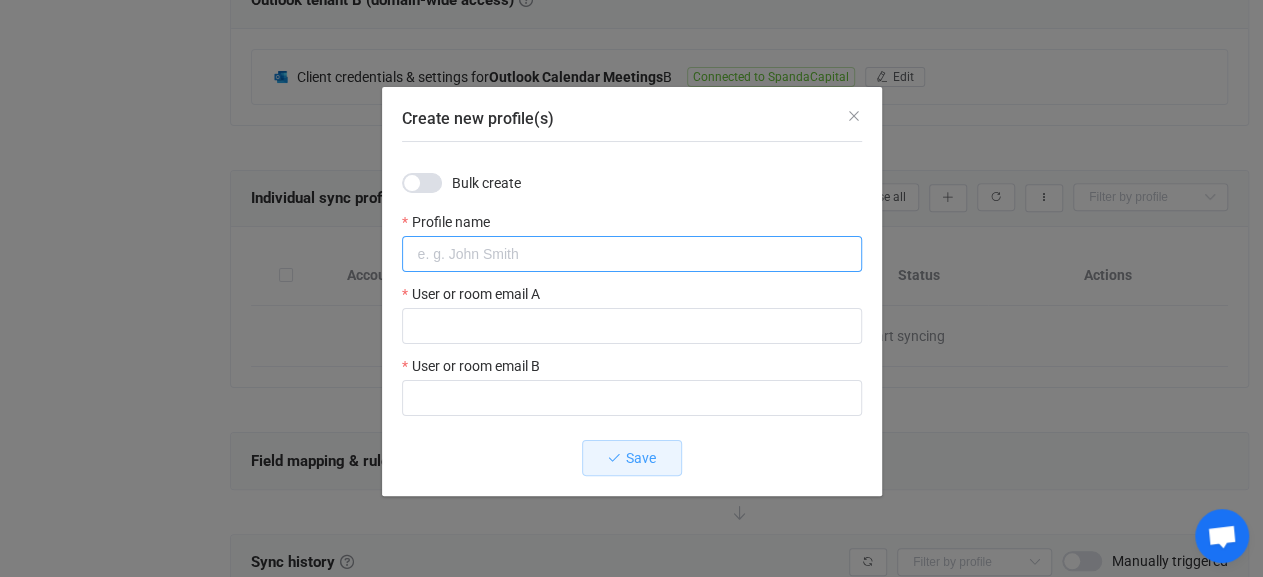 click at bounding box center (632, 254) 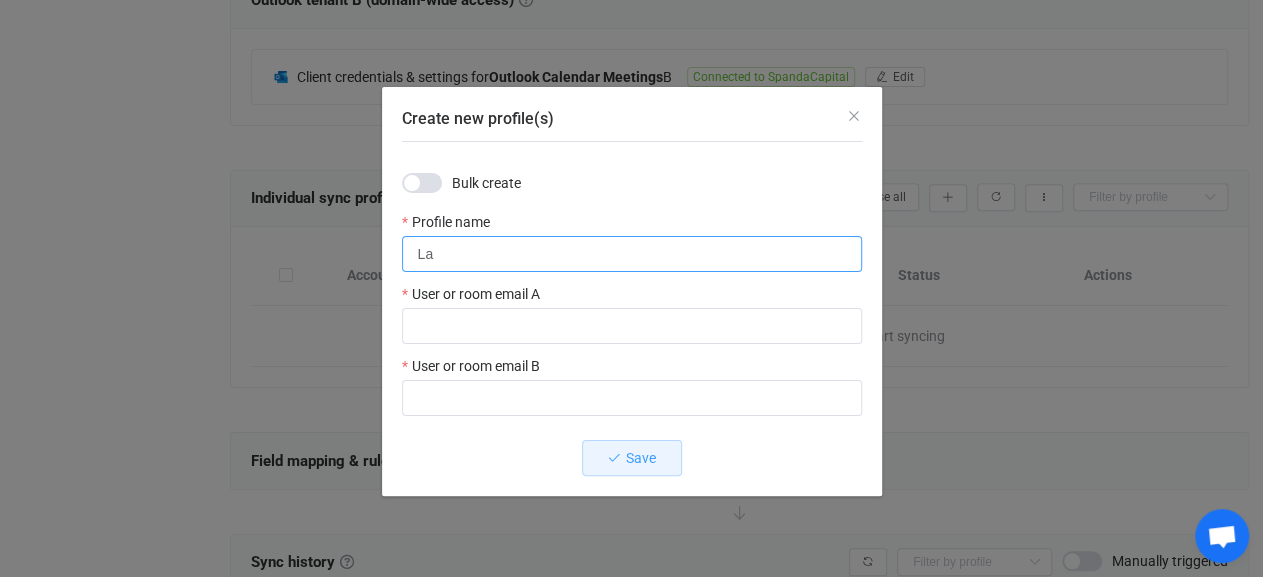 type on "L" 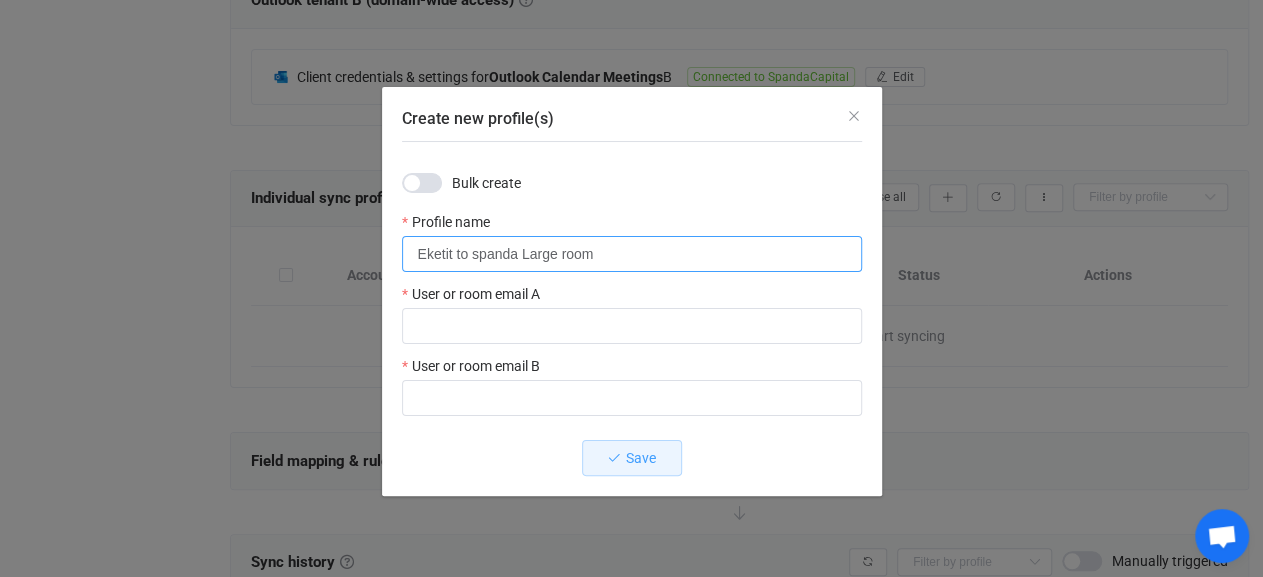 type on "Eketit to spanda Large room" 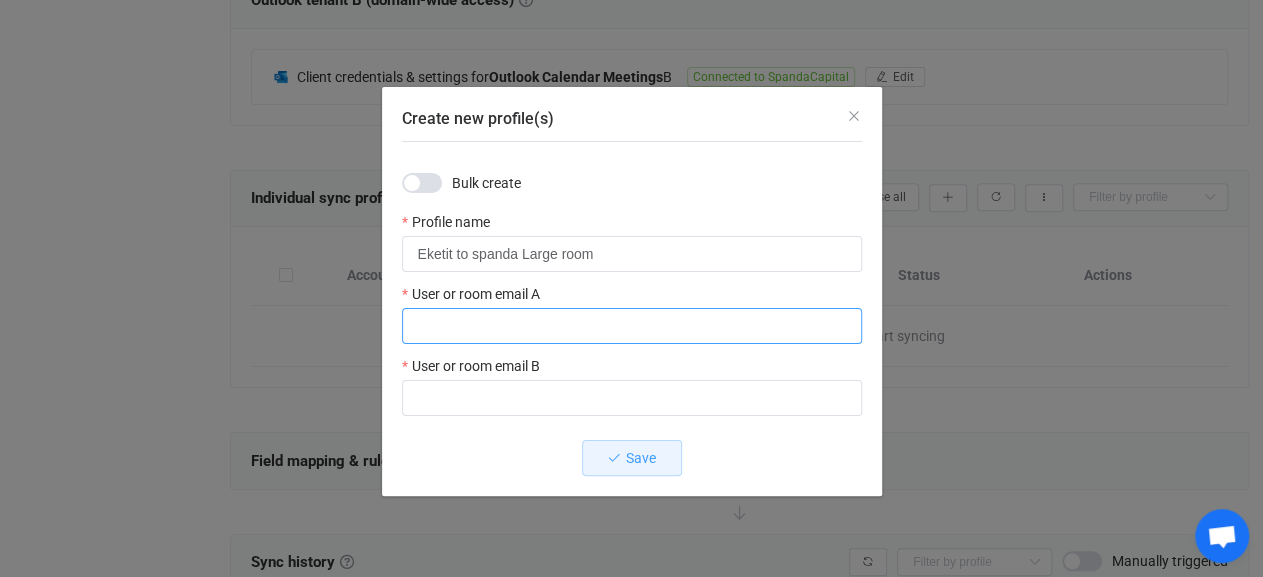 paste on "[EMAIL]" 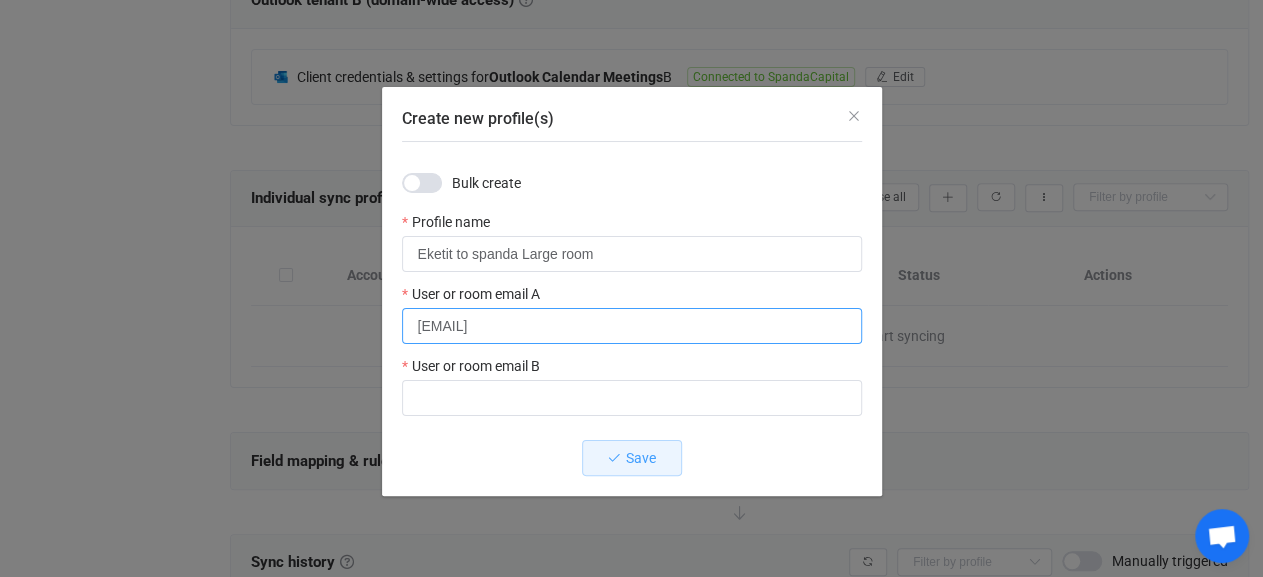 type on "[EMAIL]" 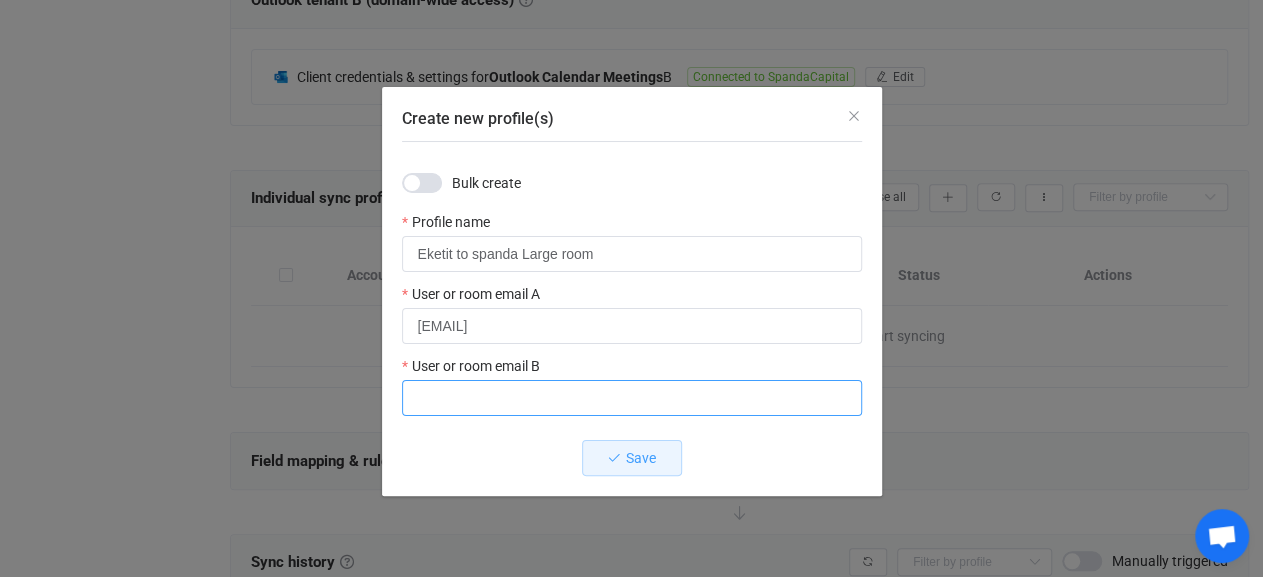 click at bounding box center (632, 398) 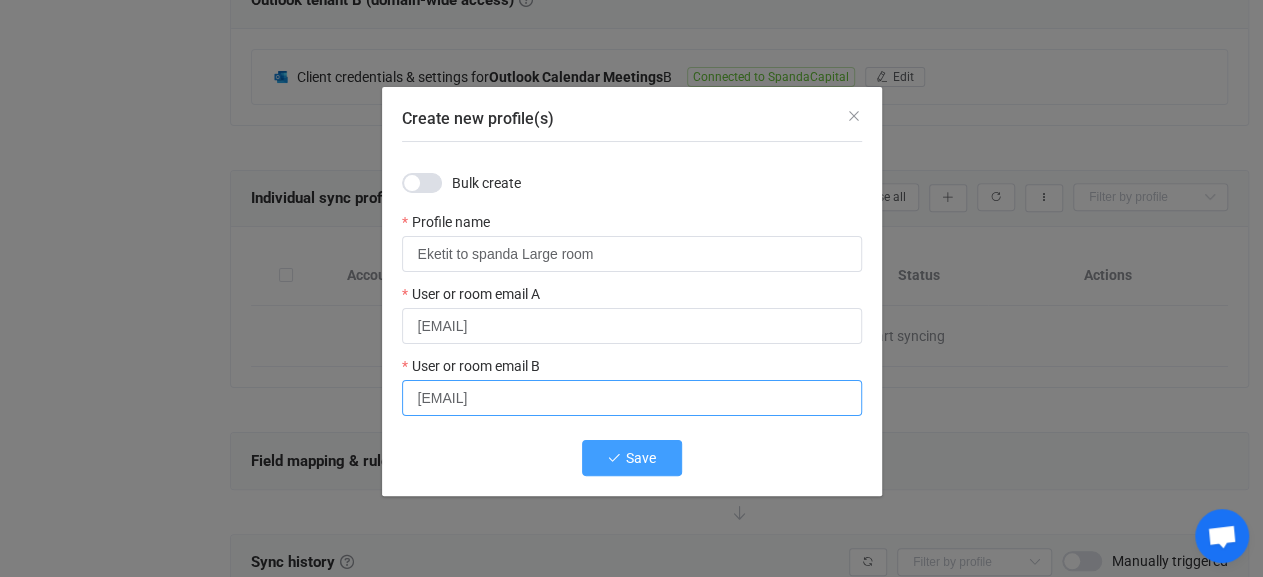 type on "[EMAIL]" 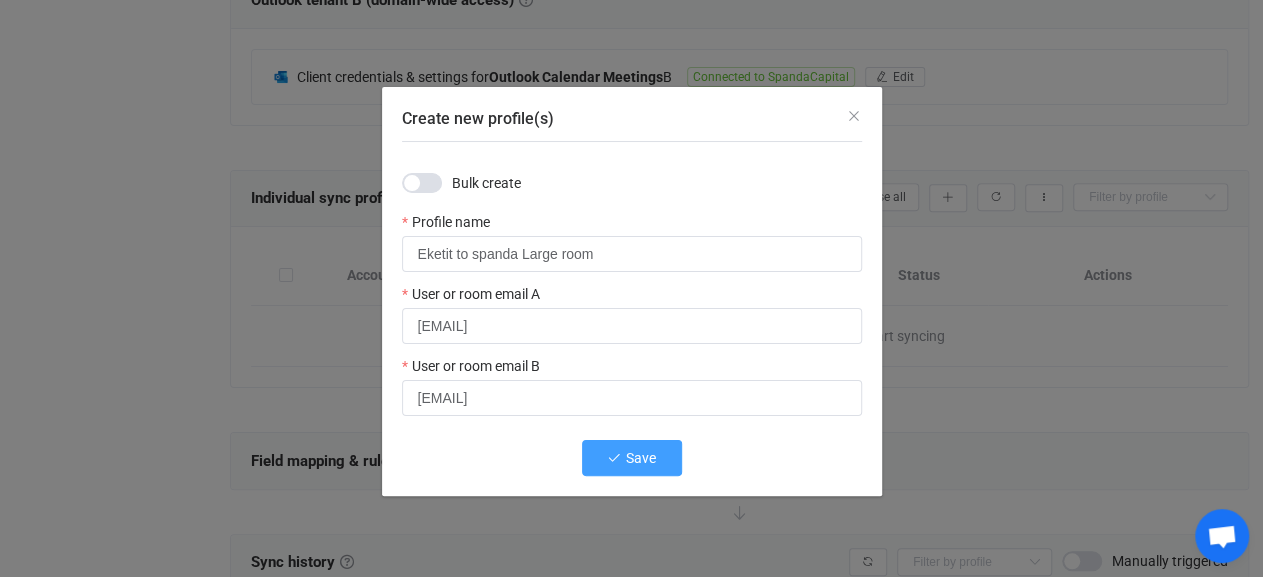 click on "Save" at bounding box center (641, 458) 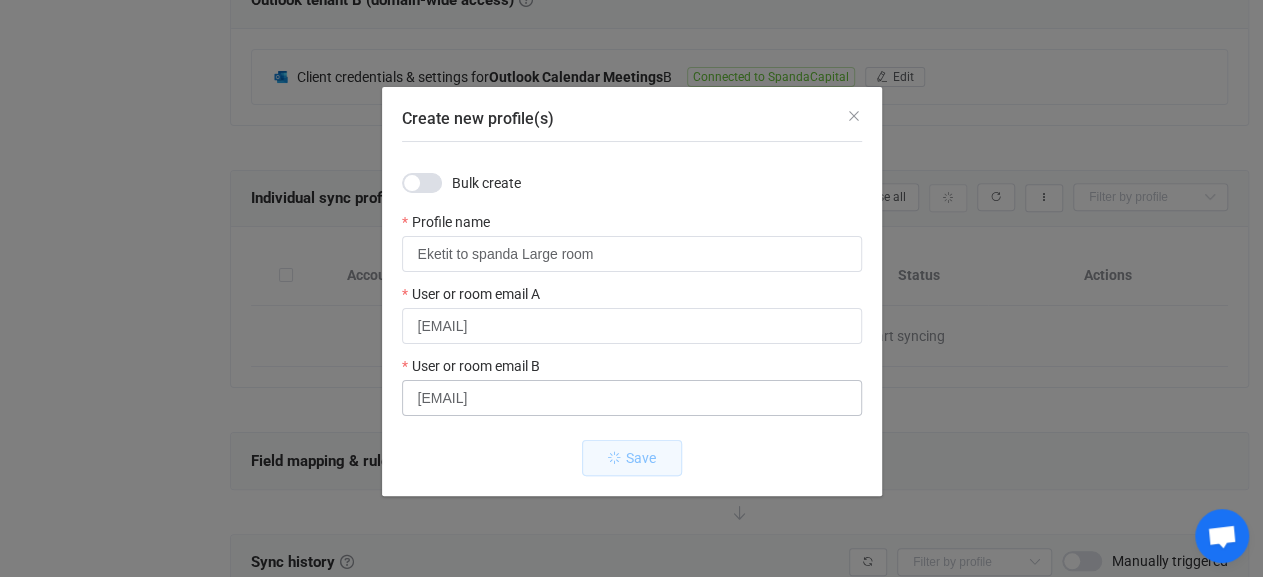 type 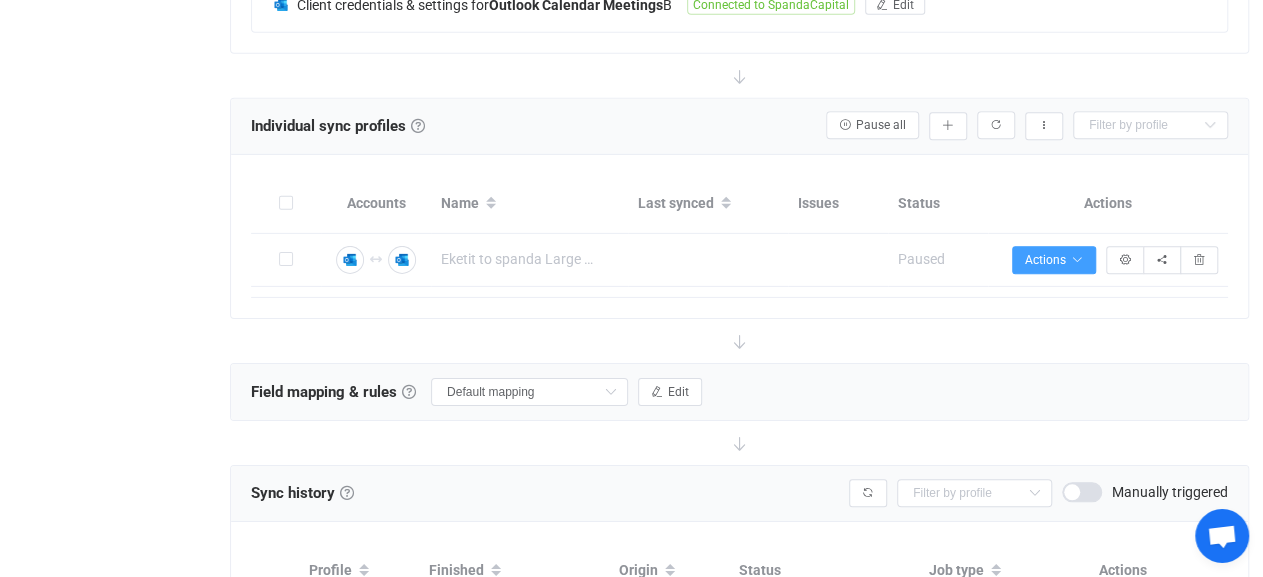 scroll, scrollTop: 580, scrollLeft: 0, axis: vertical 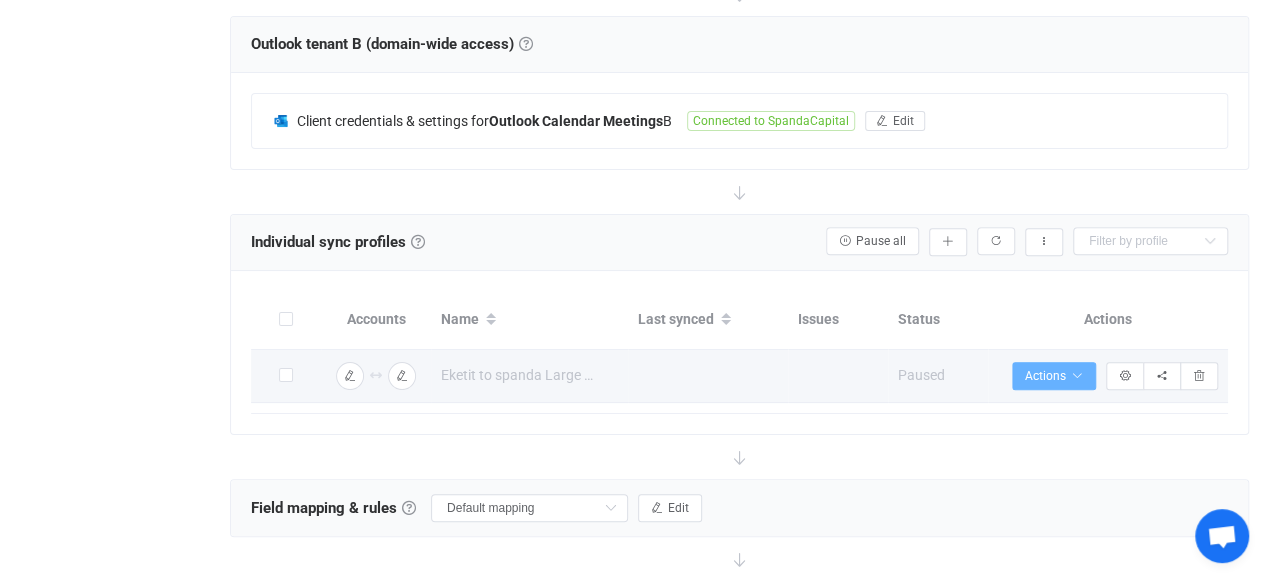 click on "Actions" at bounding box center [1054, 376] 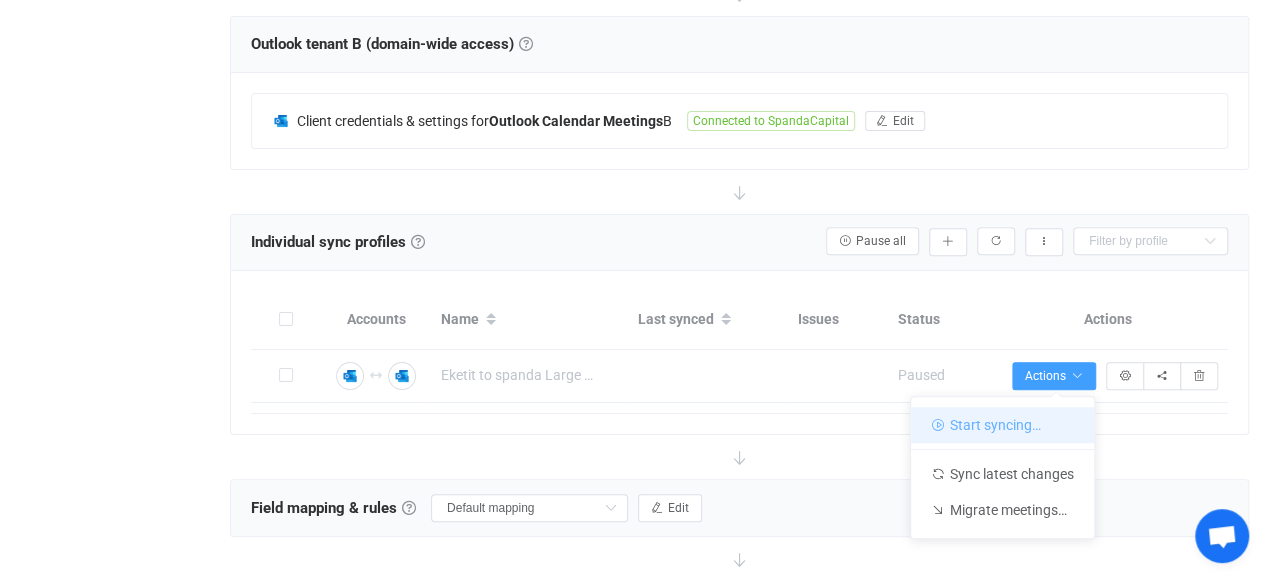 click on "Start syncing…" at bounding box center (1002, 425) 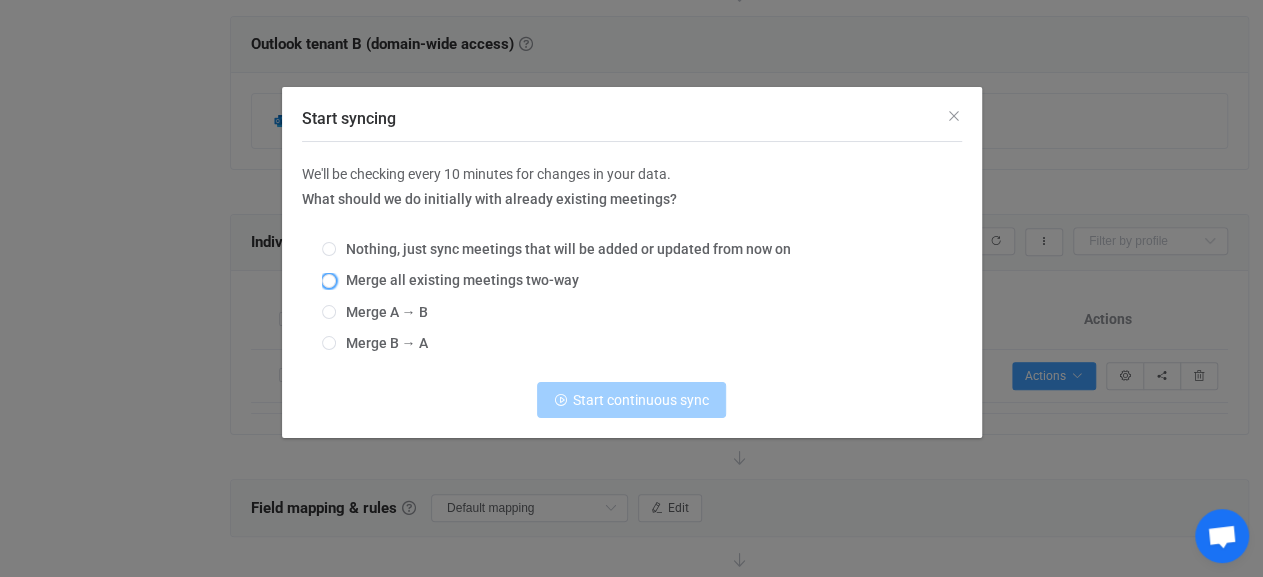 click on "Merge all existing meetings two-way" at bounding box center (457, 280) 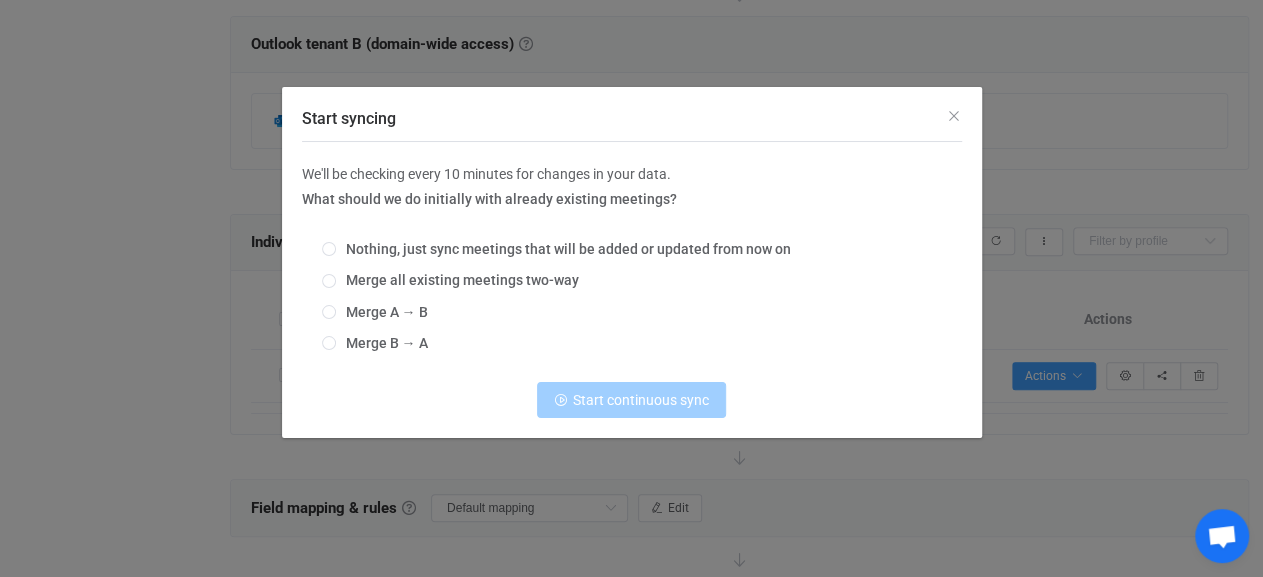 click on "Merge all existing meetings two-way" at bounding box center (329, 282) 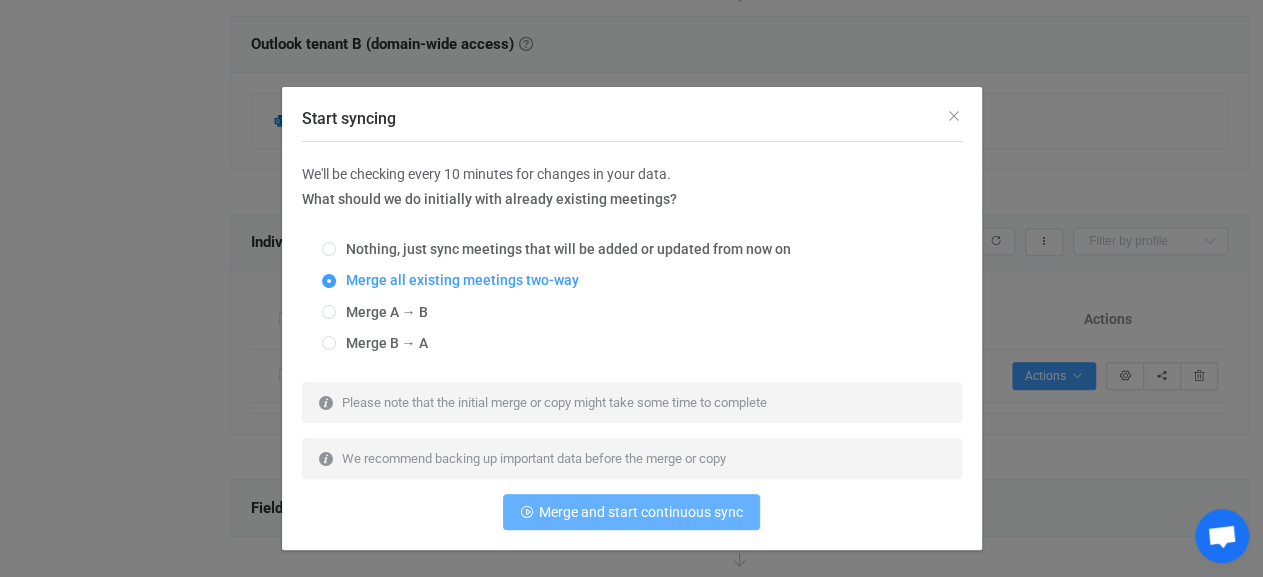 drag, startPoint x: 639, startPoint y: 493, endPoint x: 632, endPoint y: 508, distance: 16.552946 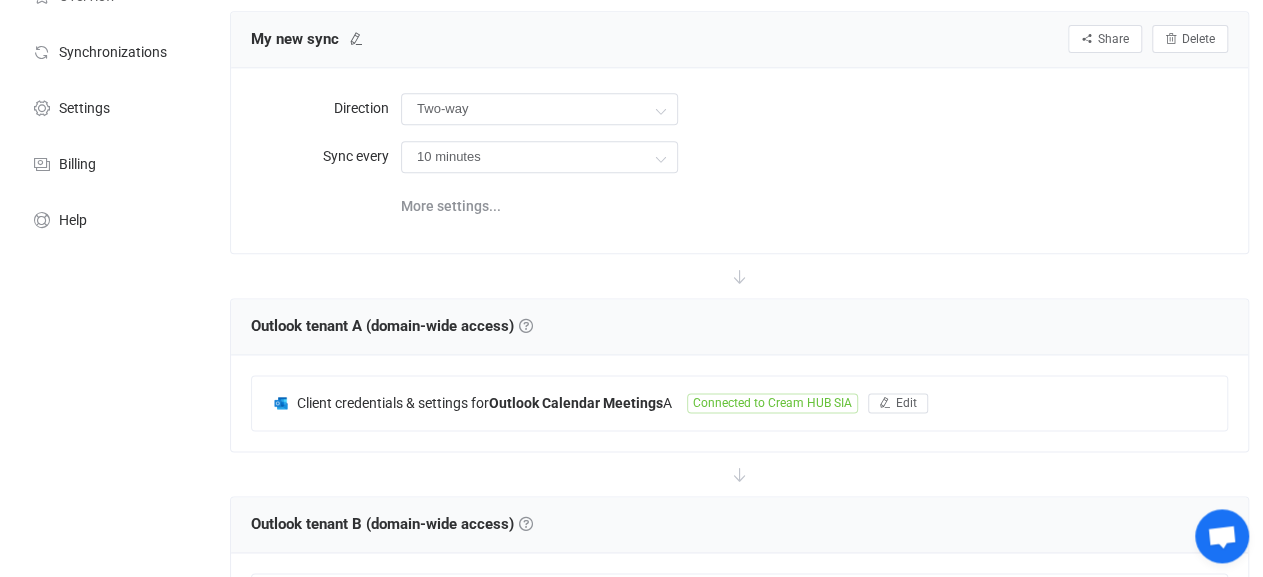 scroll, scrollTop: 0, scrollLeft: 0, axis: both 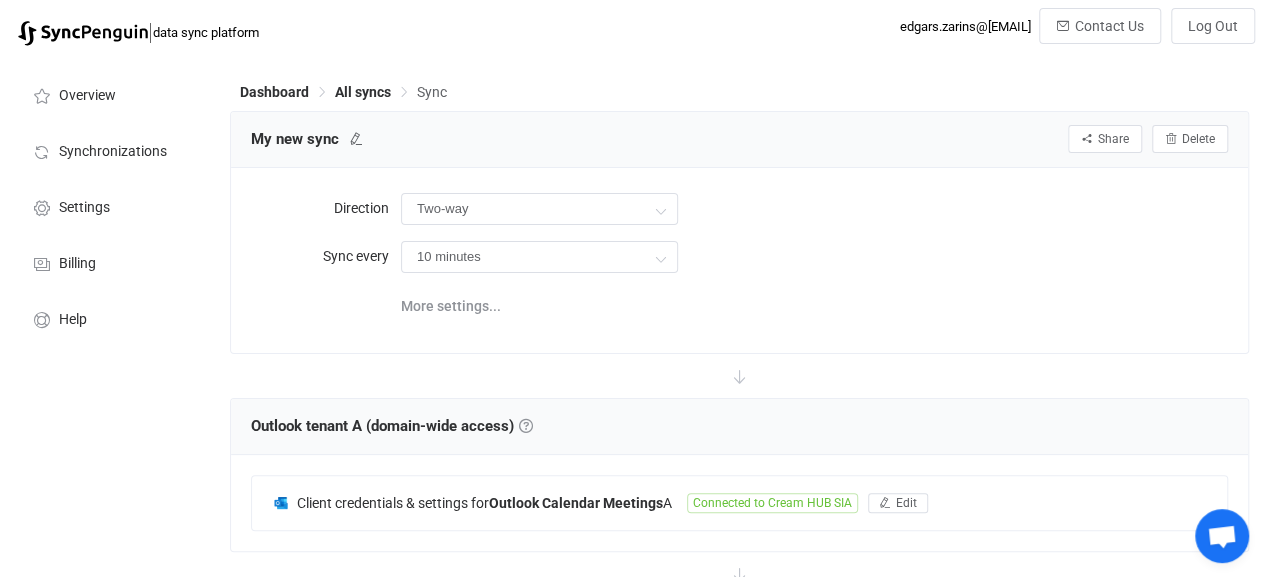 click on "Dashboard All syncs Sync" at bounding box center (739, 96) 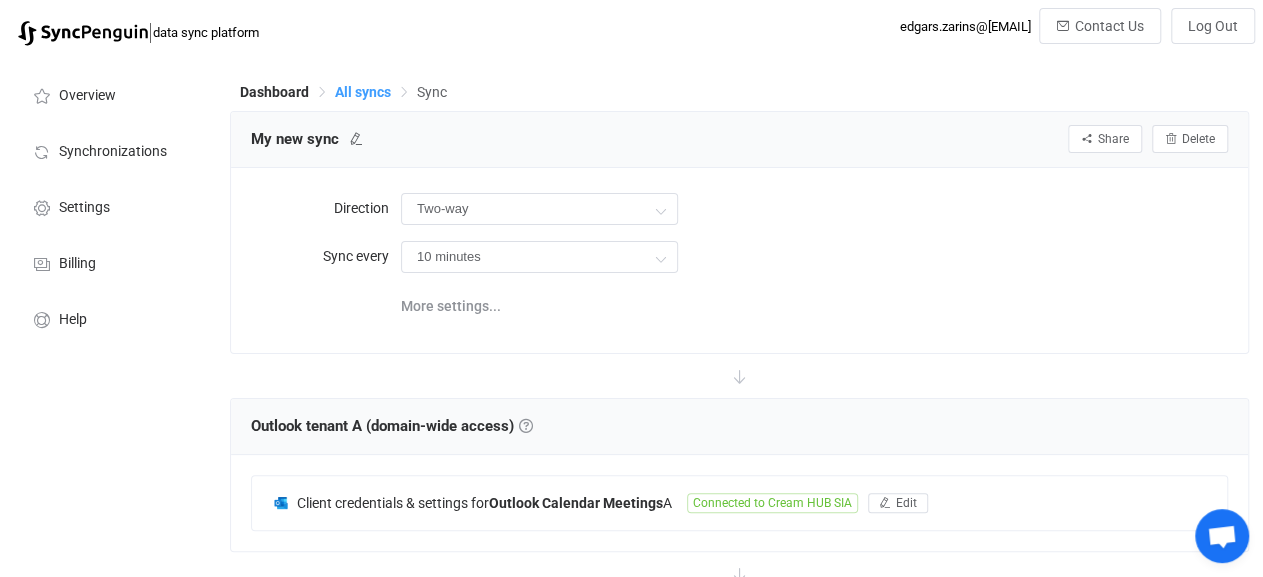 click on "All syncs" at bounding box center (363, 92) 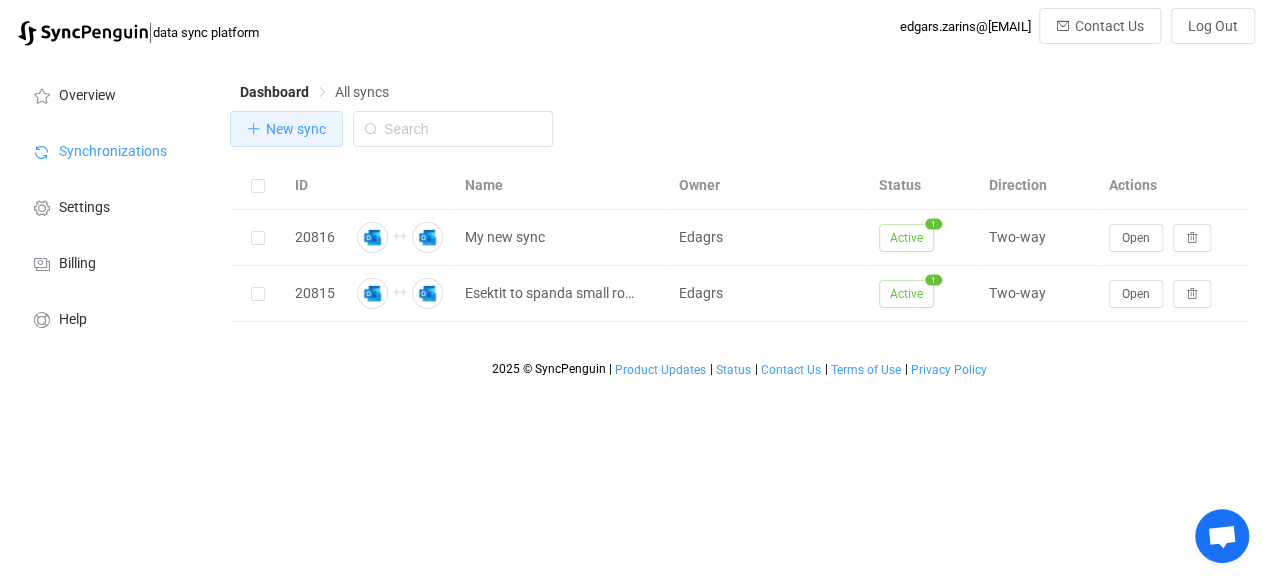 click on "New sync" at bounding box center (296, 129) 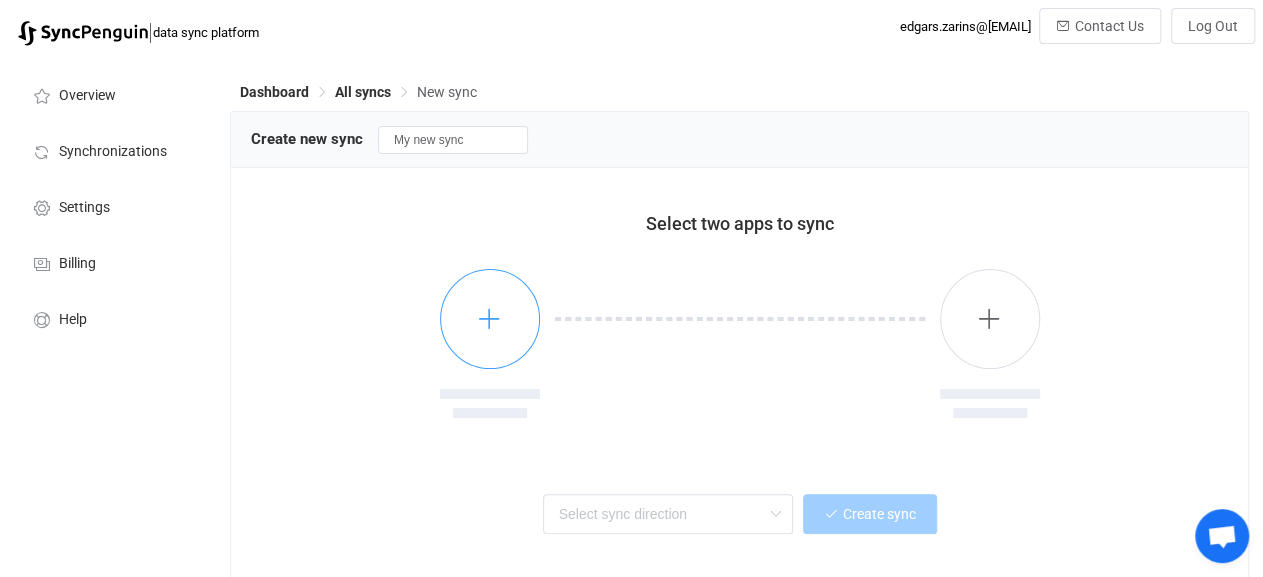 drag, startPoint x: 502, startPoint y: 329, endPoint x: 503, endPoint y: 343, distance: 14.035668 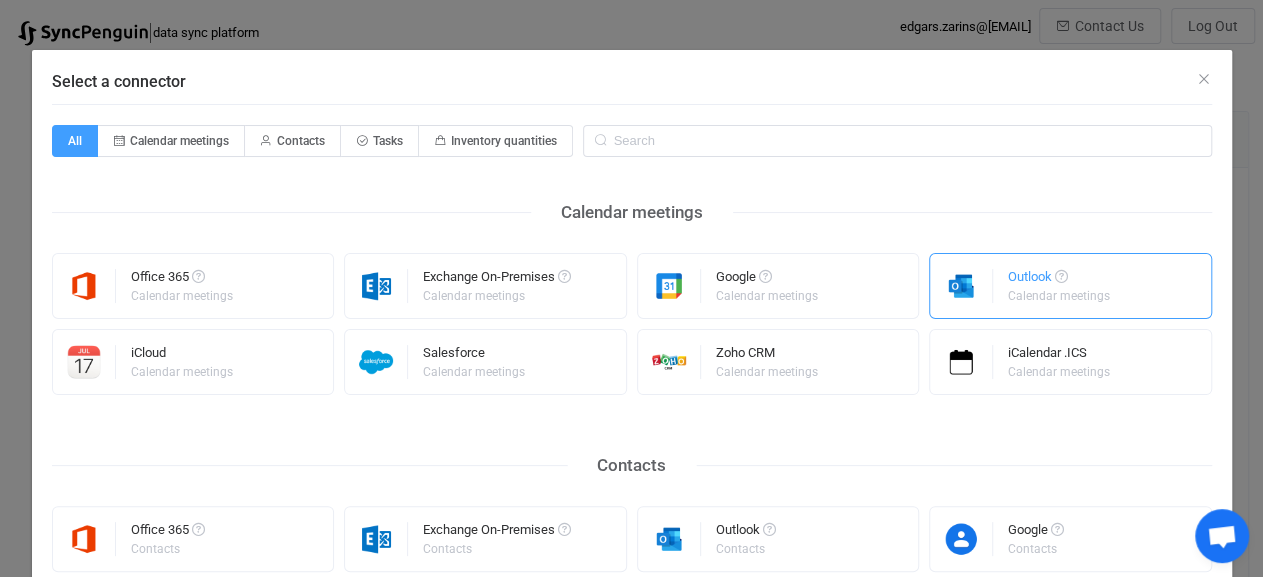 click on "Calendar meetings" at bounding box center [1059, 296] 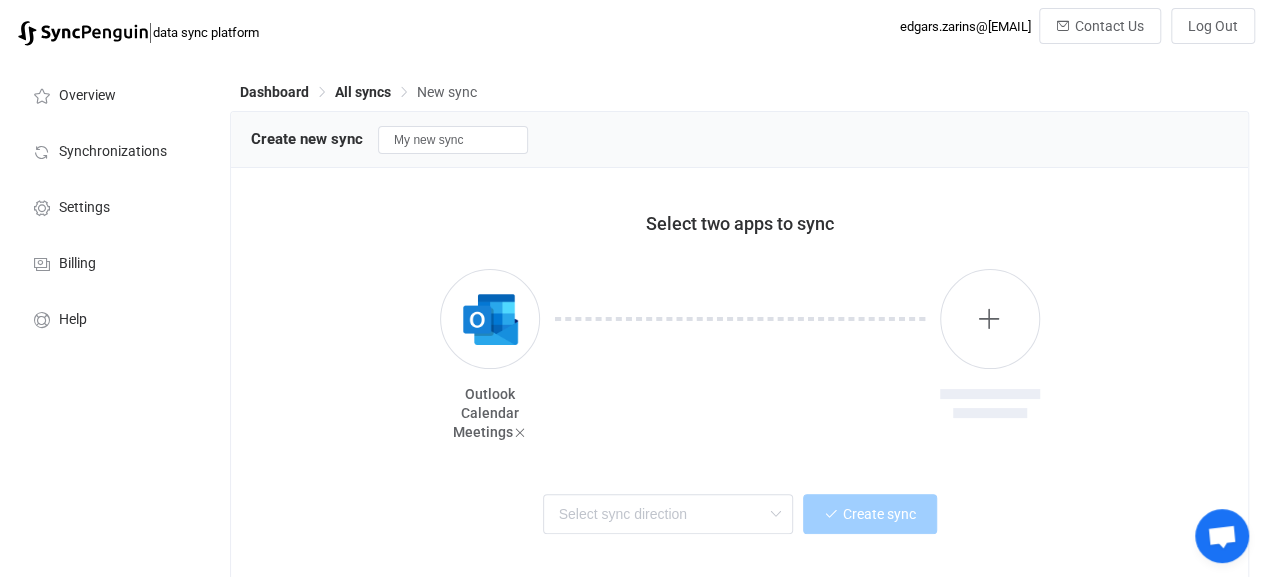 click on "Outlook Calendar Meetings" at bounding box center [739, 346] 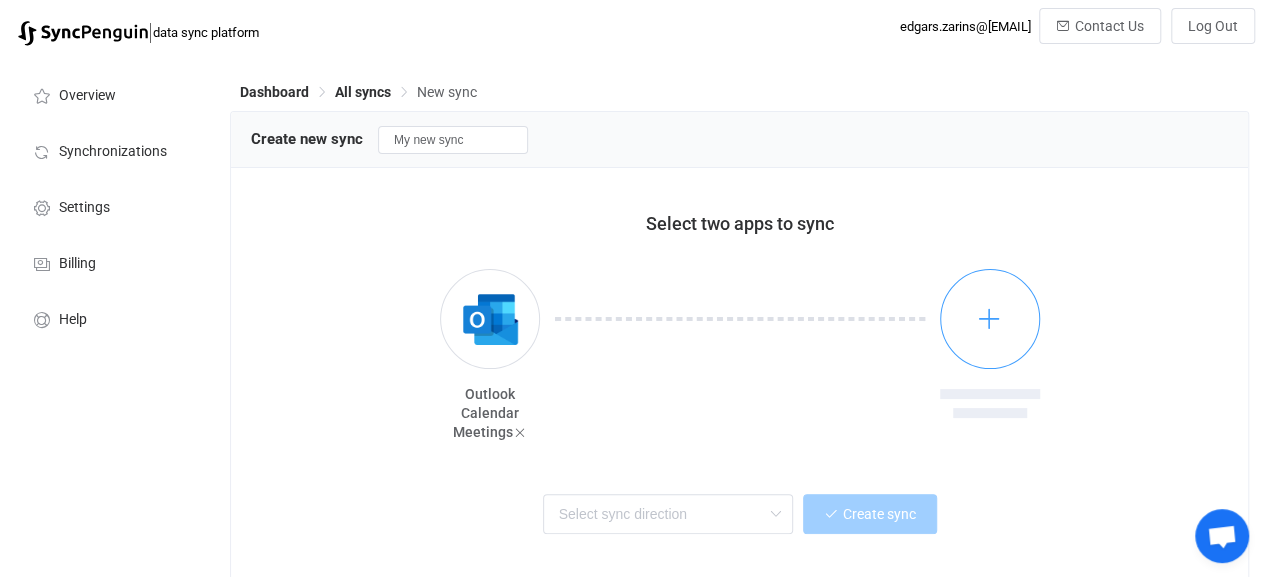 click at bounding box center [990, 319] 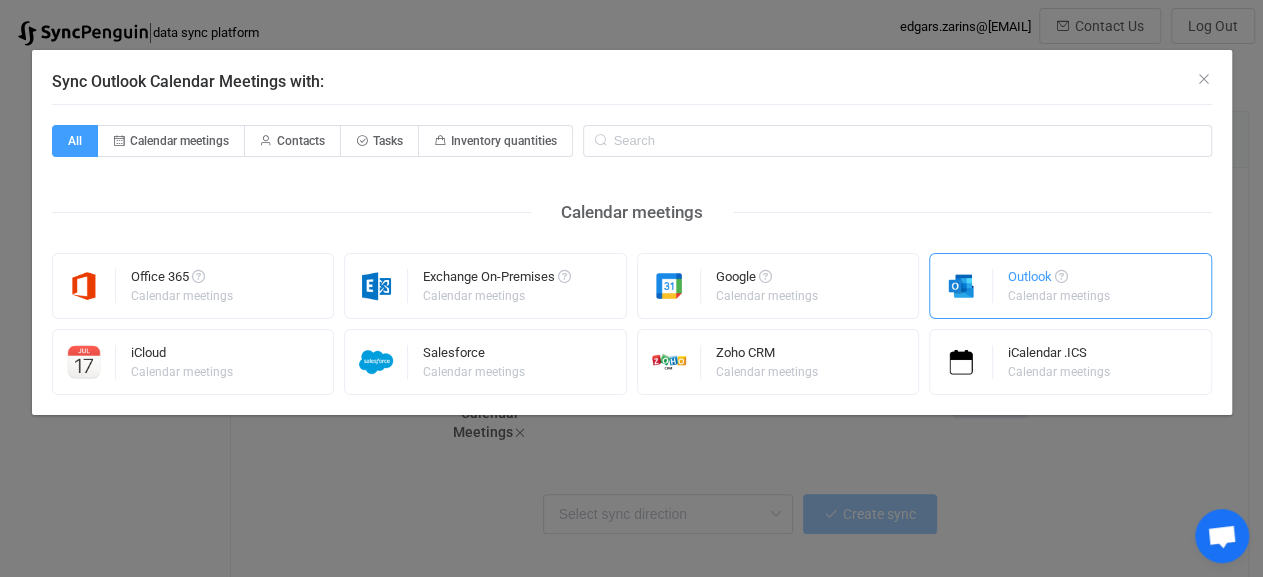 click on "Outlook" at bounding box center (1060, 280) 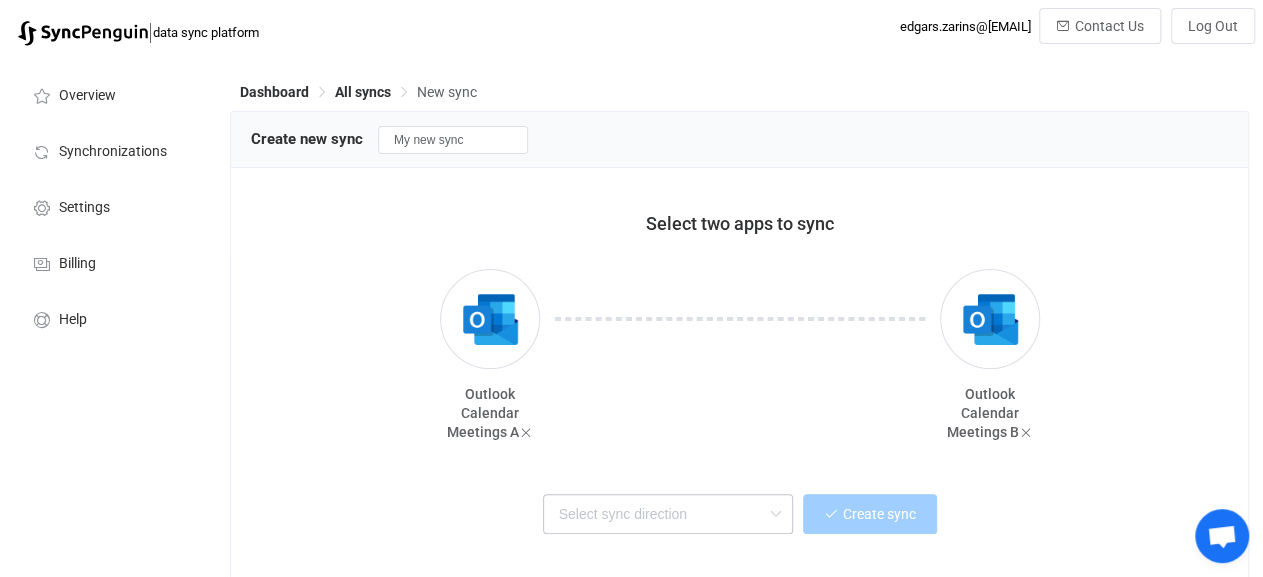 click at bounding box center (775, 514) 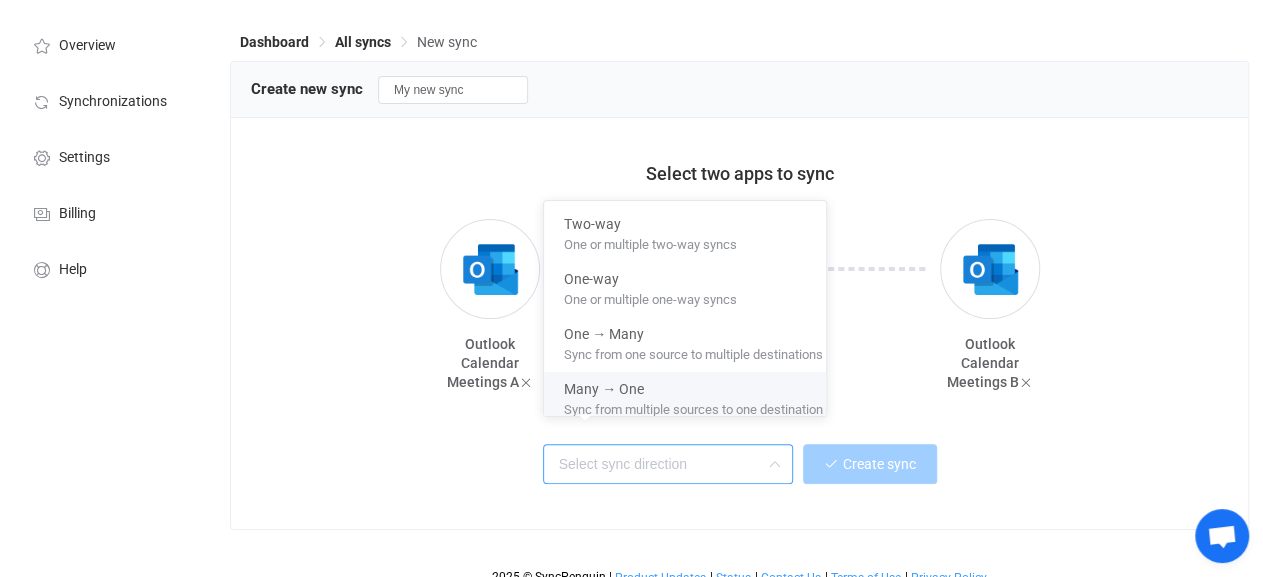 scroll, scrollTop: 70, scrollLeft: 0, axis: vertical 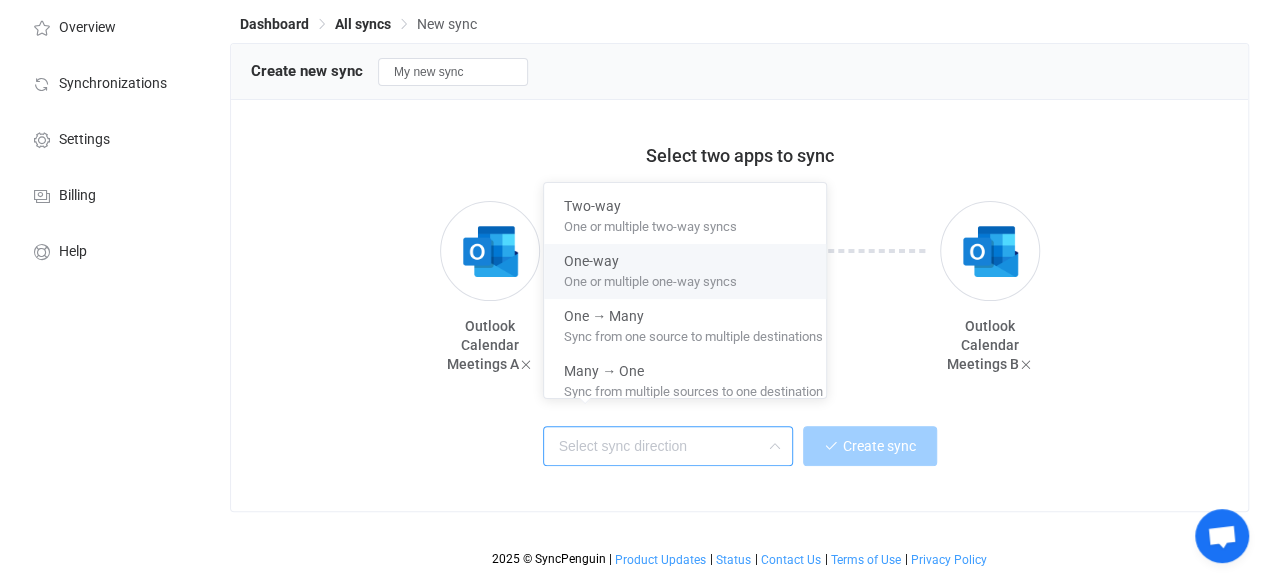 click on "One-way" at bounding box center (693, 257) 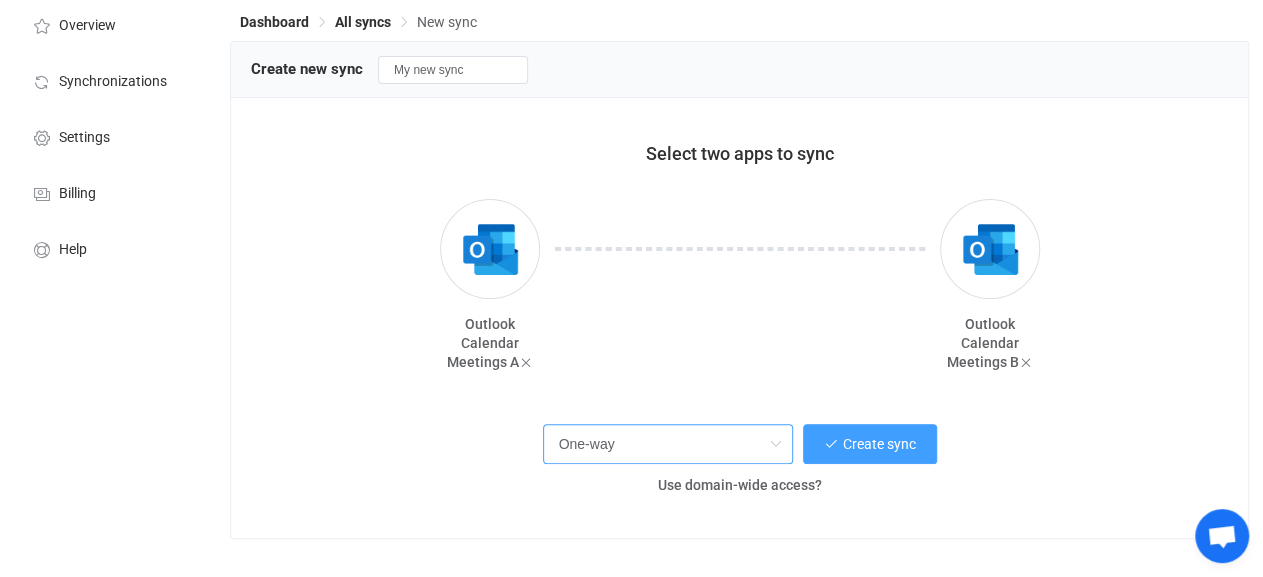 click on "One-way" at bounding box center (668, 444) 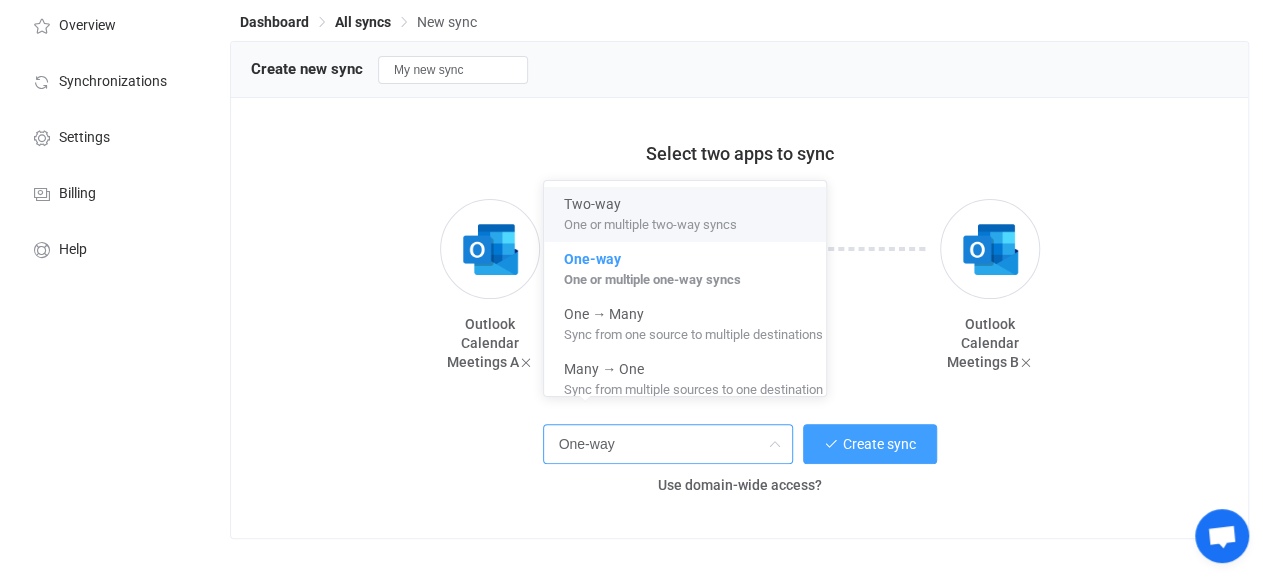 click on "One or multiple two-way syncs" at bounding box center [650, 221] 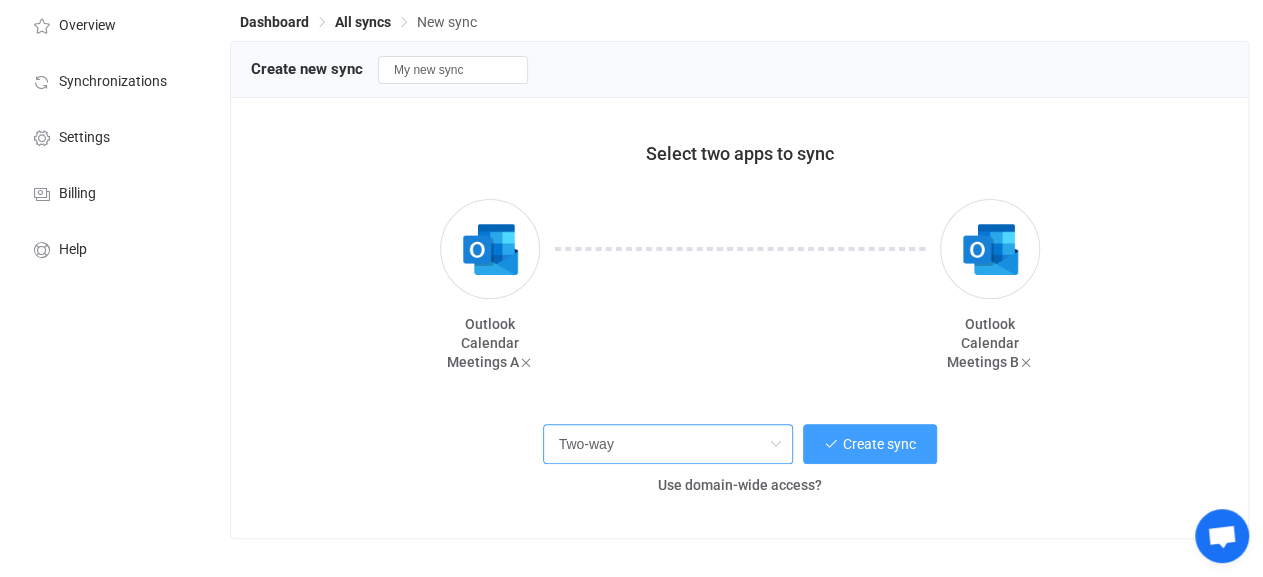 scroll, scrollTop: 100, scrollLeft: 0, axis: vertical 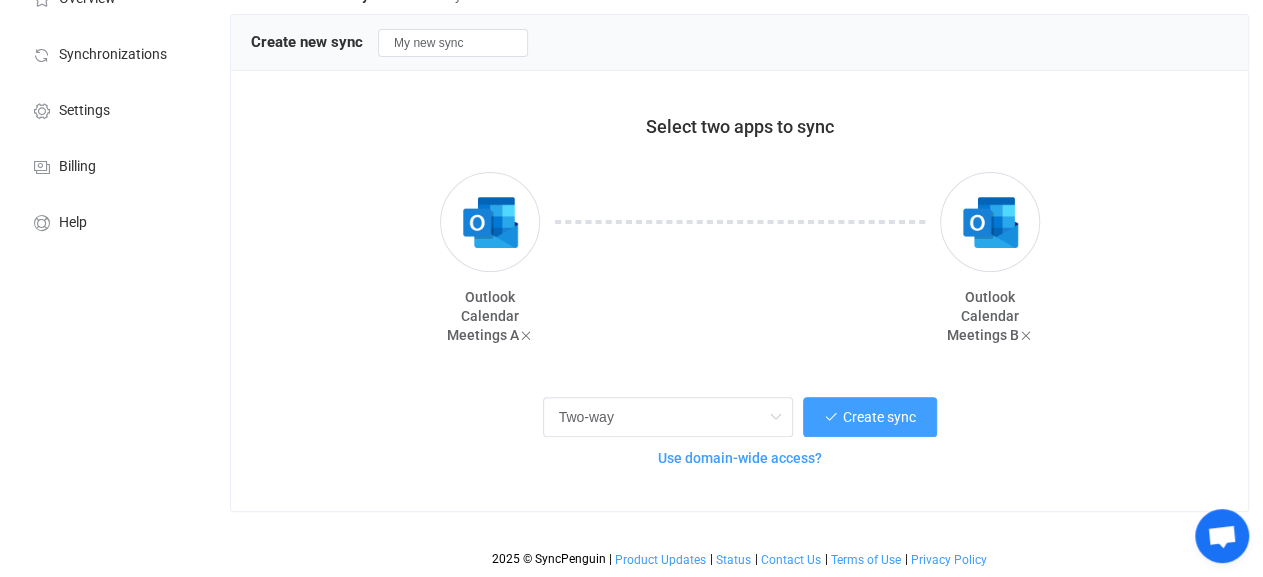 drag, startPoint x: 763, startPoint y: 453, endPoint x: 803, endPoint y: 450, distance: 40.112343 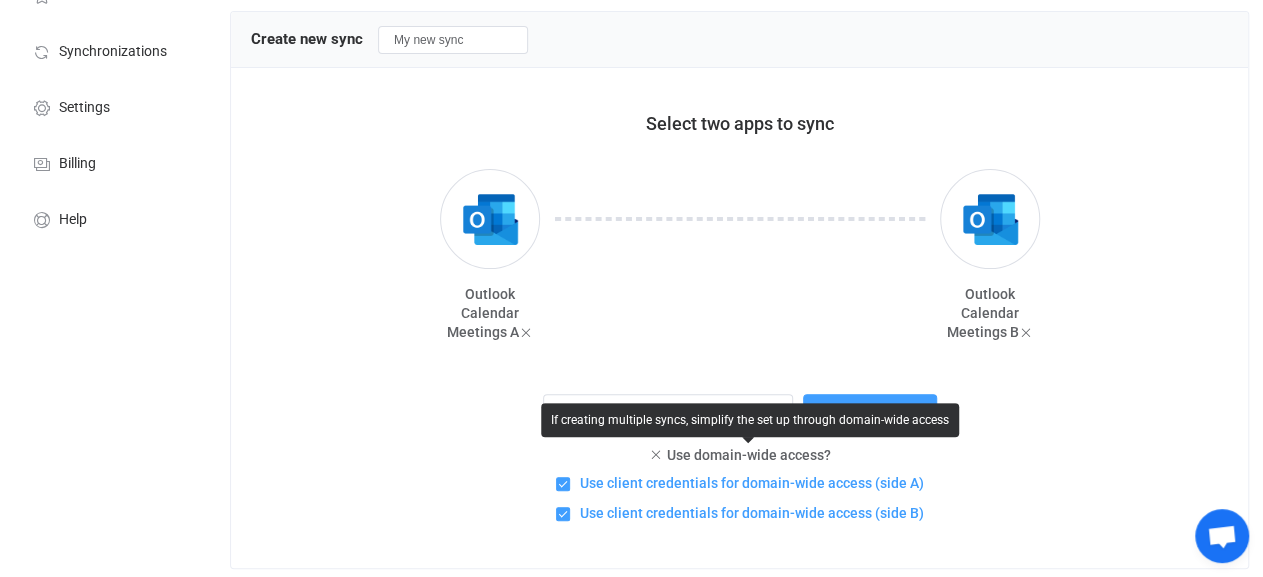 click on "If creating multiple syncs, simplify the set up through domain-wide access" at bounding box center (750, 420) 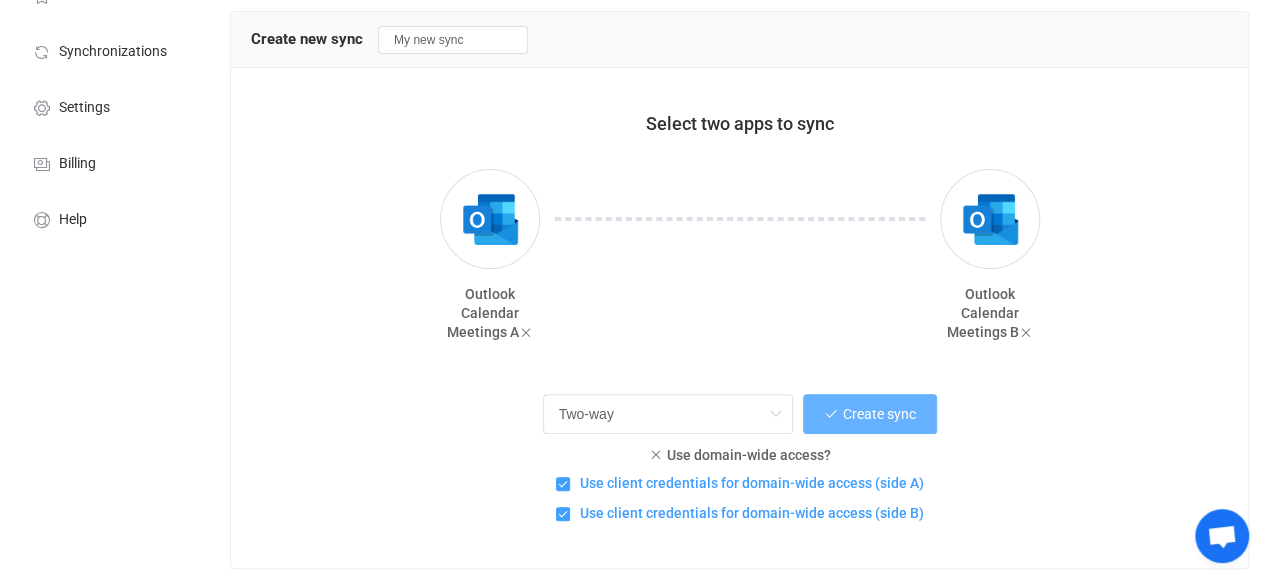 click on "Create sync" at bounding box center (879, 414) 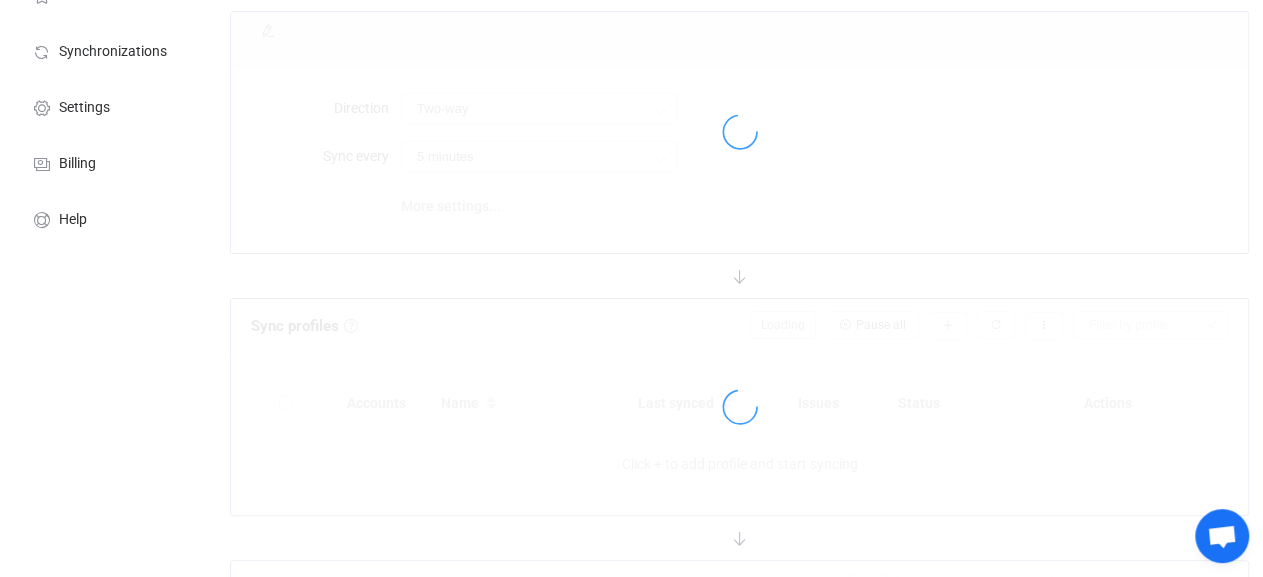 scroll, scrollTop: 0, scrollLeft: 0, axis: both 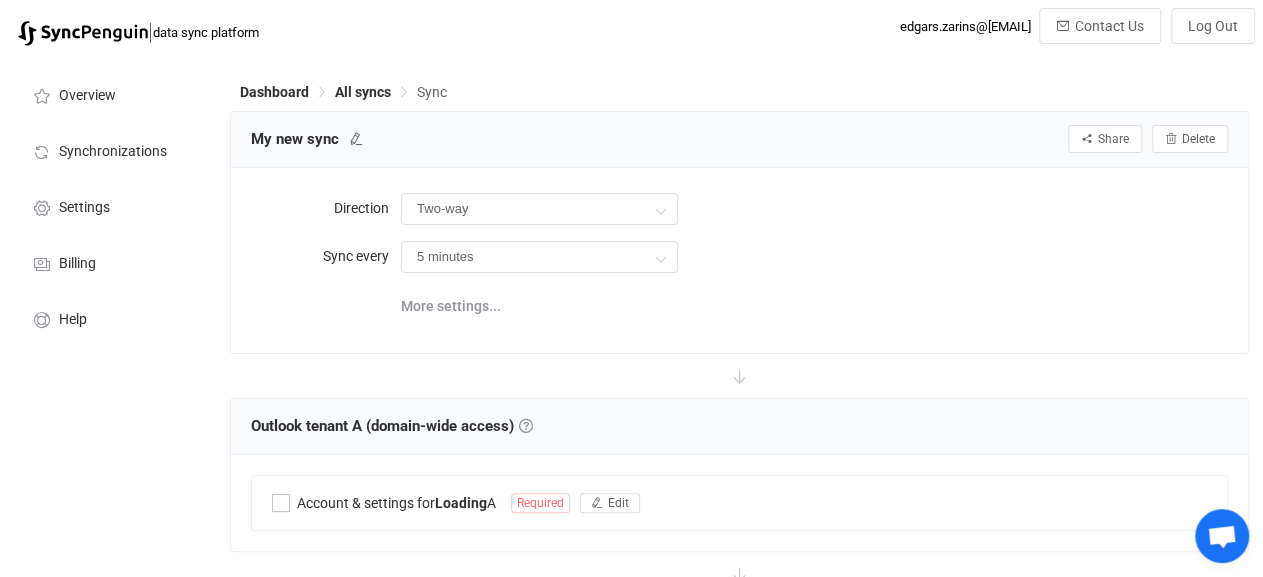 type on "10 minutes" 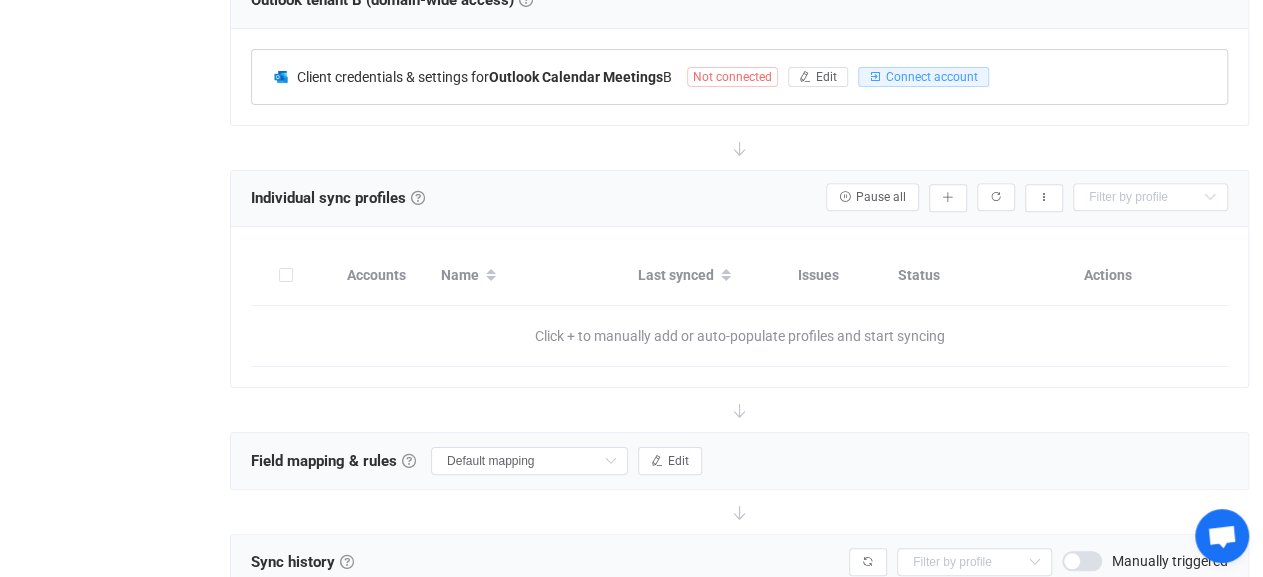 scroll, scrollTop: 104, scrollLeft: 0, axis: vertical 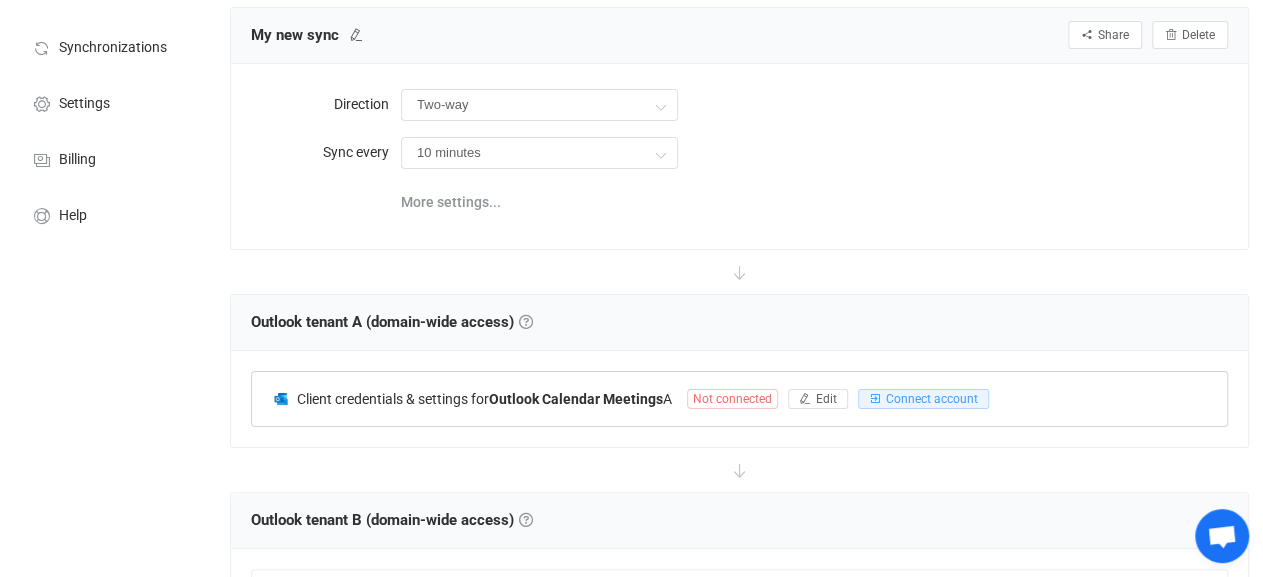 click on "Not connected" at bounding box center [732, 399] 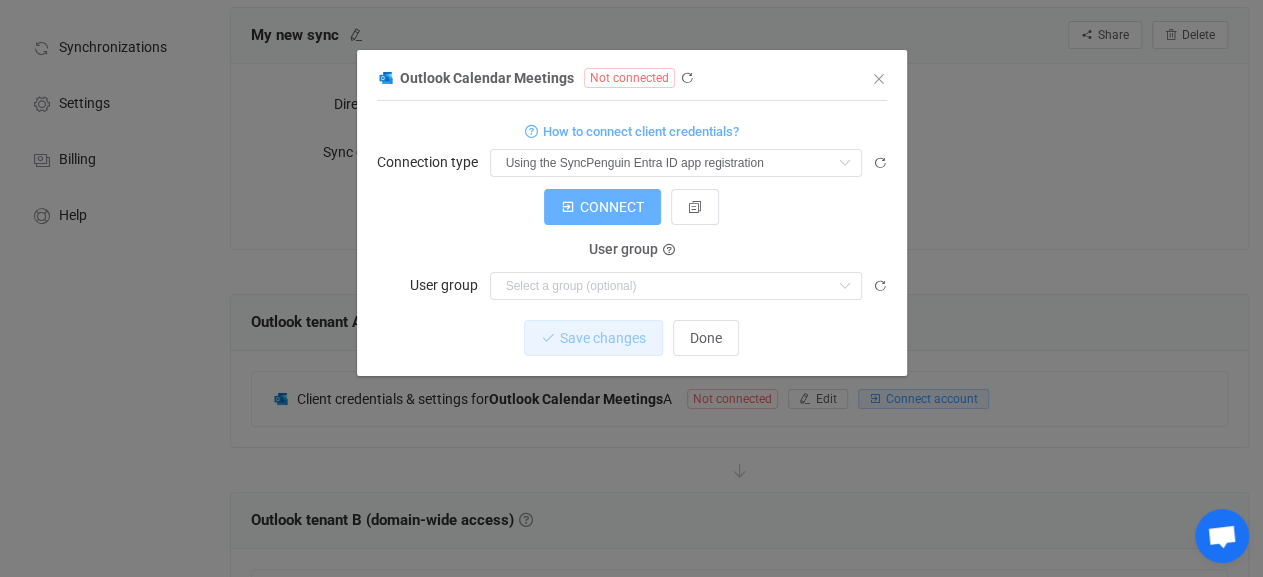 click on "CONNECT" at bounding box center [612, 207] 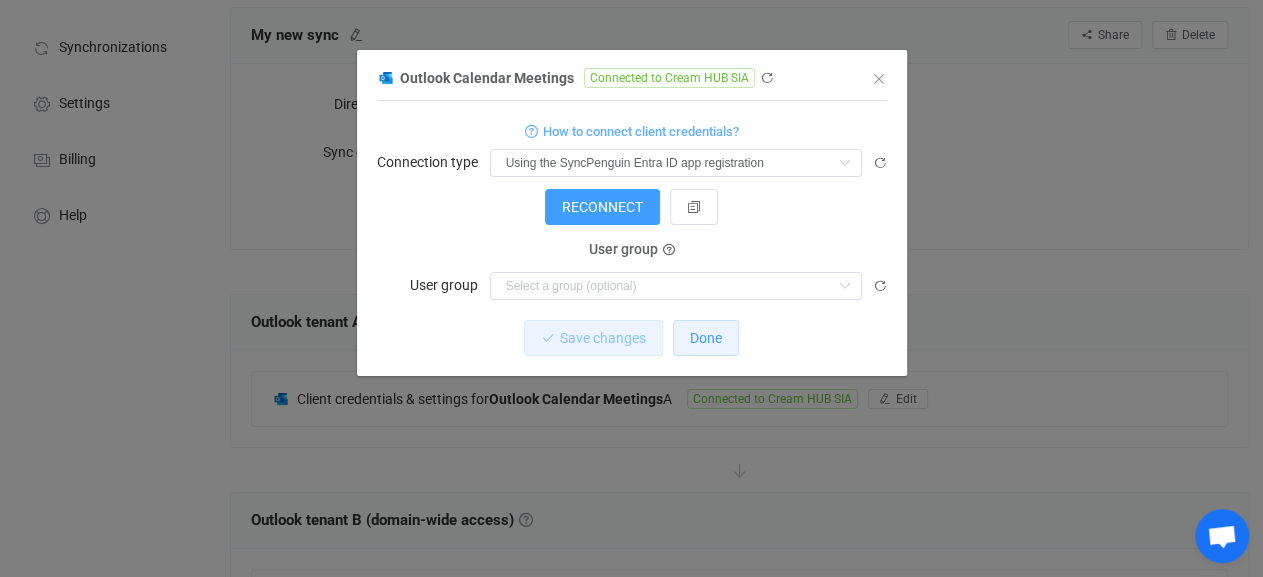 click on "Done" at bounding box center [706, 338] 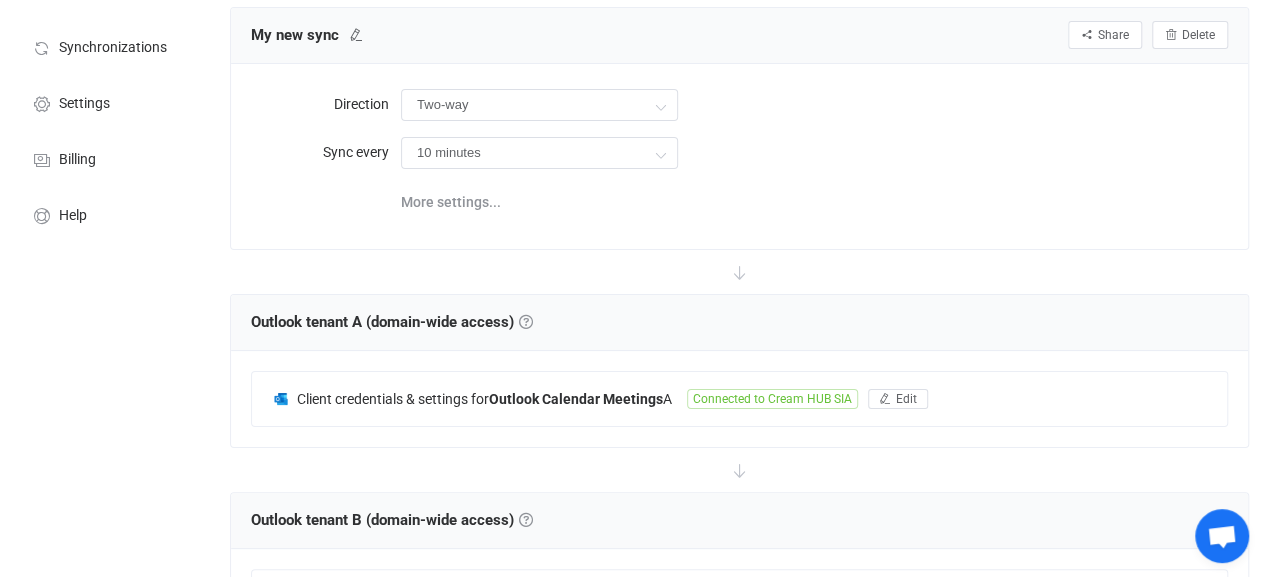 scroll, scrollTop: 0, scrollLeft: 0, axis: both 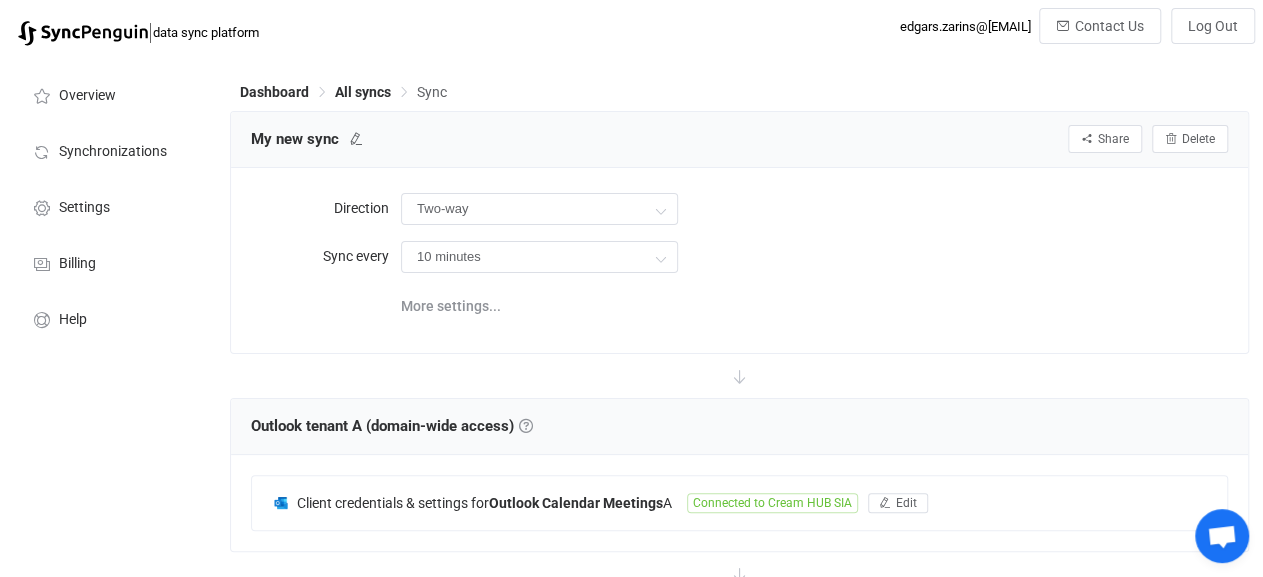 click on "My new sync" at bounding box center (295, 139) 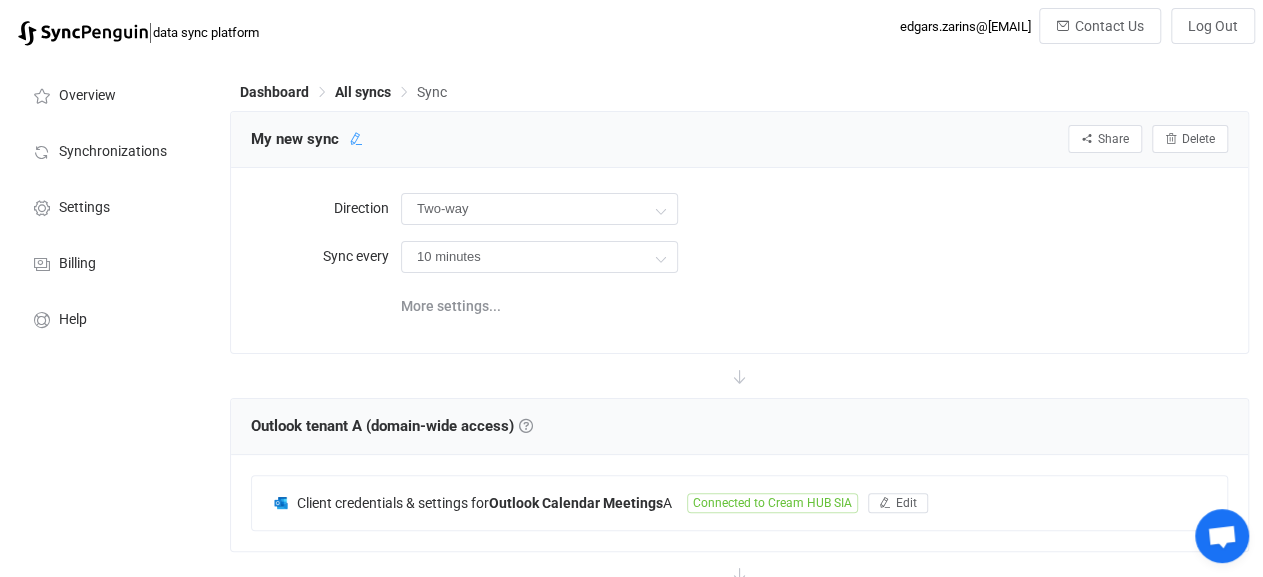 click at bounding box center [356, 139] 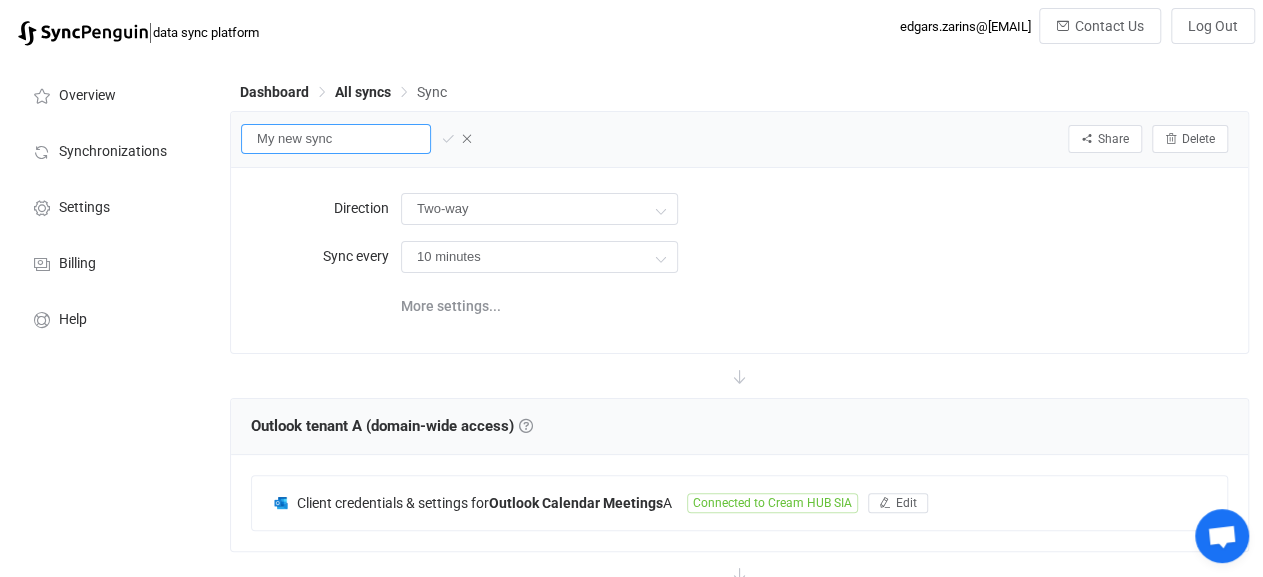 click on "My new sync" at bounding box center [336, 139] 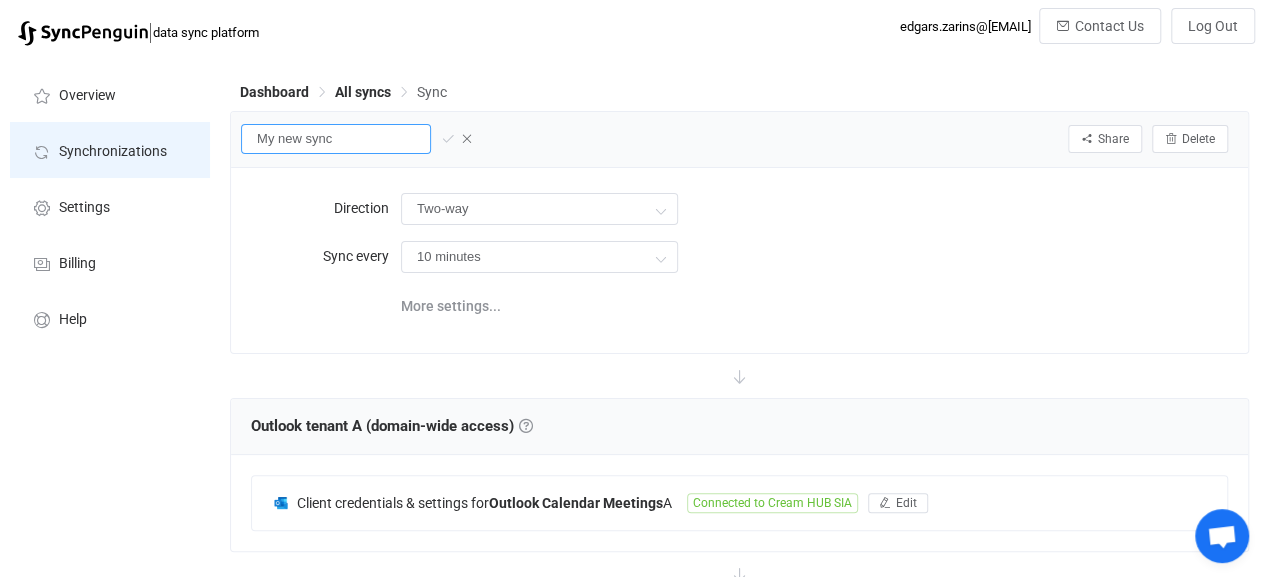 drag, startPoint x: 340, startPoint y: 132, endPoint x: 94, endPoint y: 137, distance: 246.05081 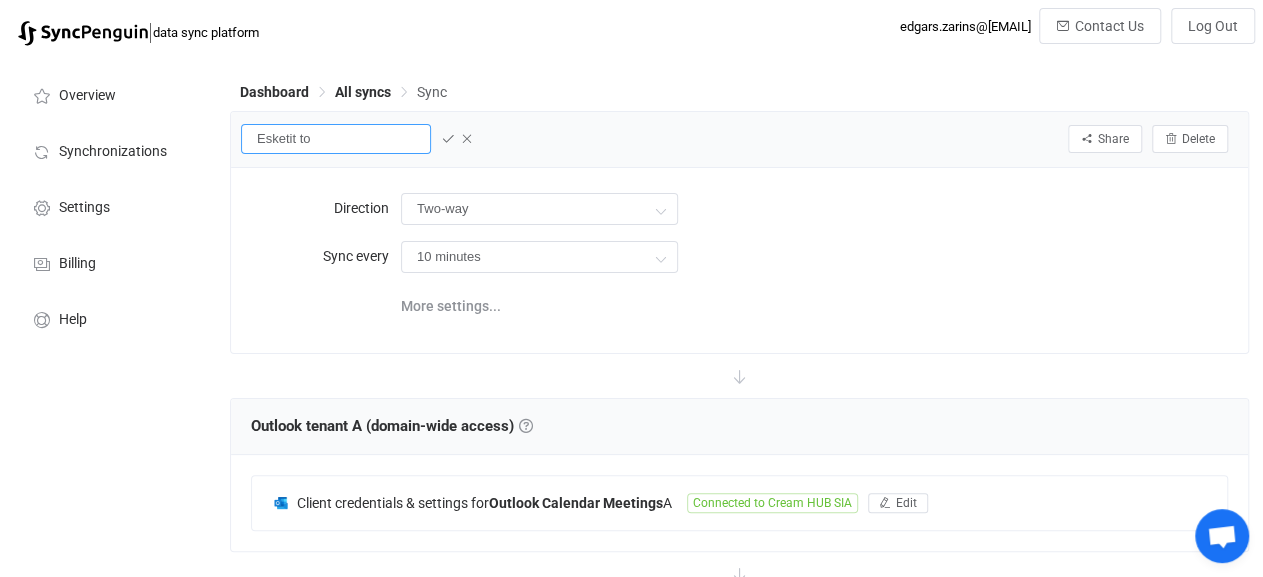 click on "Esketit to" at bounding box center (336, 139) 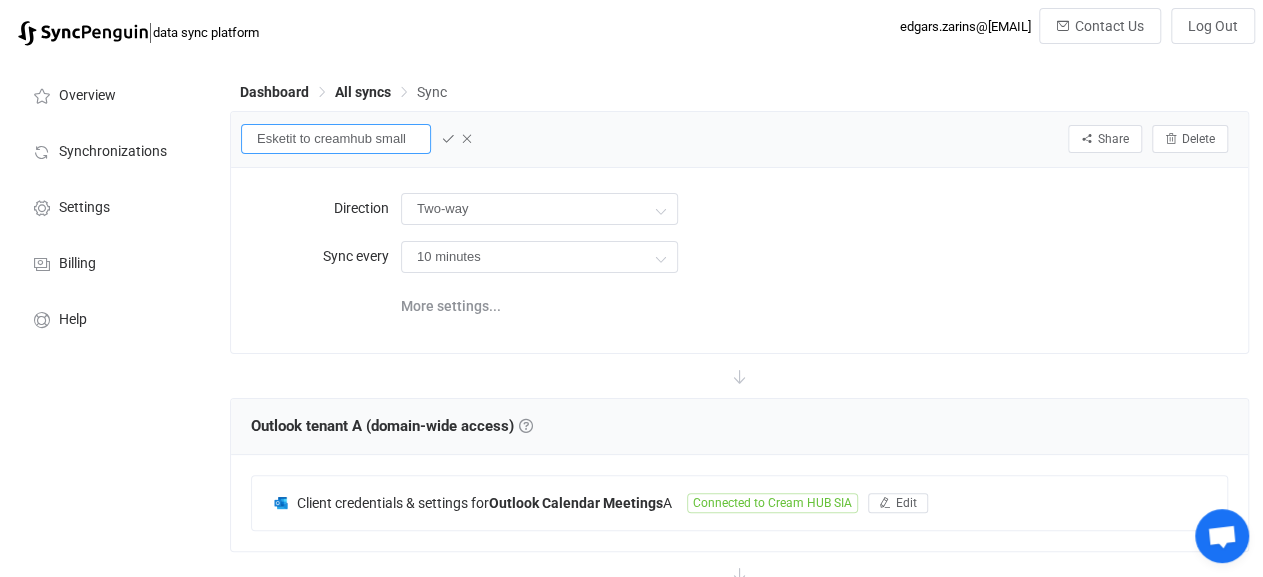 scroll, scrollTop: 0, scrollLeft: 6, axis: horizontal 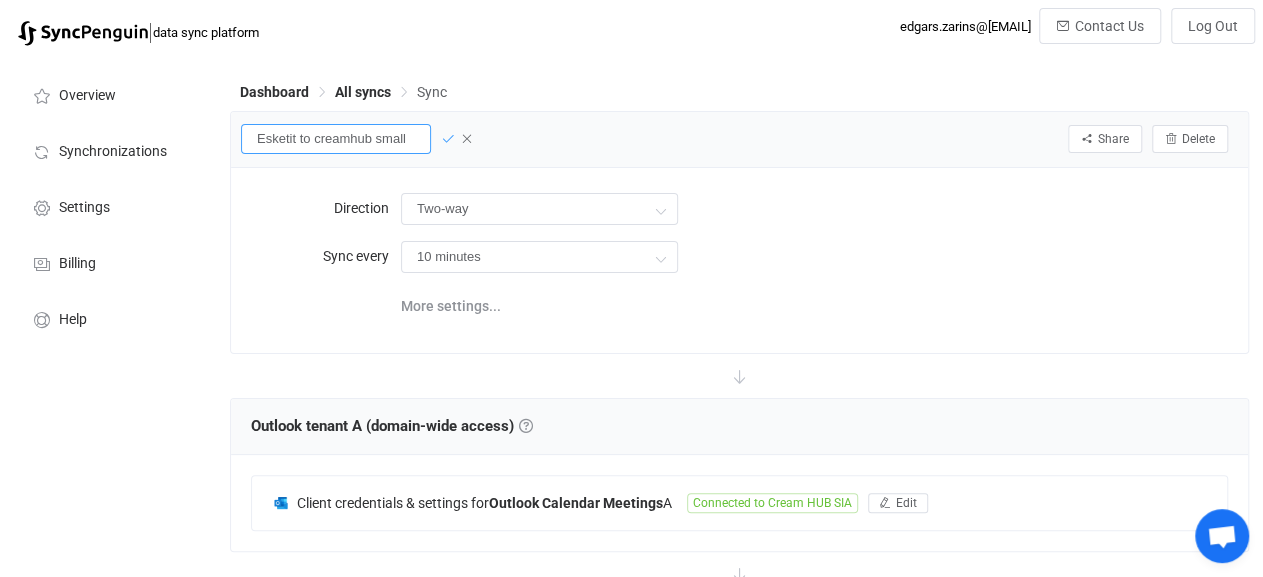type on "Esketit to creamhub small" 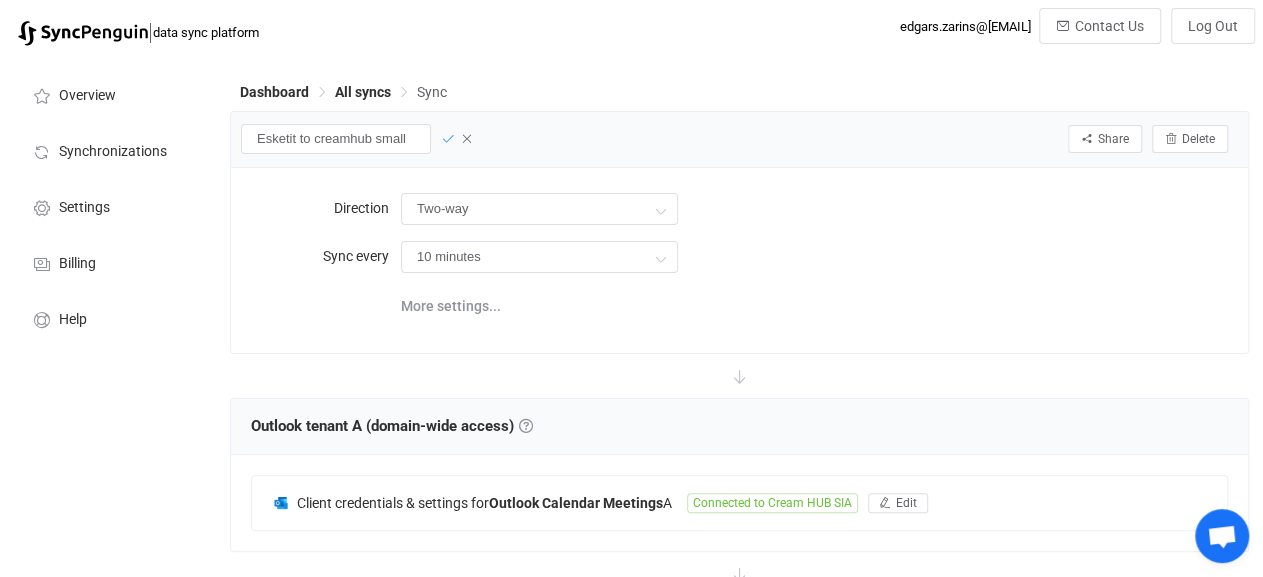 click at bounding box center [448, 139] 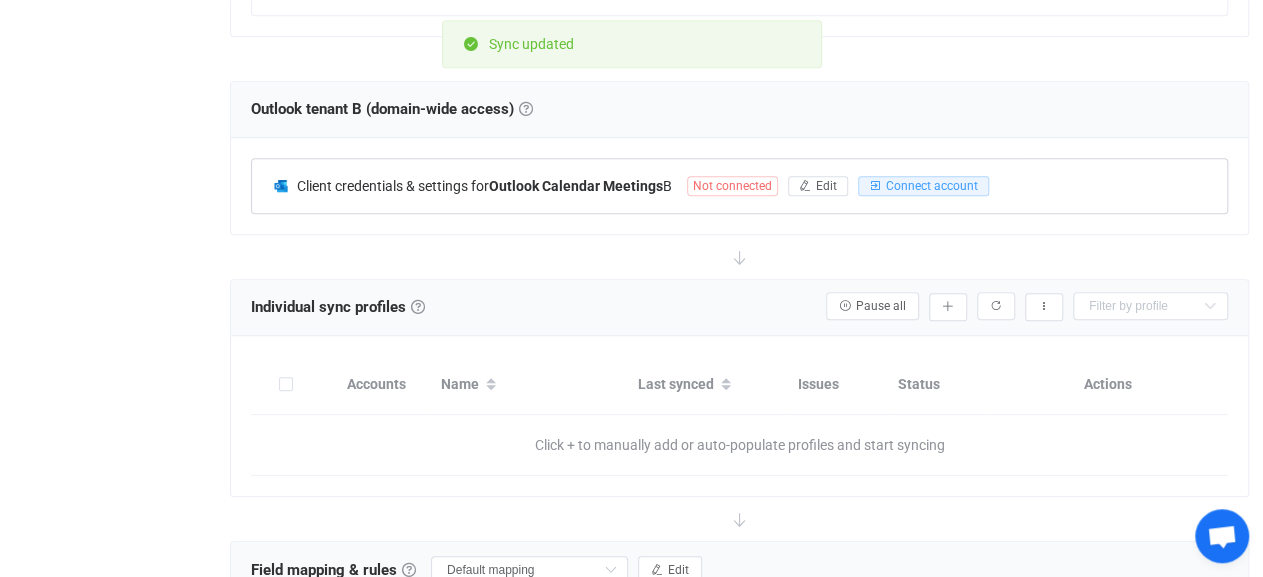 scroll, scrollTop: 416, scrollLeft: 0, axis: vertical 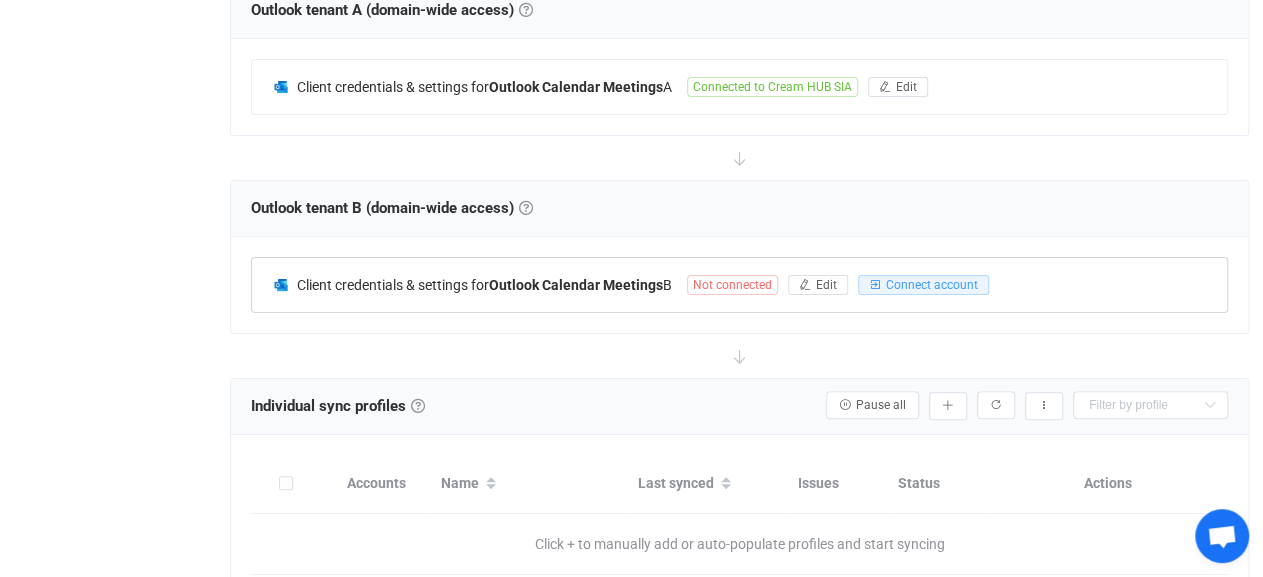 click on "Not connected" at bounding box center (732, 285) 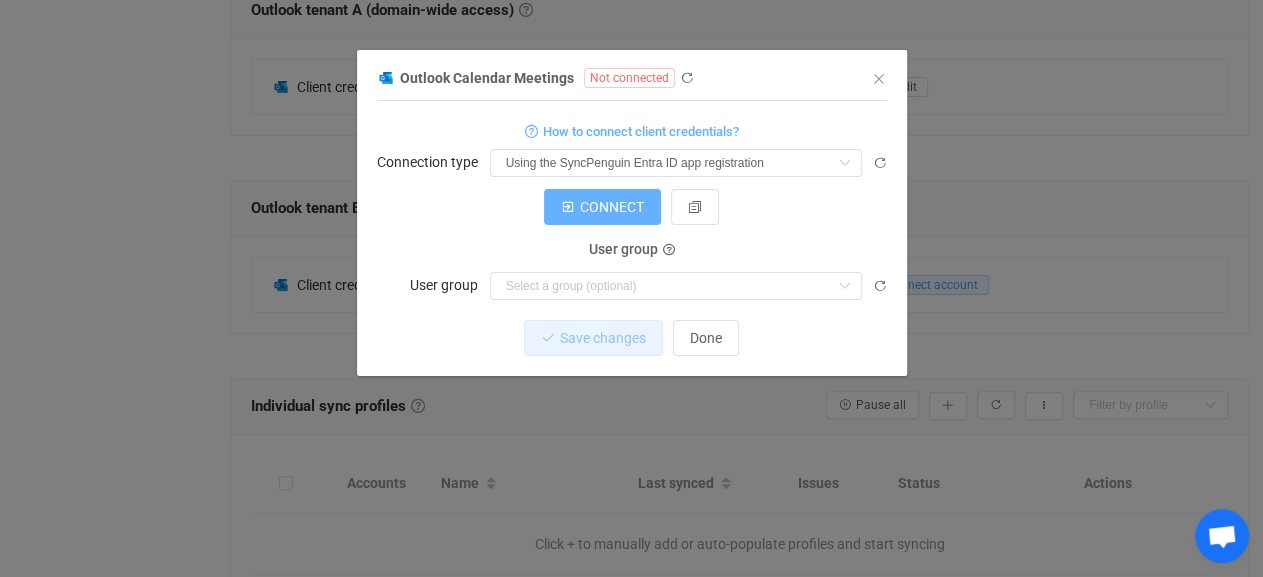 click on "CONNECT" at bounding box center (602, 207) 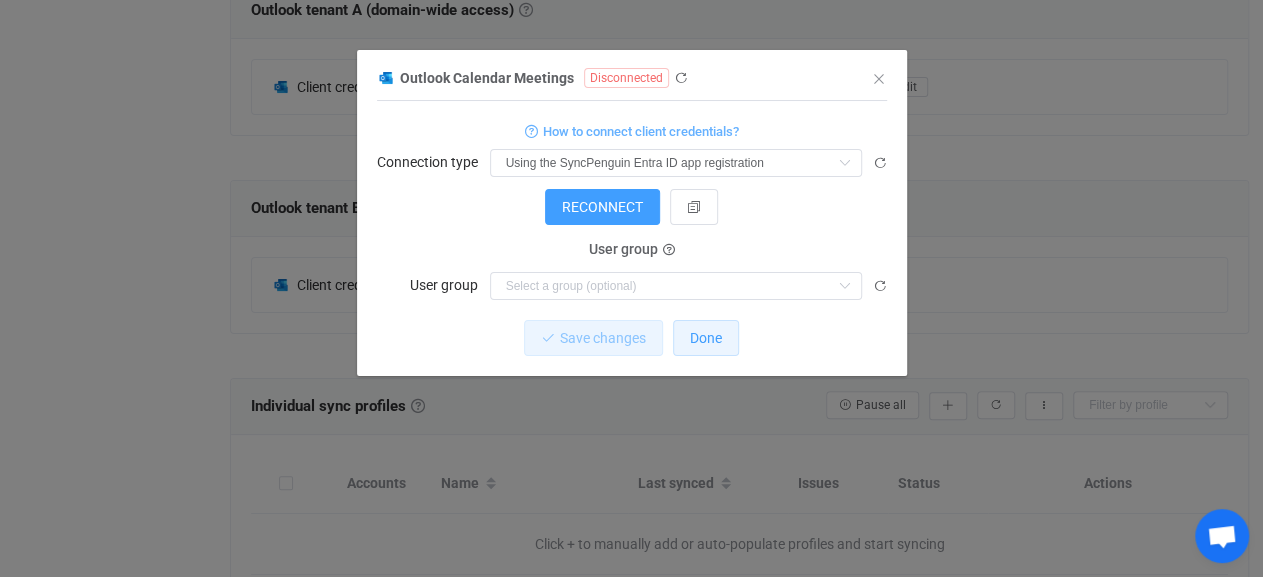 click on "Done" at bounding box center (706, 338) 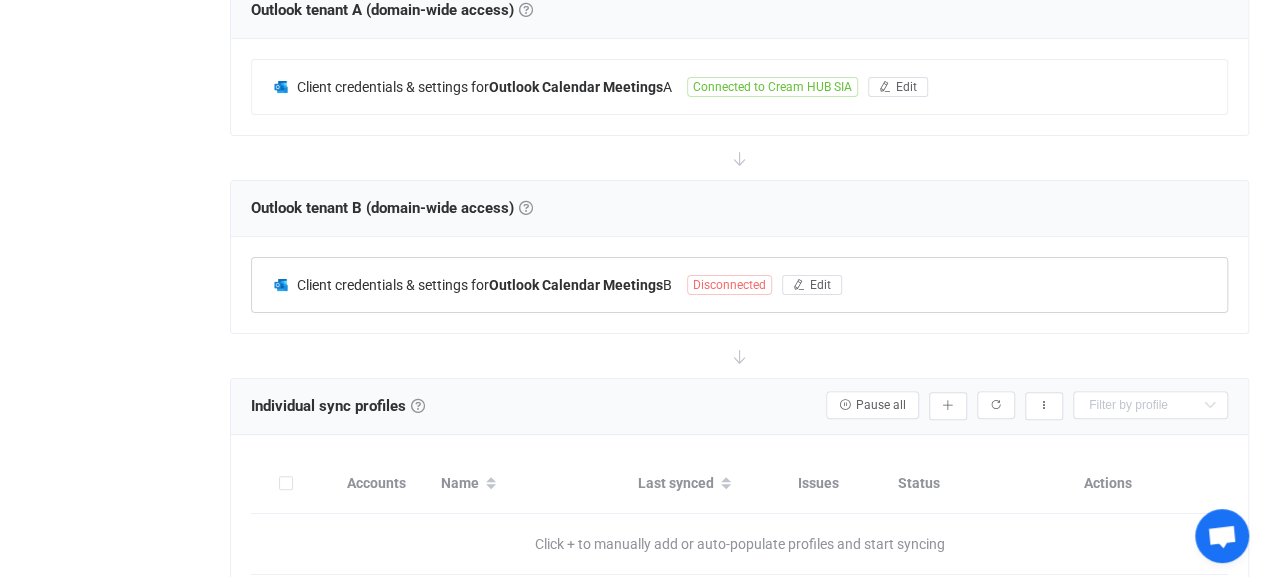 click on "Disconnected" at bounding box center (729, 285) 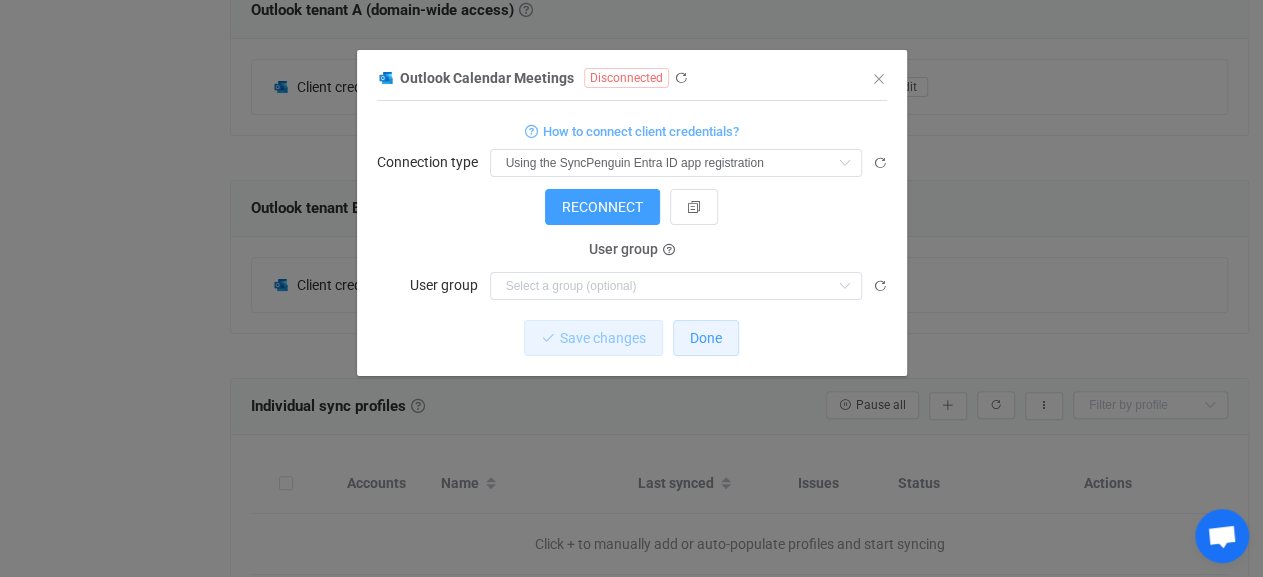 click on "Done" at bounding box center [706, 338] 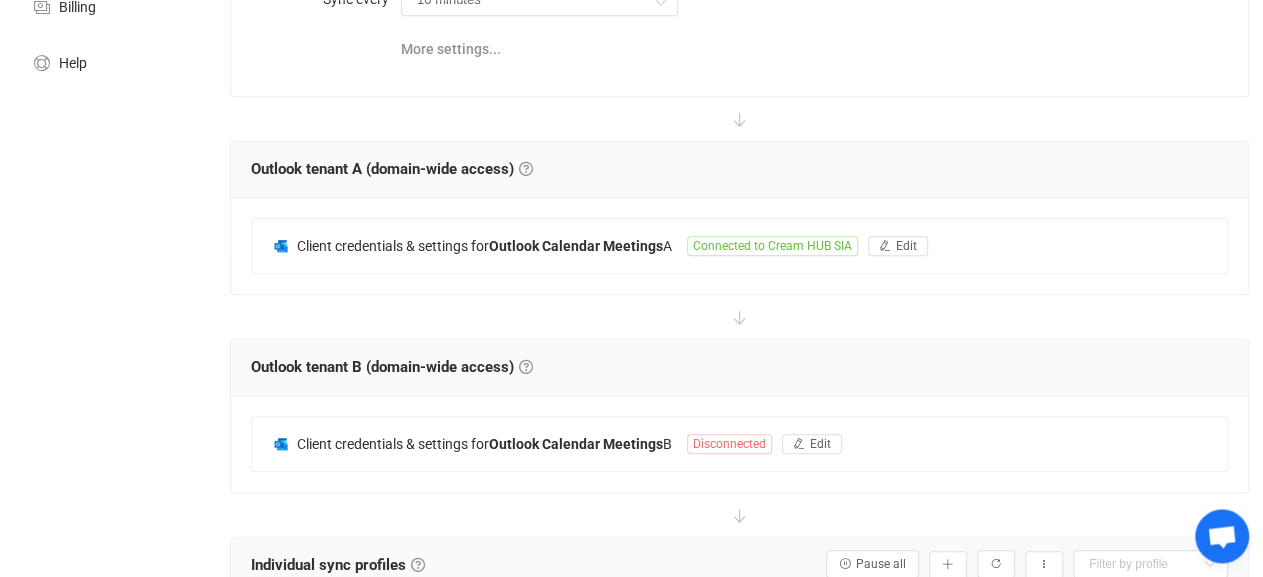 scroll, scrollTop: 208, scrollLeft: 0, axis: vertical 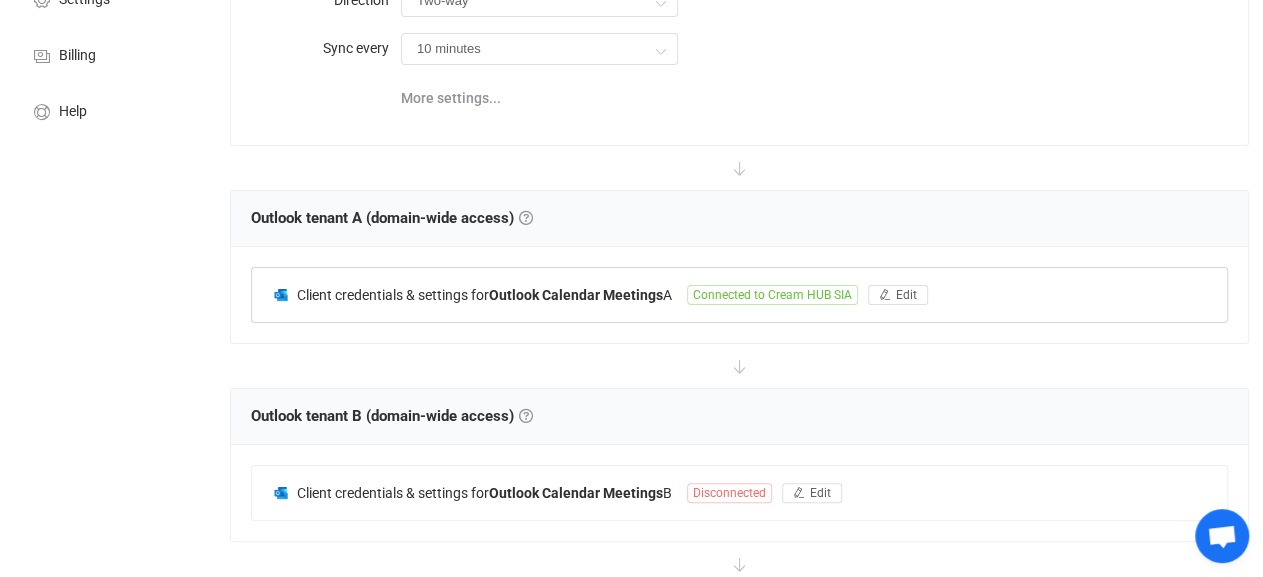 click on "Client credentials & settings for  Outlook Calendar Meetings  A
Connected  to Cream HUB SIA Edit" at bounding box center [739, 295] 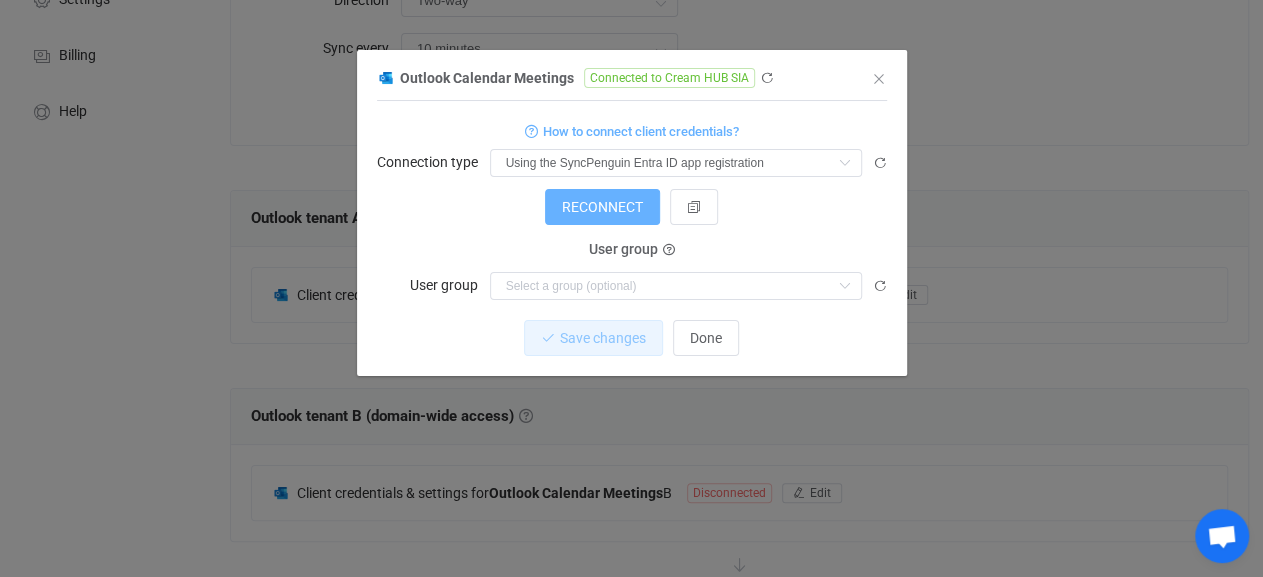 click on "RECONNECT" at bounding box center (602, 207) 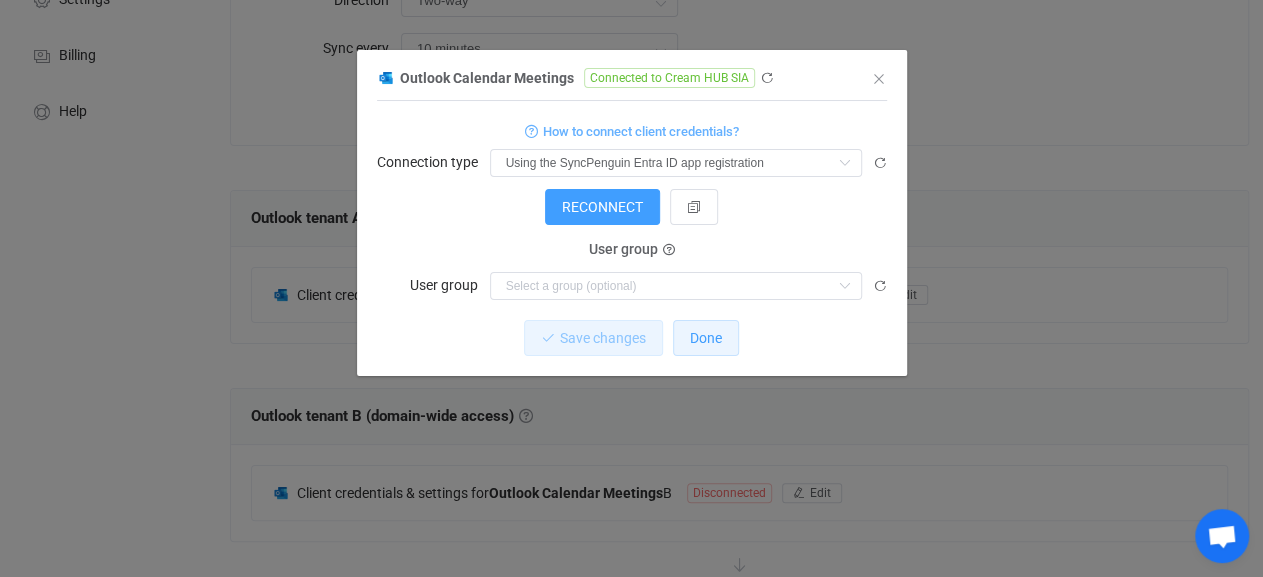click on "Done" at bounding box center (706, 338) 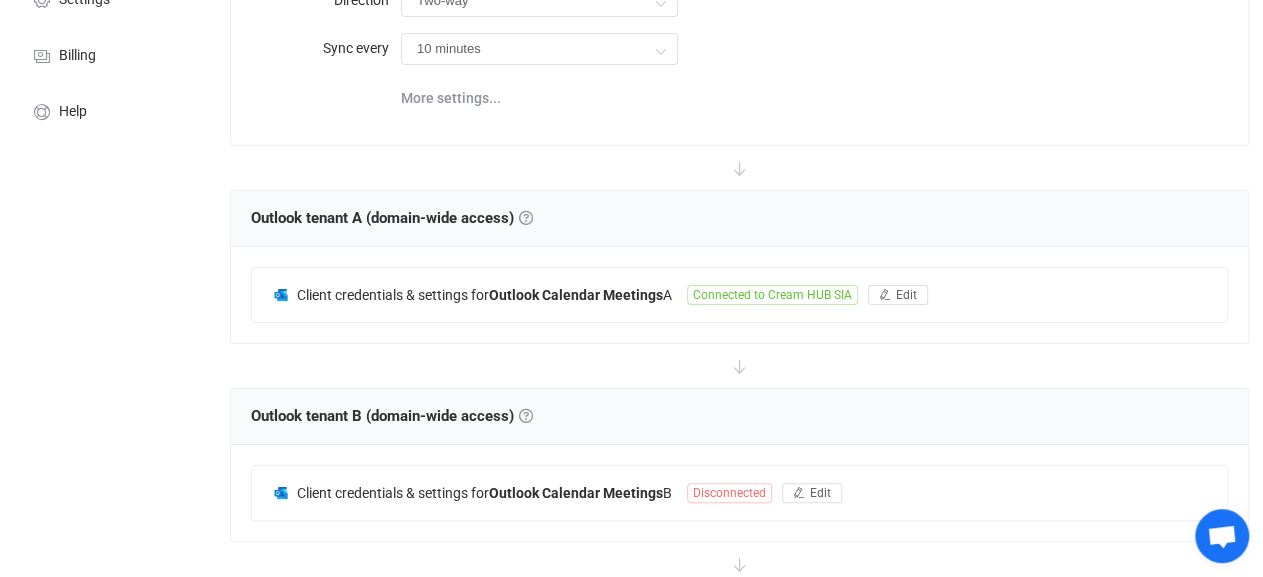 click on "Disconnected" at bounding box center [729, 493] 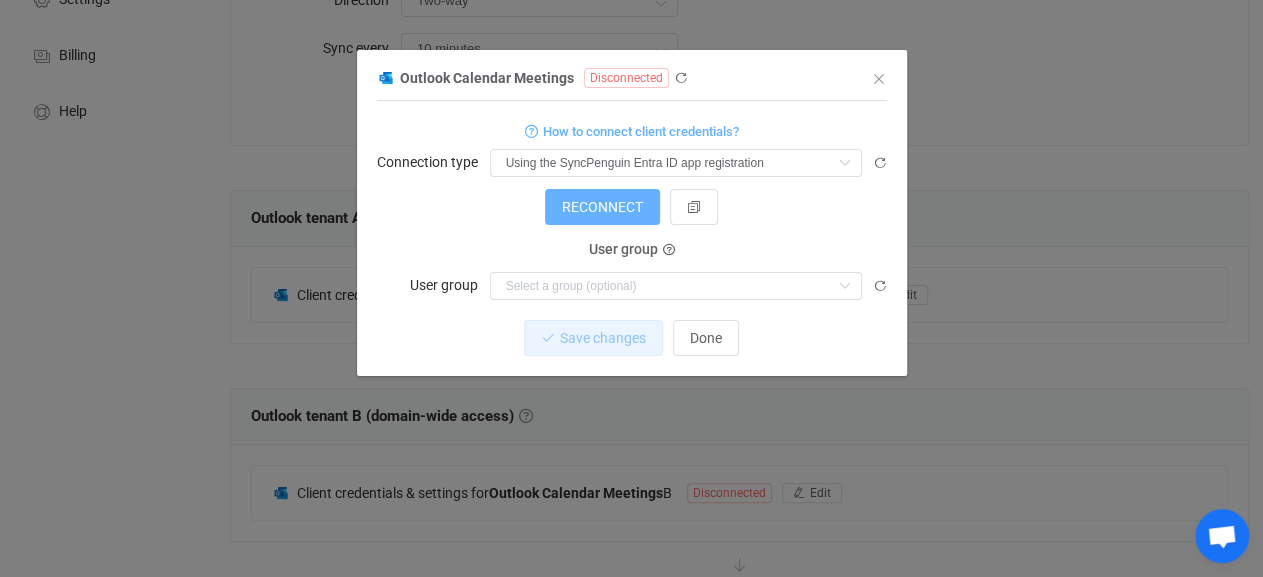 click on "RECONNECT" at bounding box center [602, 207] 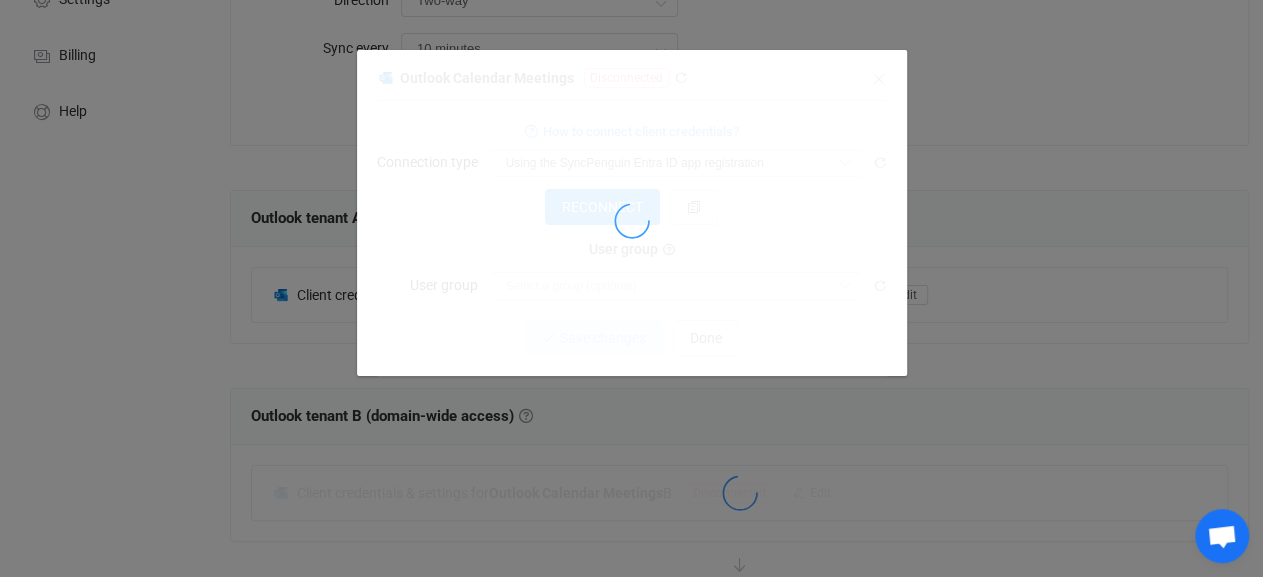 click at bounding box center (632, 220) 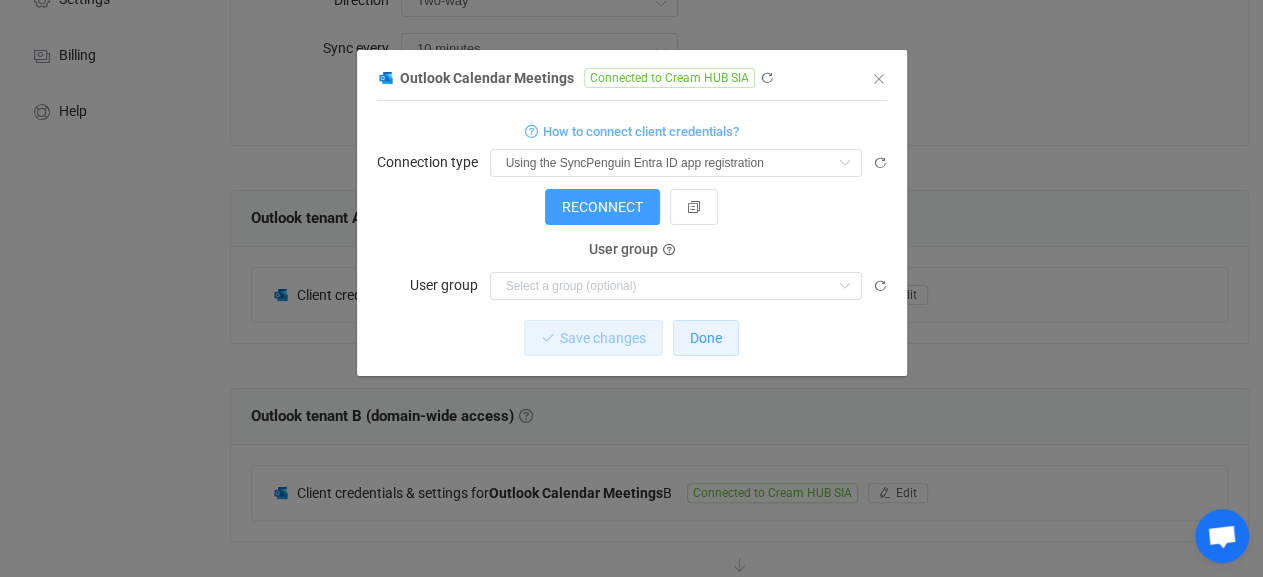 click on "Done" at bounding box center [706, 338] 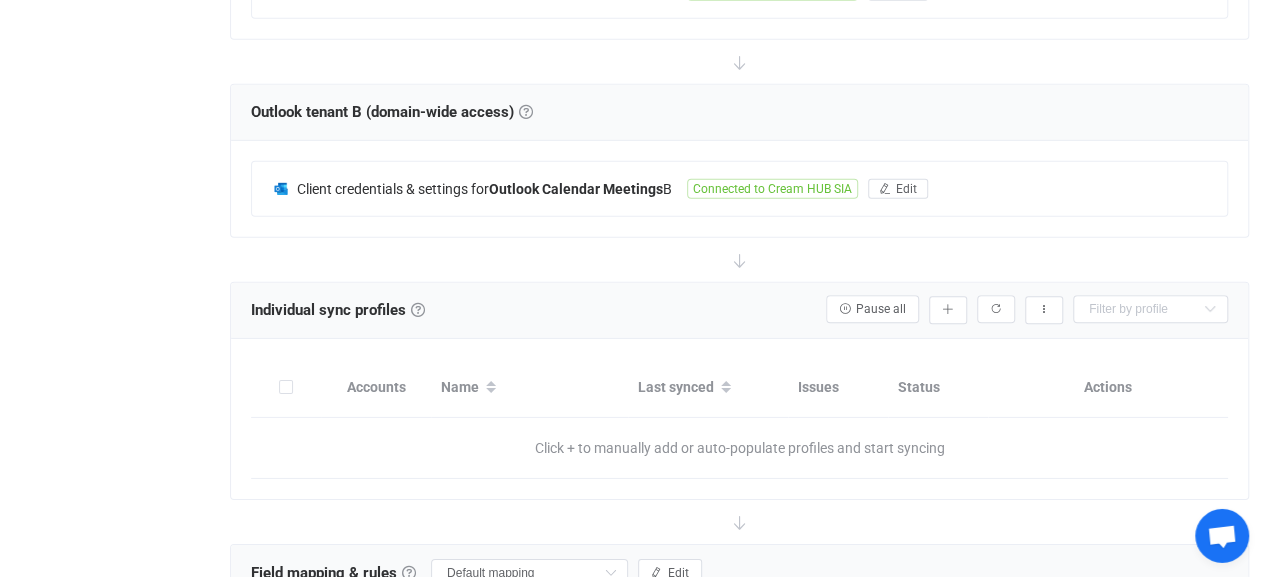 scroll, scrollTop: 624, scrollLeft: 0, axis: vertical 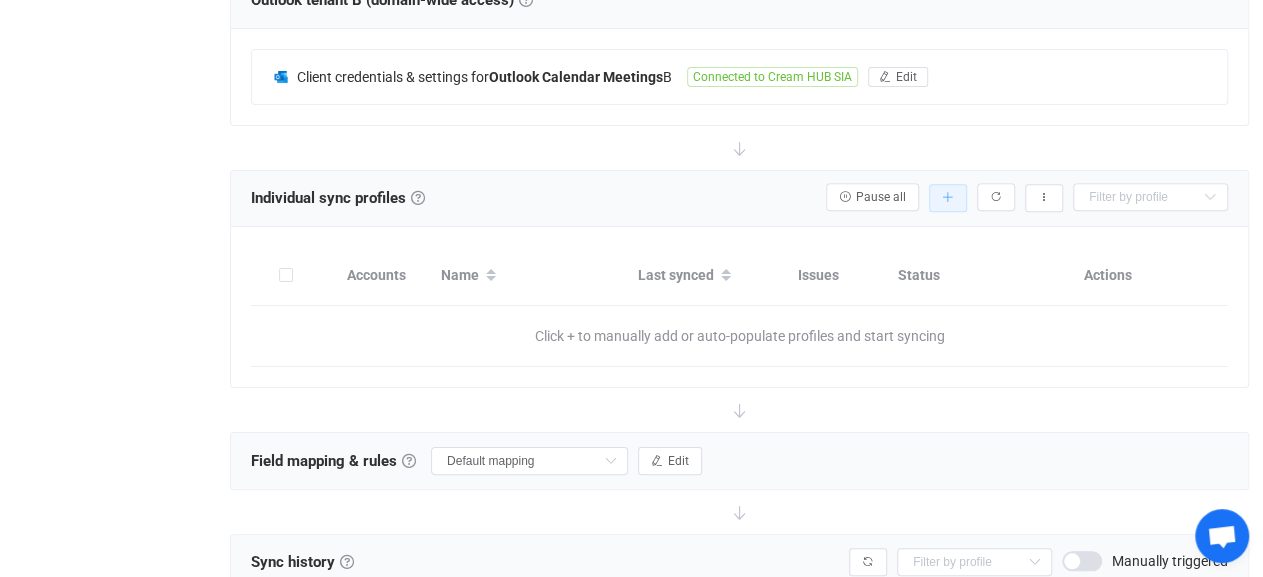 click at bounding box center [948, 198] 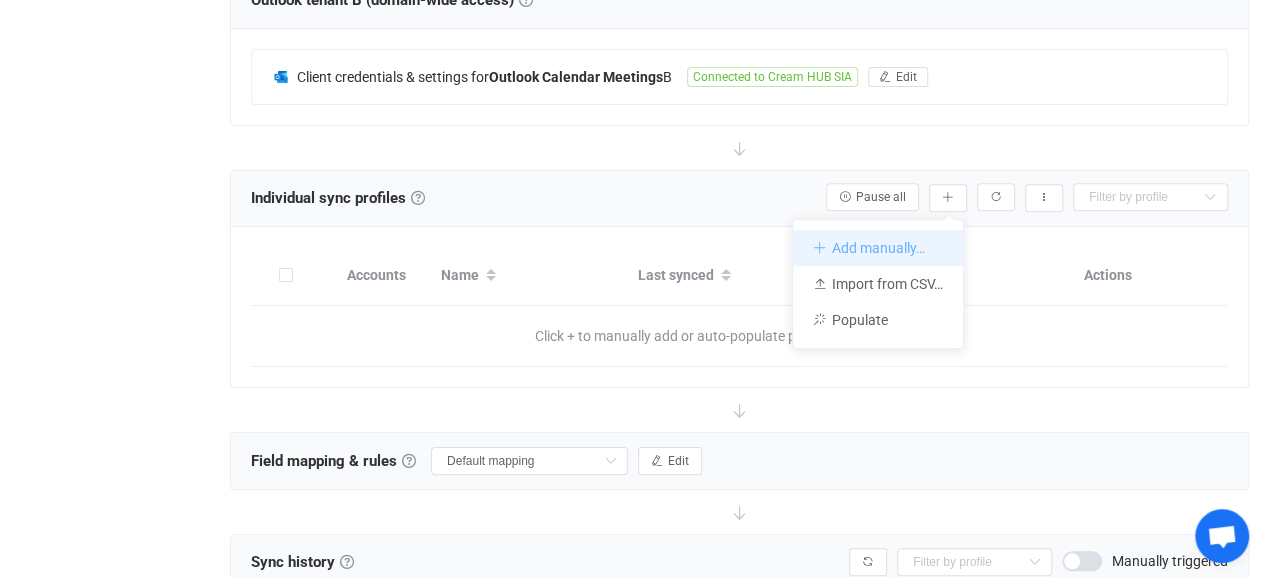 click on "Add manually…" at bounding box center (878, 248) 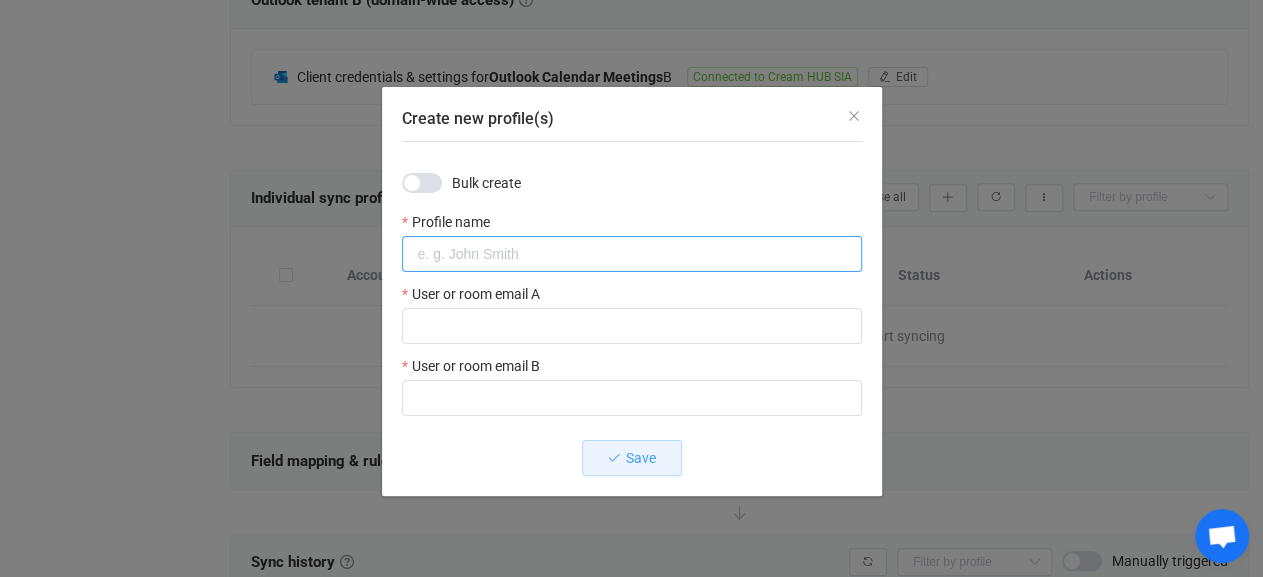 click at bounding box center [632, 254] 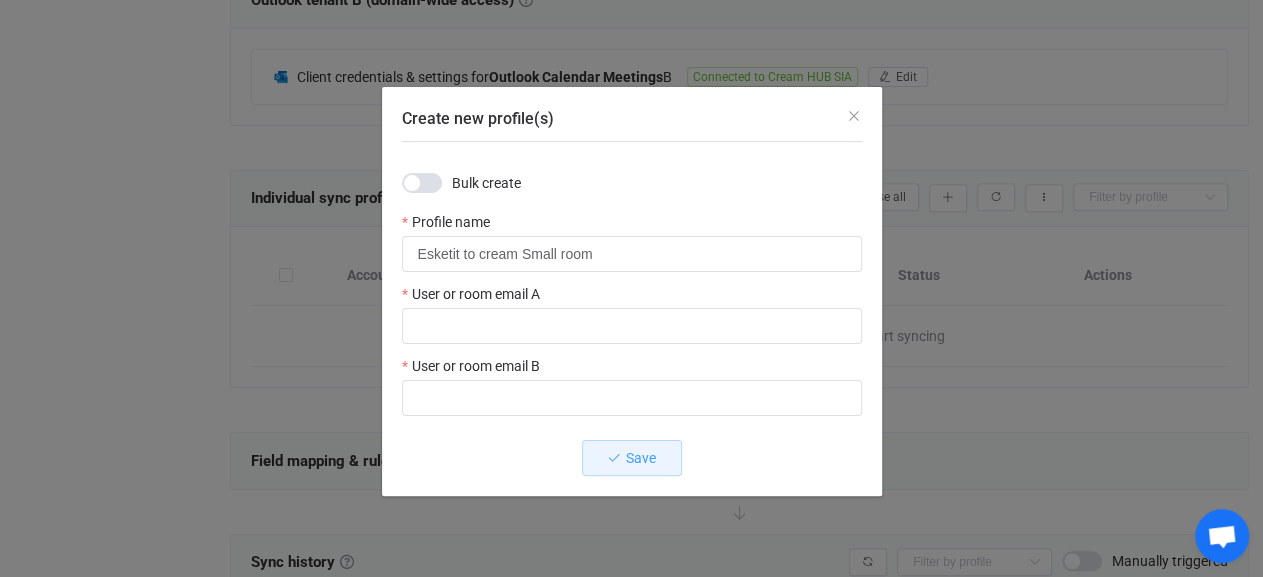 click on "Create new profile(s) Bulk create Profile name Esketit to cream Small room User or room email A User or room email B Save" at bounding box center (631, 288) 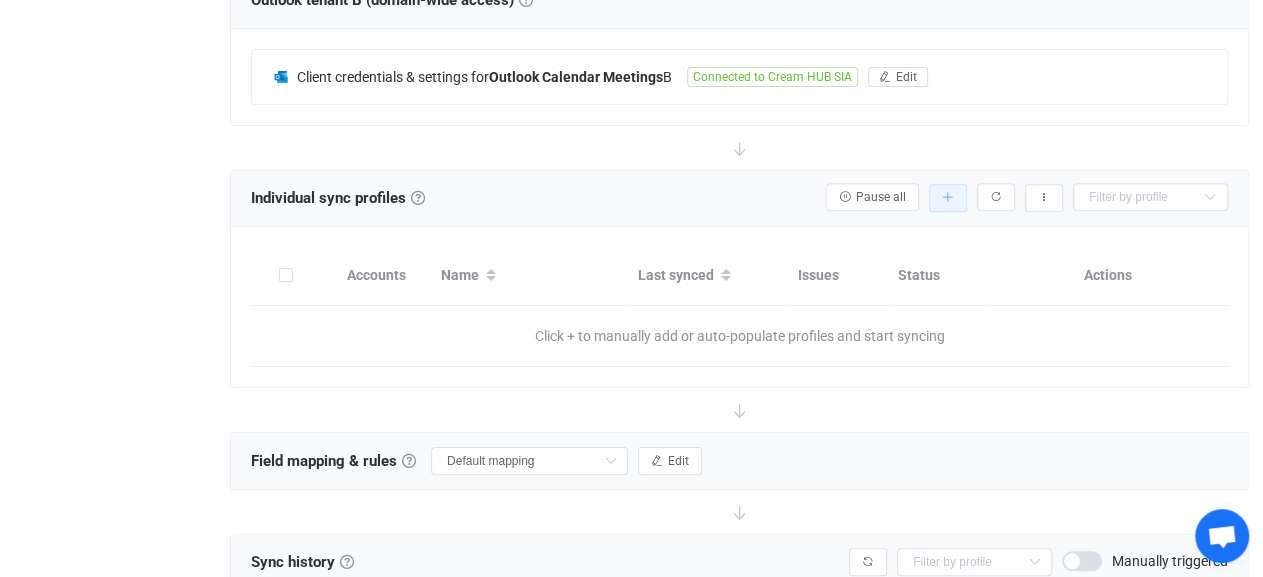 click at bounding box center (948, 198) 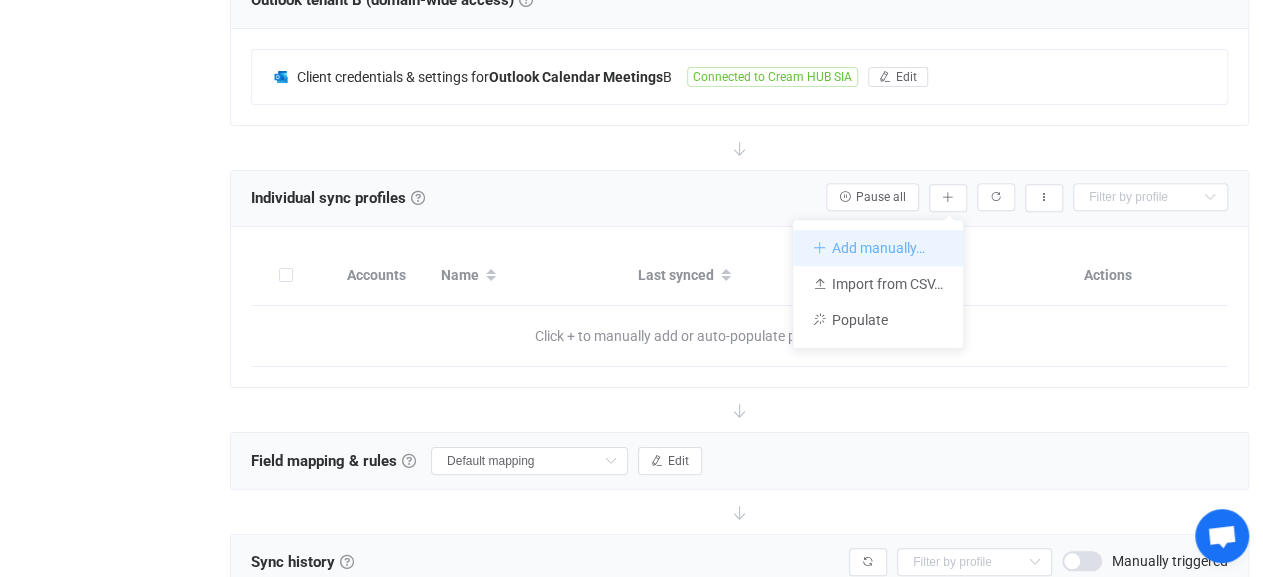 click on "Add manually…" at bounding box center (878, 248) 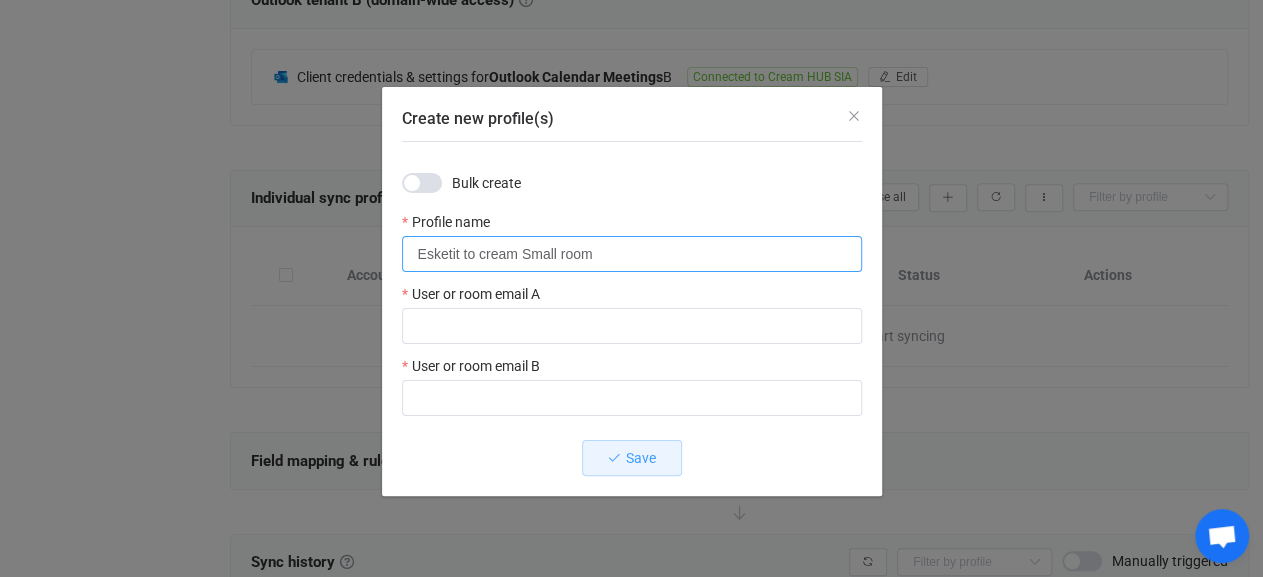 click on "Esketit to cream Small room" at bounding box center [632, 254] 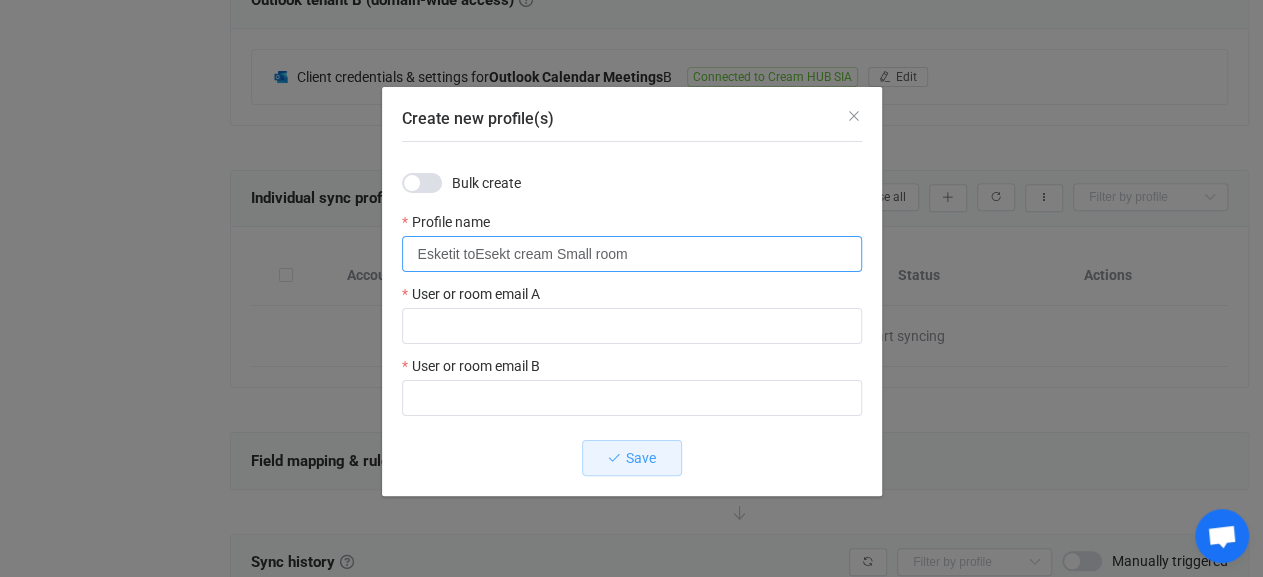 type on "Esketit to cream Small room" 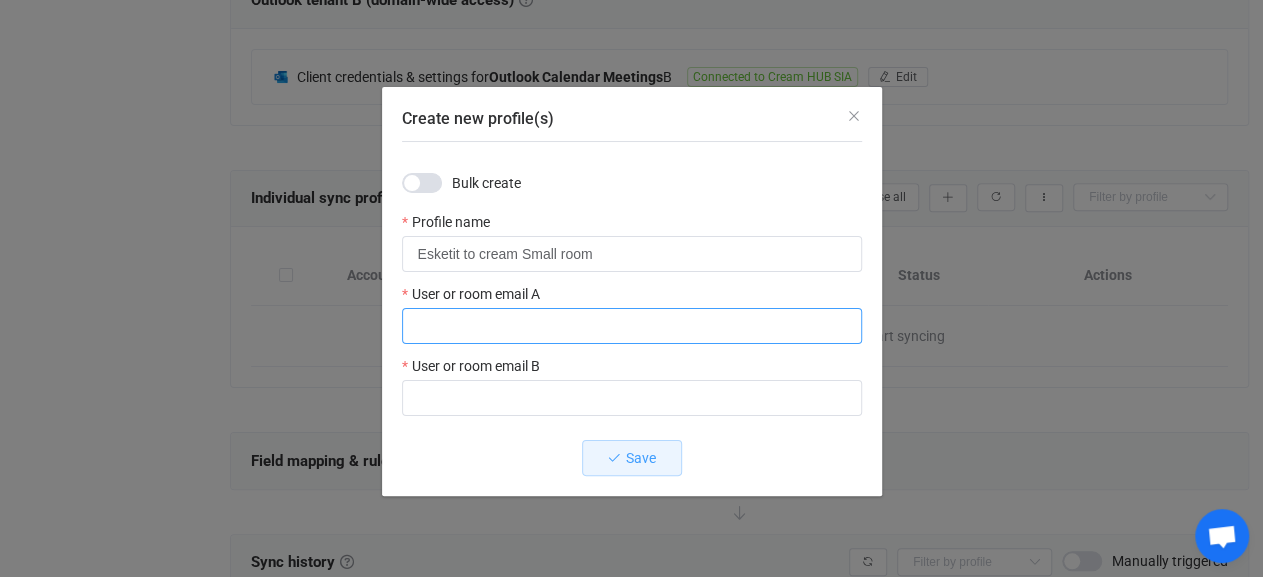 click at bounding box center (632, 326) 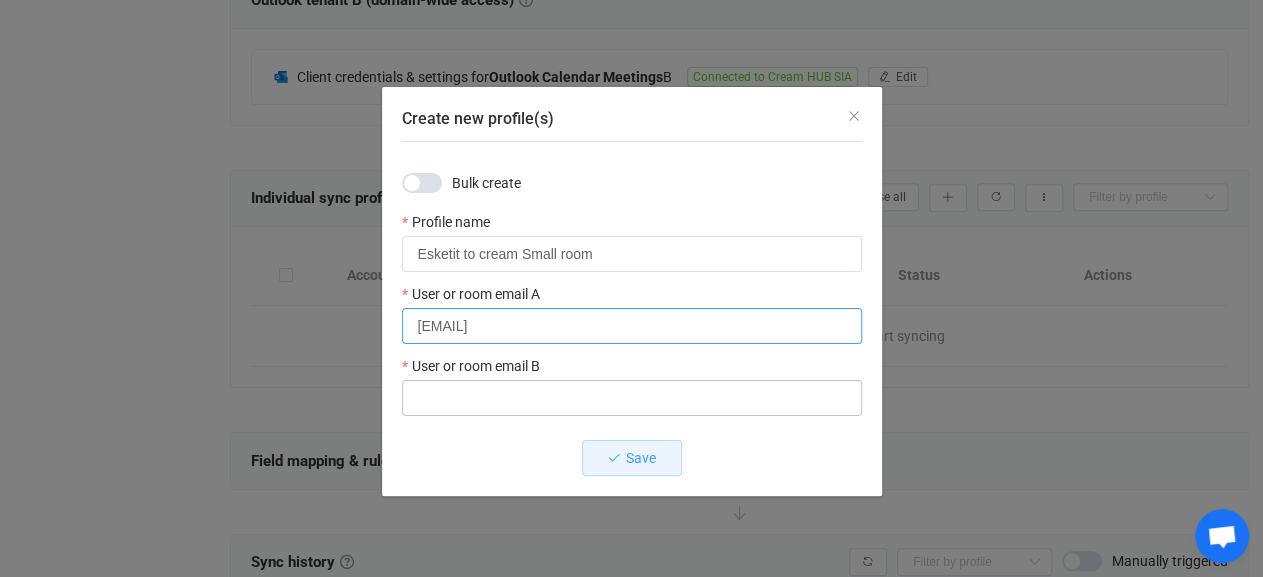 type on "[EMAIL]" 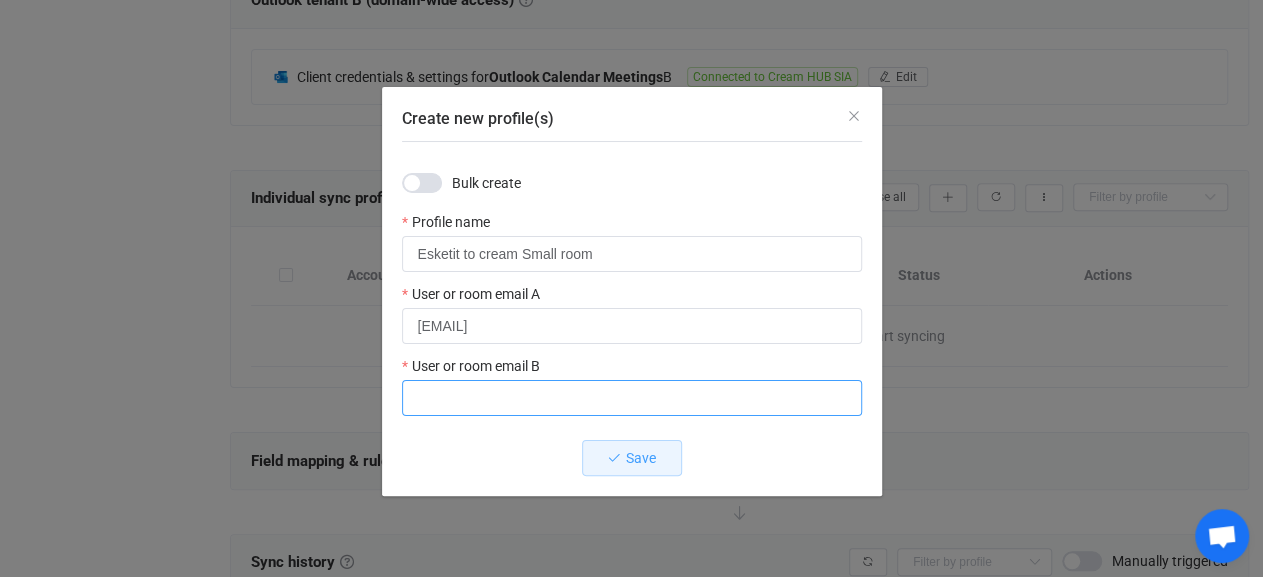 drag, startPoint x: 485, startPoint y: 394, endPoint x: 525, endPoint y: 407, distance: 42.059483 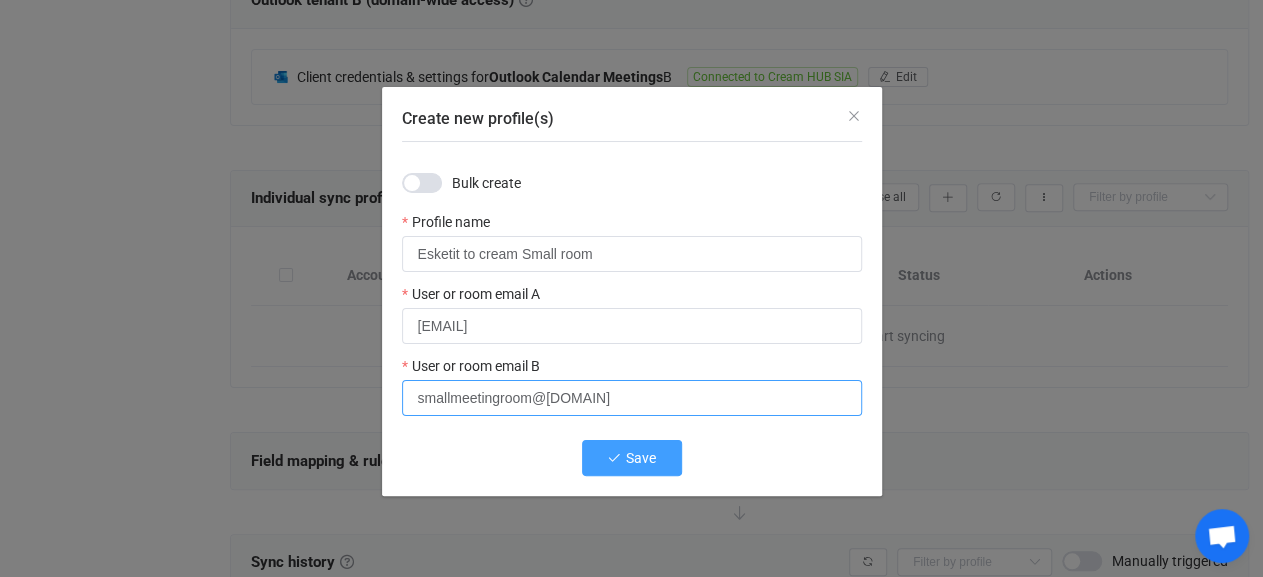 type on "smallmeetingroom@[DOMAIN]" 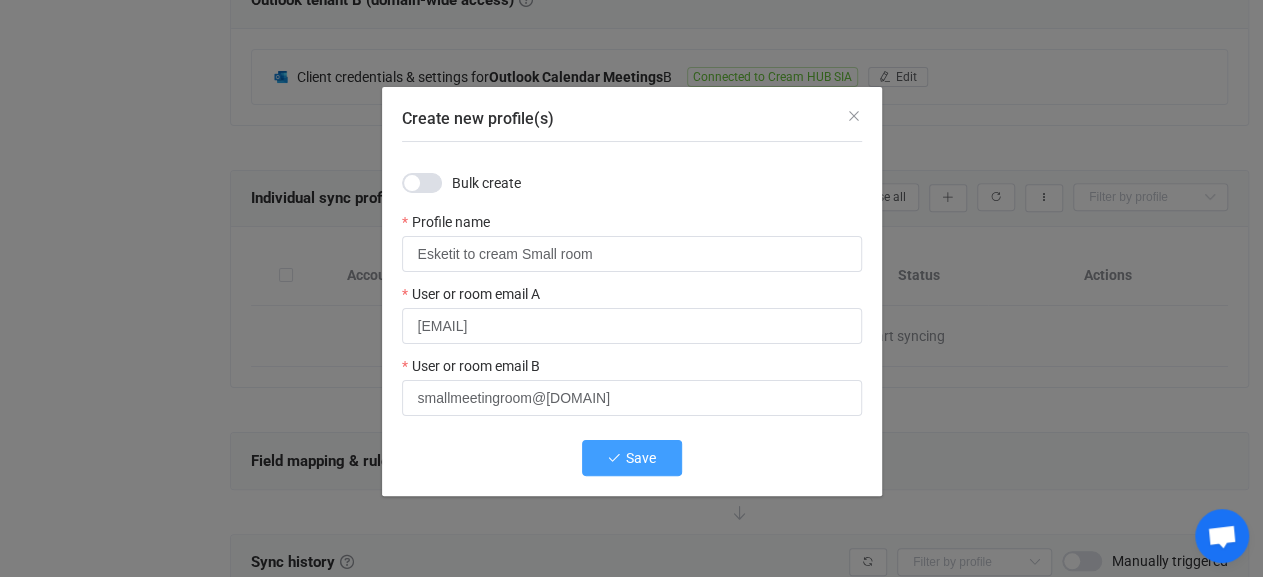 click on "Save" at bounding box center [641, 458] 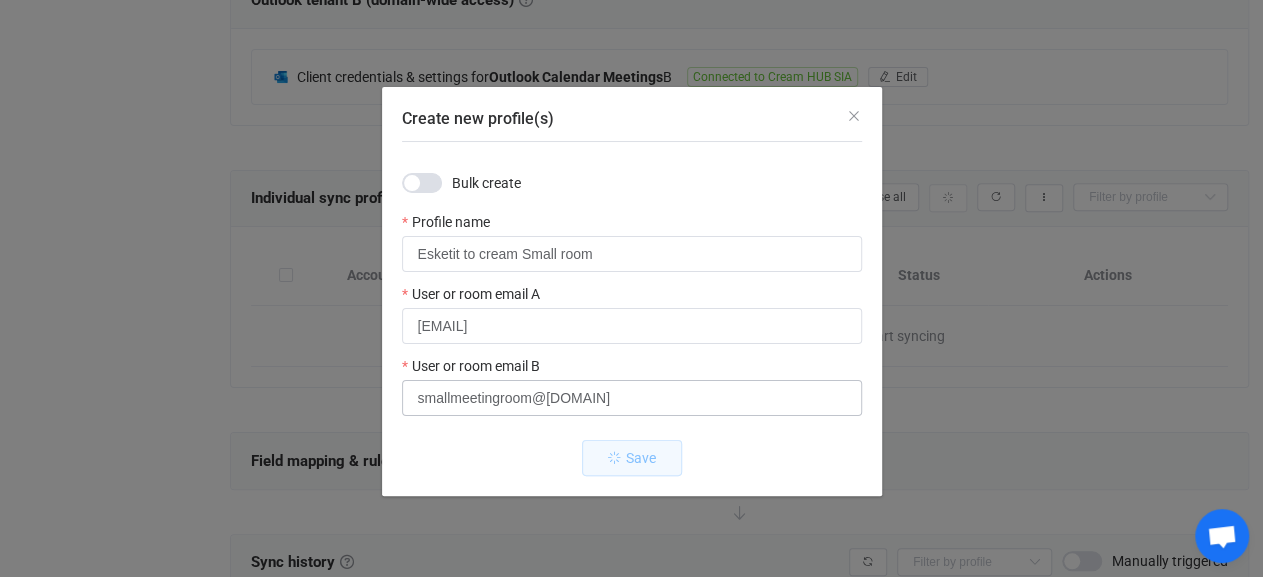 type 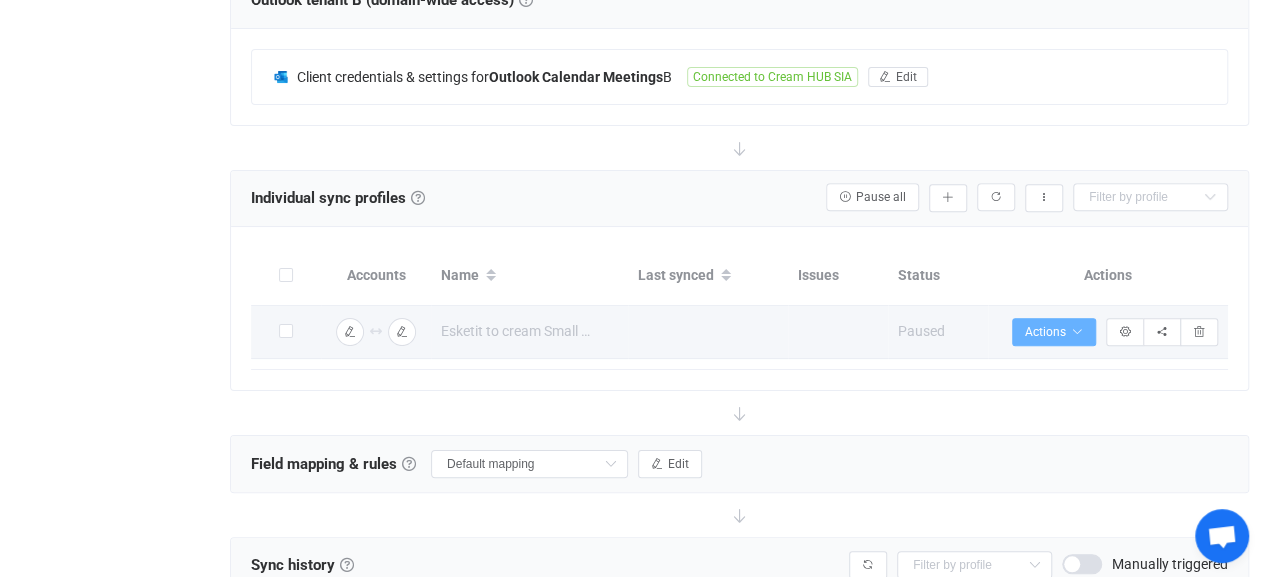 click on "Actions" at bounding box center (1054, 332) 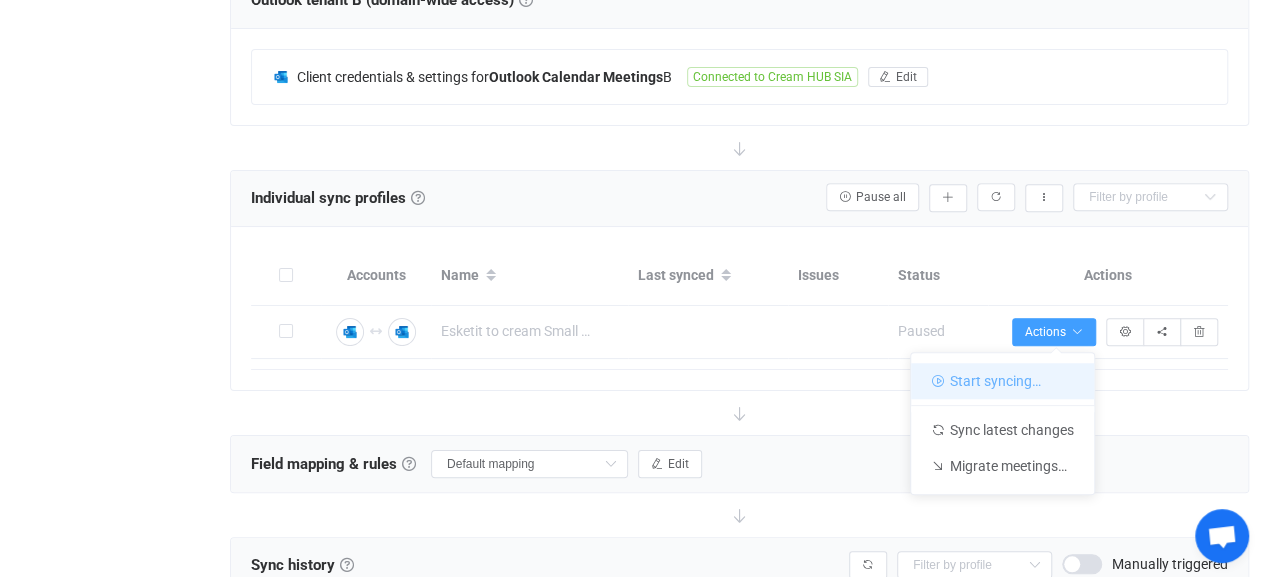 click on "Start syncing…" at bounding box center (1002, 381) 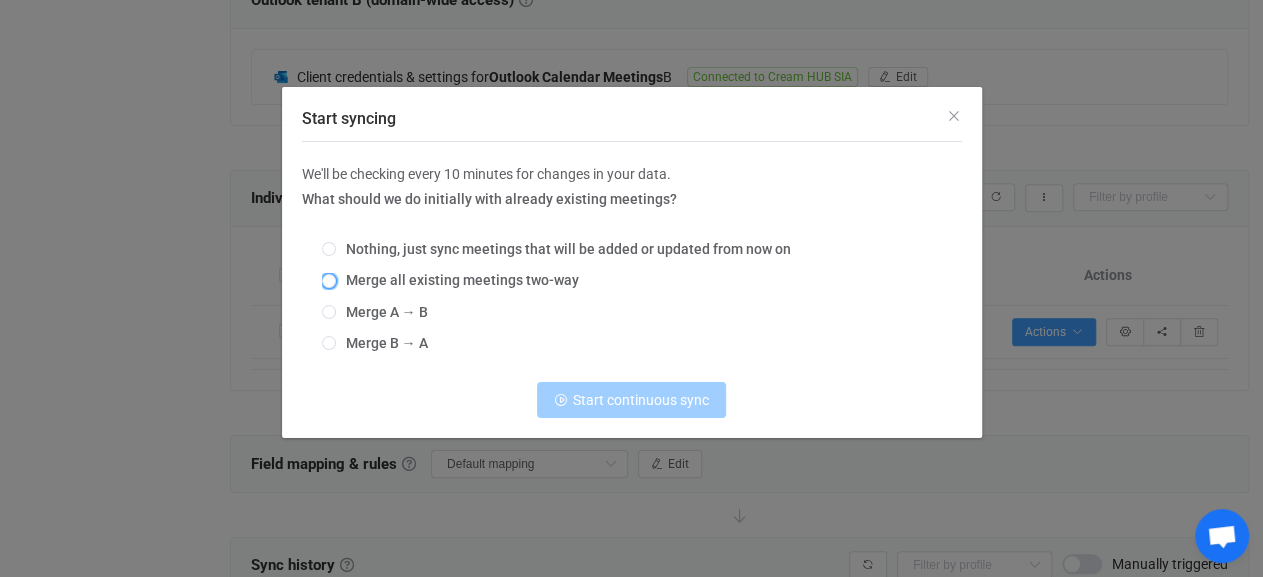 click on "Merge all existing meetings two-way" at bounding box center (457, 280) 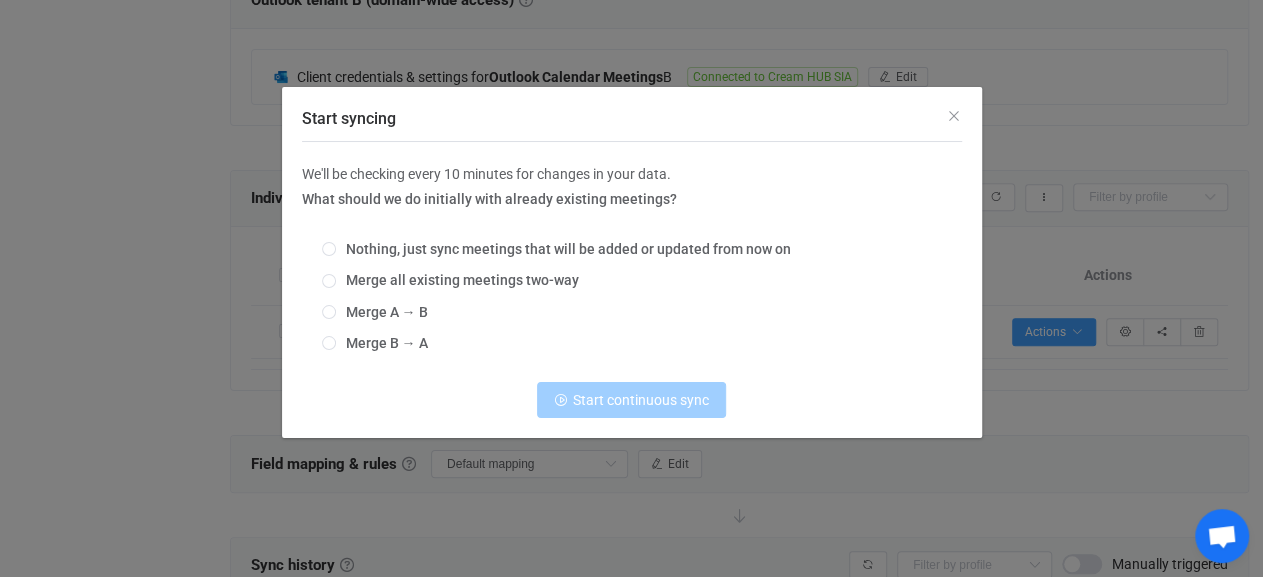 click on "Merge all existing meetings two-way" at bounding box center (329, 282) 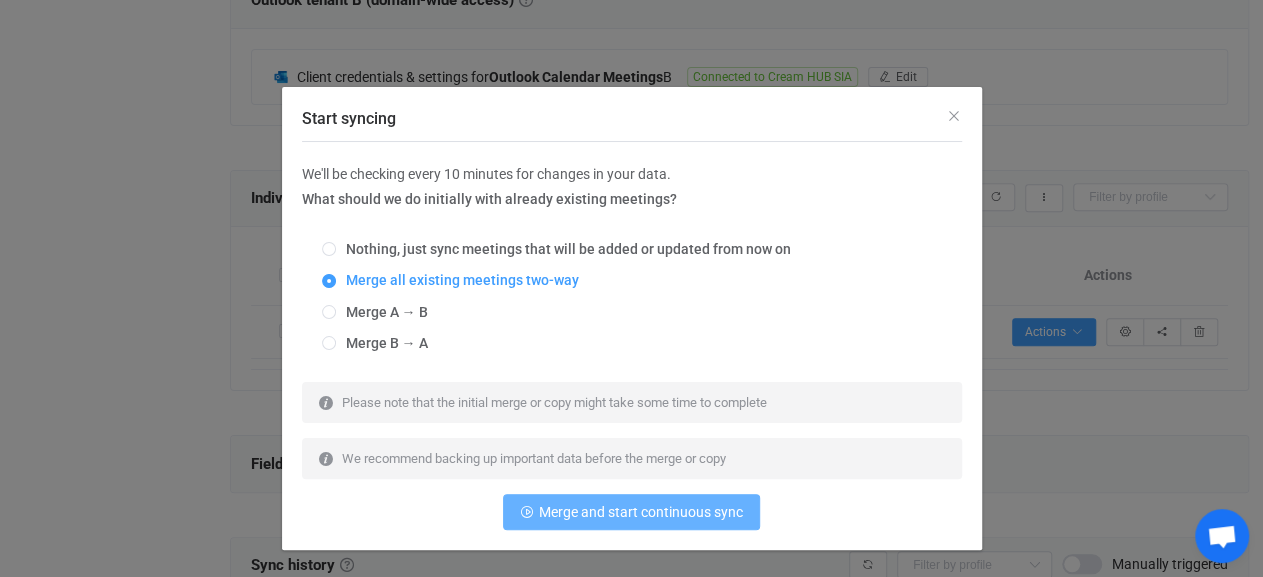 click on "Merge and start continuous sync" at bounding box center (641, 512) 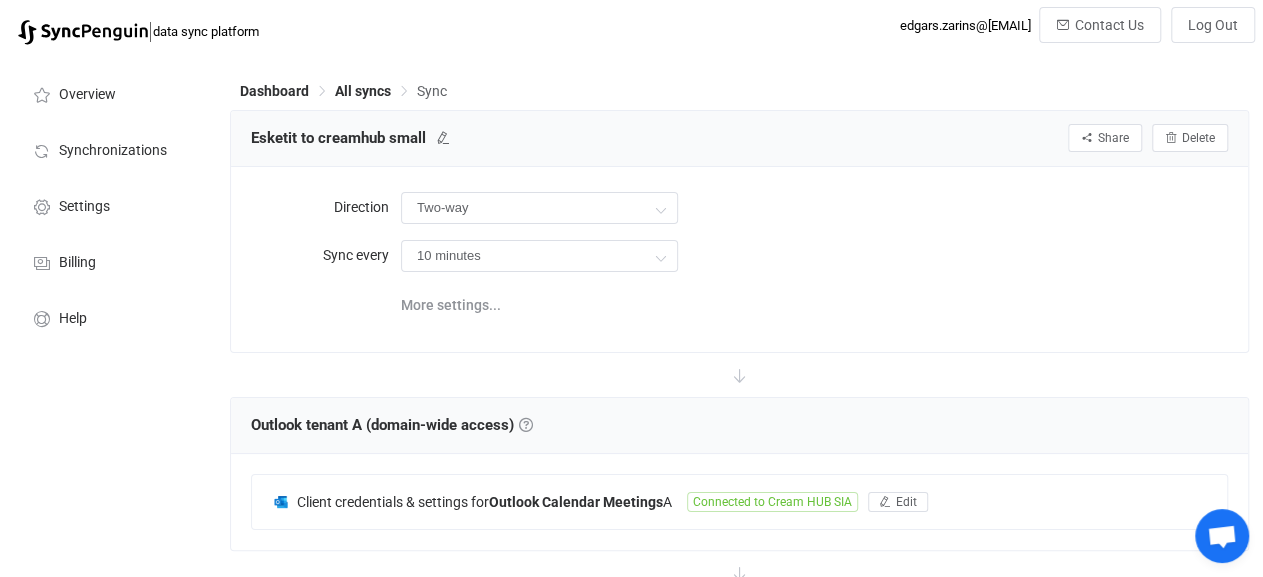 scroll, scrollTop: 0, scrollLeft: 0, axis: both 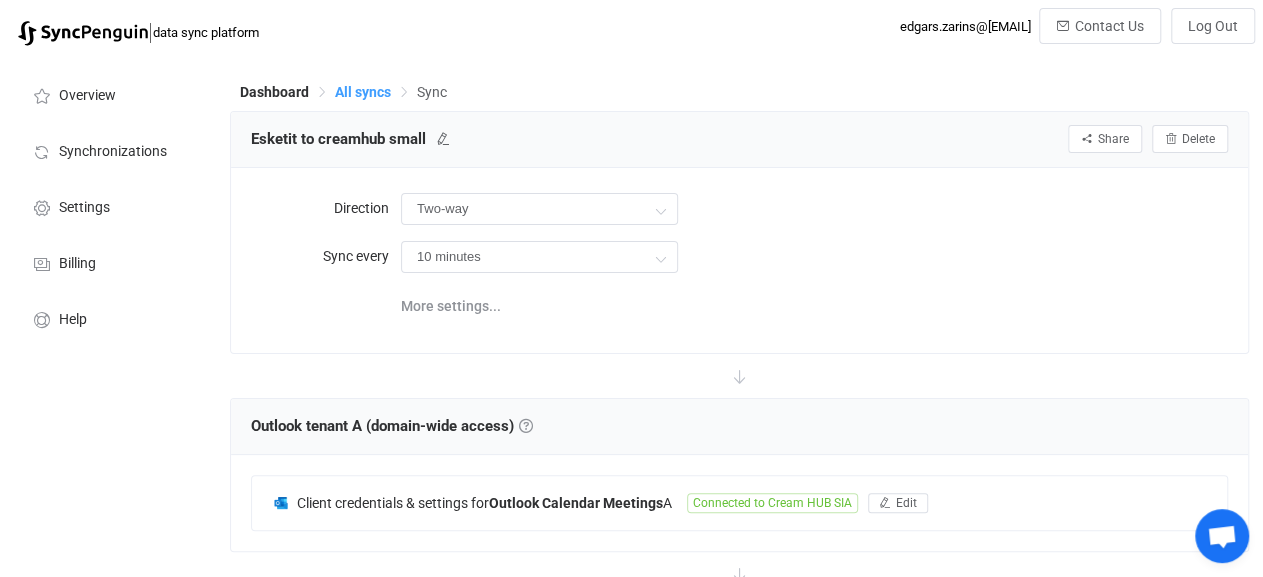 click on "All syncs" at bounding box center [363, 92] 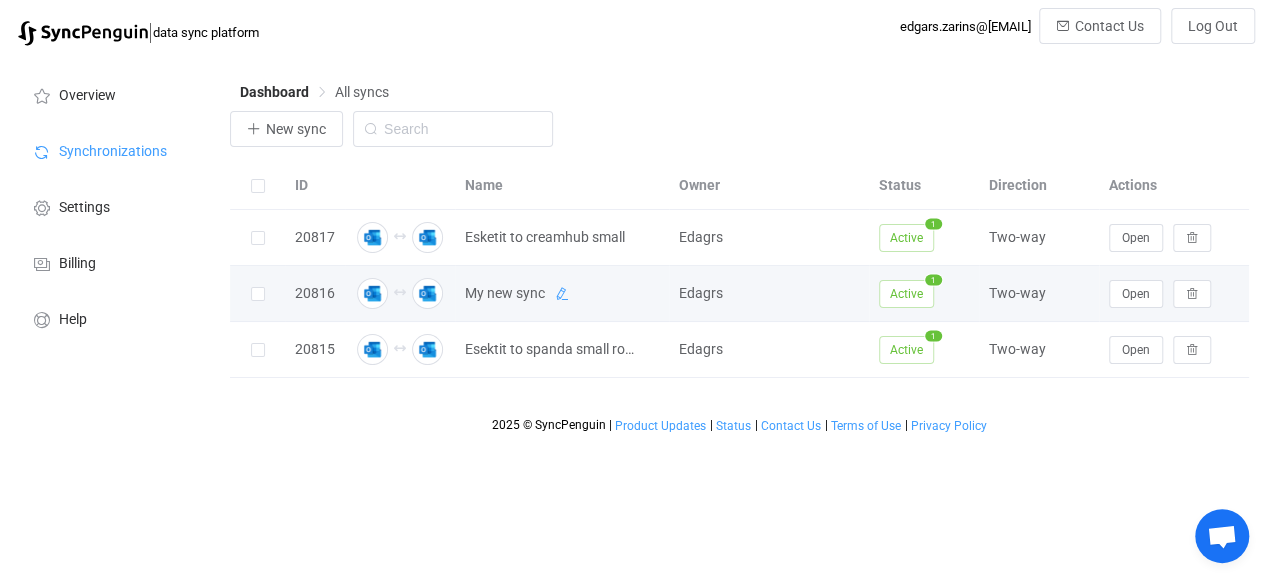 click at bounding box center (562, 294) 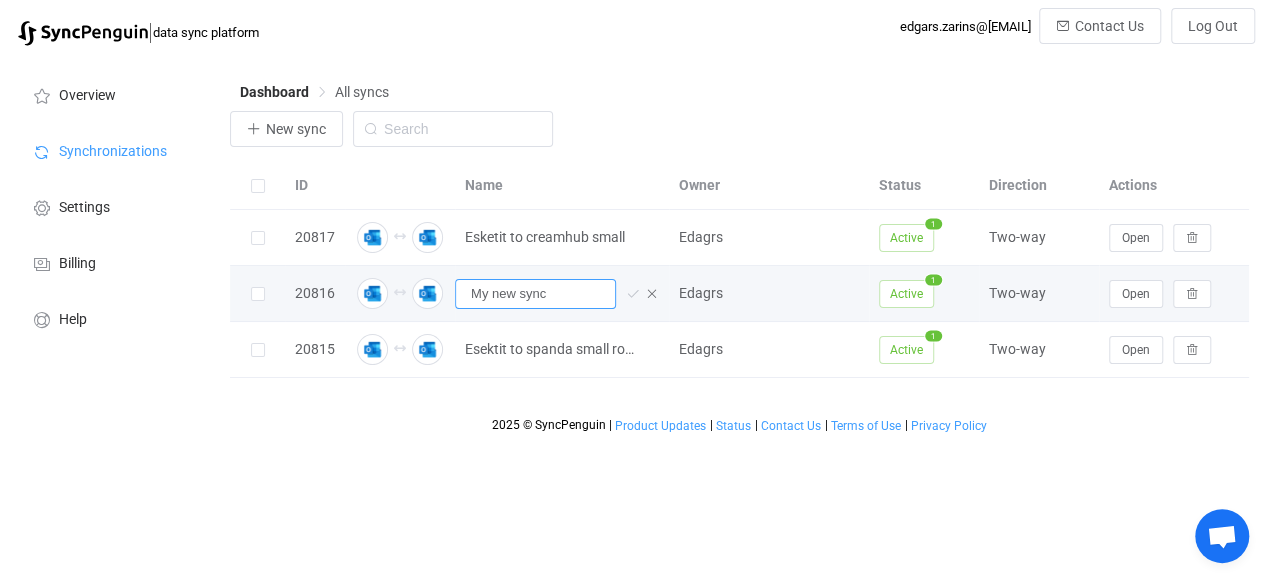 drag, startPoint x: 572, startPoint y: 289, endPoint x: 319, endPoint y: 286, distance: 253.01779 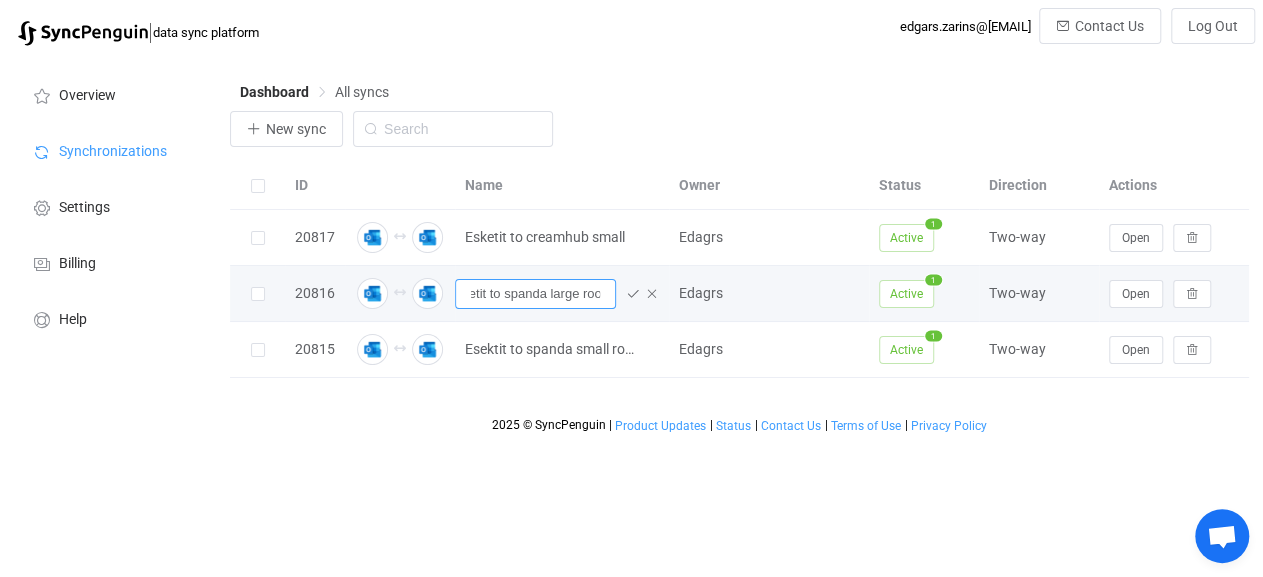scroll, scrollTop: 0, scrollLeft: 35, axis: horizontal 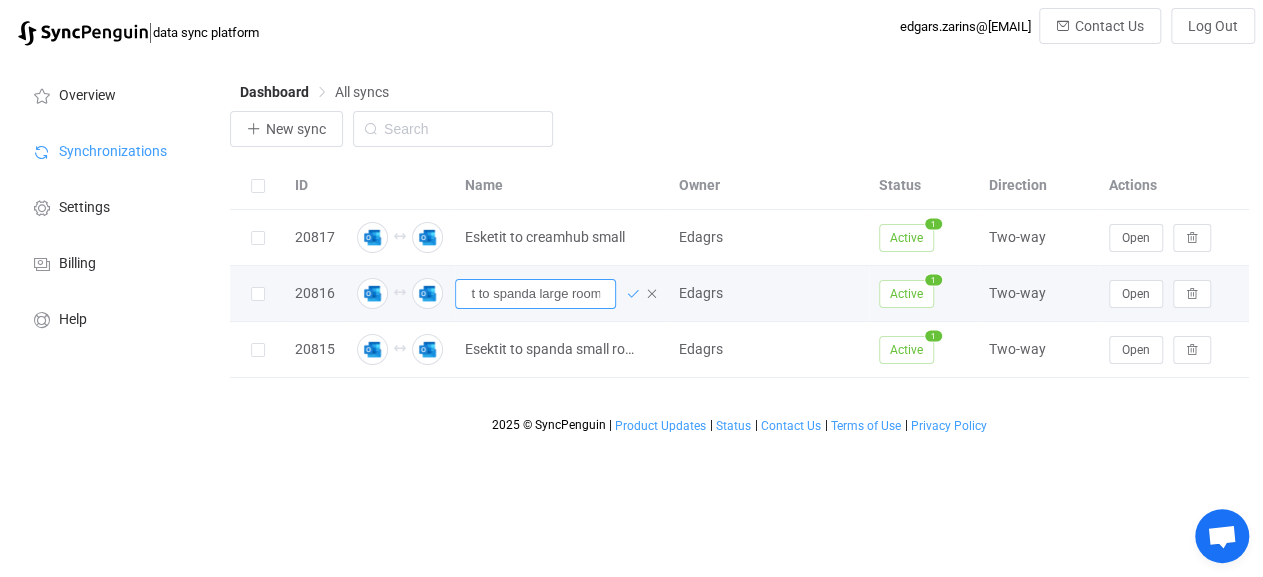 type on "Esketit to spanda large room" 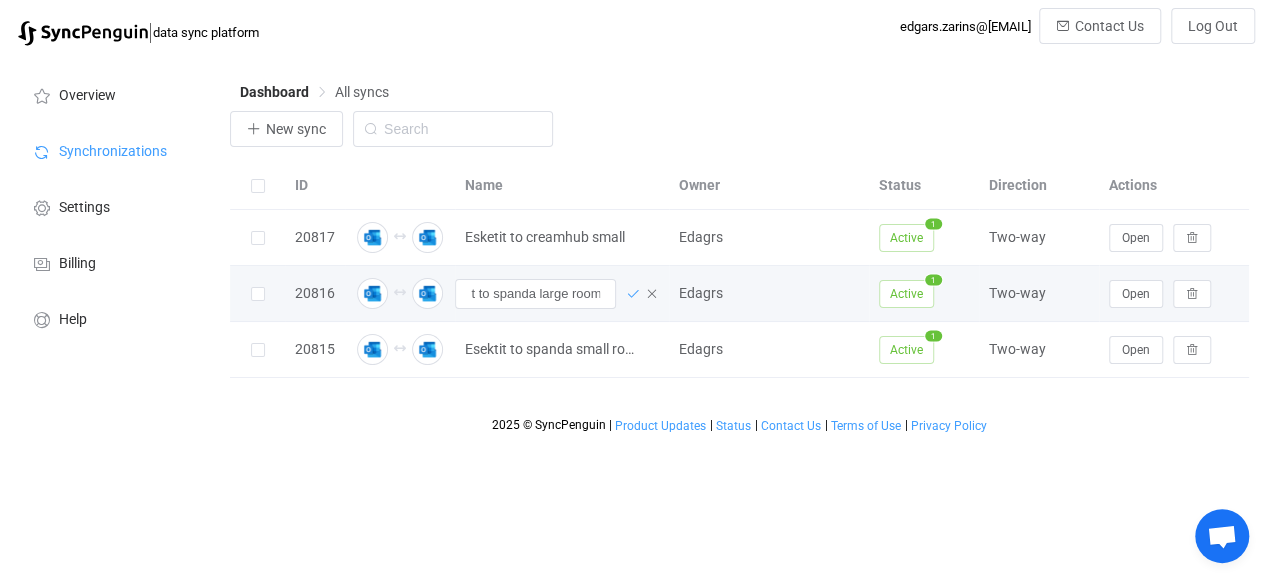 click at bounding box center [633, 294] 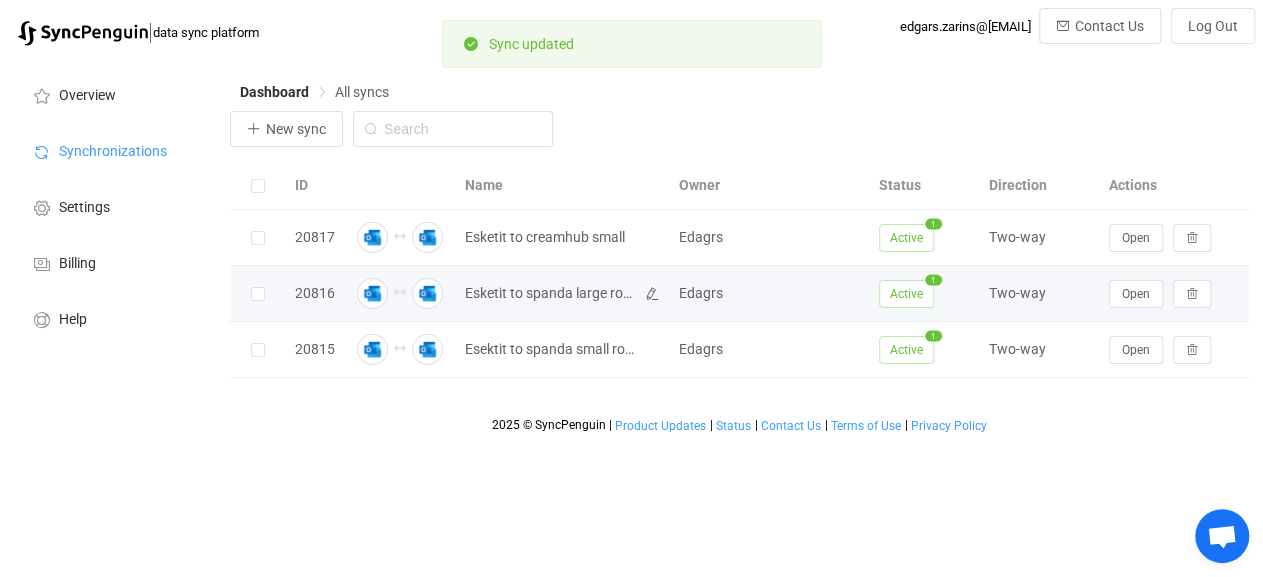 click on "Esketit to spanda large room" at bounding box center (550, 293) 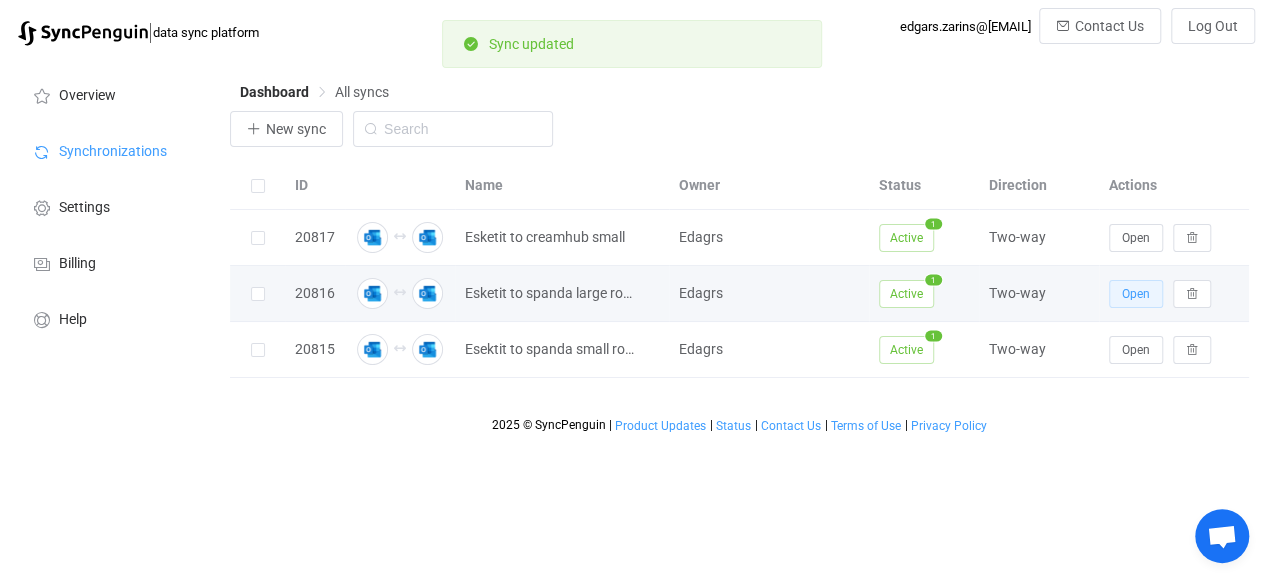 click on "Open" at bounding box center [1136, 294] 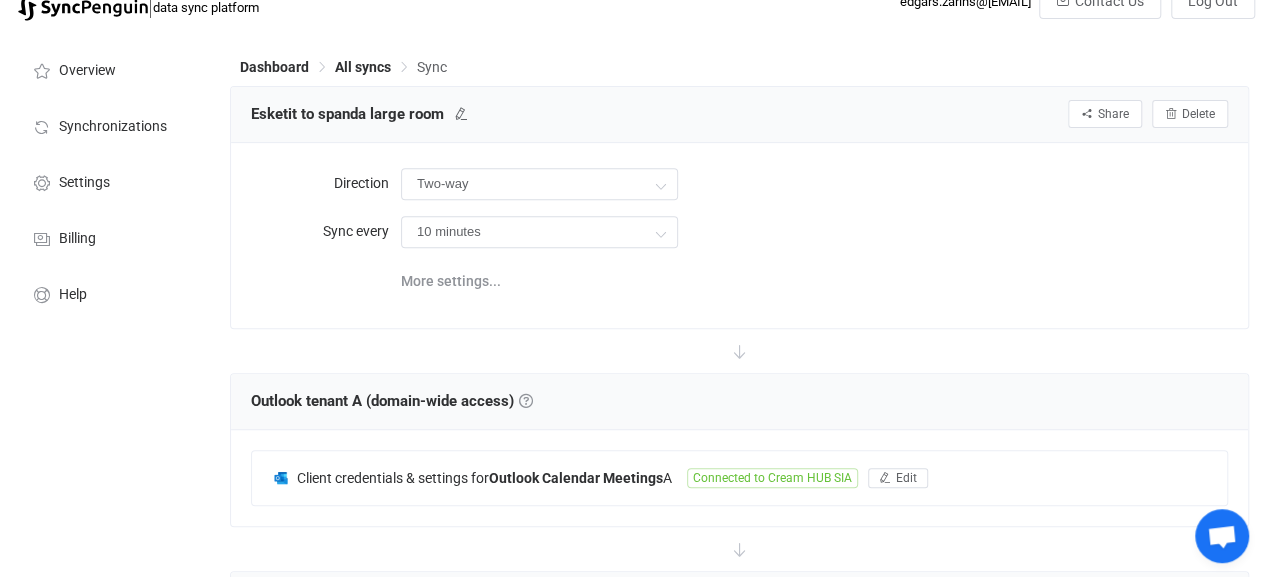 scroll, scrollTop: 0, scrollLeft: 0, axis: both 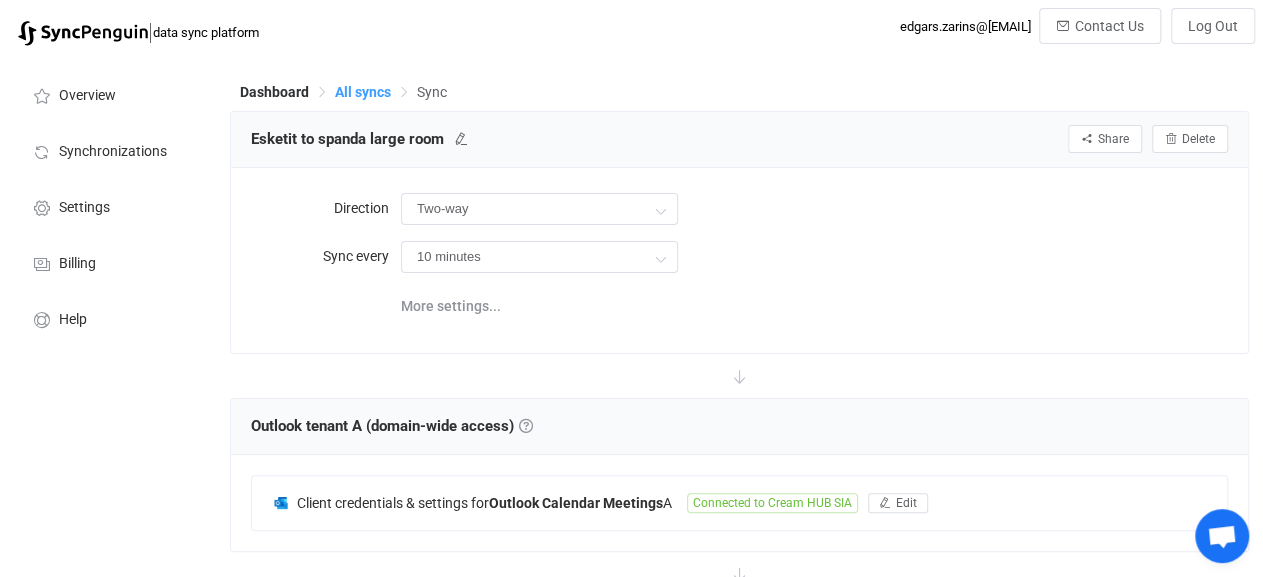 click on "All syncs" at bounding box center (363, 92) 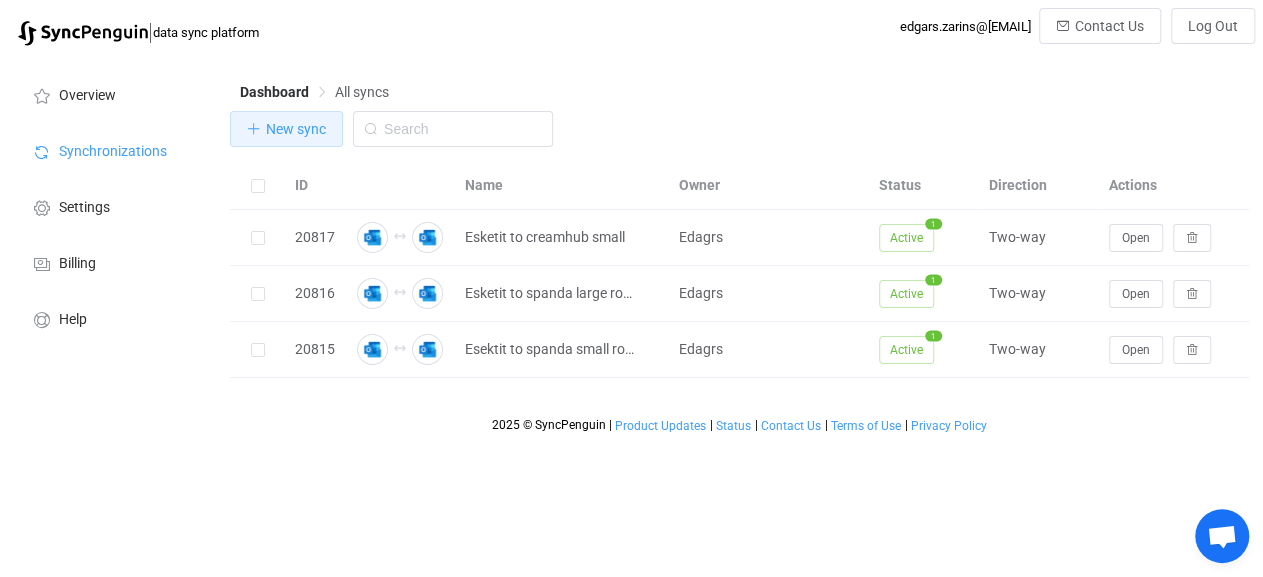 click on "New sync" at bounding box center (296, 129) 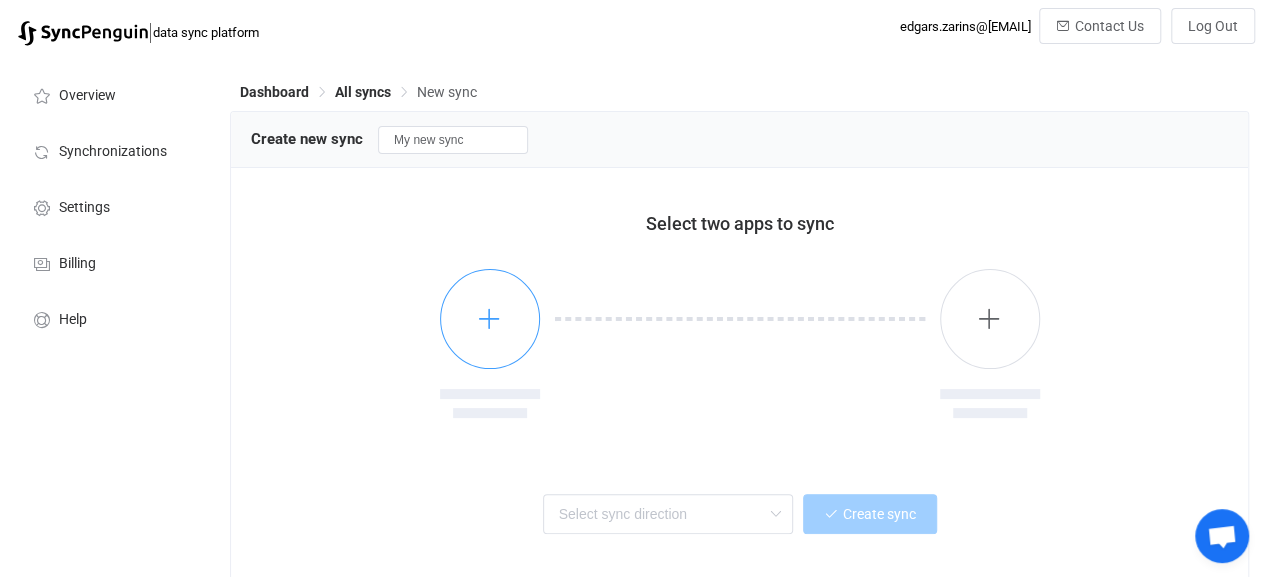 click at bounding box center (490, 319) 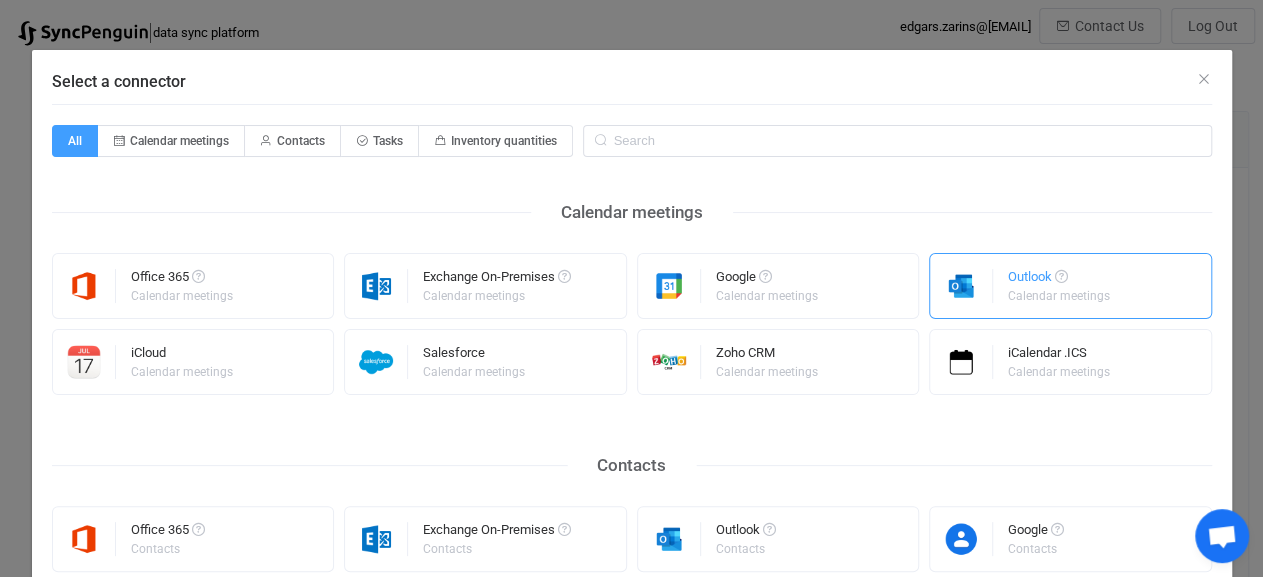click at bounding box center [961, 286] 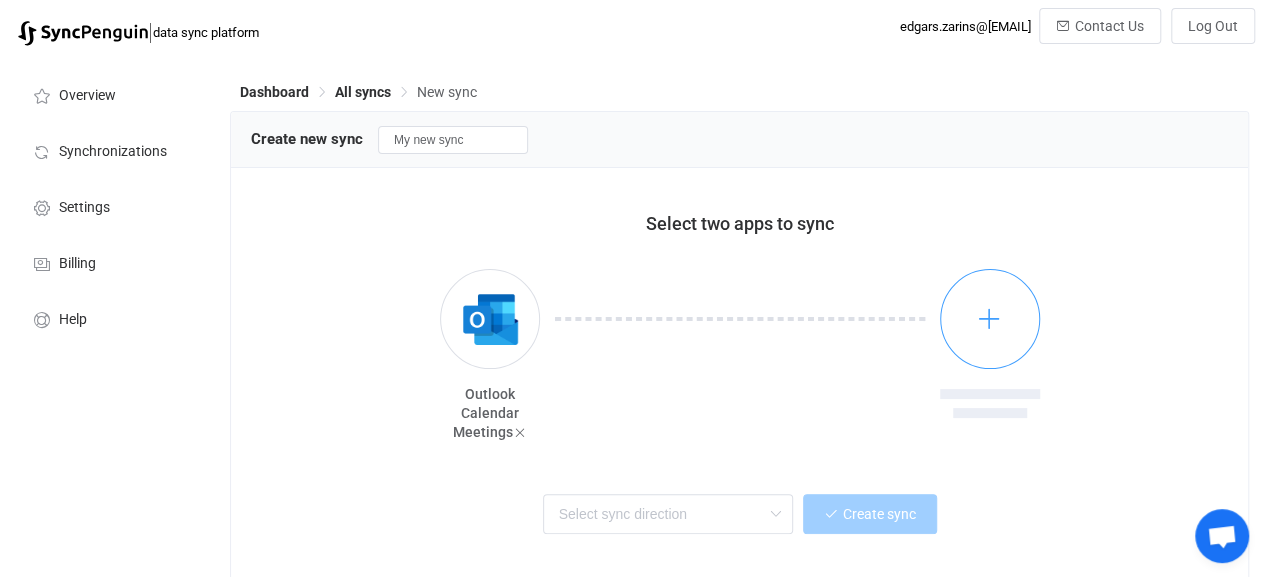 click at bounding box center (990, 319) 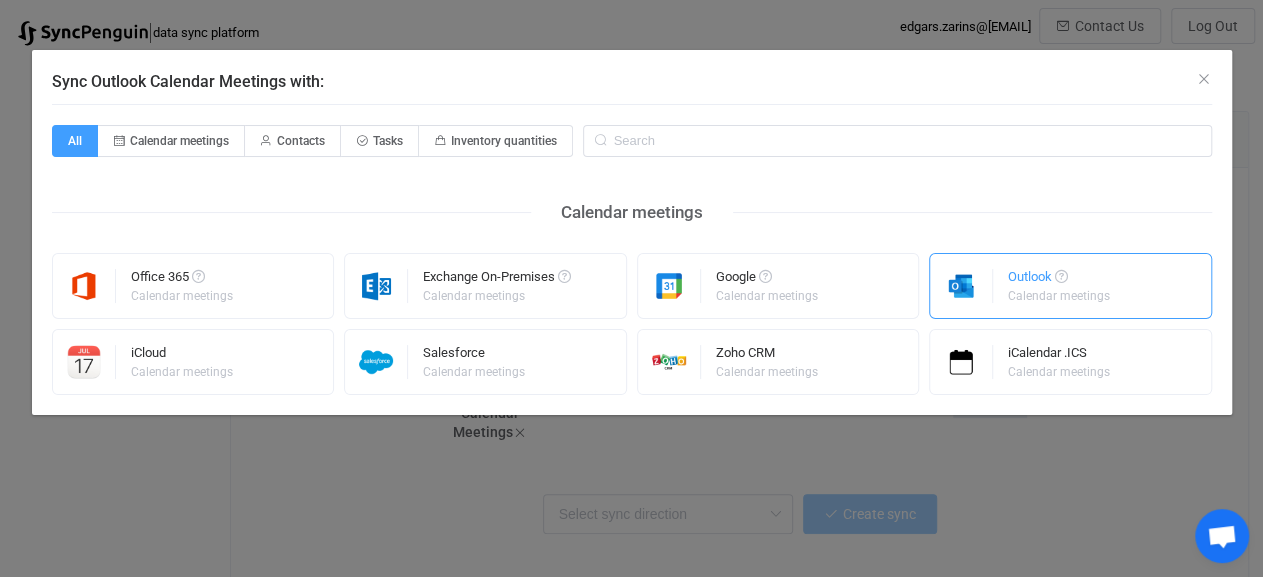 click on "Outlook" at bounding box center [1060, 280] 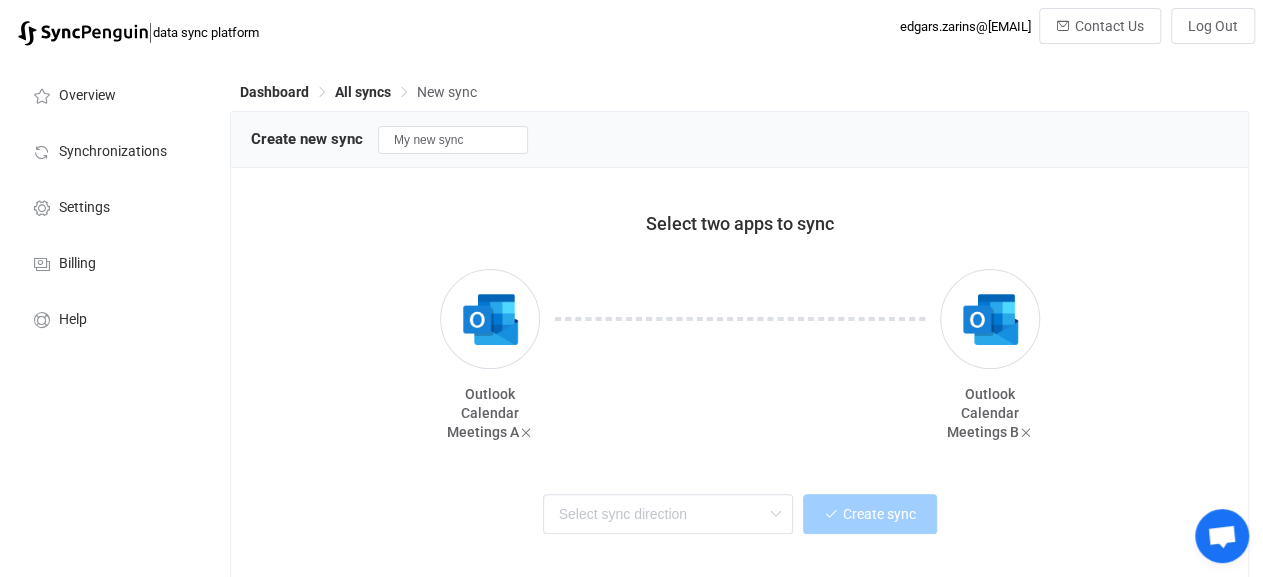 scroll, scrollTop: 70, scrollLeft: 0, axis: vertical 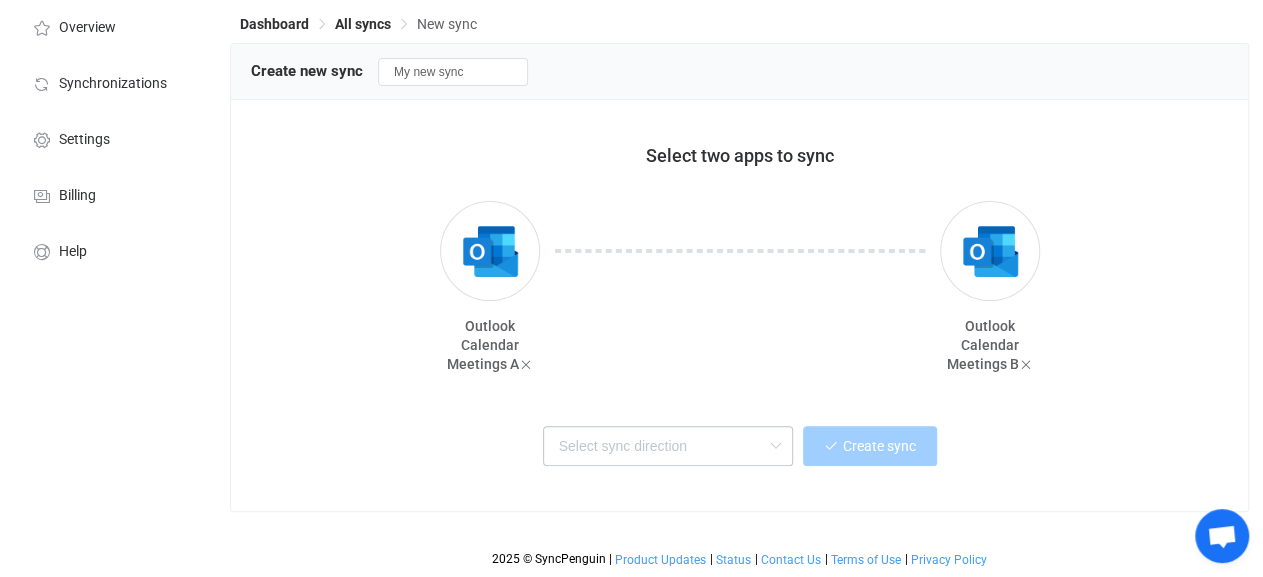 click at bounding box center (775, 446) 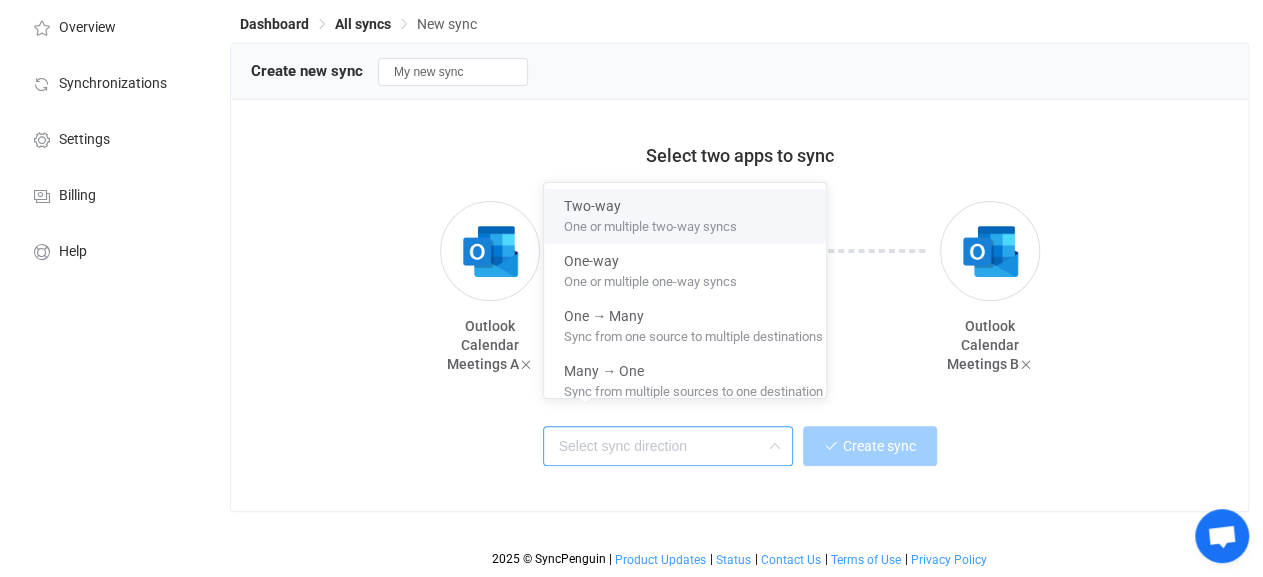 click on "One or multiple two-way syncs" at bounding box center [650, 223] 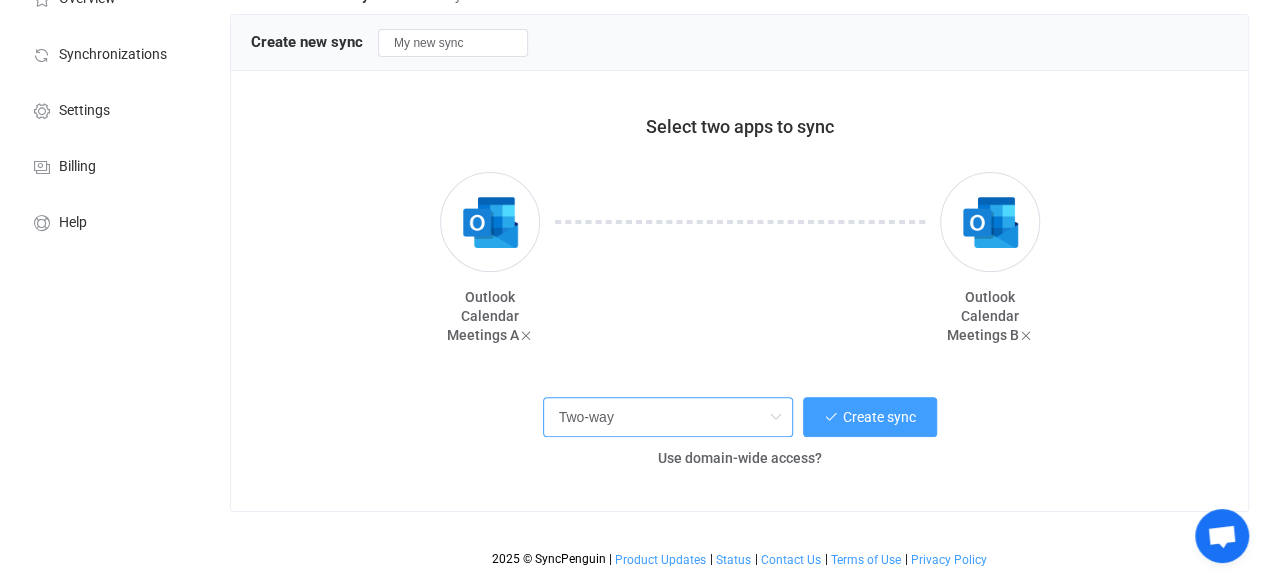 scroll, scrollTop: 100, scrollLeft: 0, axis: vertical 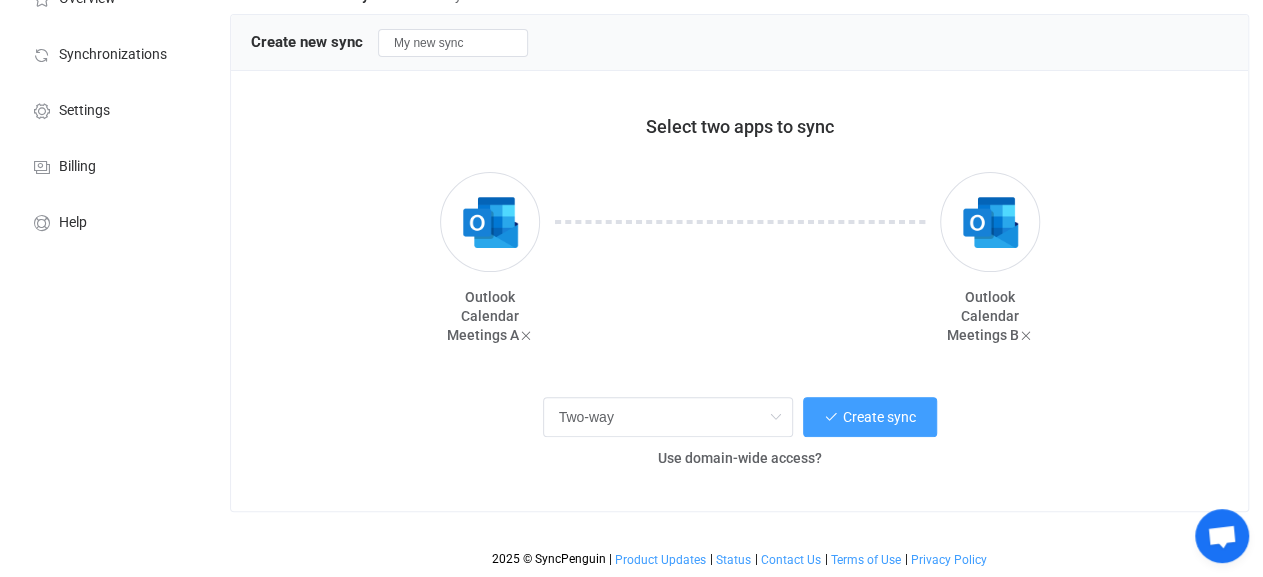 drag, startPoint x: 752, startPoint y: 452, endPoint x: 831, endPoint y: 449, distance: 79.05694 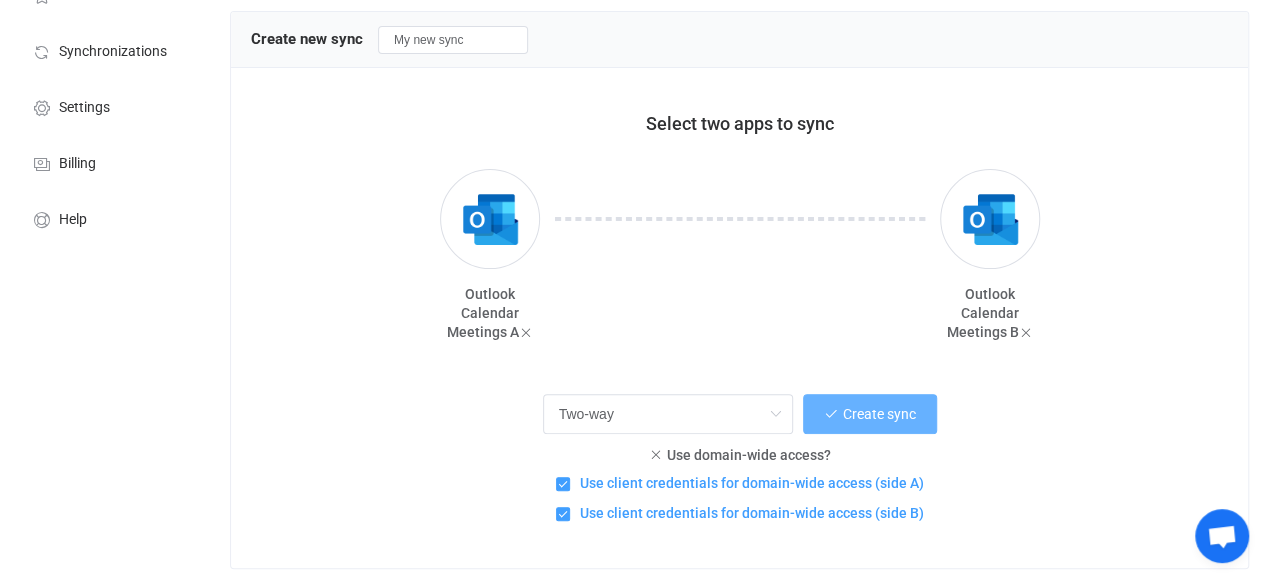 click on "Create sync" at bounding box center [870, 414] 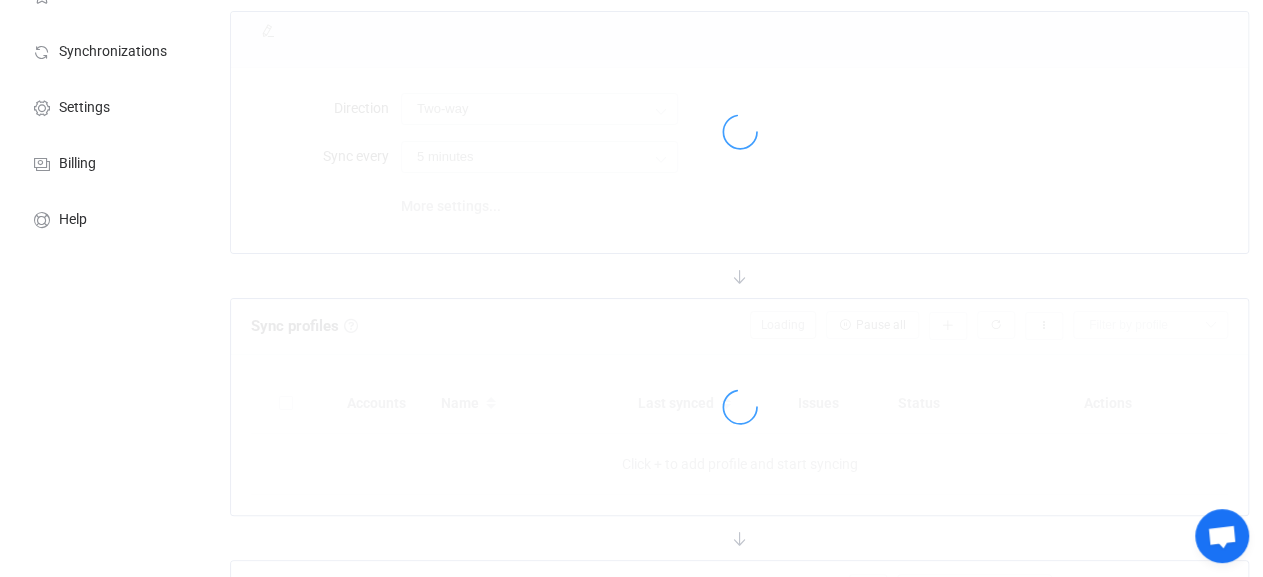 scroll, scrollTop: 0, scrollLeft: 0, axis: both 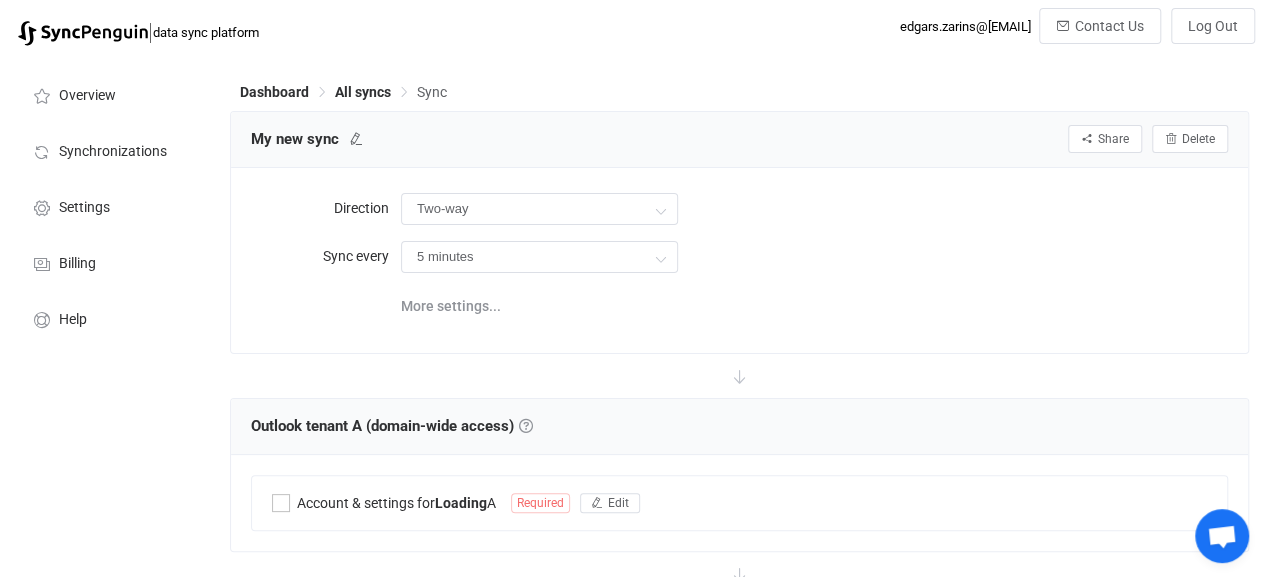 type on "10 minutes" 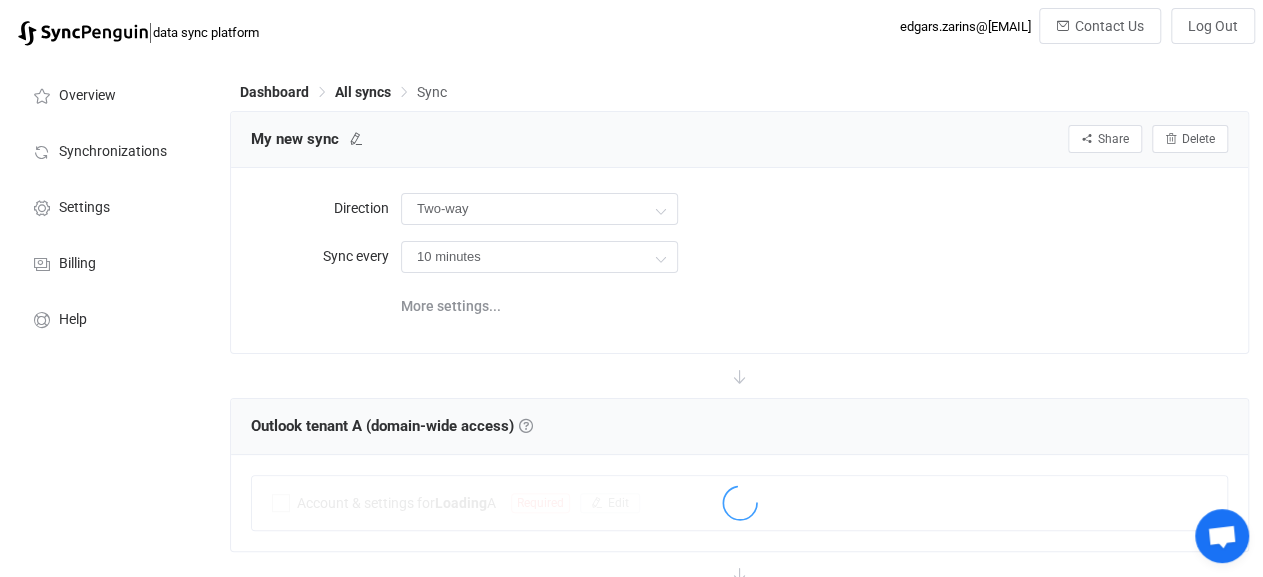 scroll, scrollTop: 312, scrollLeft: 0, axis: vertical 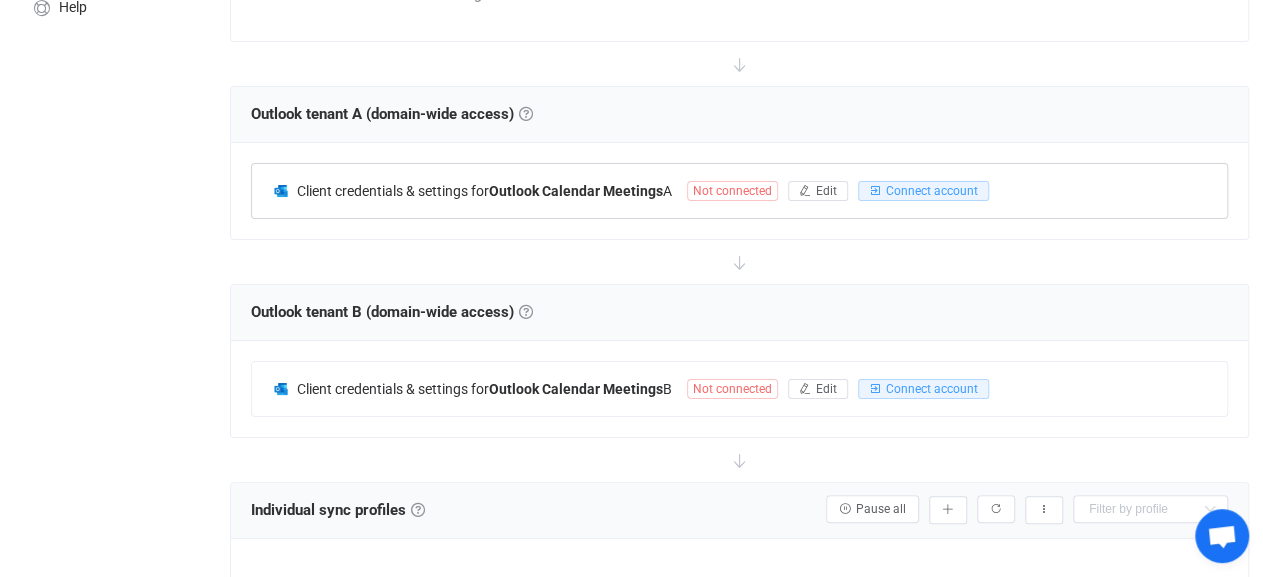 click on "Not connected" at bounding box center (732, 191) 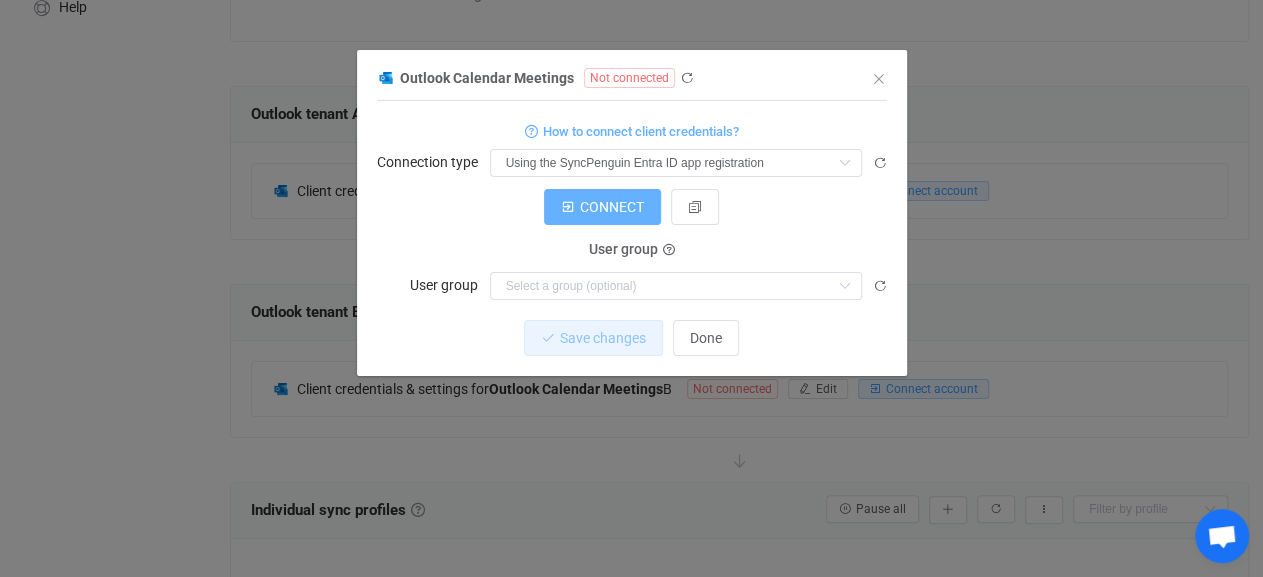 click on "CONNECT" at bounding box center (612, 207) 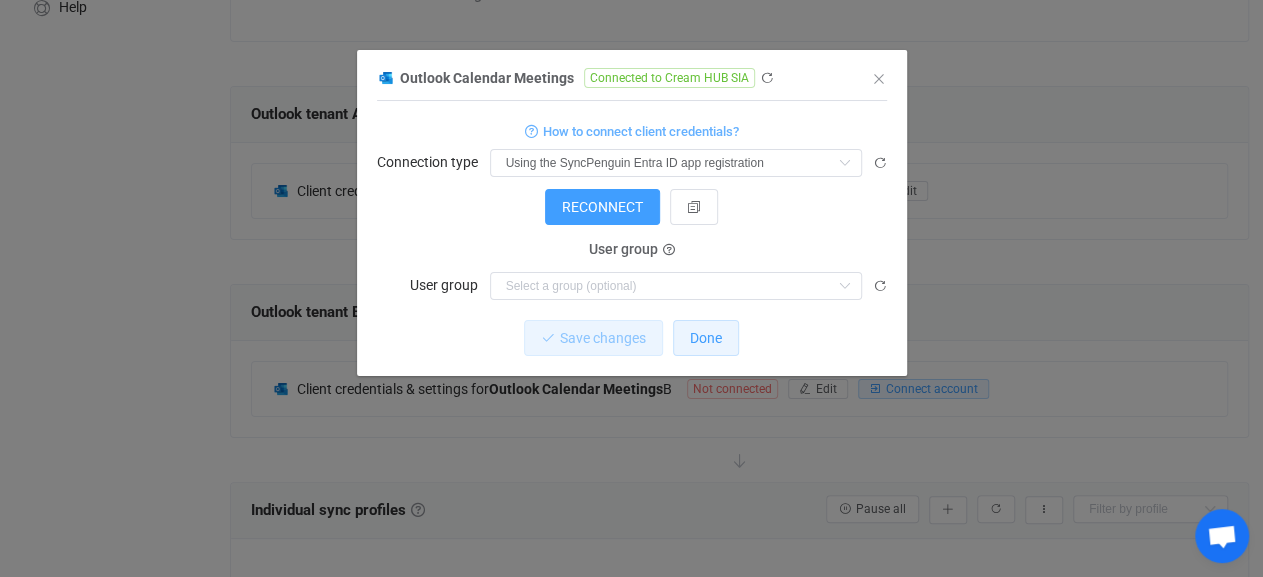 click on "Done" at bounding box center (706, 338) 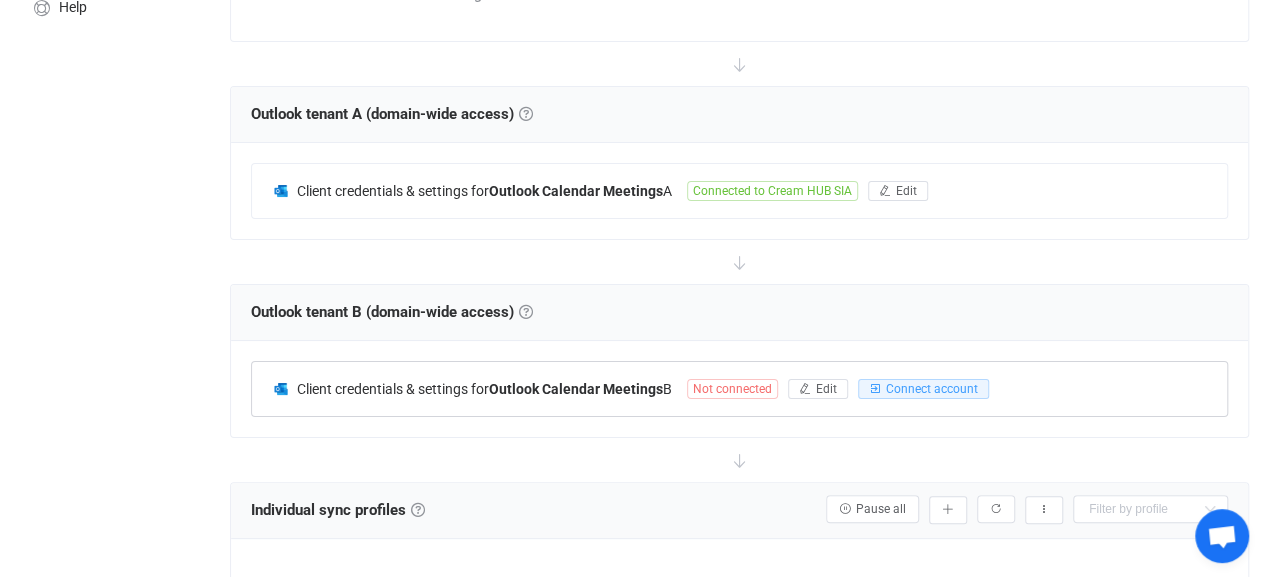 click on "Not connected" at bounding box center (732, 389) 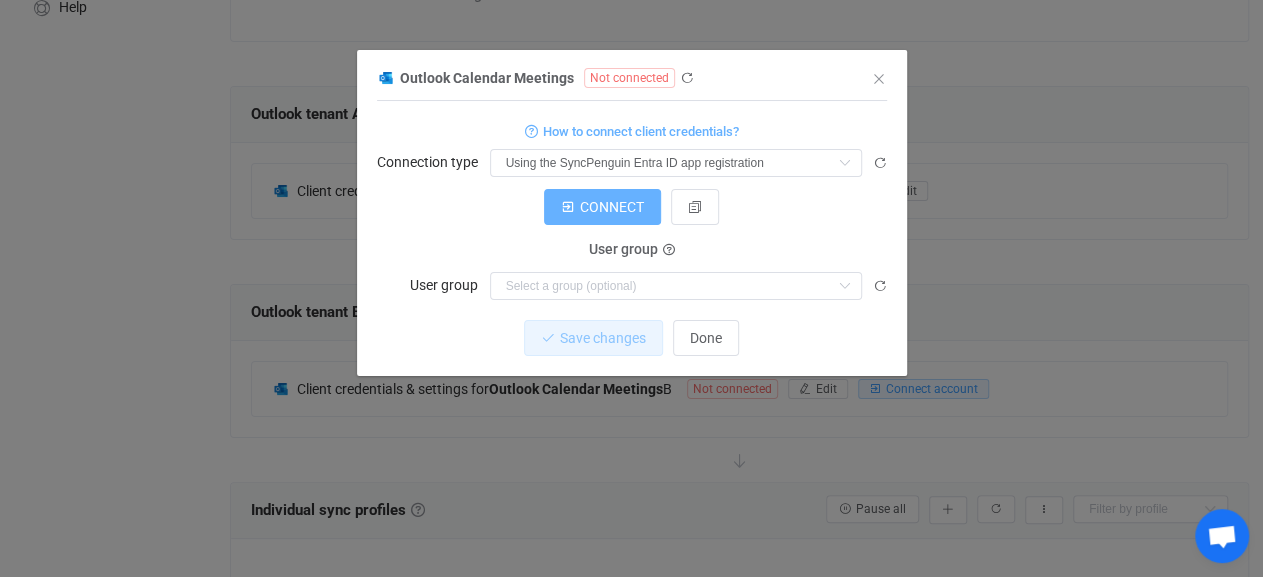 click on "CONNECT" at bounding box center (612, 207) 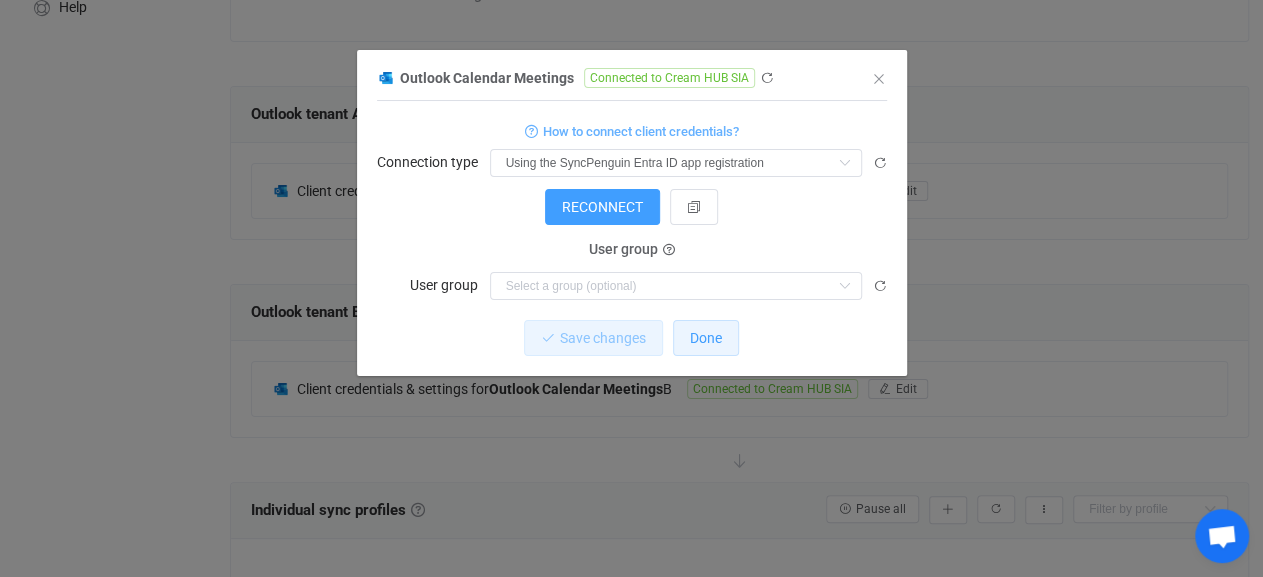 click on "Done" at bounding box center [706, 338] 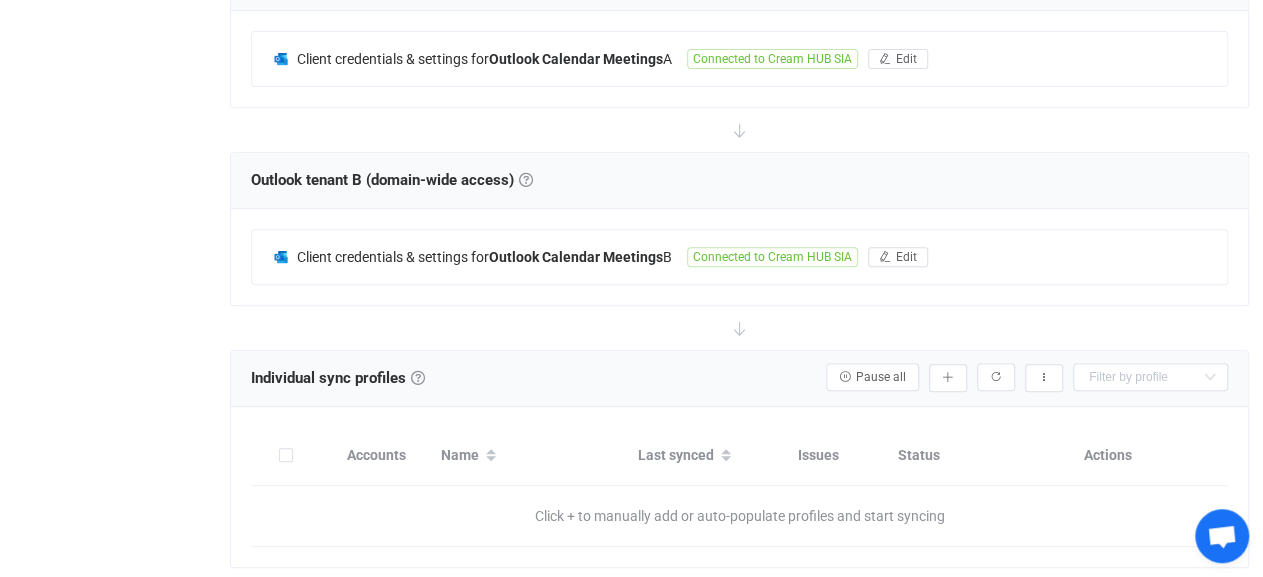 scroll, scrollTop: 520, scrollLeft: 0, axis: vertical 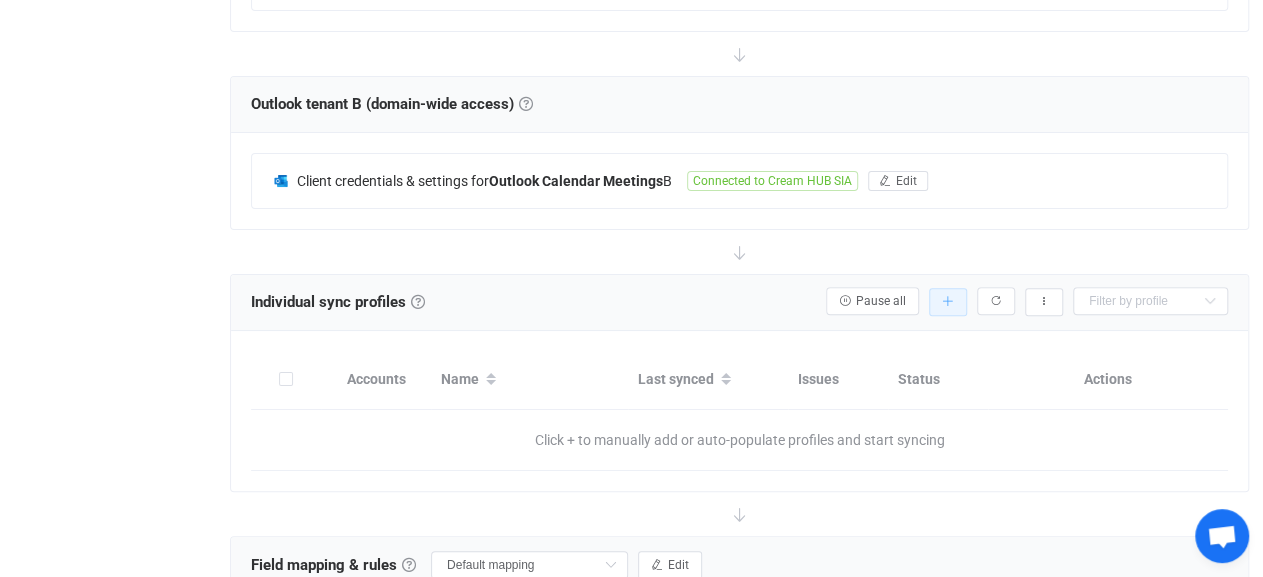 click at bounding box center (948, 302) 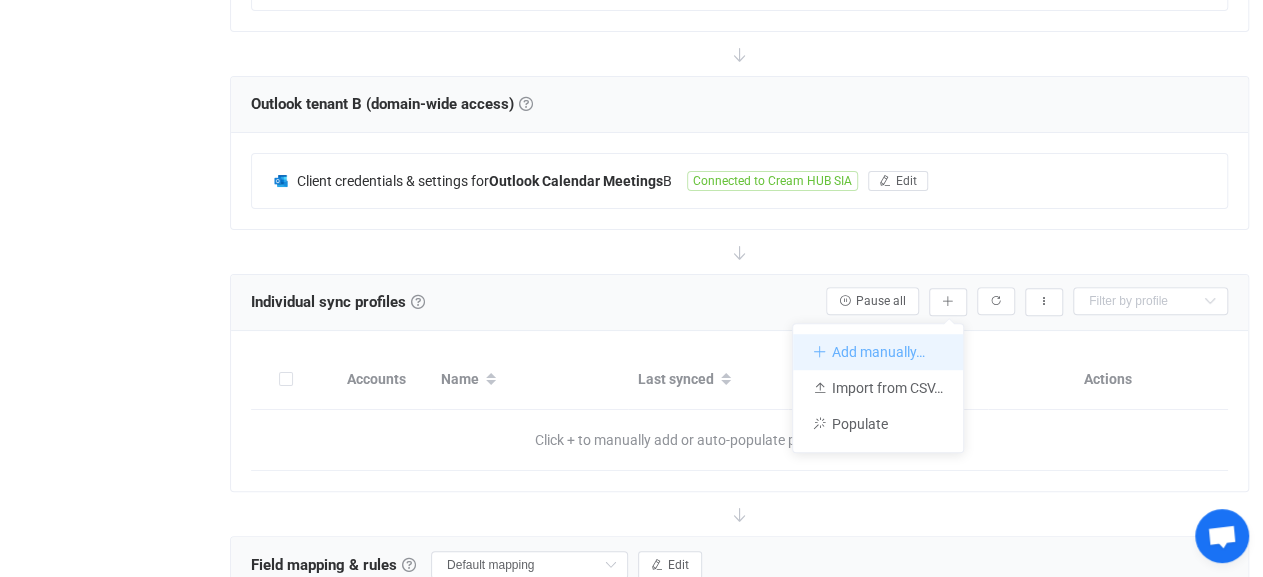click on "Add manually…" at bounding box center (878, 352) 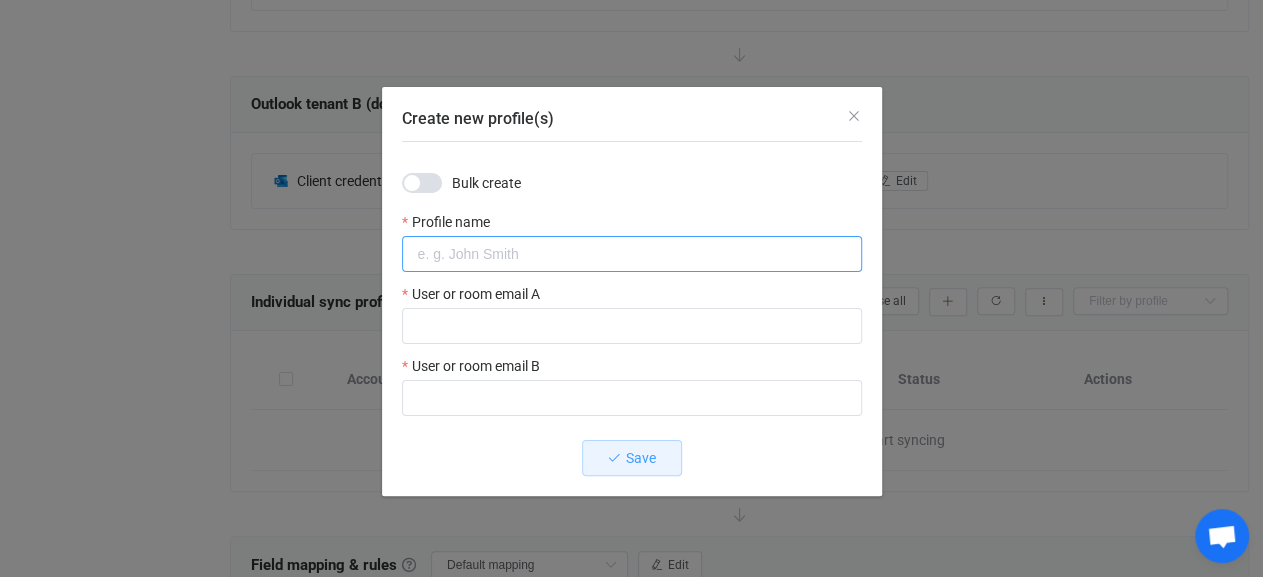 click at bounding box center (632, 254) 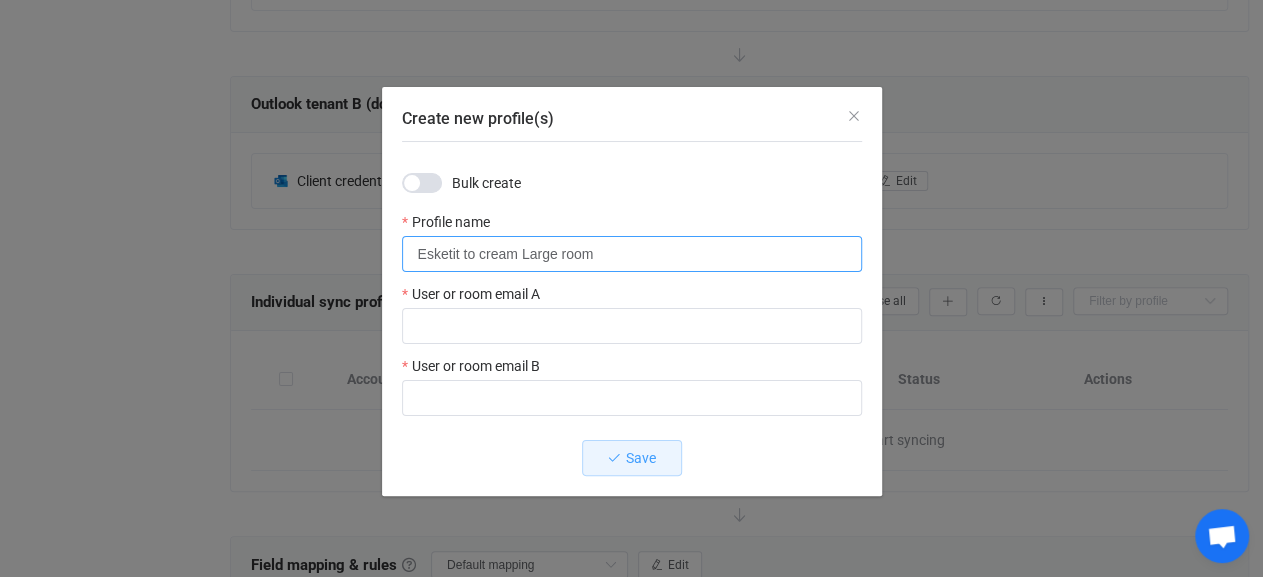type on "Esketit to cream Large room" 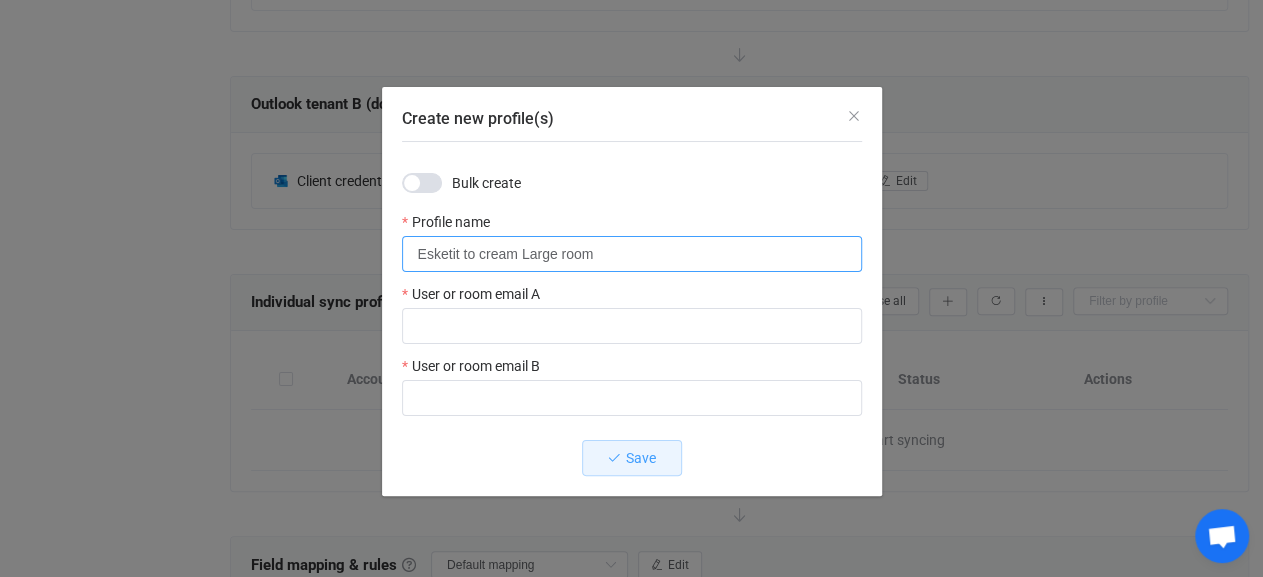 click on "Esketit to cream Large room" at bounding box center [632, 254] 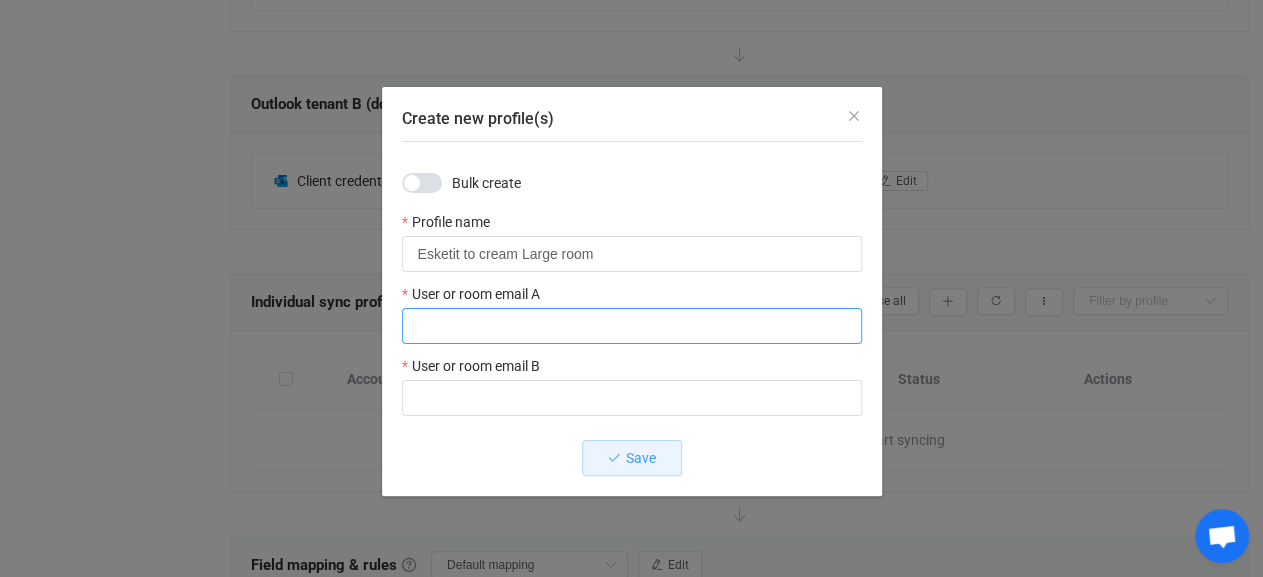 click at bounding box center (632, 326) 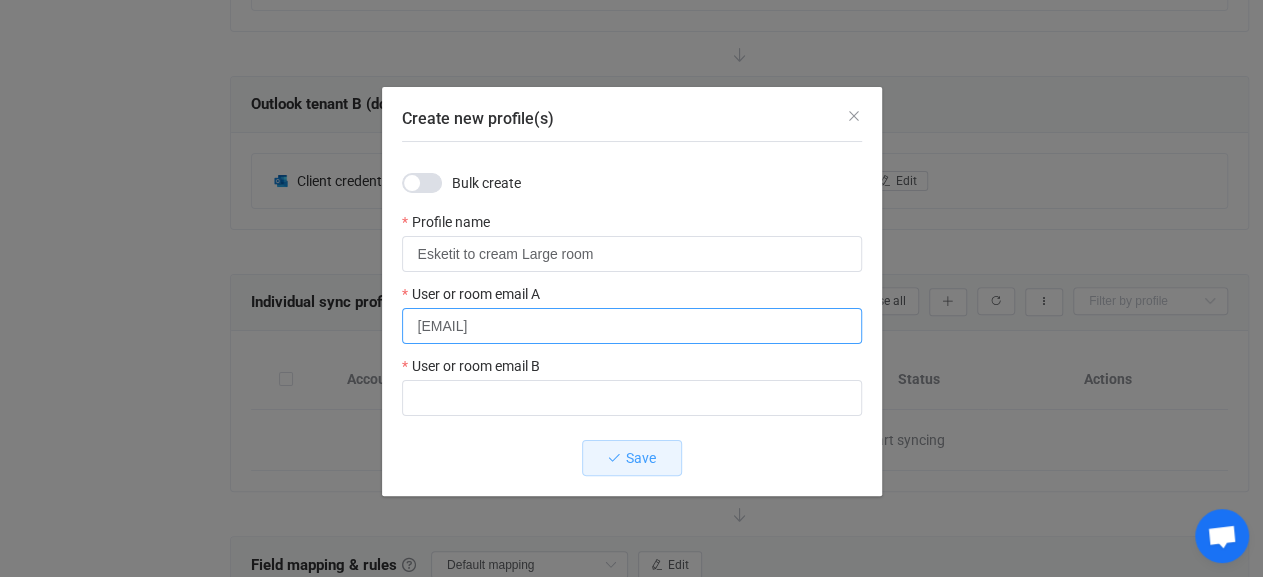type on "[EMAIL]" 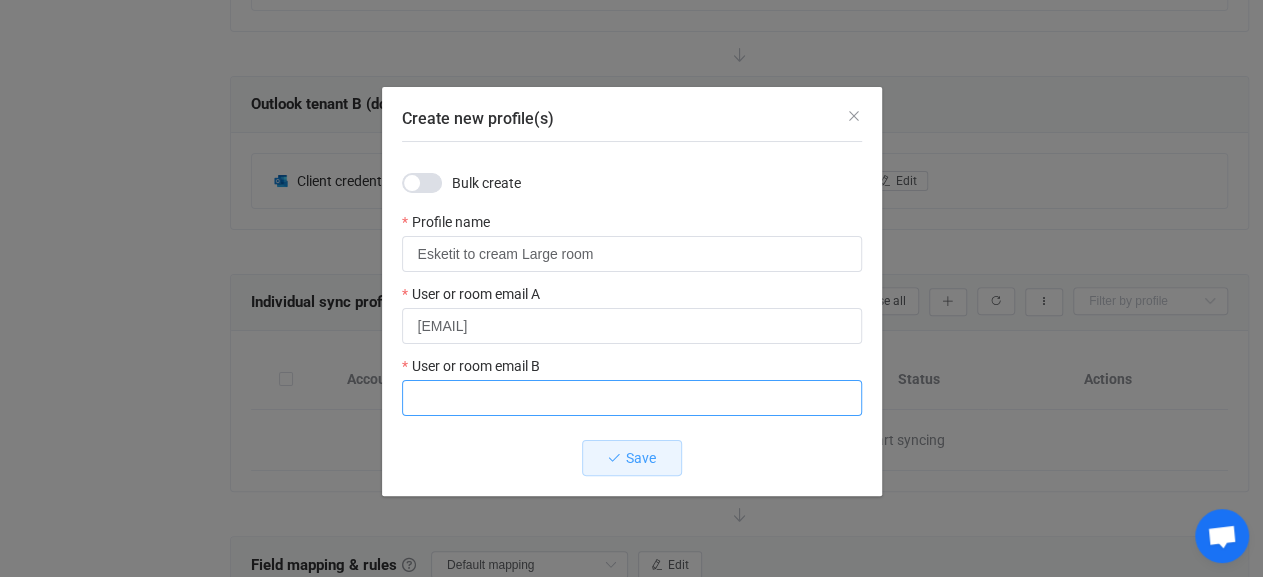 click at bounding box center [632, 398] 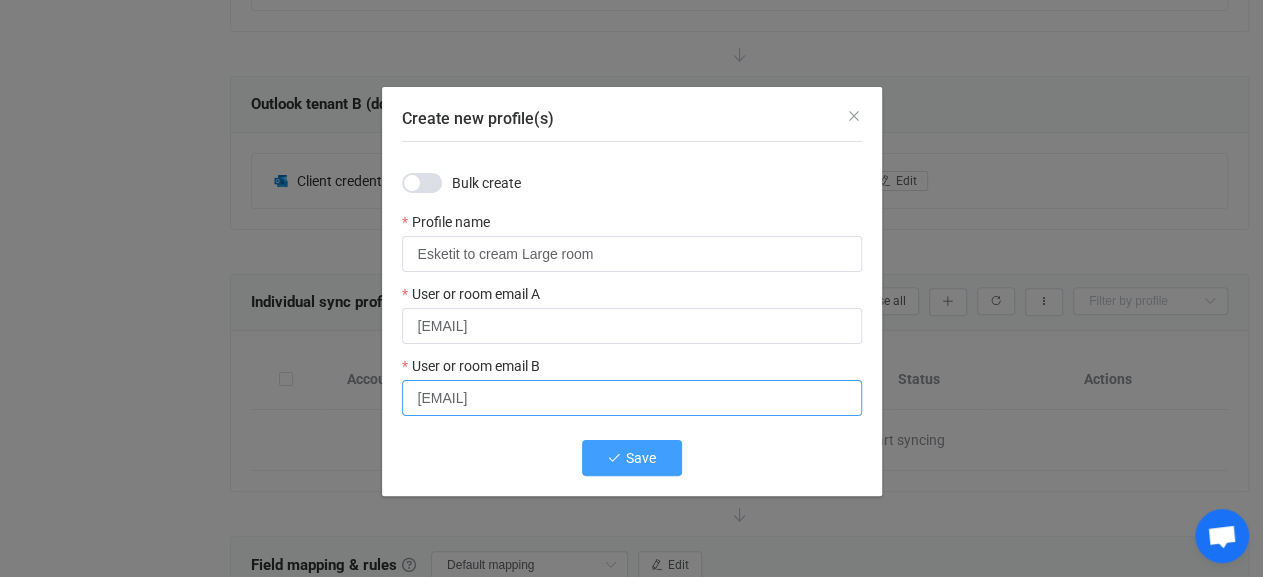 type on "[EMAIL]" 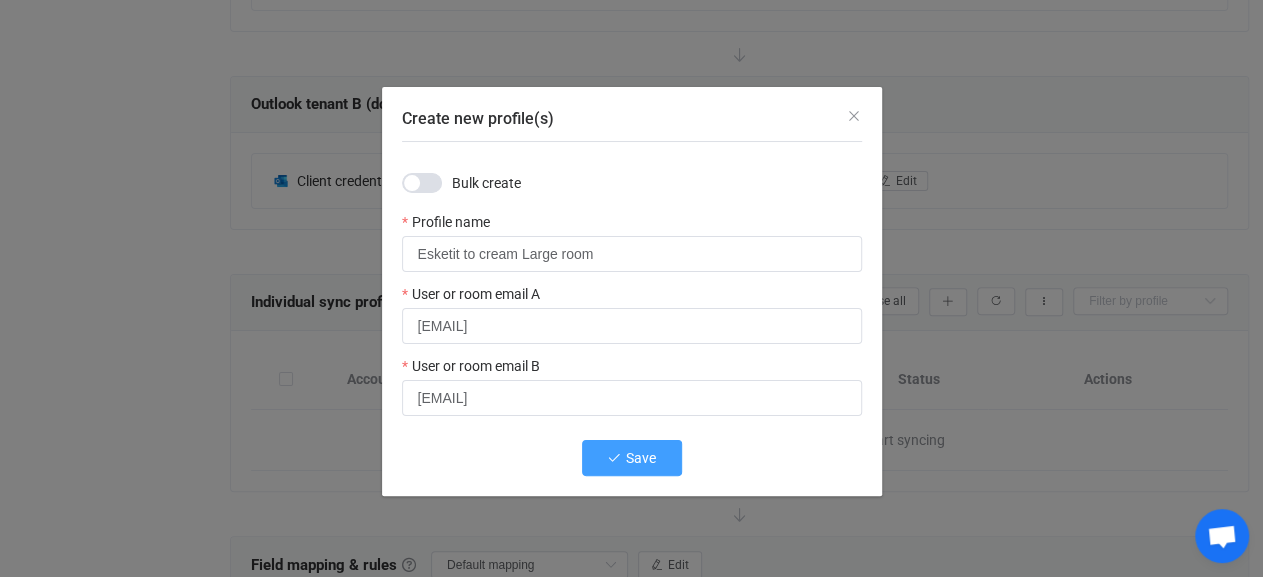click on "Save" at bounding box center [641, 458] 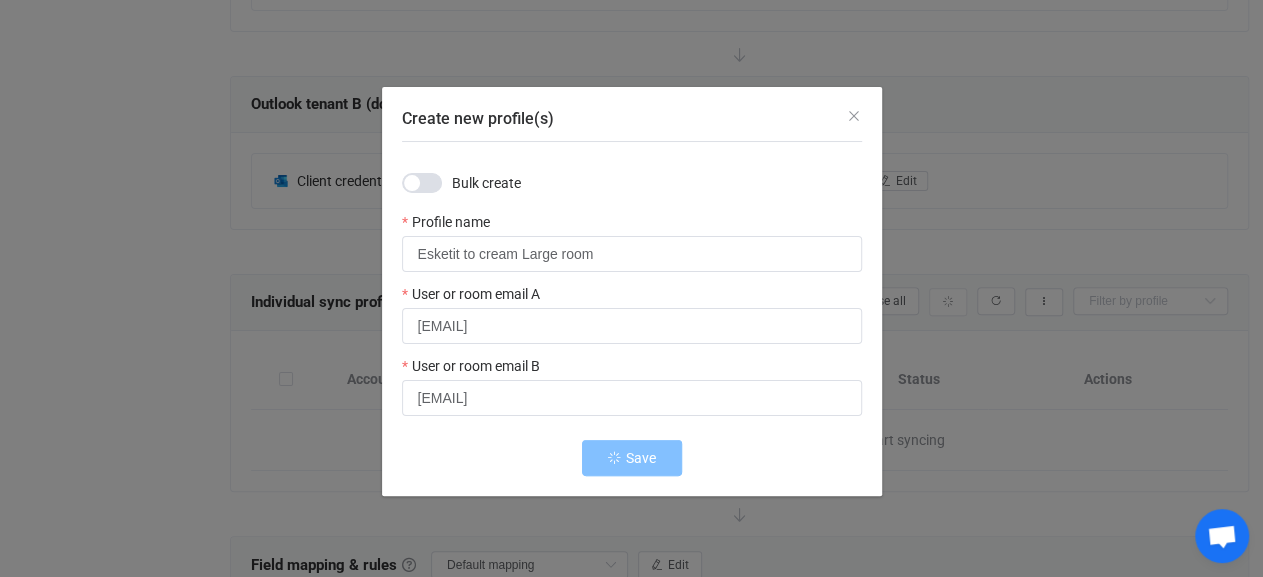 type 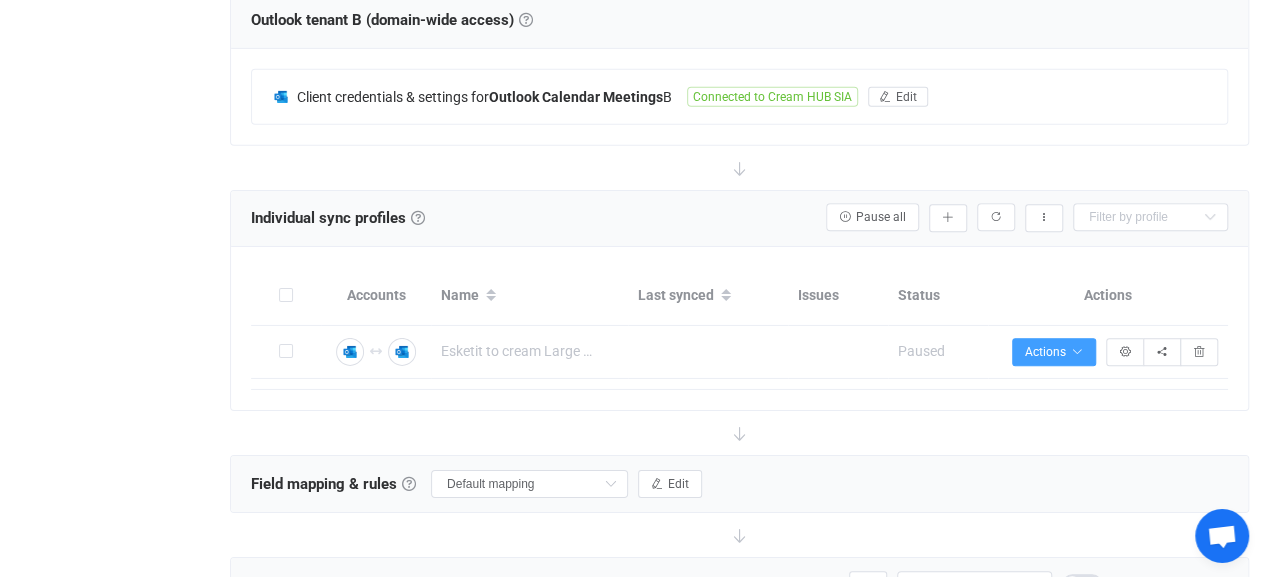 scroll, scrollTop: 580, scrollLeft: 0, axis: vertical 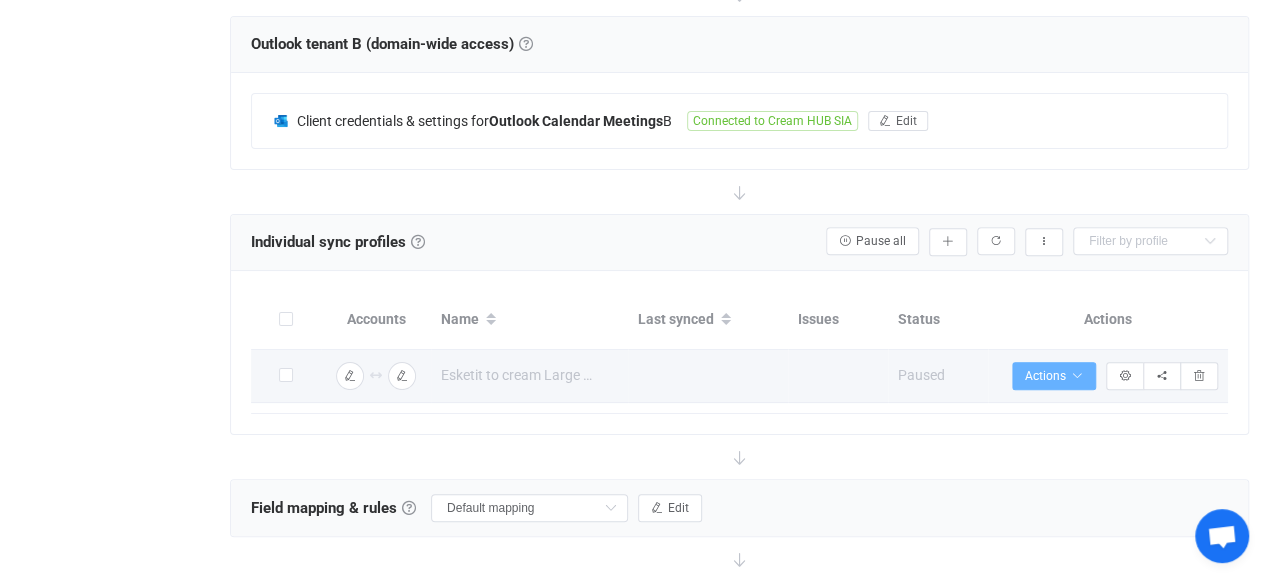 click on "Actions" at bounding box center (1054, 376) 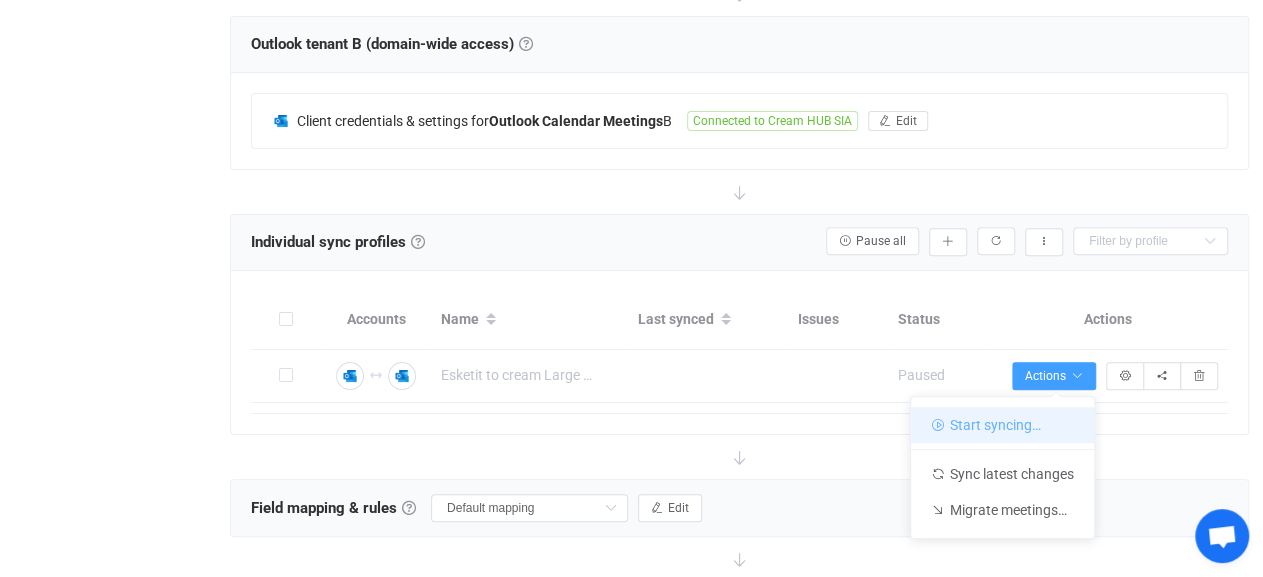 click on "Start syncing…" at bounding box center (1002, 425) 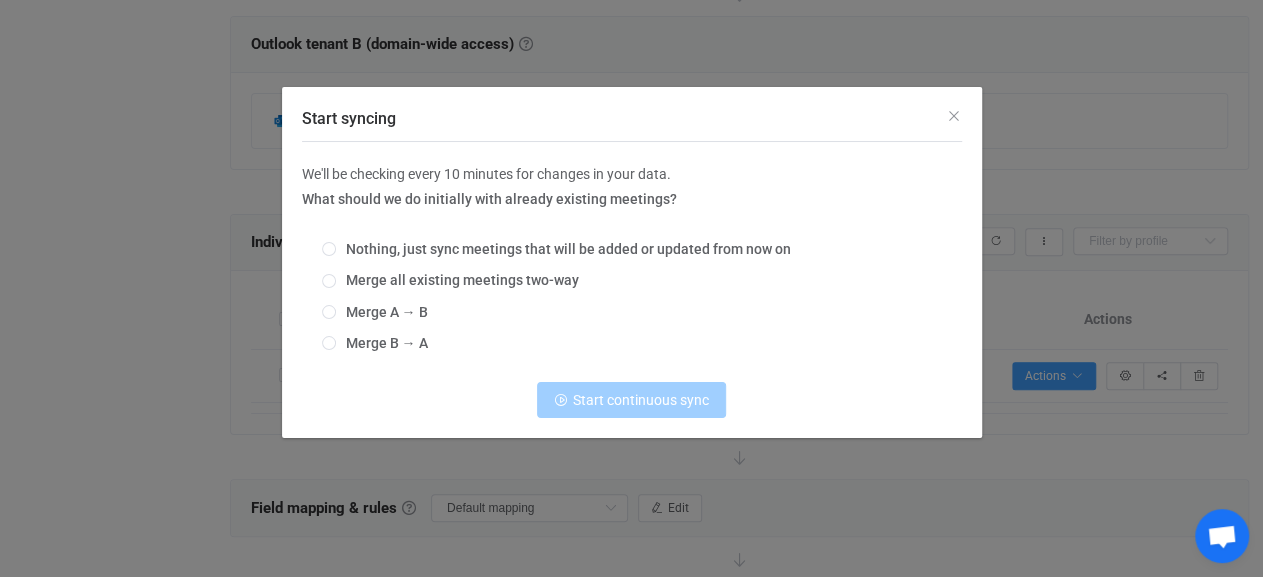 click on "Nothing, just sync meetings that will be added or updated from now on Merge all existing meetings two-way Merge A → B Merge B → A" at bounding box center [632, 297] 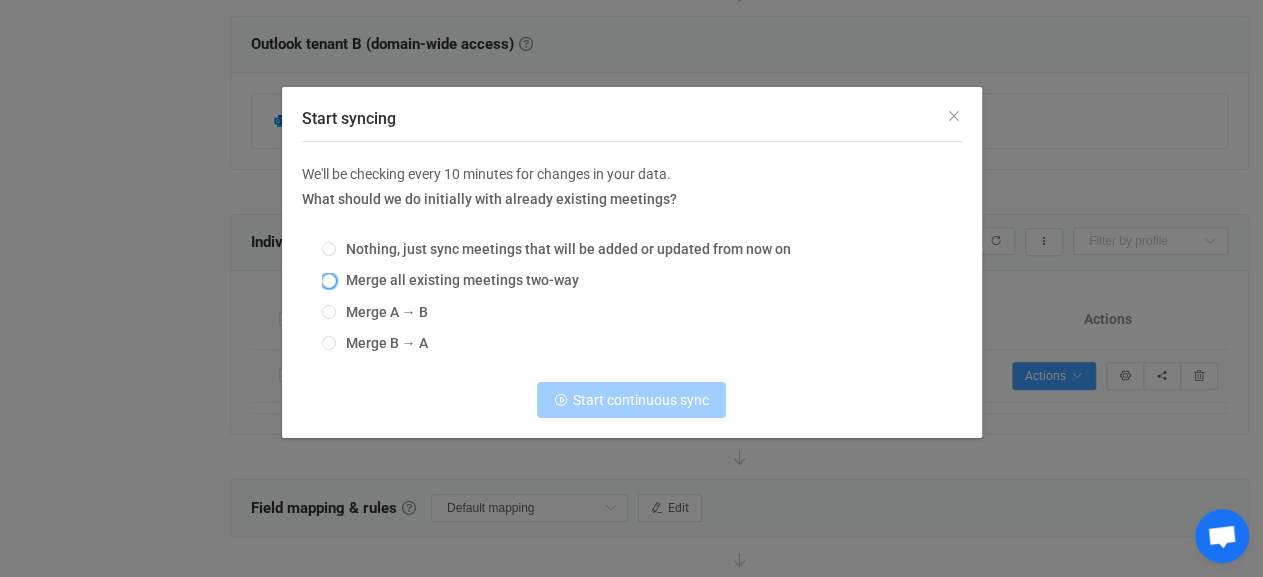 click on "Merge all existing meetings two-way" at bounding box center (457, 280) 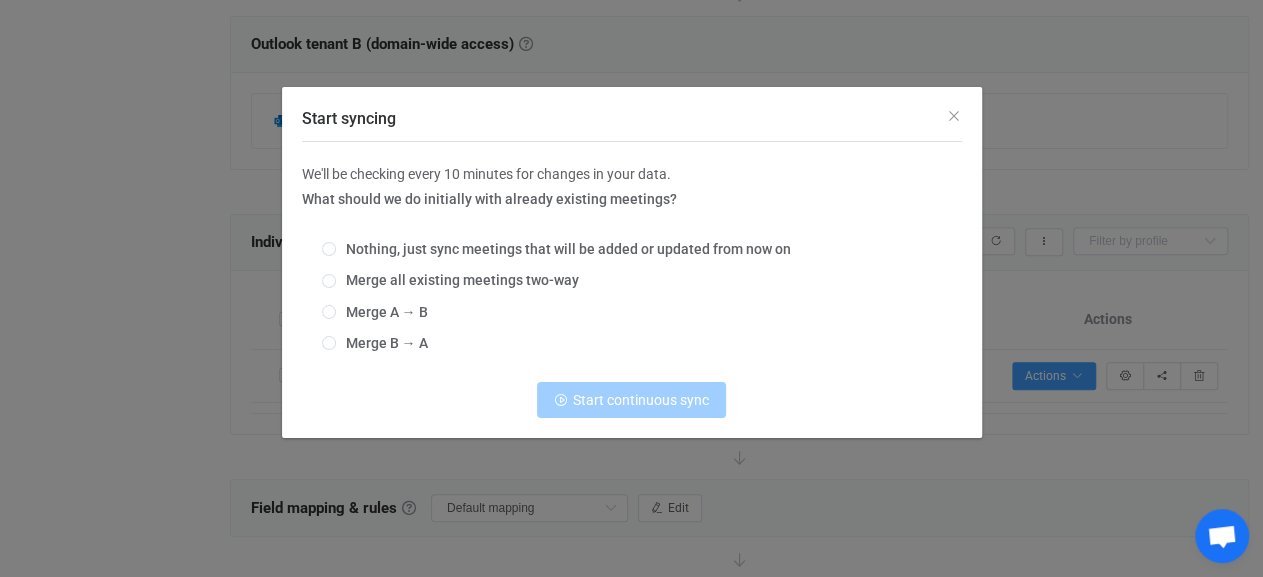 click on "Merge all existing meetings two-way" at bounding box center (329, 282) 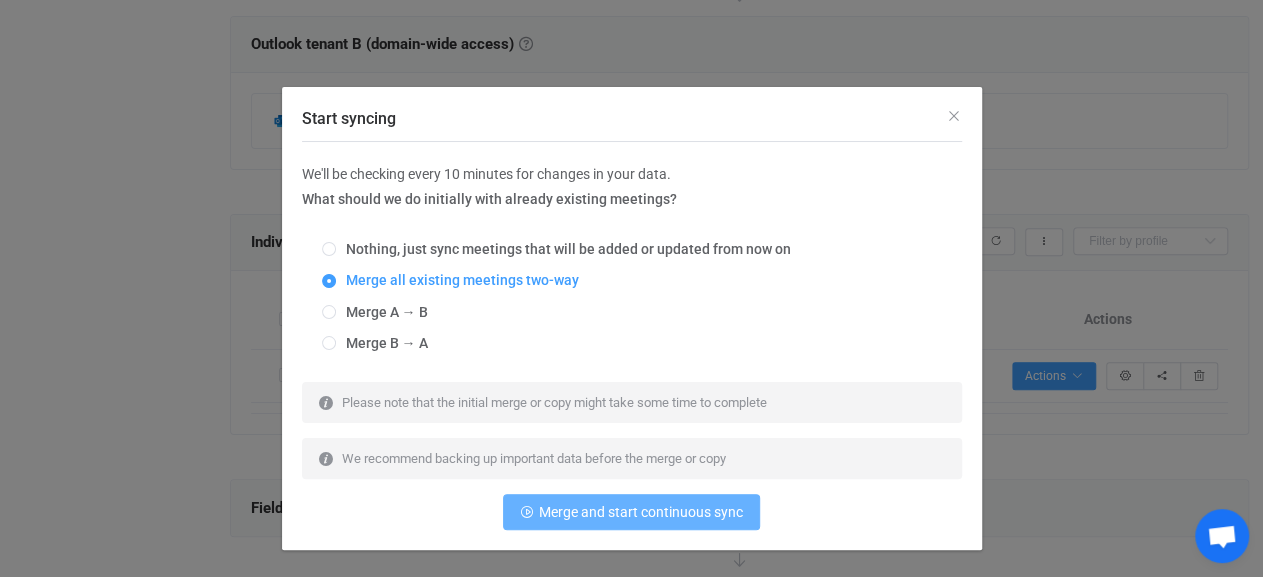 click on "Merge and start continuous sync" at bounding box center (641, 512) 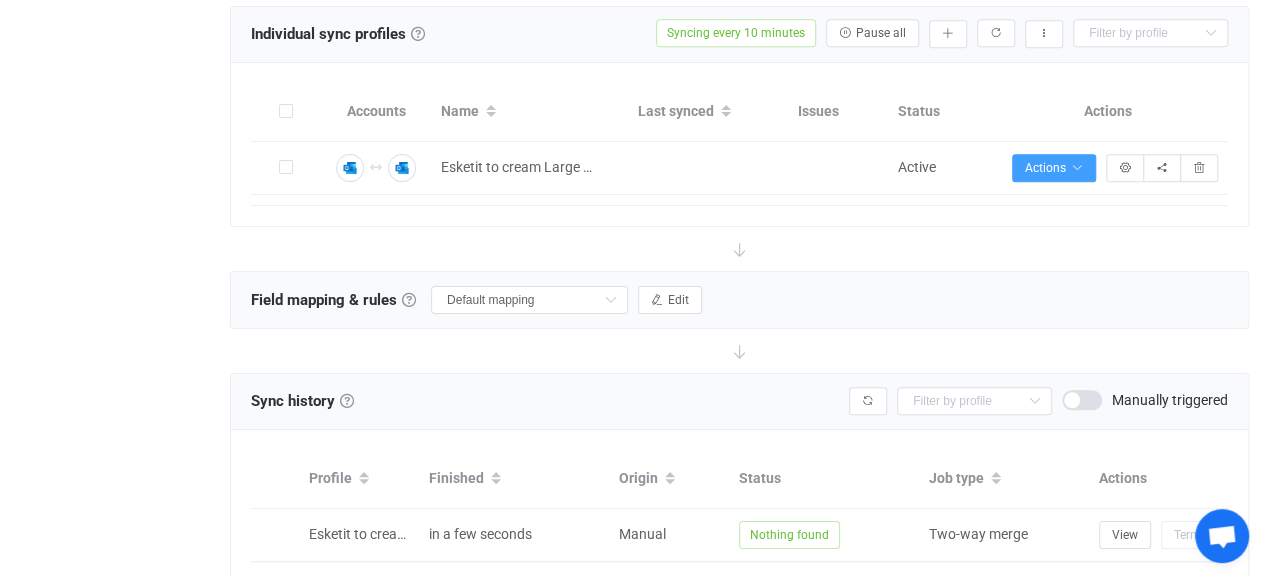 scroll, scrollTop: 0, scrollLeft: 0, axis: both 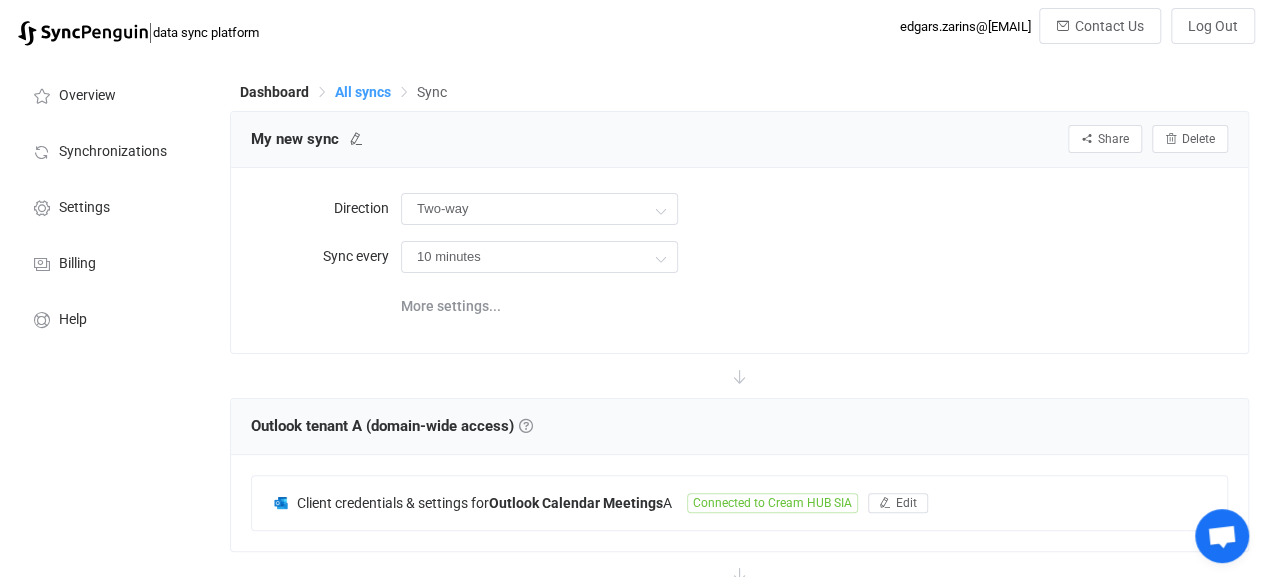 click on "All syncs" at bounding box center [363, 92] 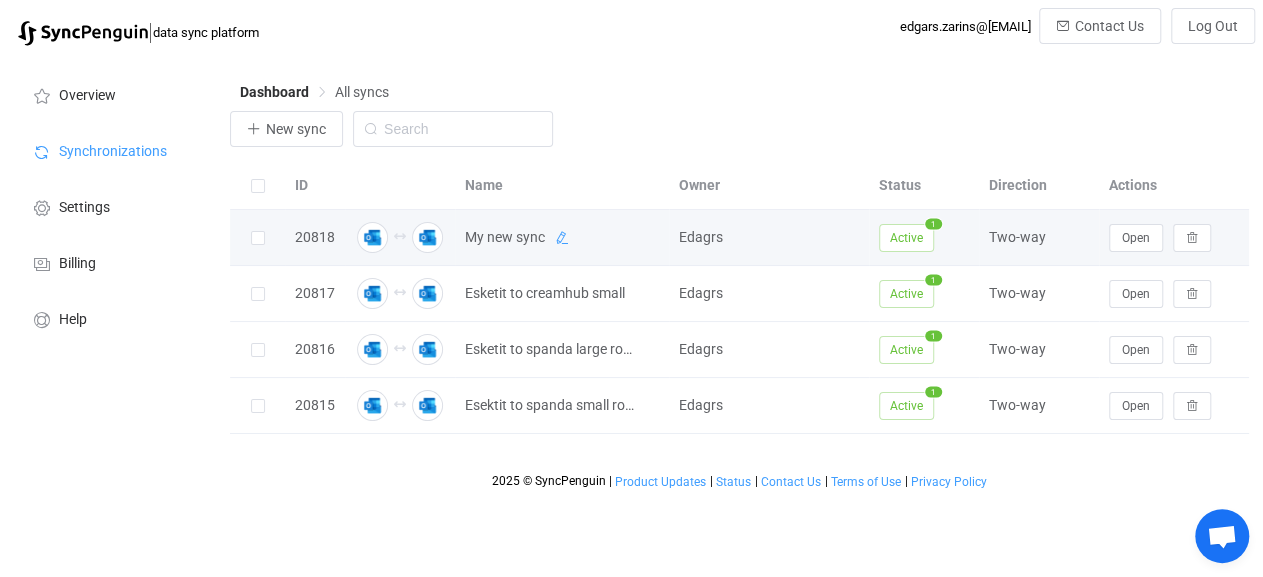 click at bounding box center (562, 238) 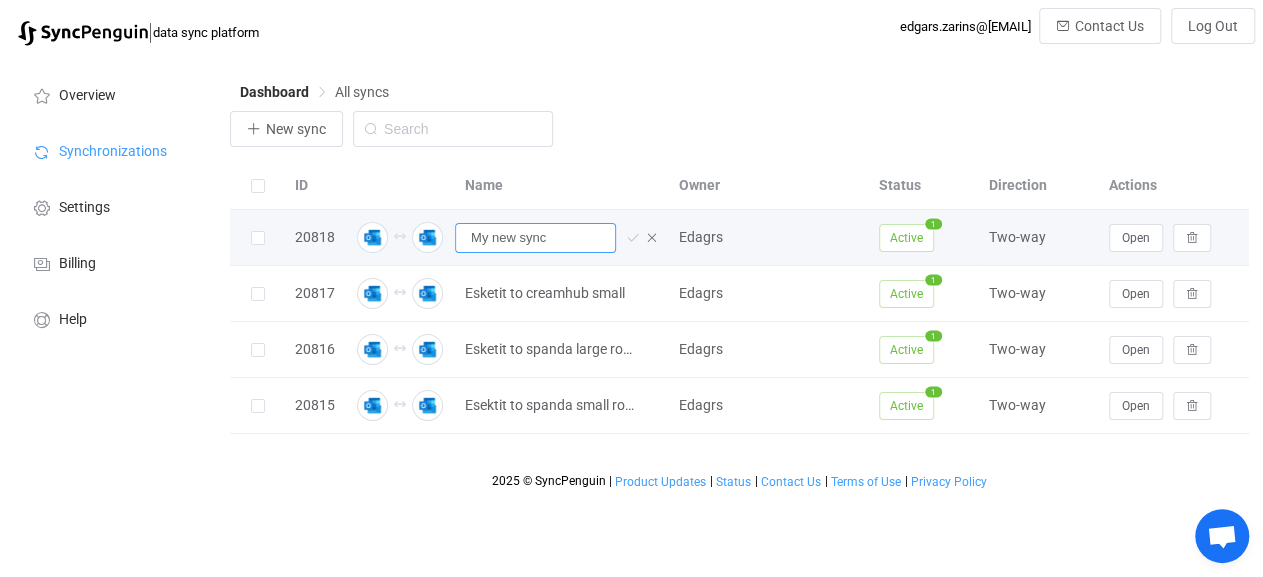 drag, startPoint x: 571, startPoint y: 239, endPoint x: 325, endPoint y: 234, distance: 246.05081 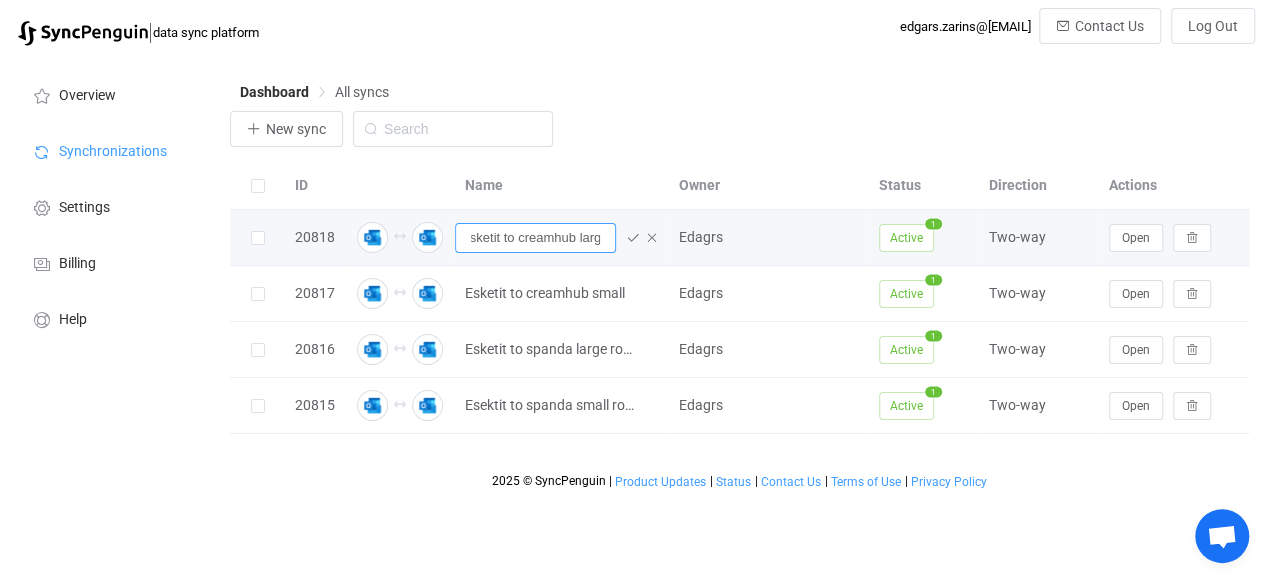 scroll, scrollTop: 0, scrollLeft: 17, axis: horizontal 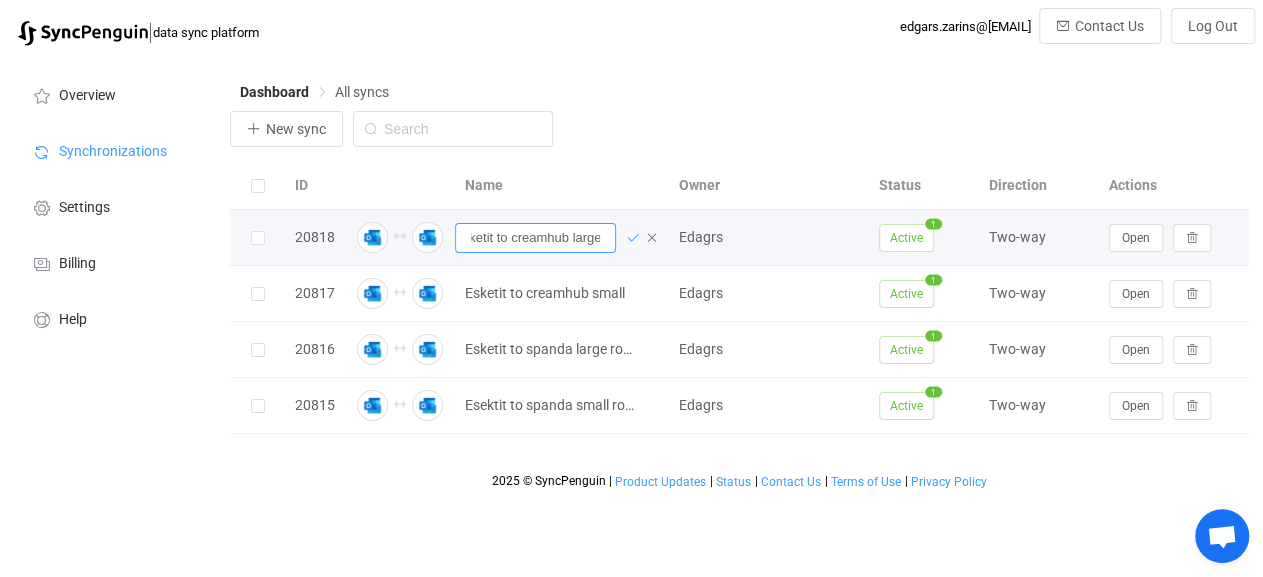 type on "Esketit to creamhub large" 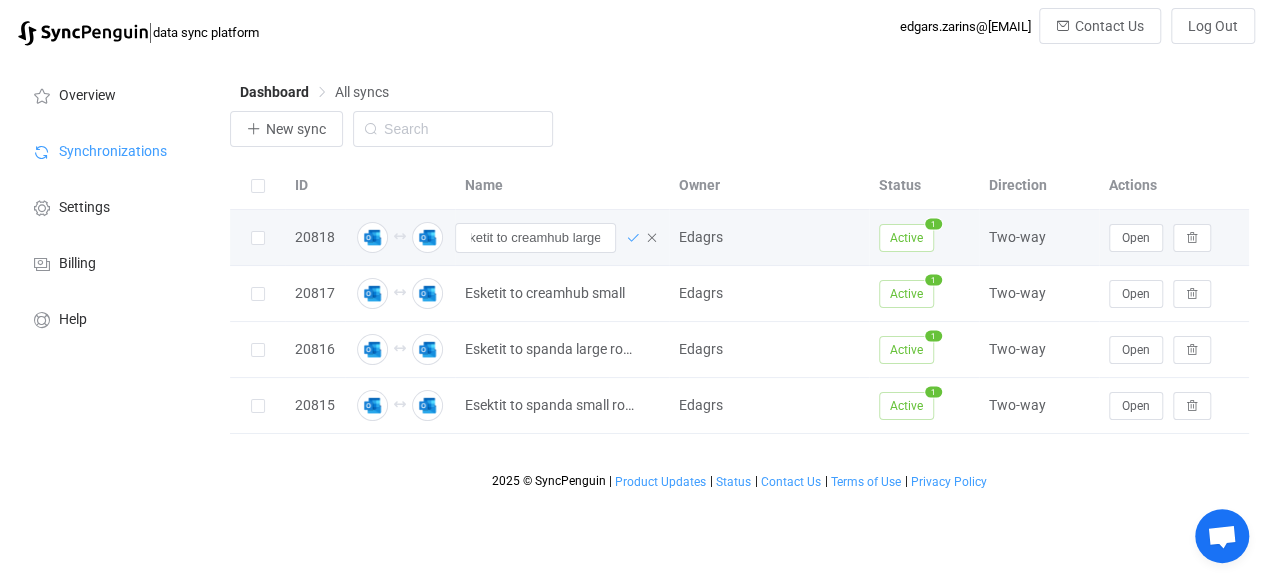 click at bounding box center [633, 238] 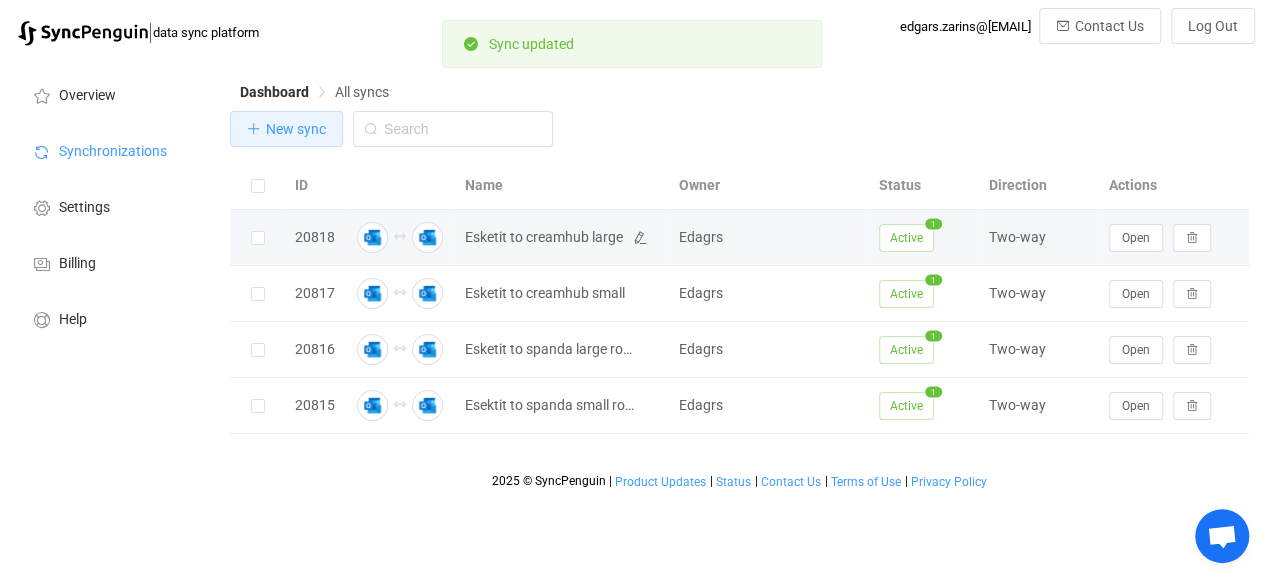 click on "New sync" at bounding box center [296, 129] 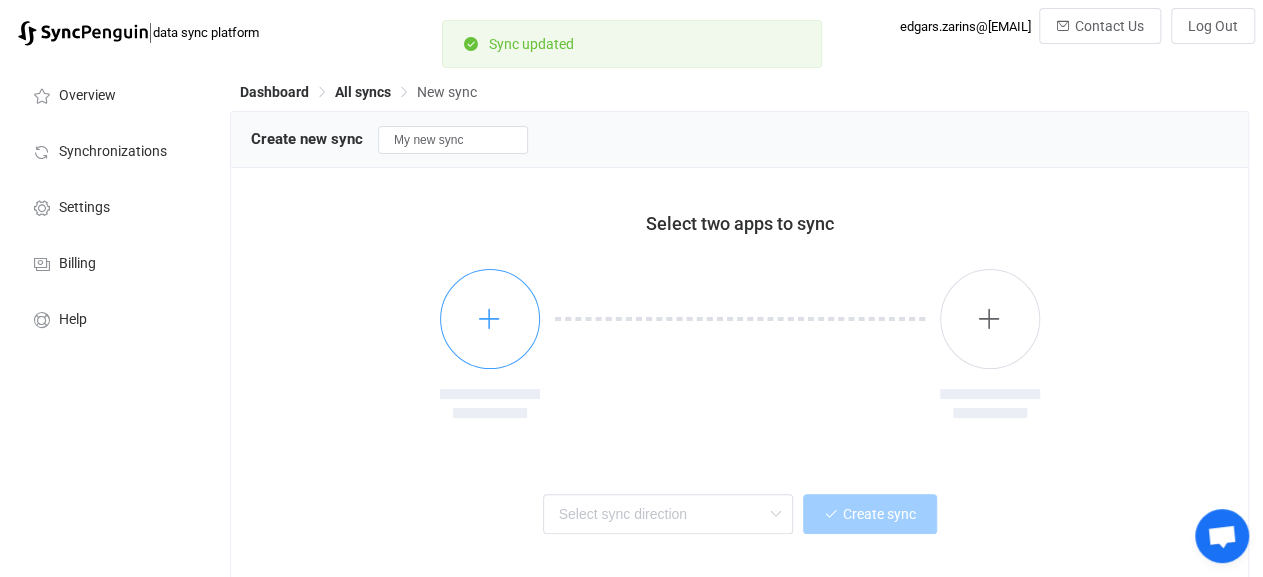 click at bounding box center (489, 318) 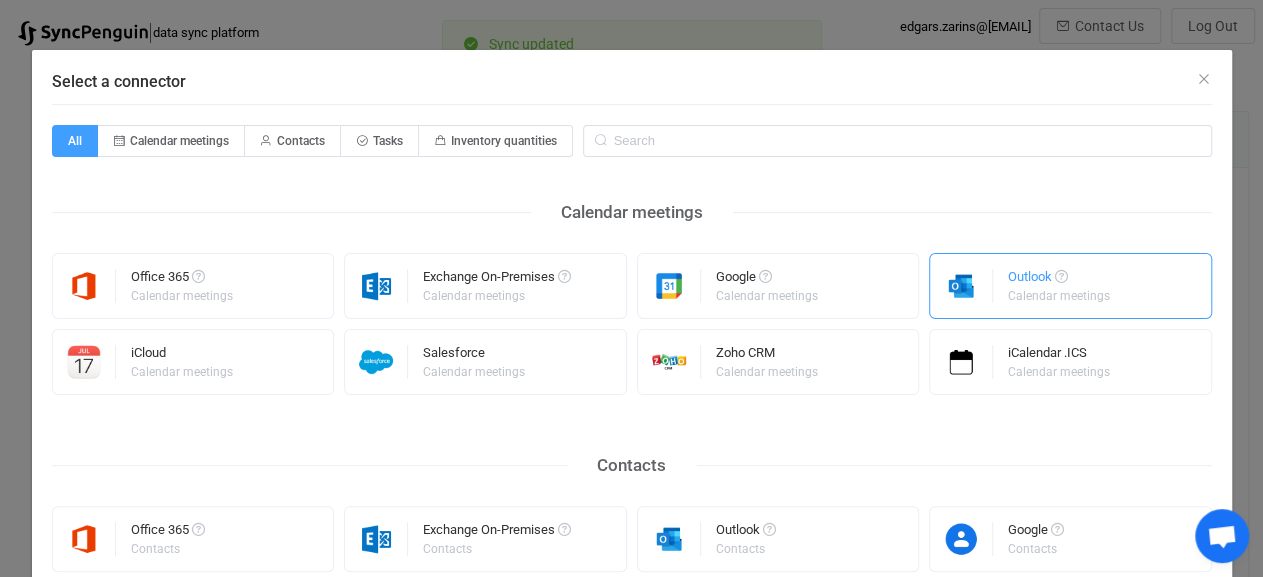 click on "Outlook" at bounding box center (1060, 280) 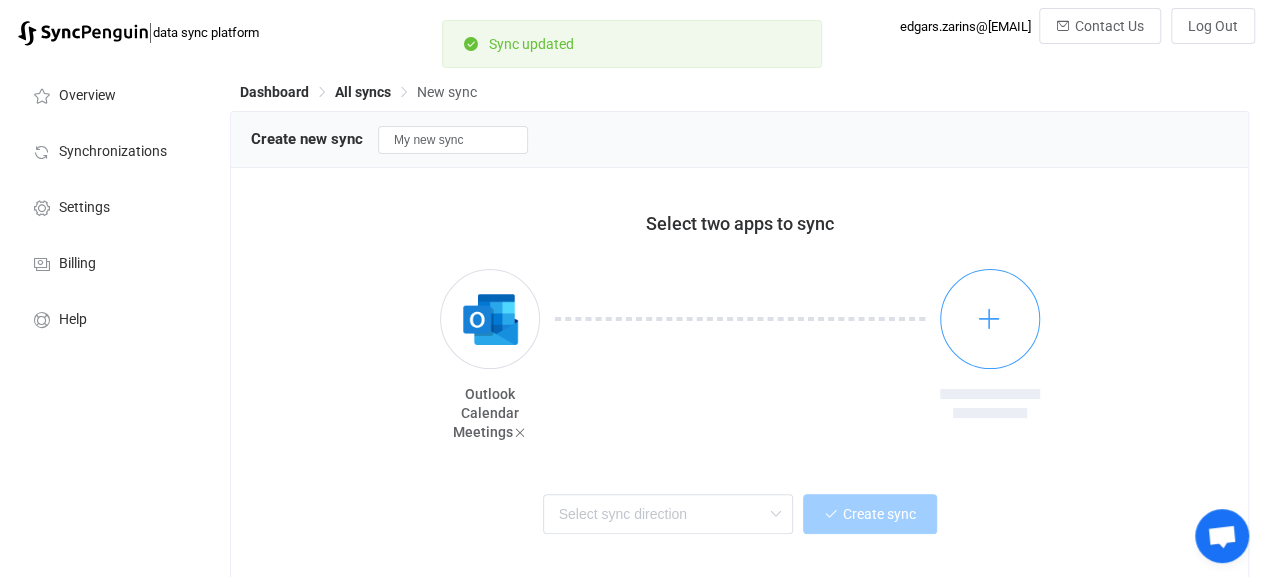 click at bounding box center [989, 318] 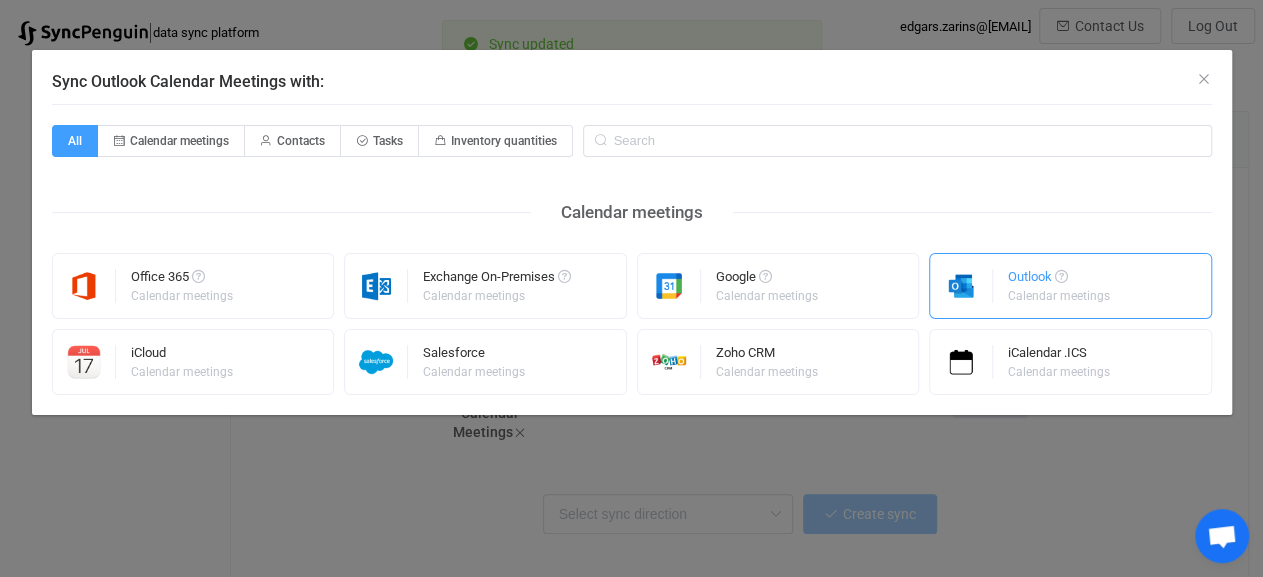 click on "Calendar meetings" at bounding box center (1059, 296) 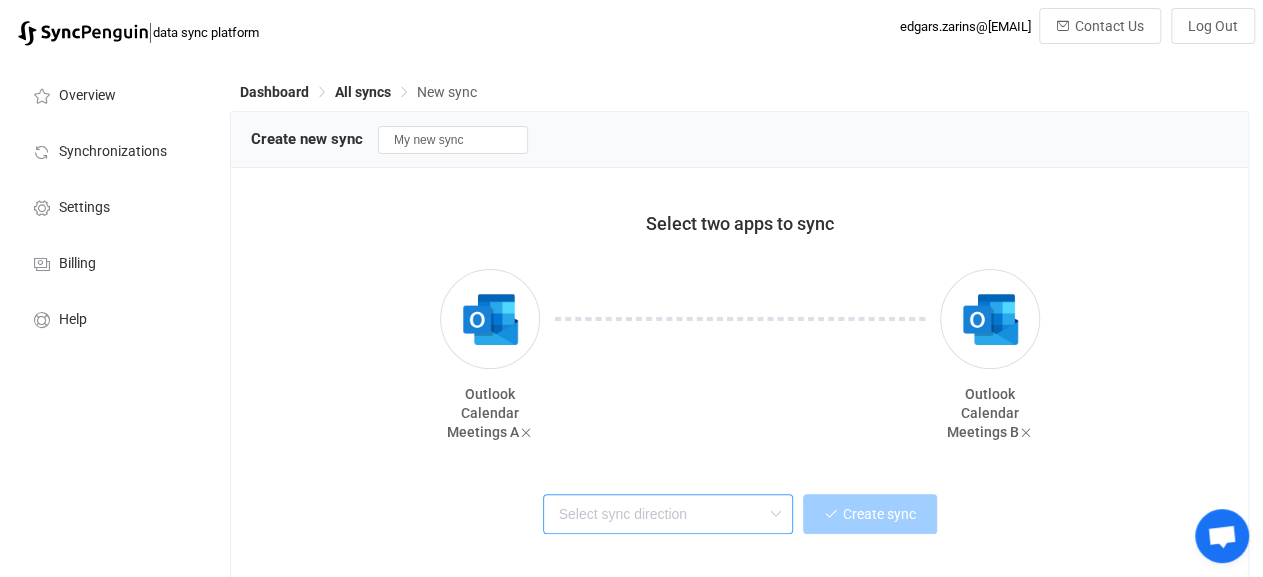 click at bounding box center [668, 514] 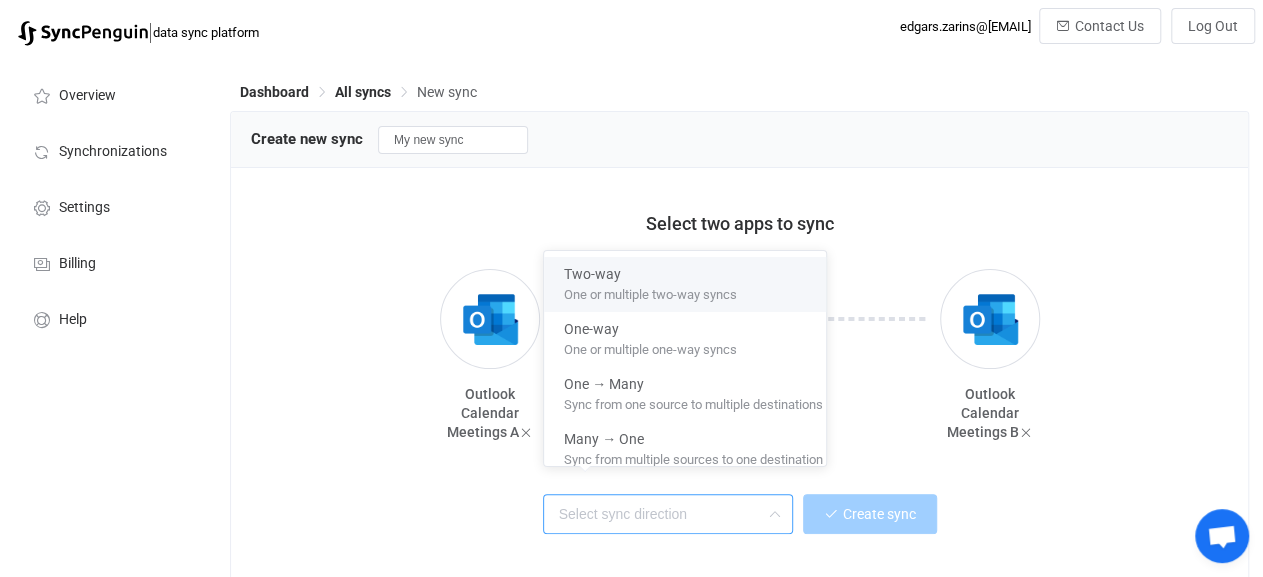 click on "One or multiple two-way syncs" at bounding box center [650, 291] 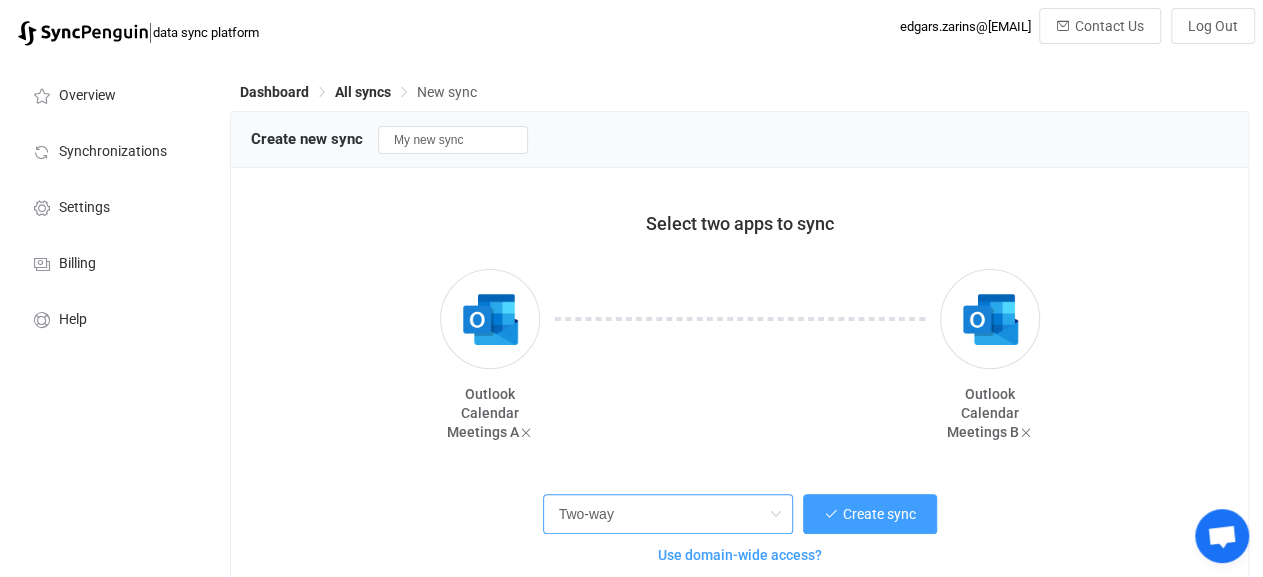 scroll, scrollTop: 100, scrollLeft: 0, axis: vertical 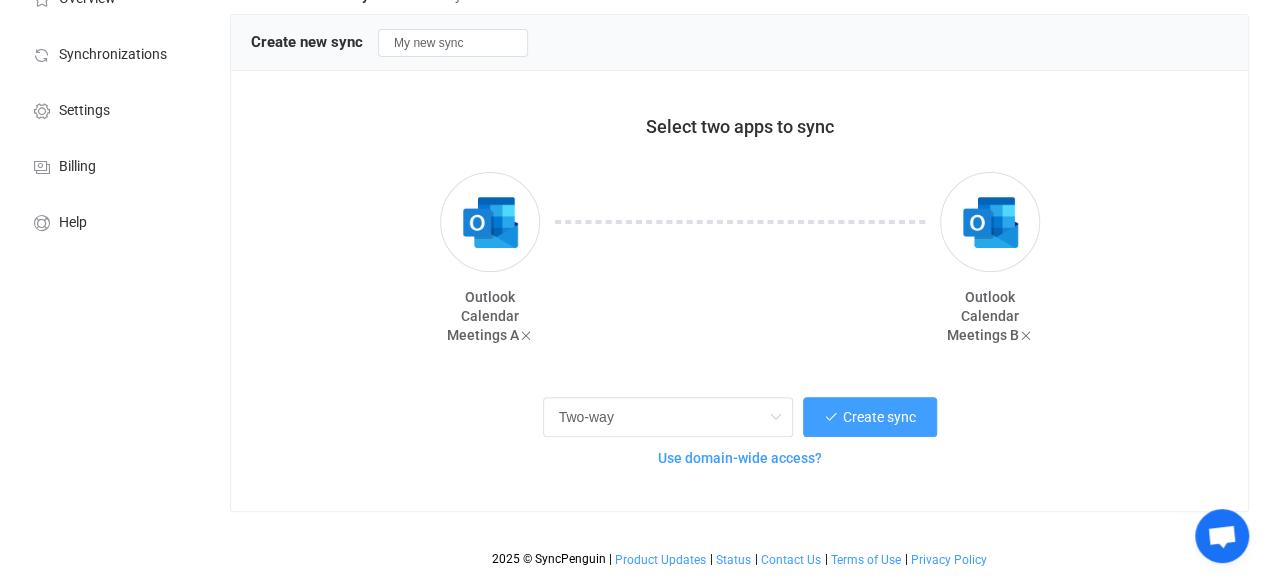 click on "Use domain-wide access?" at bounding box center [740, 458] 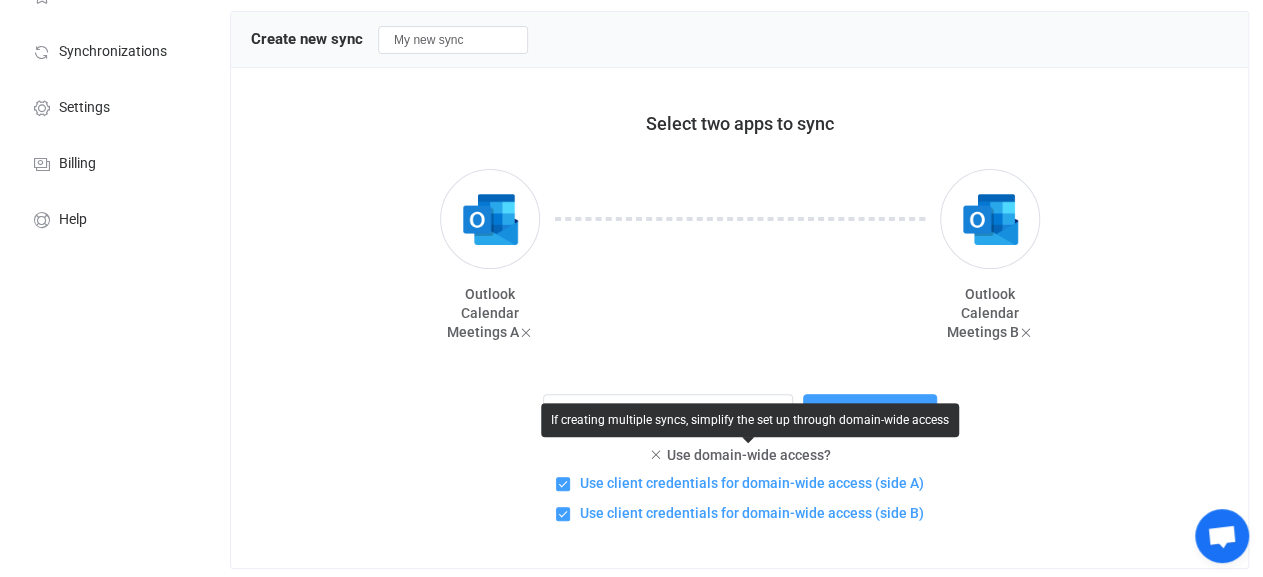 click on "If creating multiple syncs, simplify the set up through domain-wide access" at bounding box center (750, 420) 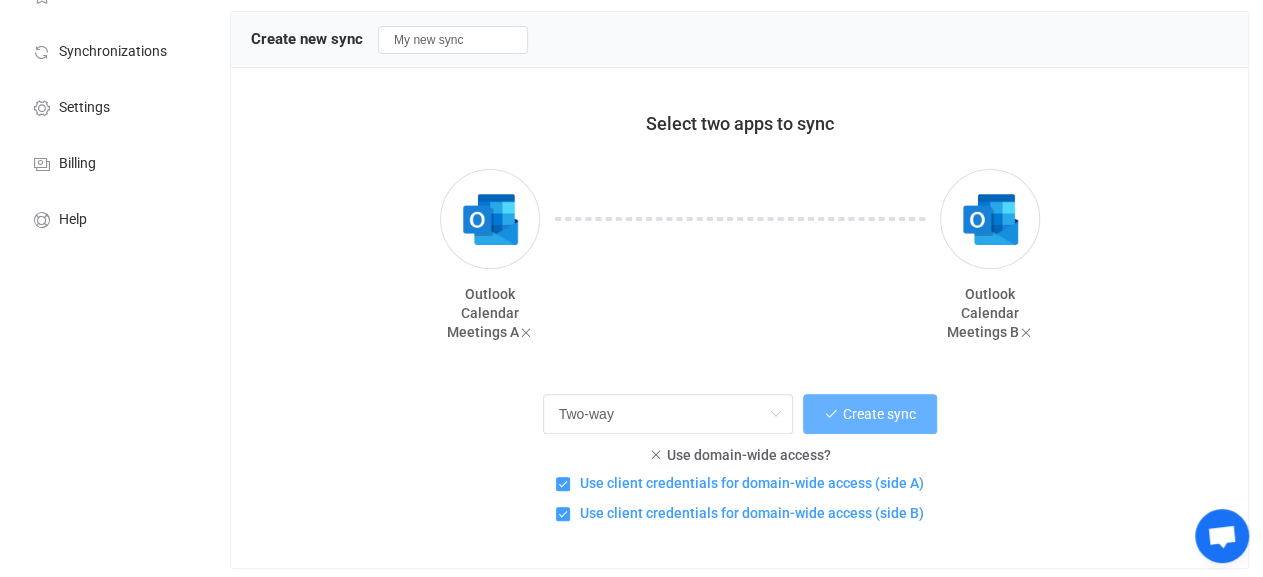 click on "Create sync" at bounding box center [870, 414] 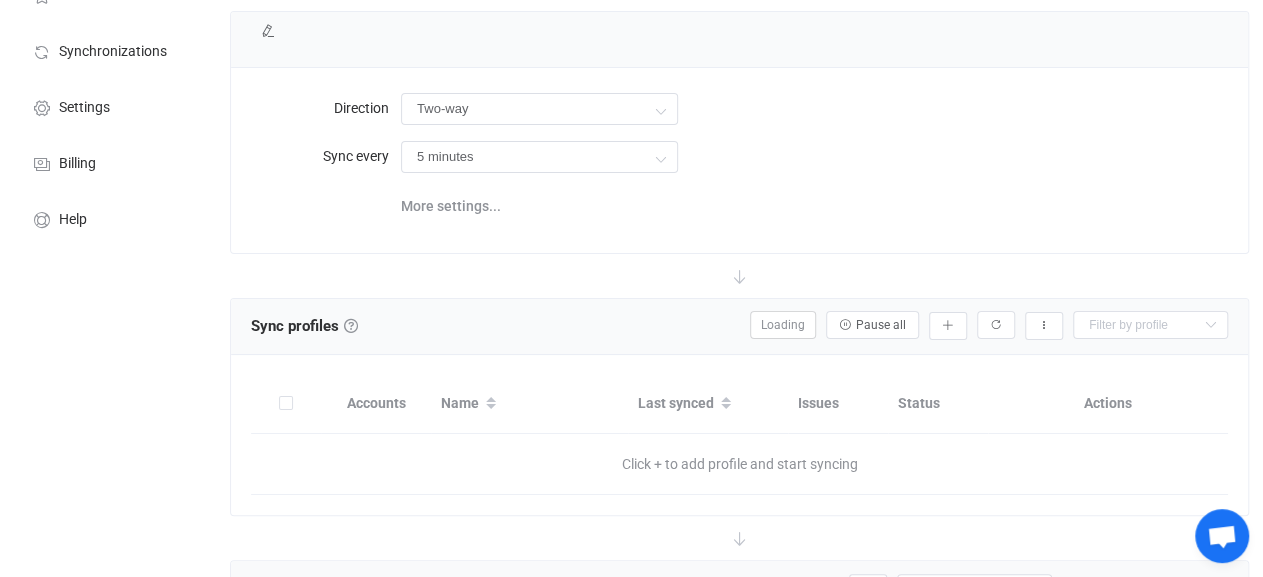 scroll, scrollTop: 0, scrollLeft: 0, axis: both 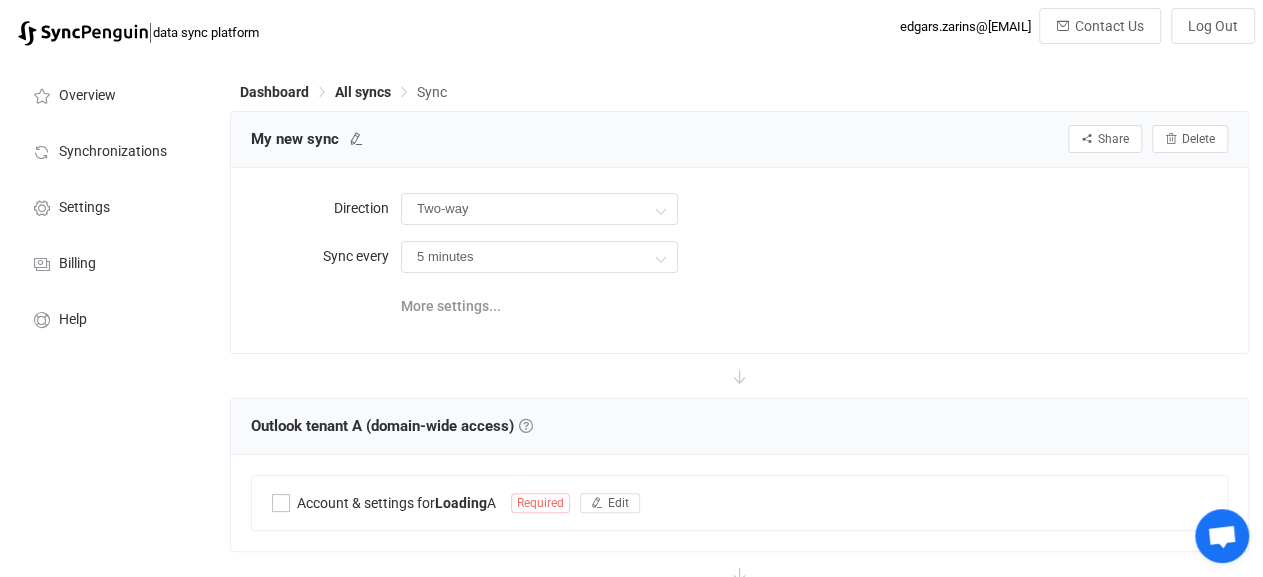 type on "10 minutes" 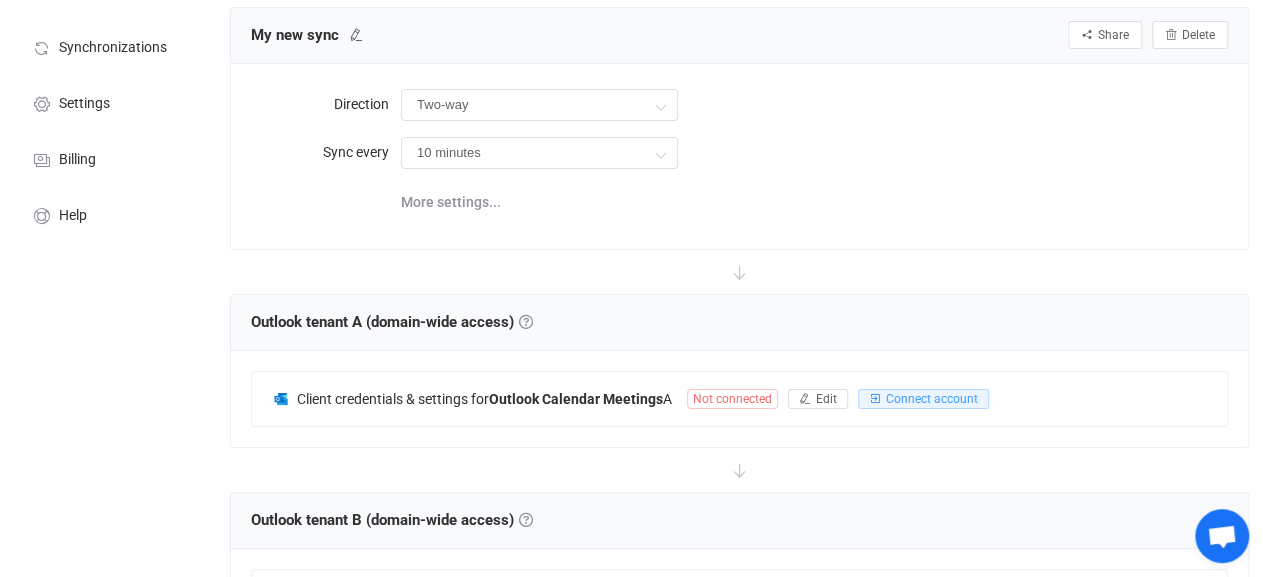 scroll, scrollTop: 208, scrollLeft: 0, axis: vertical 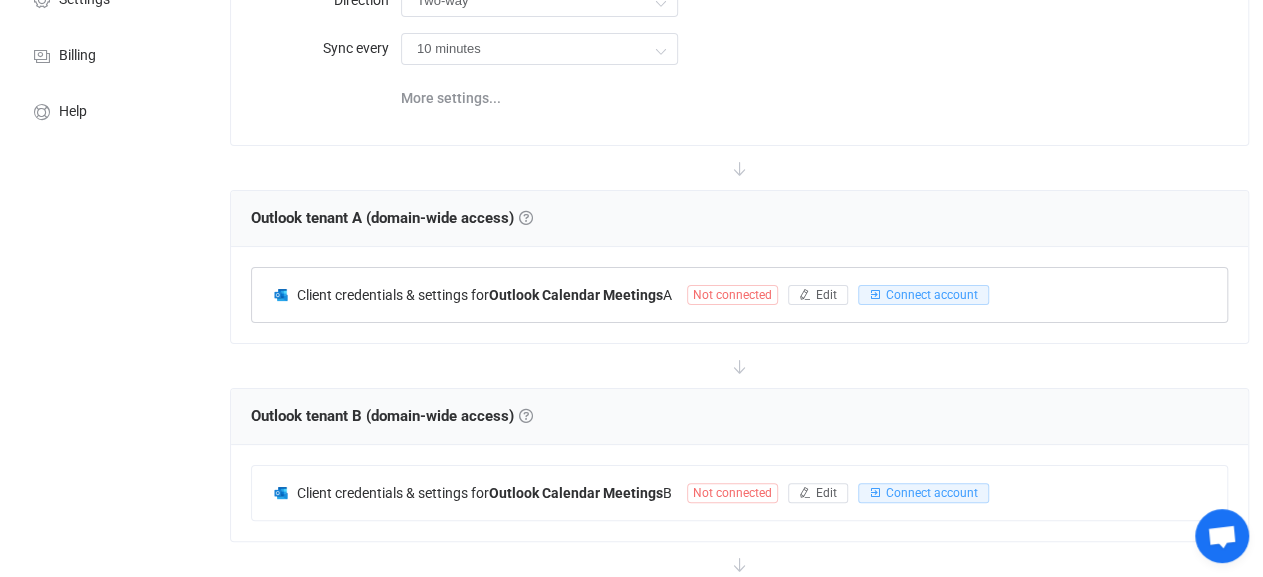 click on "Not connected" at bounding box center [732, 295] 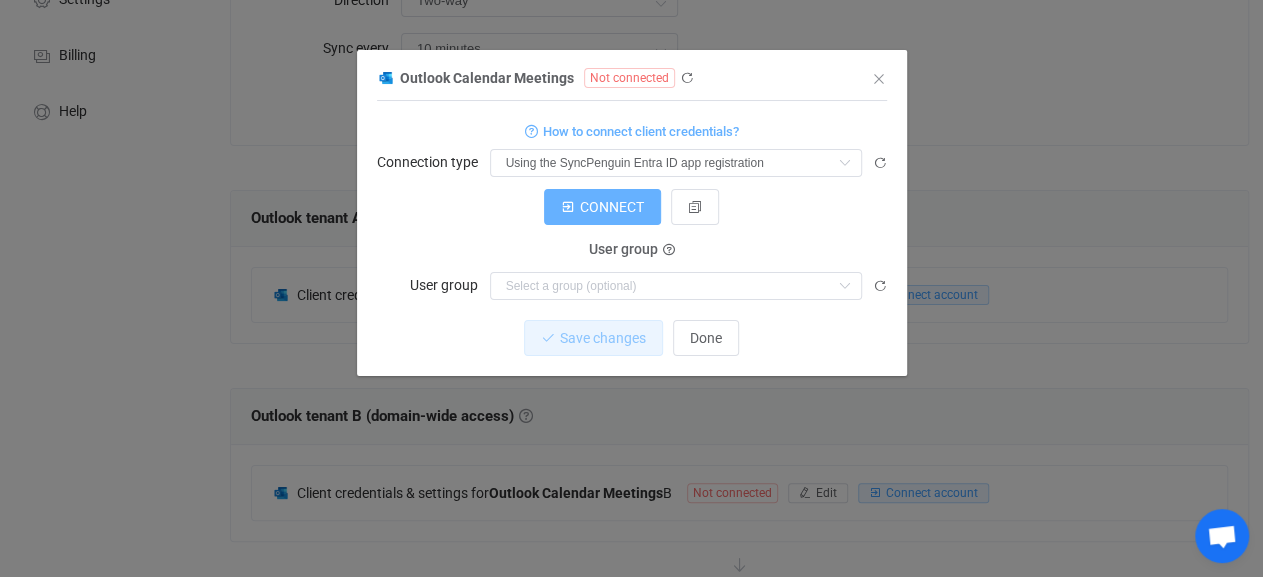 click on "CONNECT" at bounding box center [602, 207] 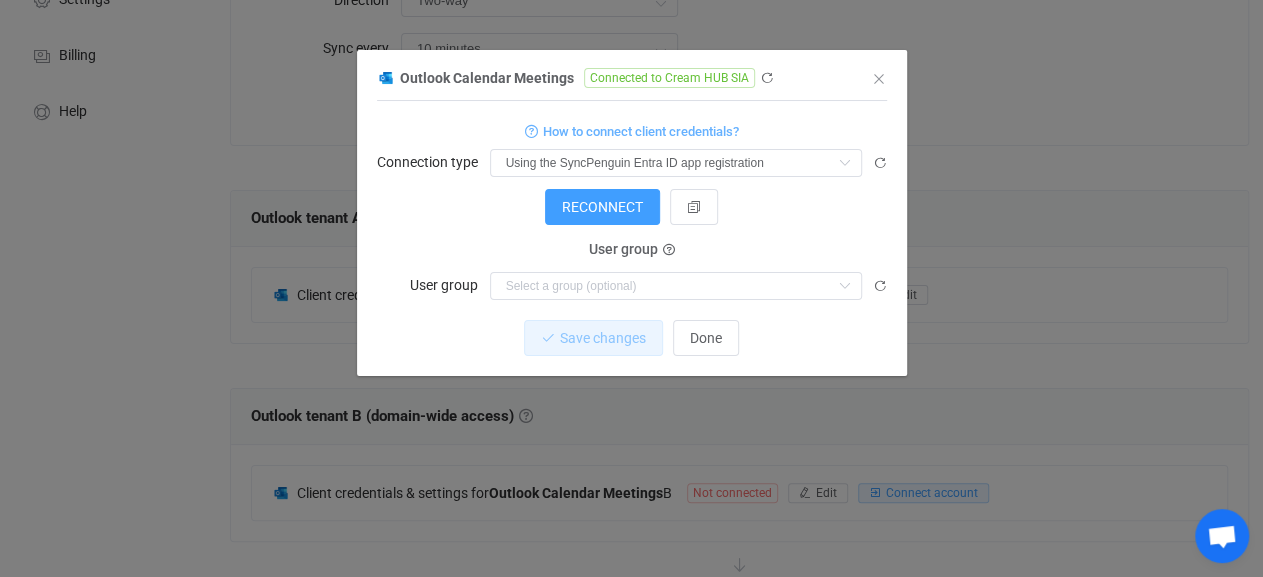 click at bounding box center (632, 220) 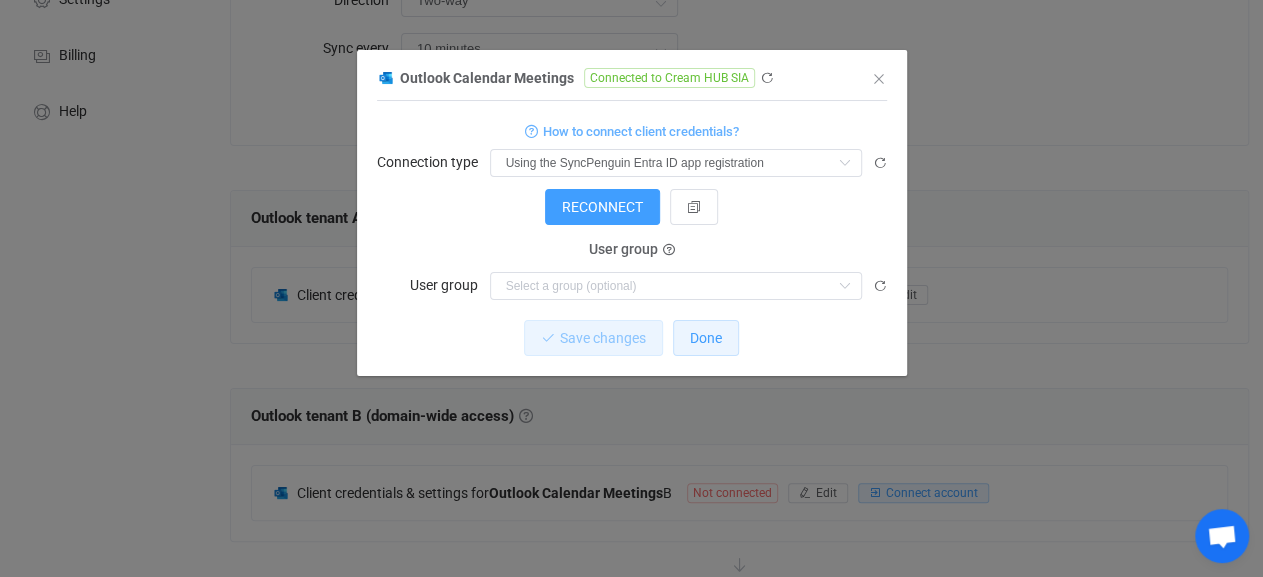 click on "Done" at bounding box center (706, 338) 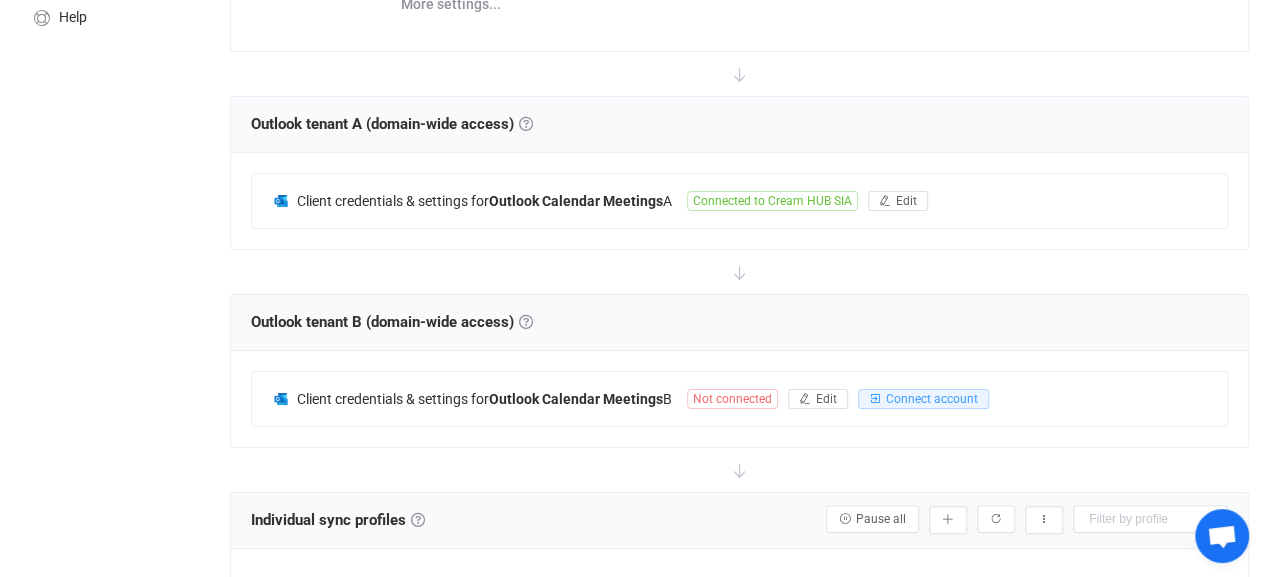 scroll, scrollTop: 416, scrollLeft: 0, axis: vertical 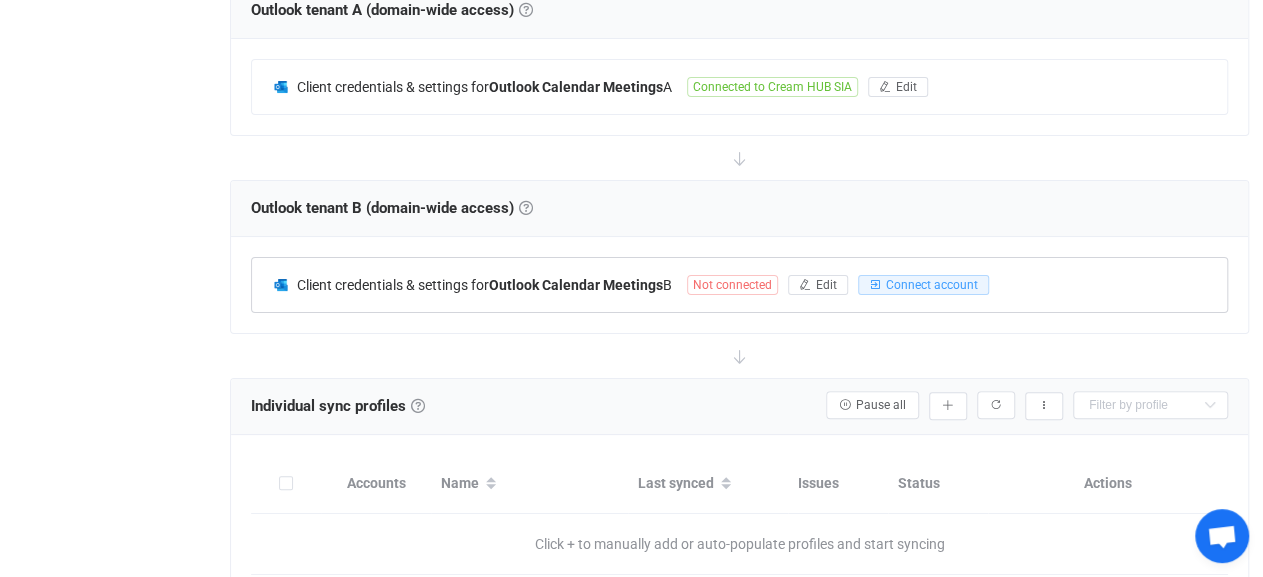 click on "Not connected" at bounding box center [732, 285] 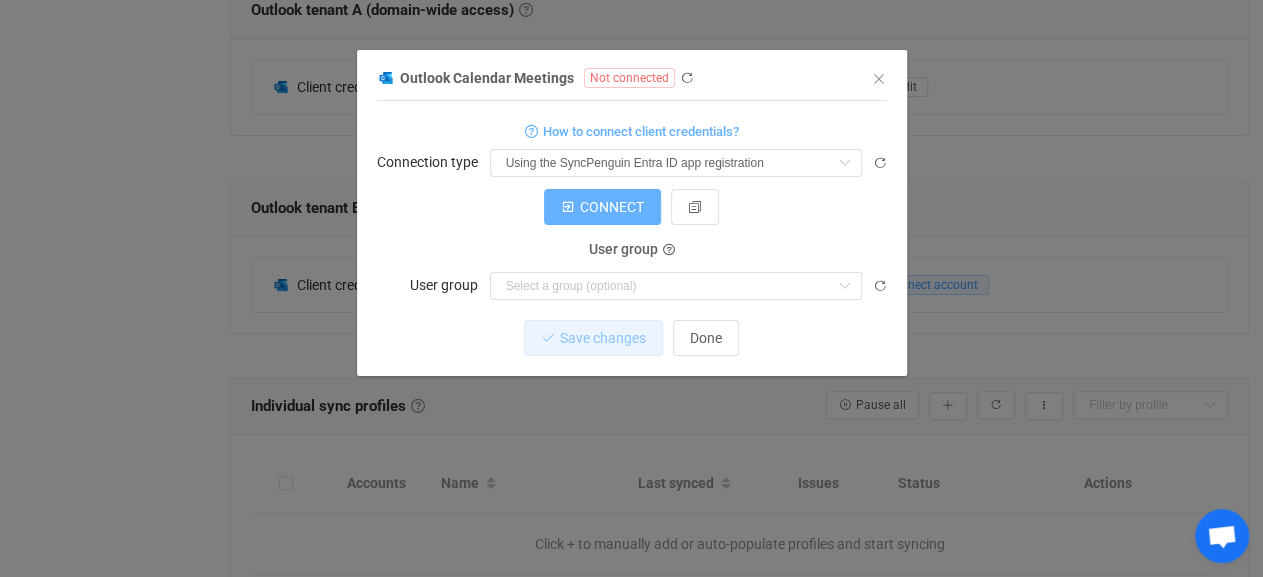 click on "CONNECT" at bounding box center [612, 207] 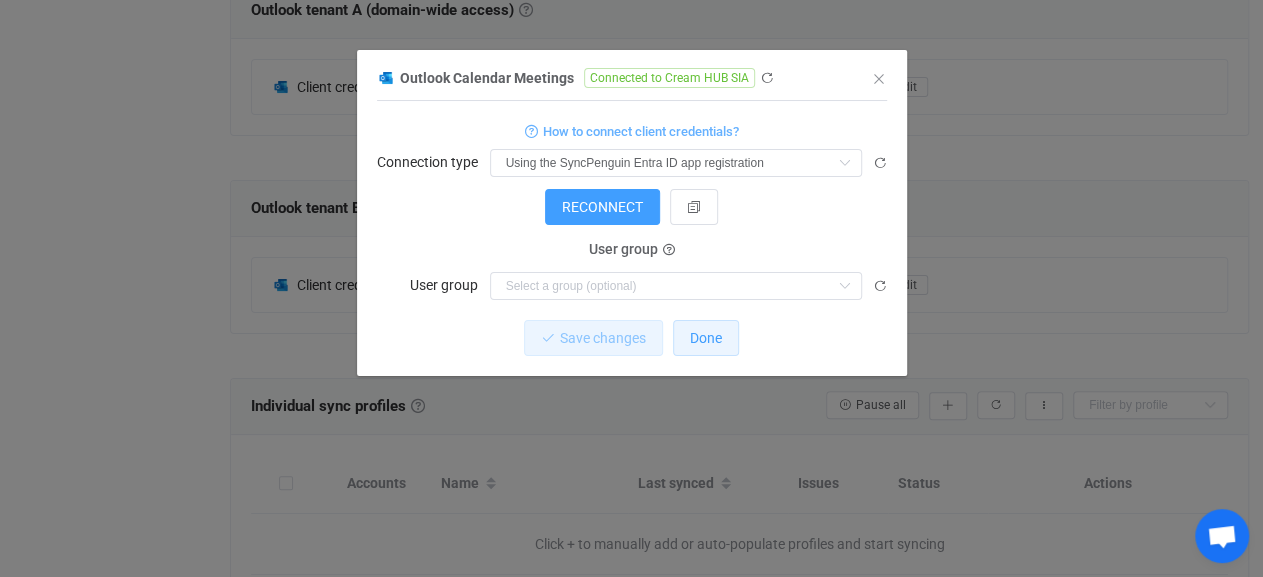 click on "Done" at bounding box center [706, 338] 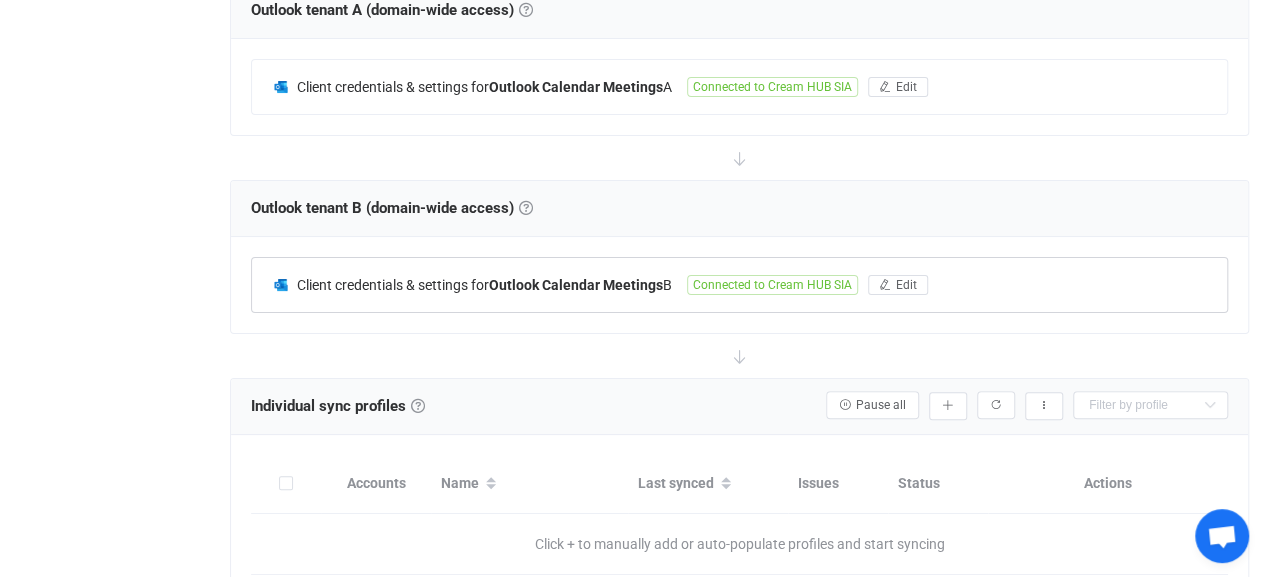 click on "Connected  to Cream HUB SIA" at bounding box center [772, 285] 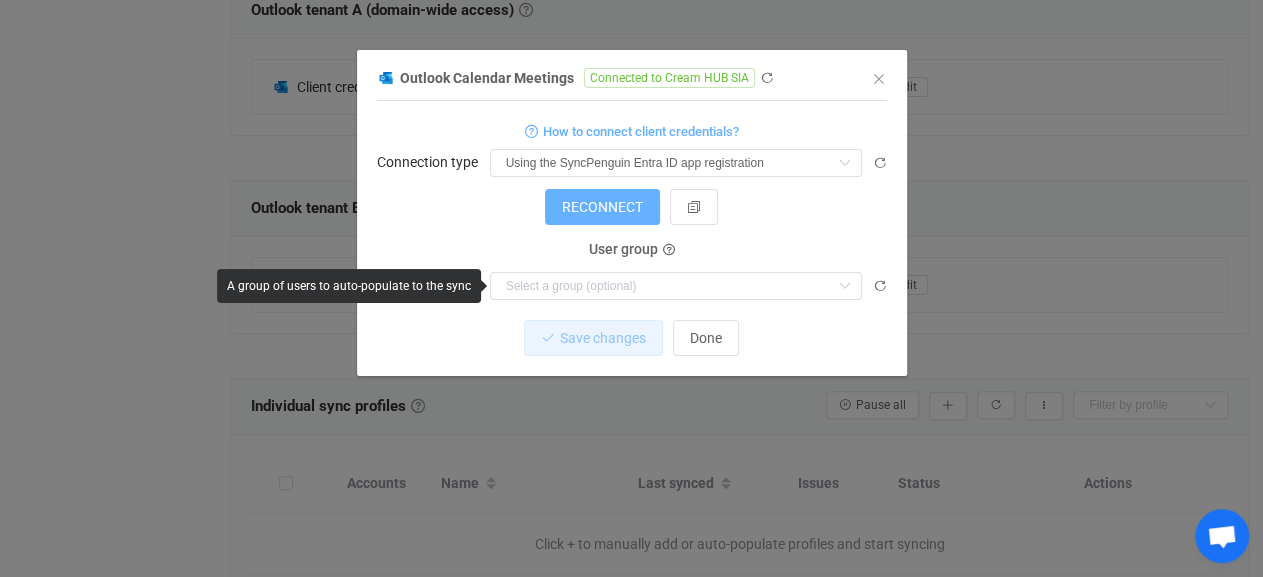 click on "RECONNECT" at bounding box center (602, 207) 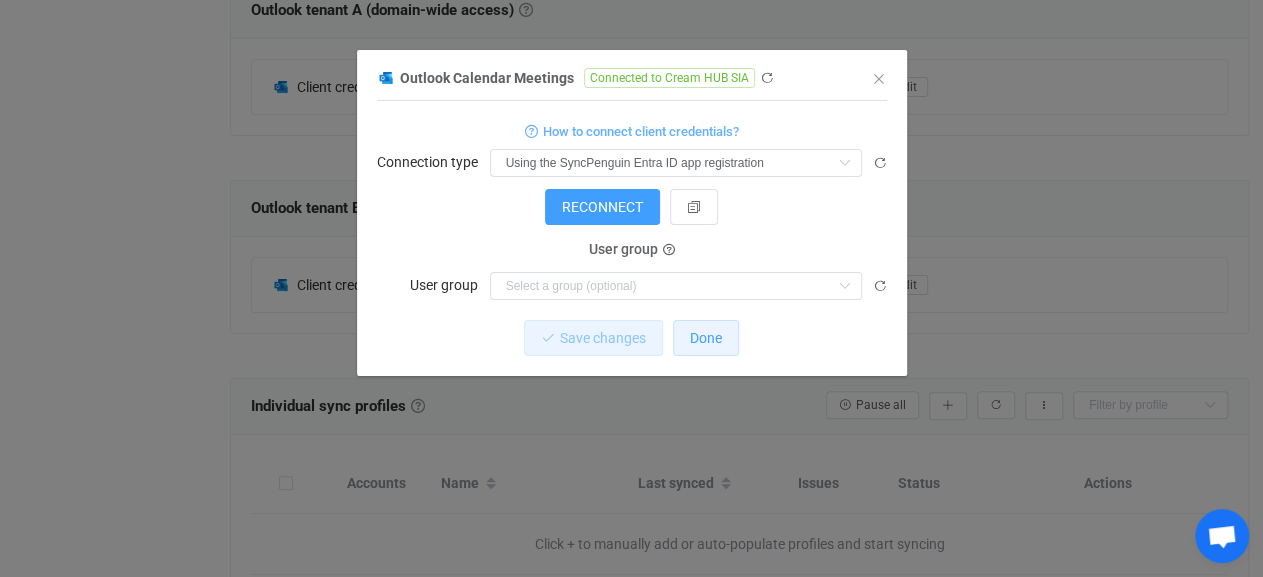 click on "Done" at bounding box center (706, 338) 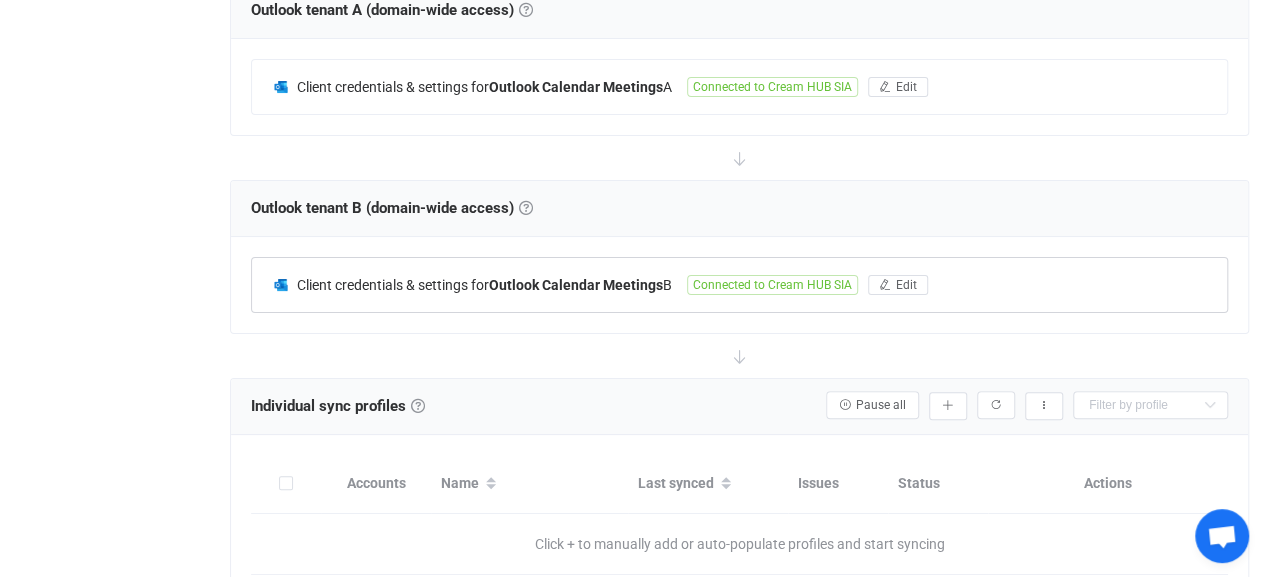 scroll, scrollTop: 0, scrollLeft: 0, axis: both 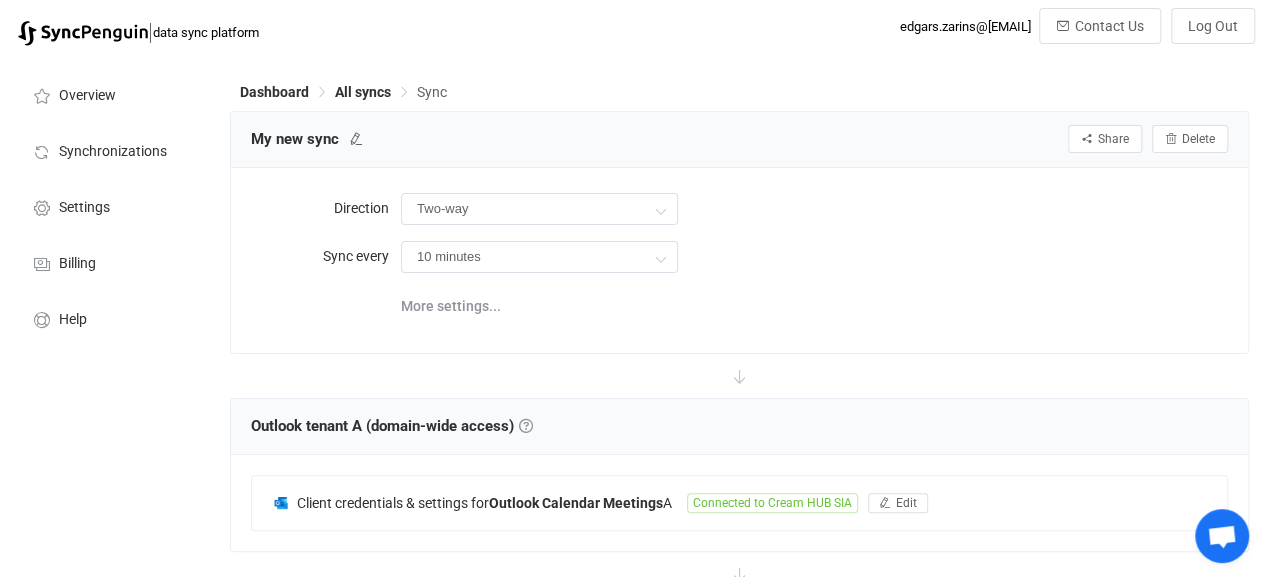 click on "My new sync" at bounding box center (314, 139) 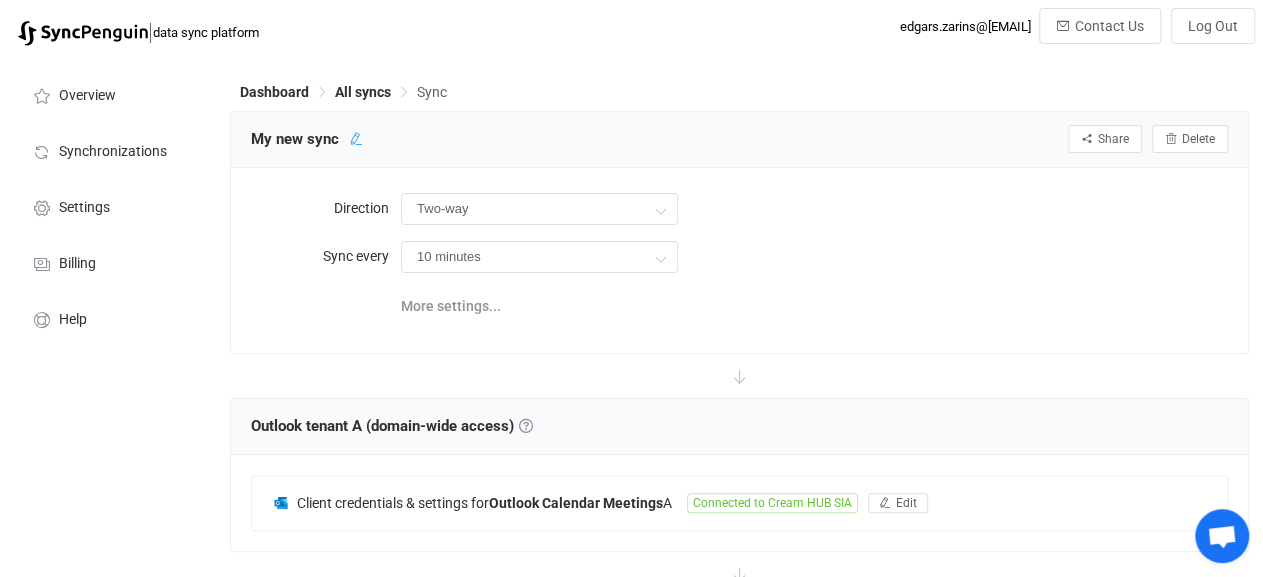 click at bounding box center (356, 139) 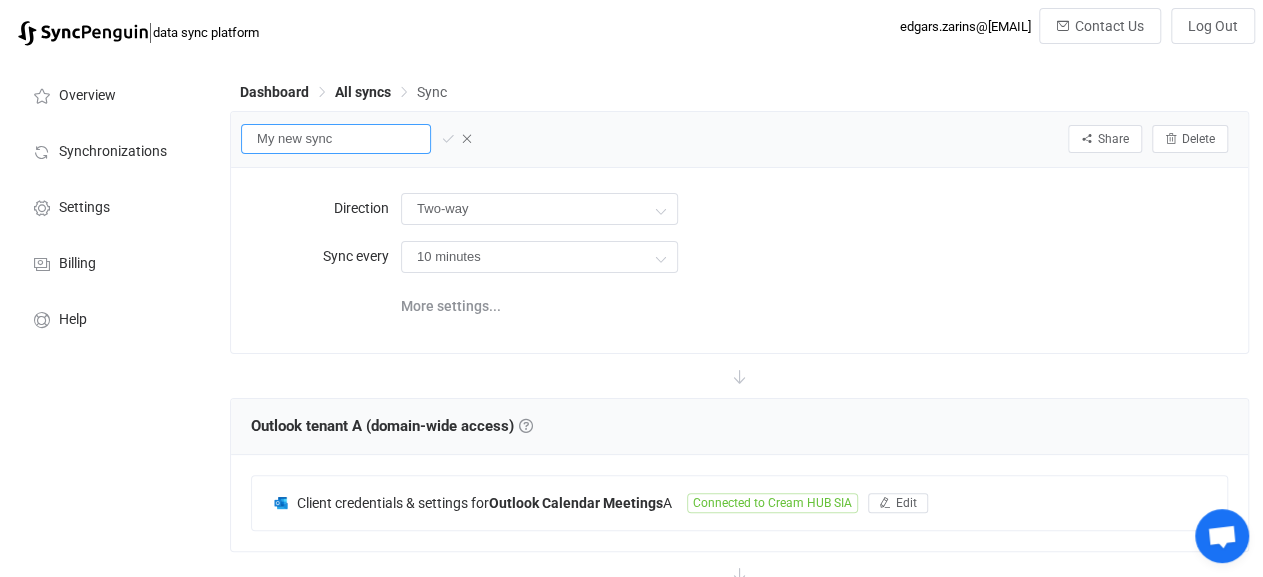 drag, startPoint x: 365, startPoint y: 144, endPoint x: 192, endPoint y: 124, distance: 174.15224 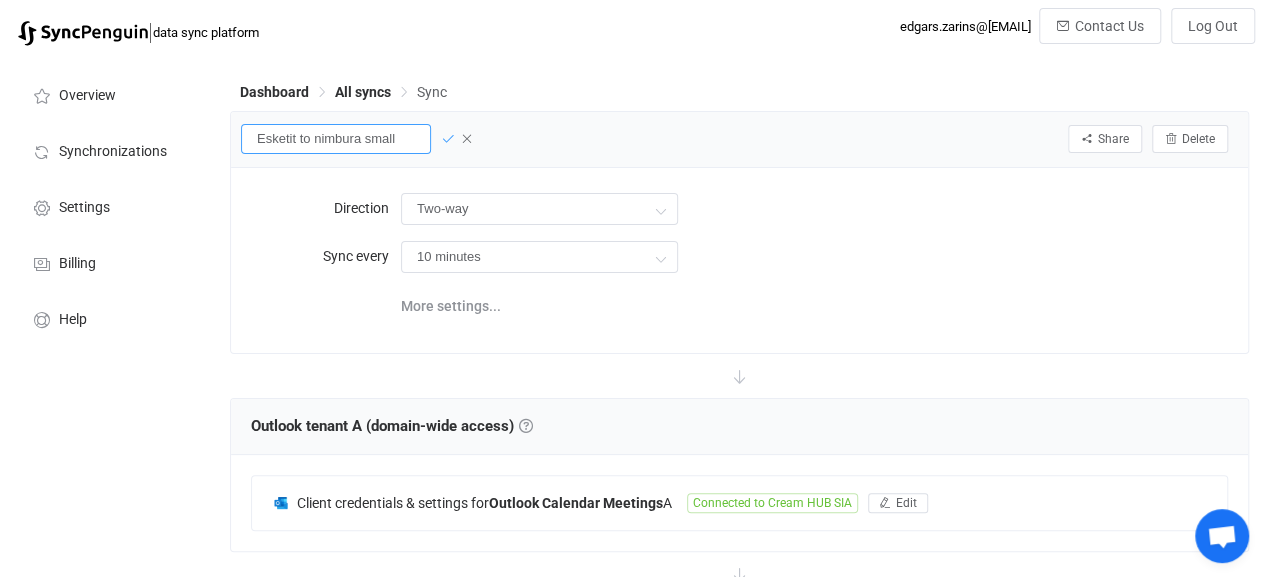 type on "Esketit to nimbura small" 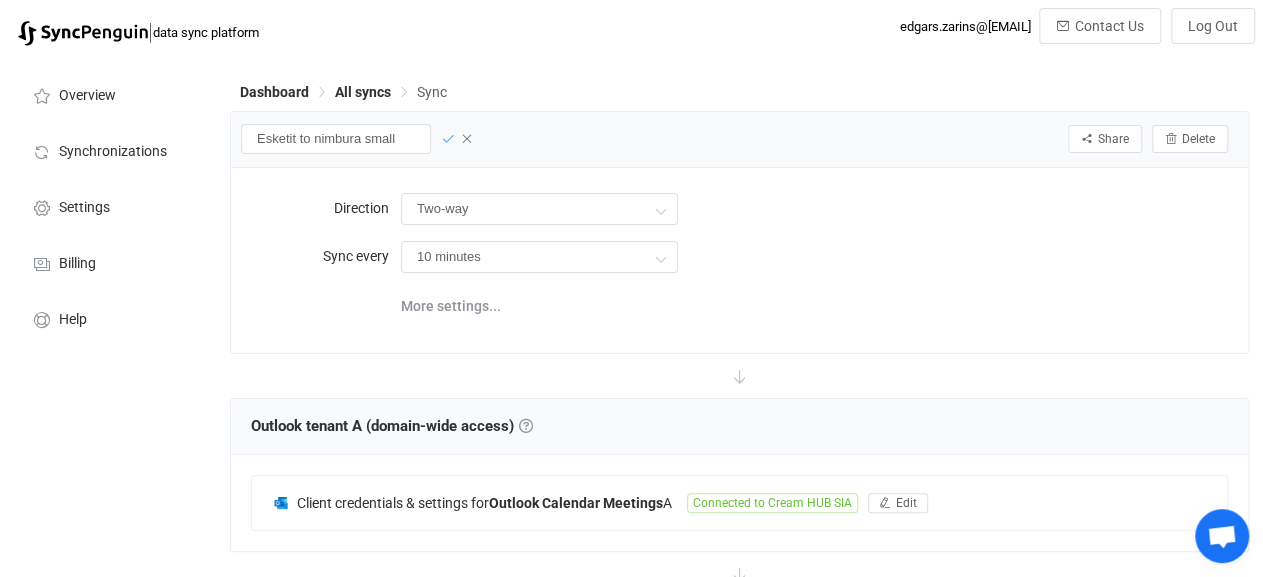 click at bounding box center (448, 139) 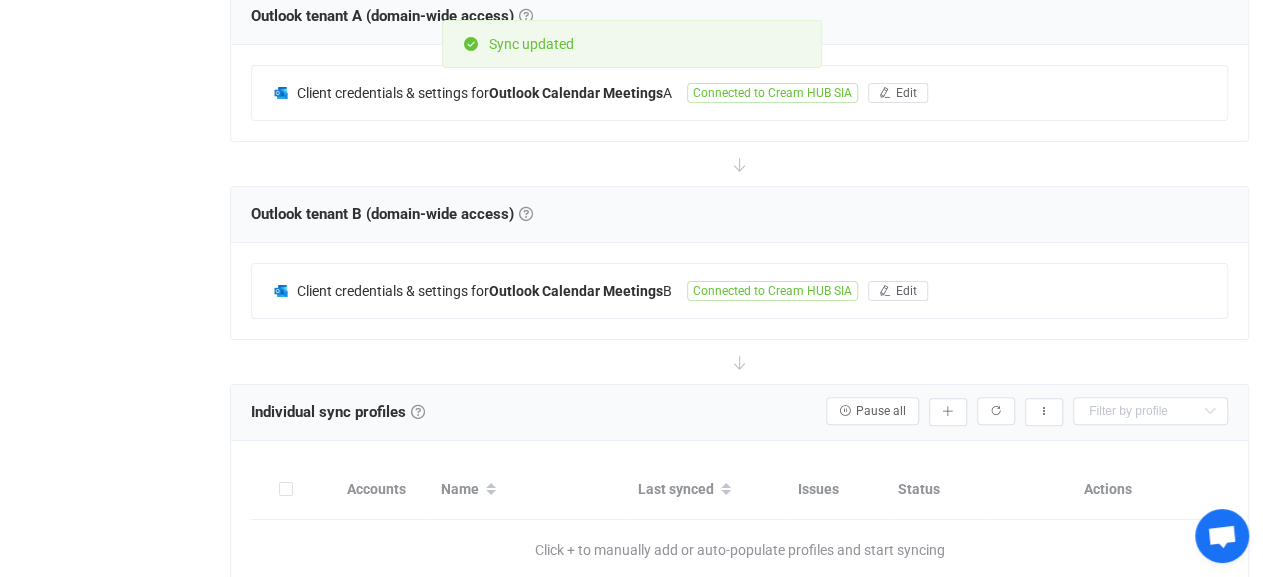 scroll, scrollTop: 416, scrollLeft: 0, axis: vertical 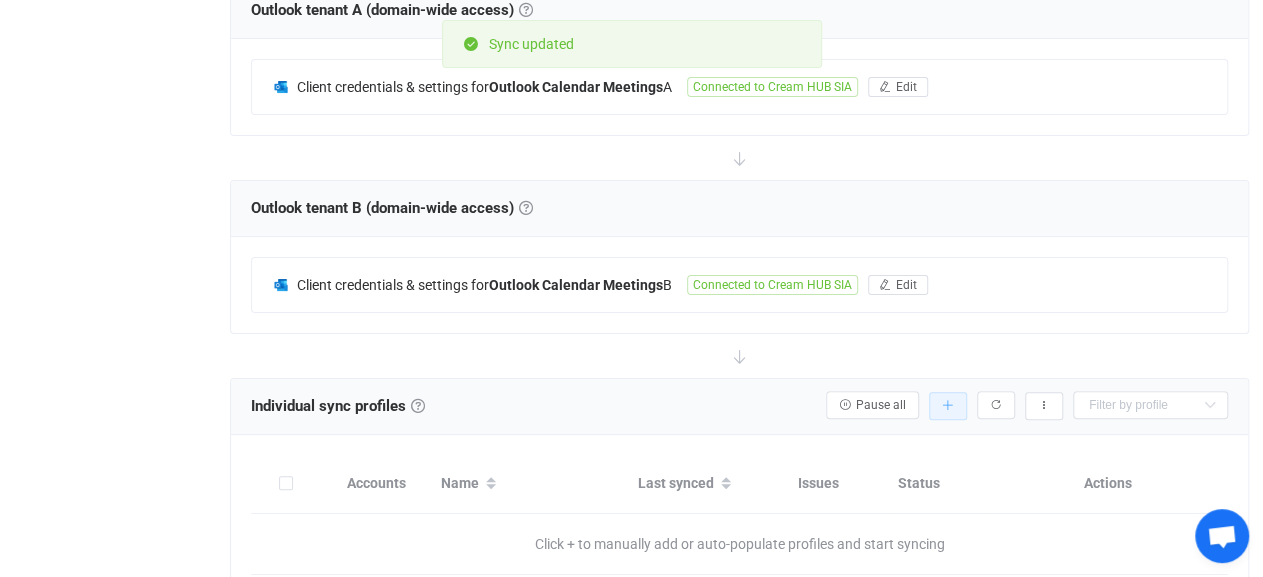 click at bounding box center [948, 406] 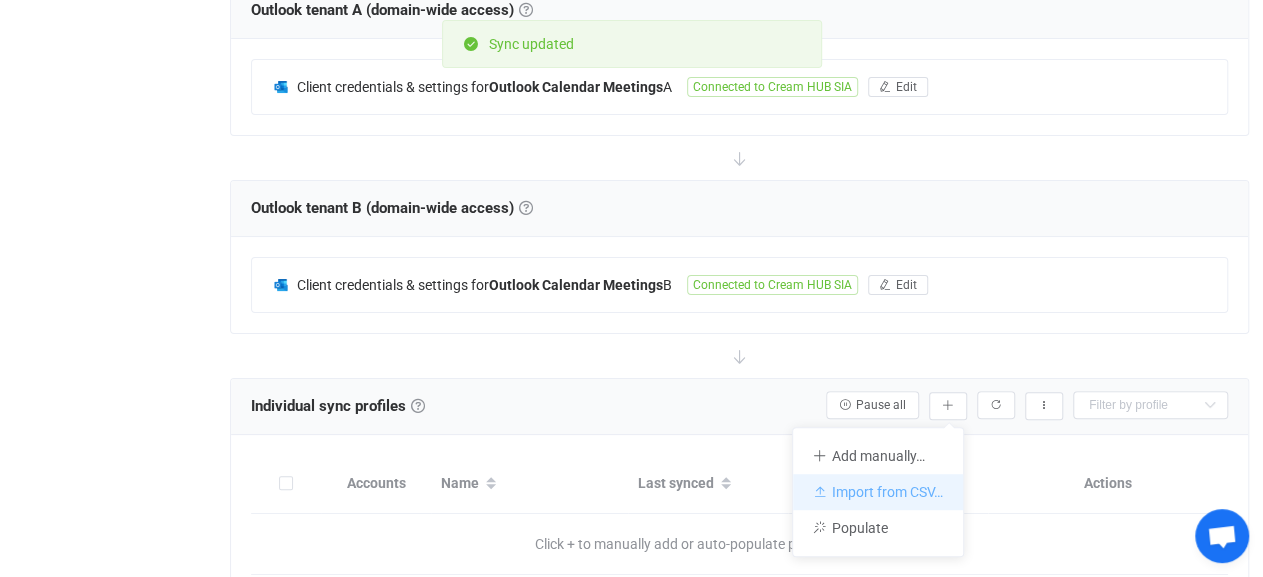 click on "Import from CSV…" at bounding box center (878, 492) 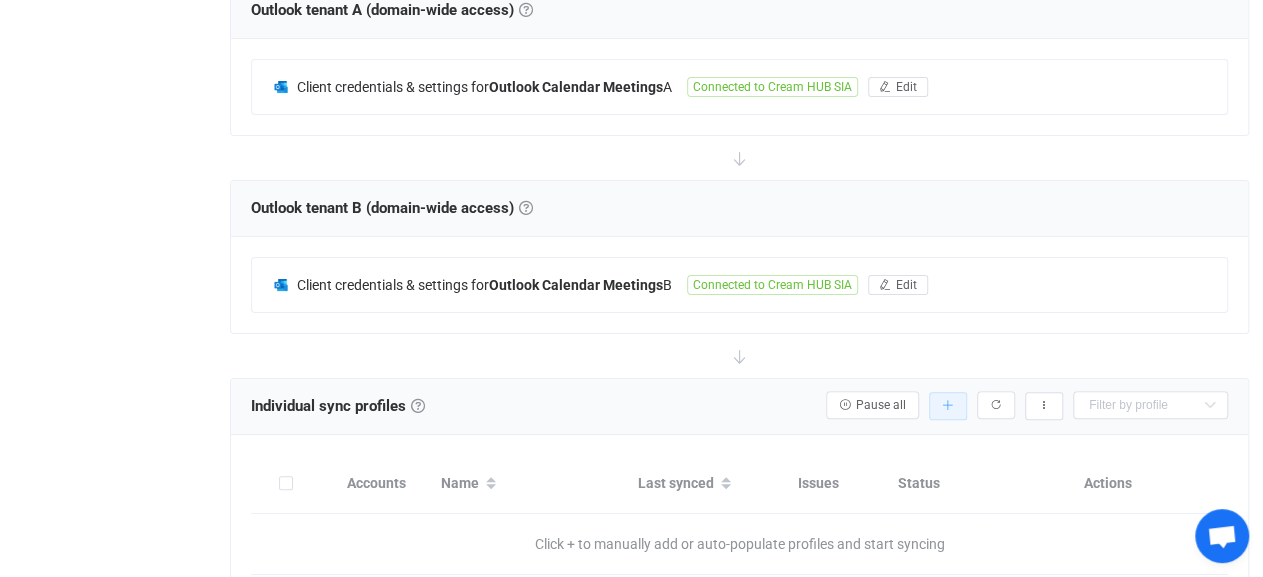click at bounding box center [948, 406] 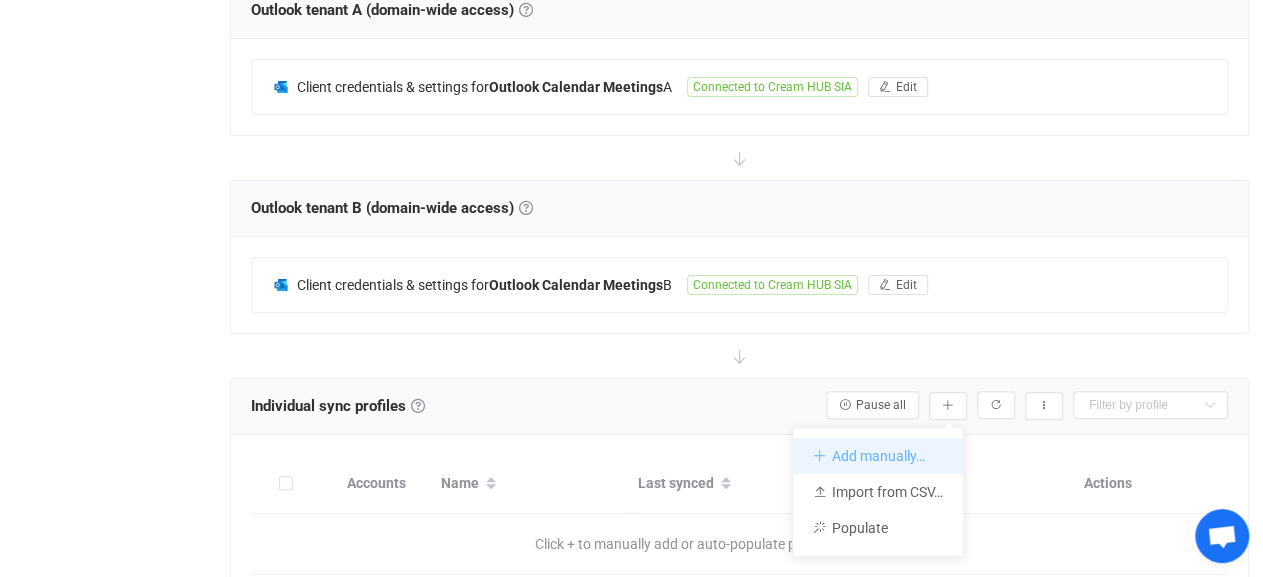 click on "Add manually…" at bounding box center [878, 456] 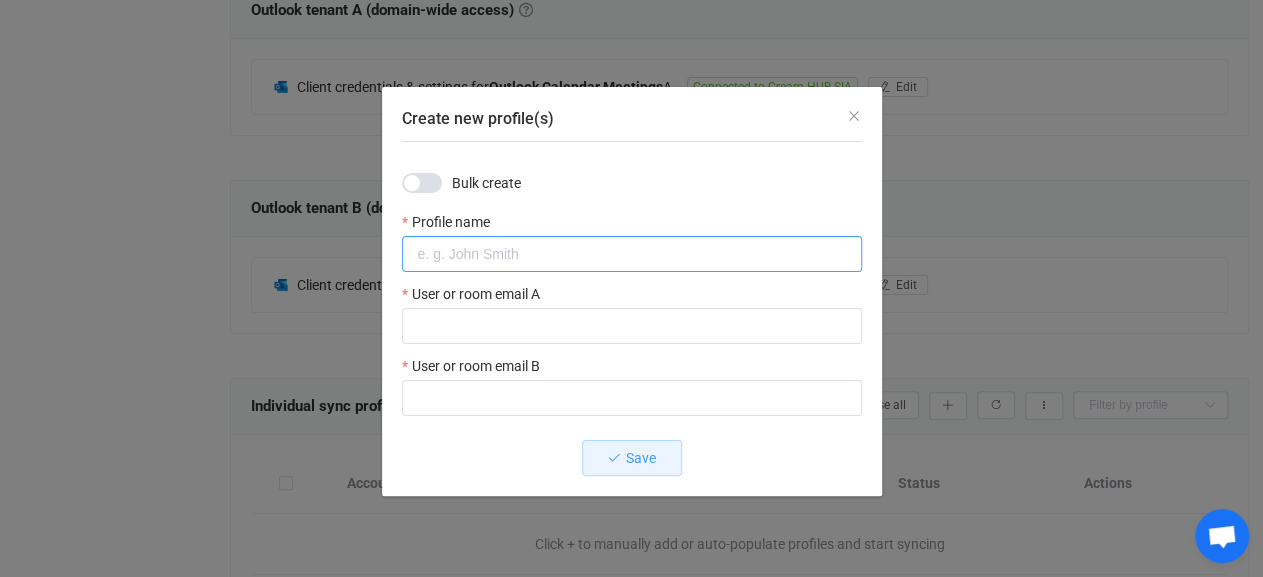 click at bounding box center [632, 254] 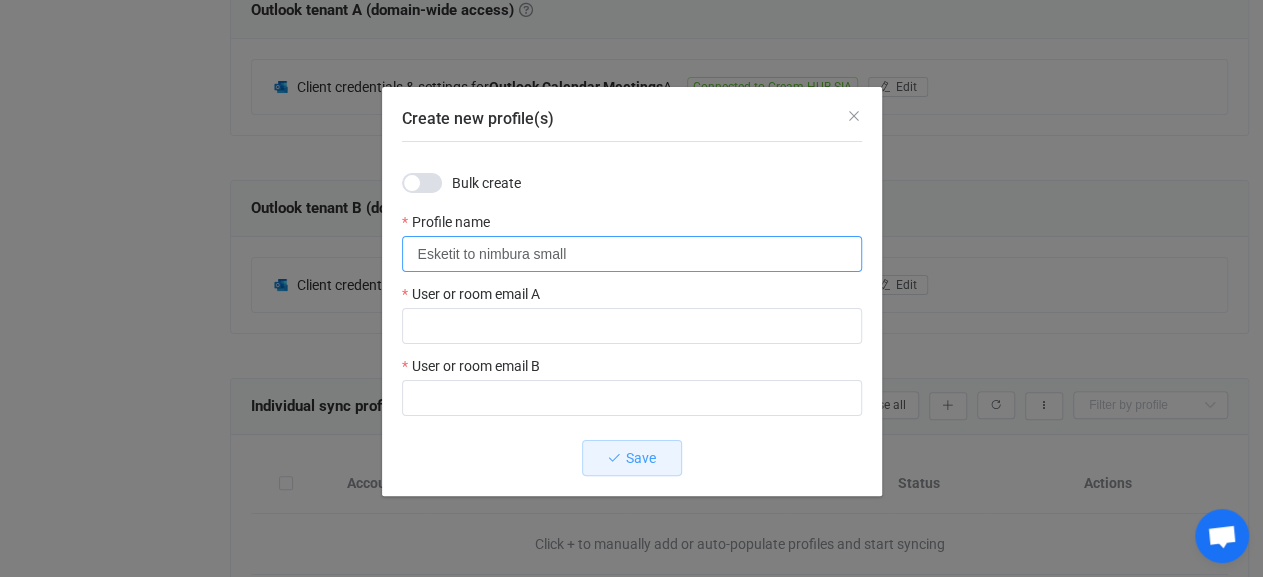 type on "Esketit to nimbura small" 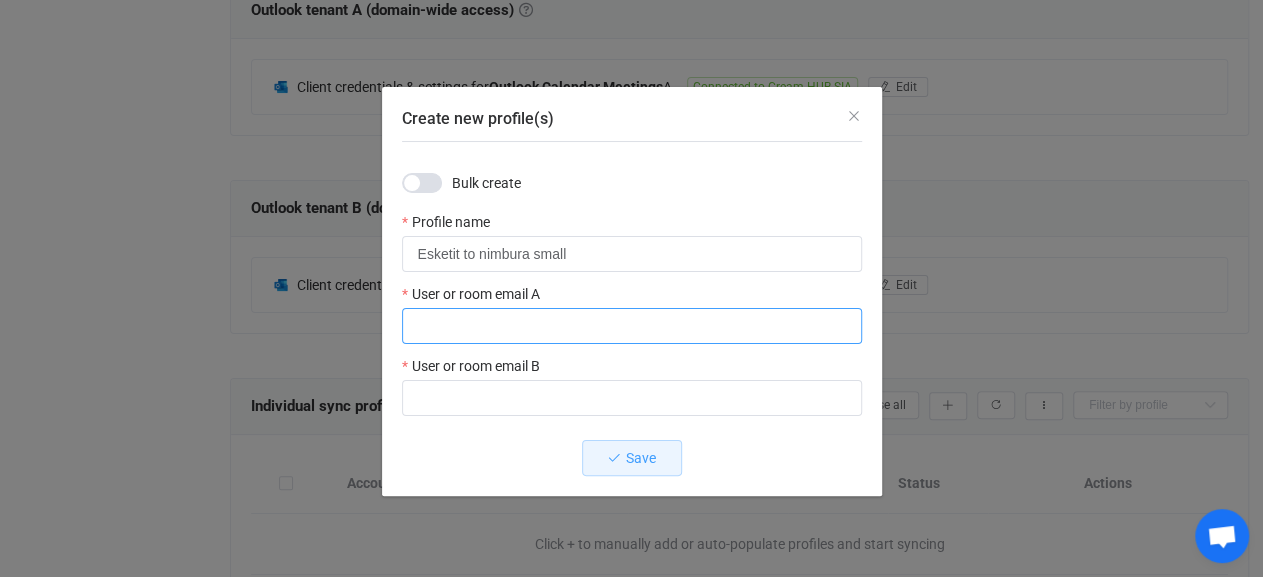 paste on "[EMAIL]" 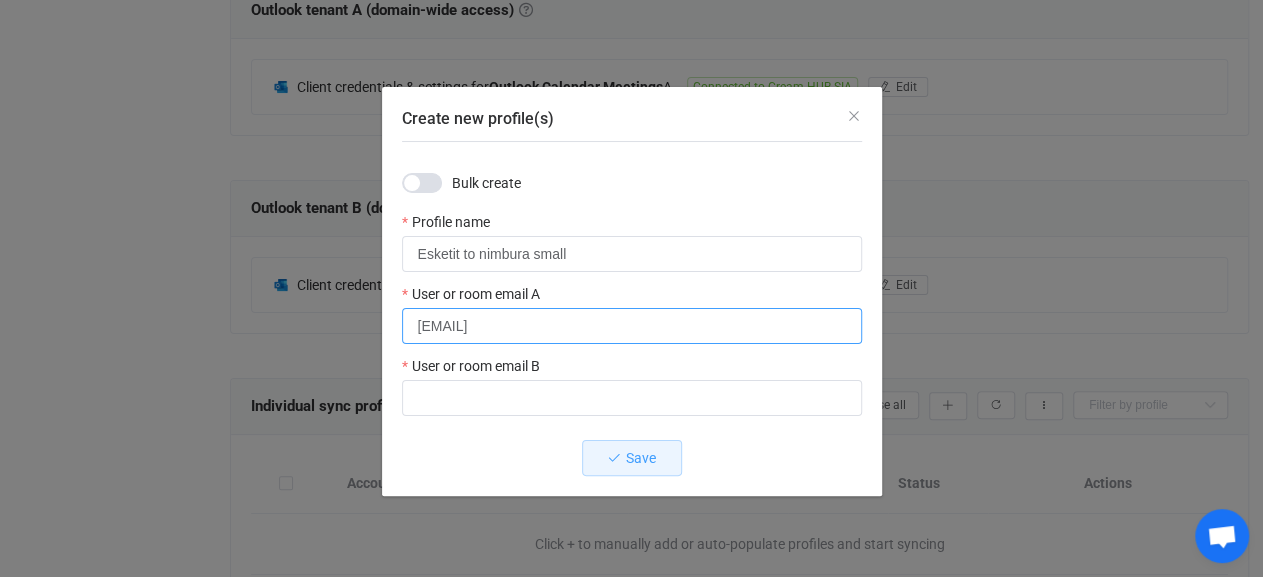 type on "[EMAIL]" 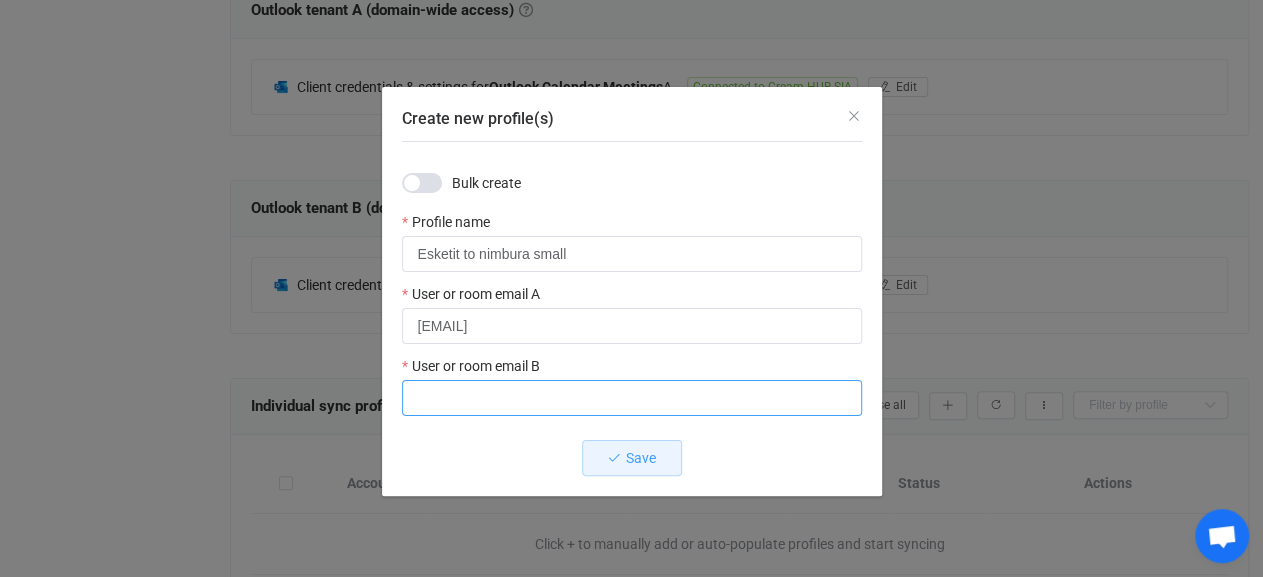 click at bounding box center (632, 398) 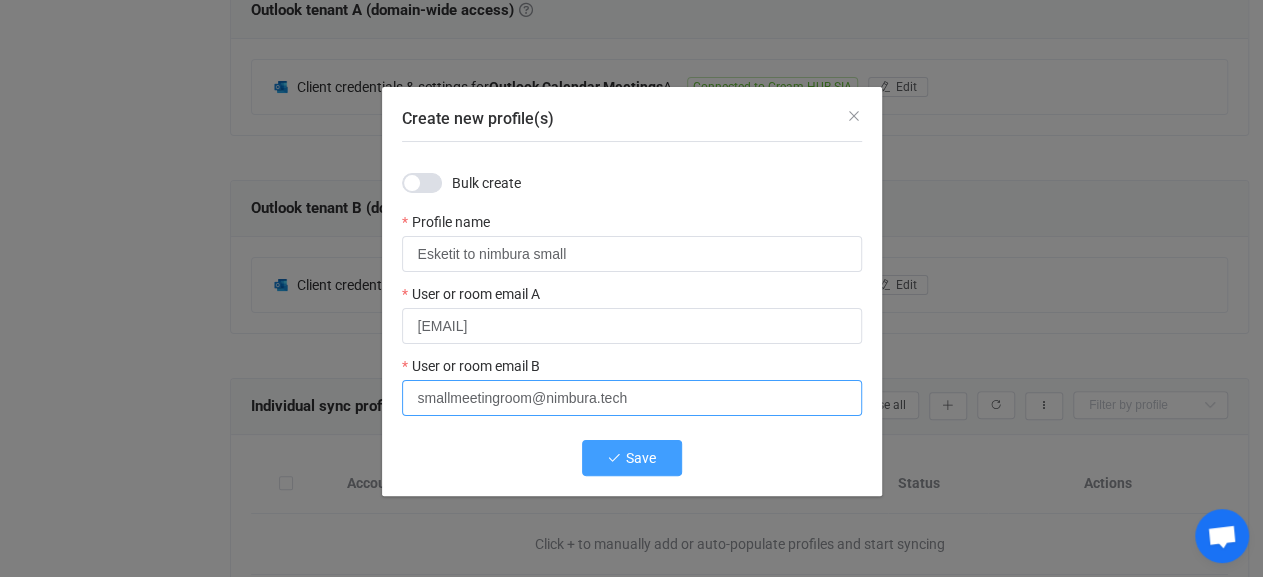 type on "smallmeetingroom@nimbura.tech" 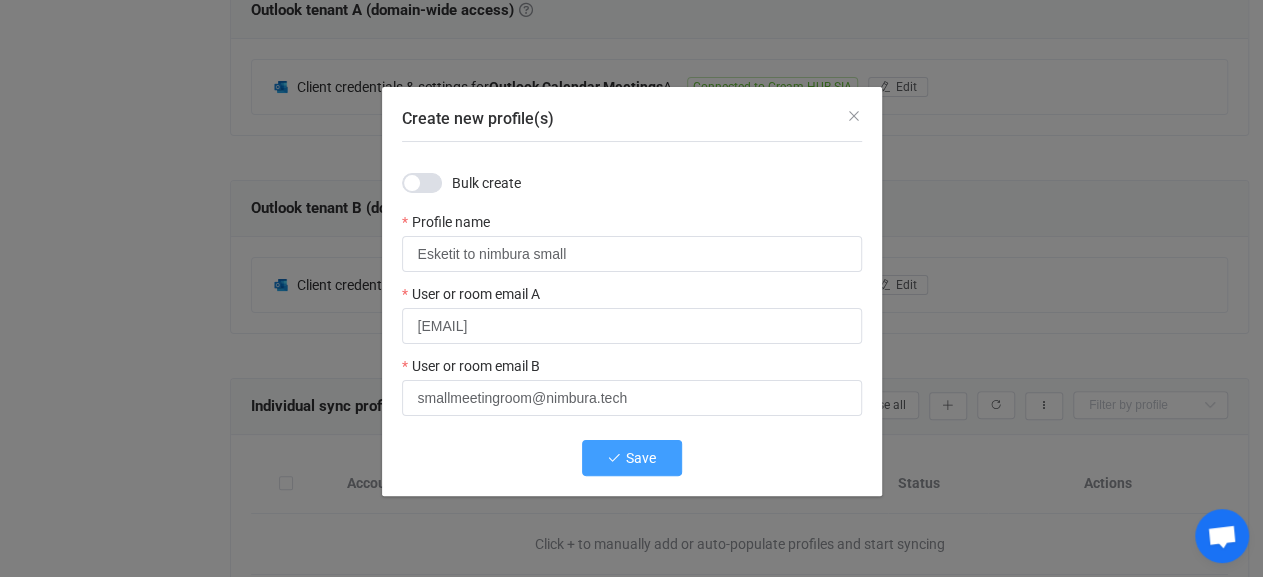 click on "Save" at bounding box center [641, 458] 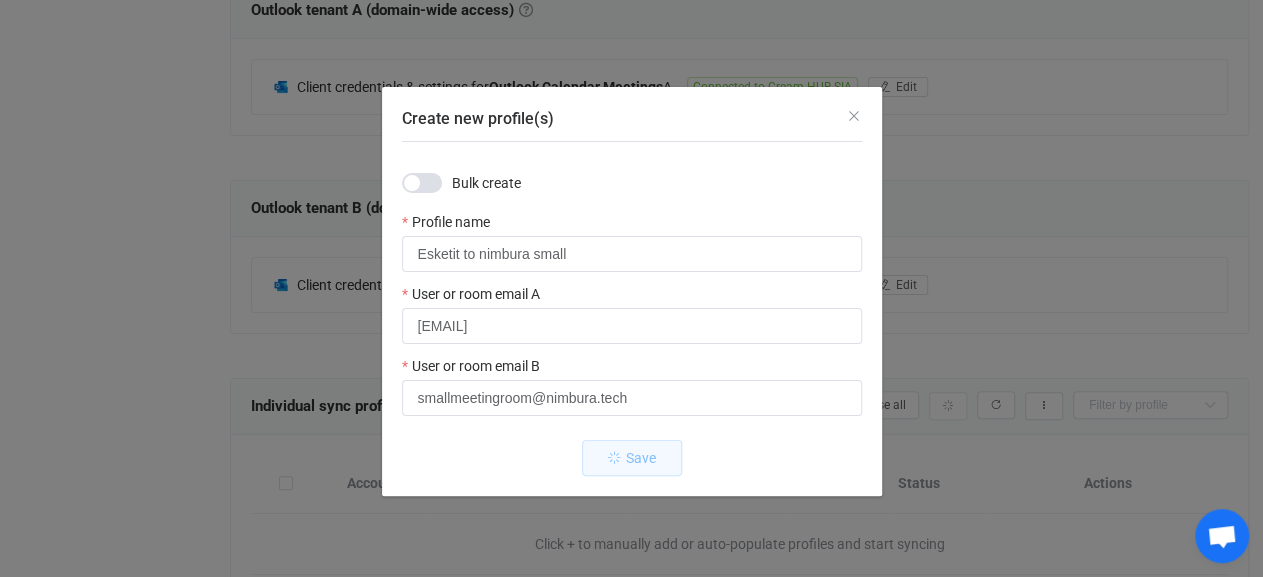 type 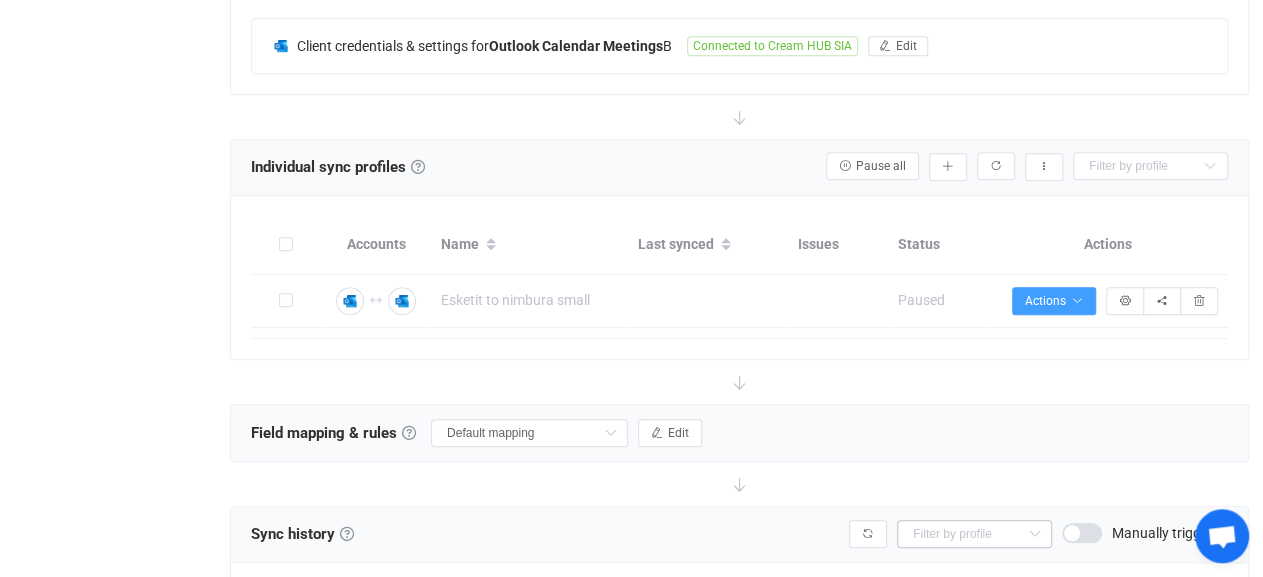 scroll, scrollTop: 728, scrollLeft: 0, axis: vertical 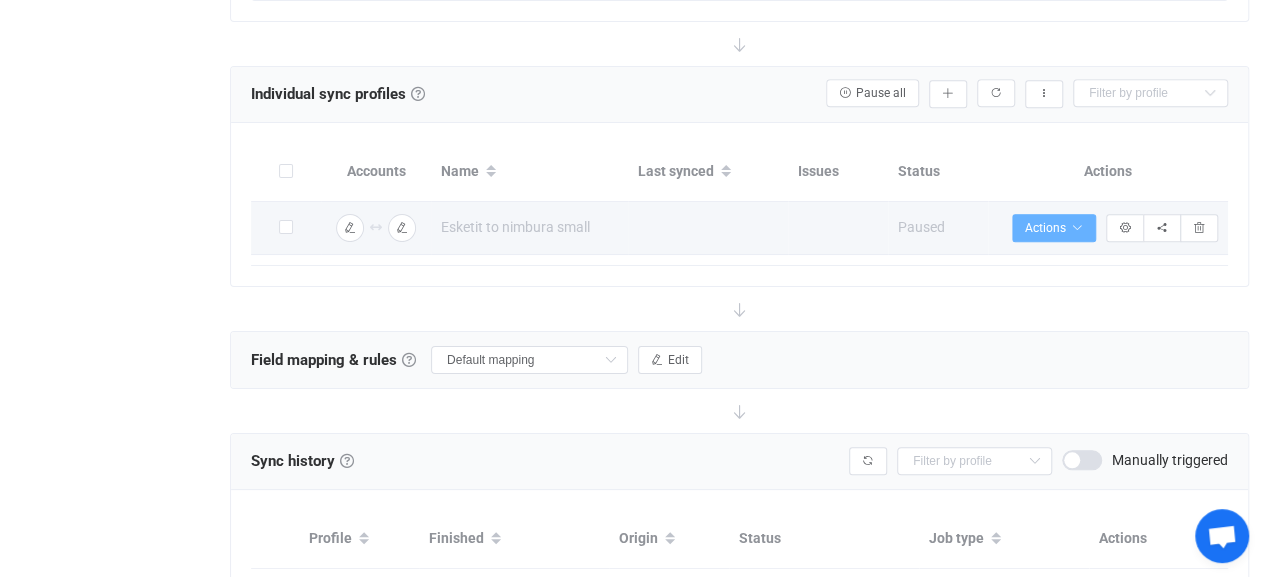 click on "Actions" at bounding box center [1054, 228] 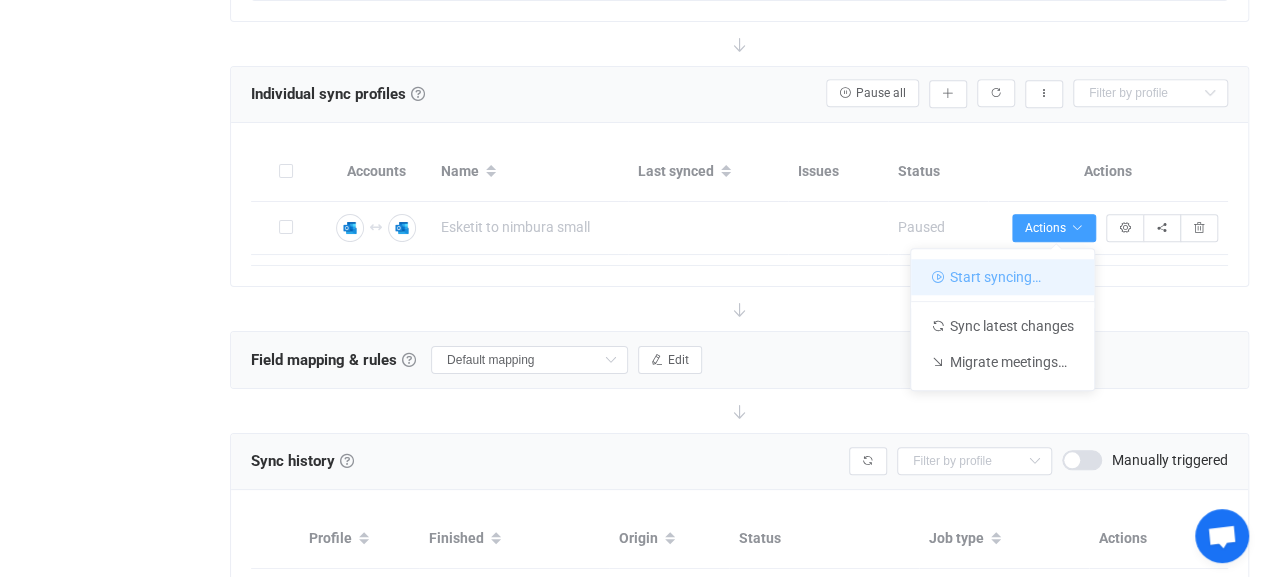 click on "Start syncing…" at bounding box center (1002, 277) 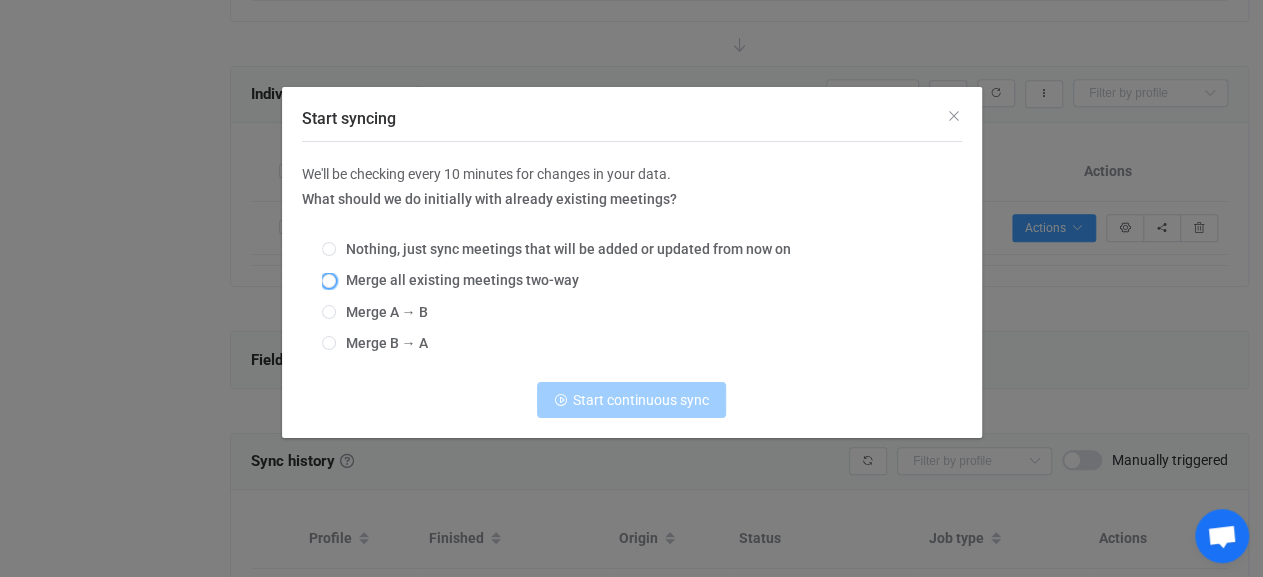 click on "Merge all existing meetings two-way" at bounding box center (457, 280) 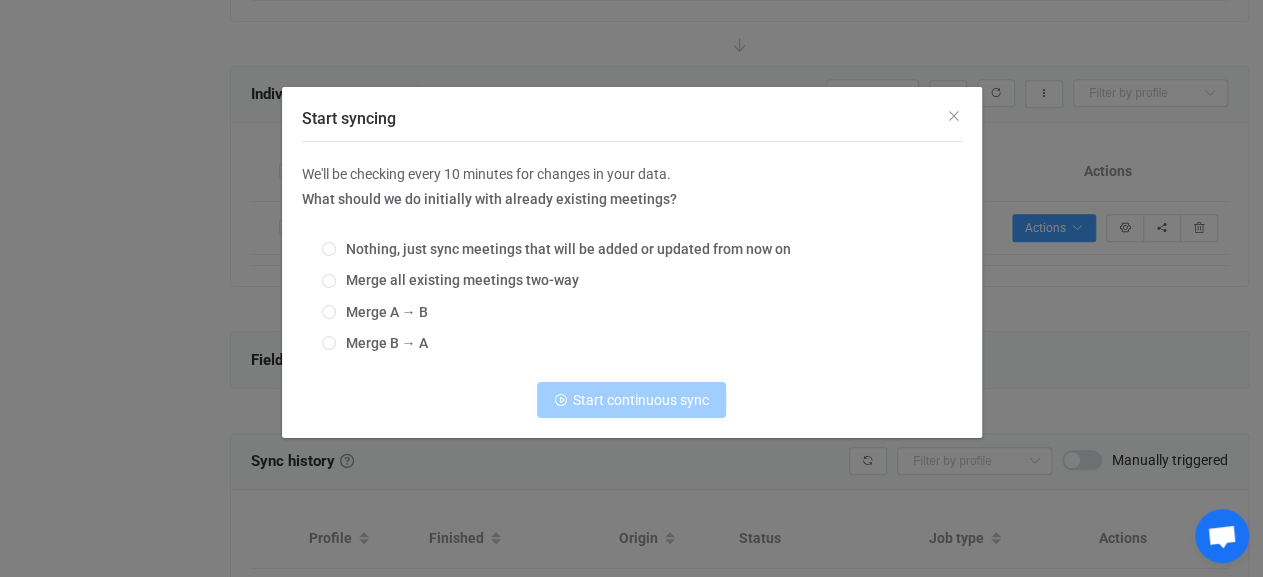 click on "We'll be checking every 10 minutes for changes in your data.
What should we do initially with already existing meetings?
Nothing, just sync meetings that will be added or updated from now on Merge all existing meetings two-way Merge A → B Merge B → A Start continuous sync" at bounding box center (632, 290) 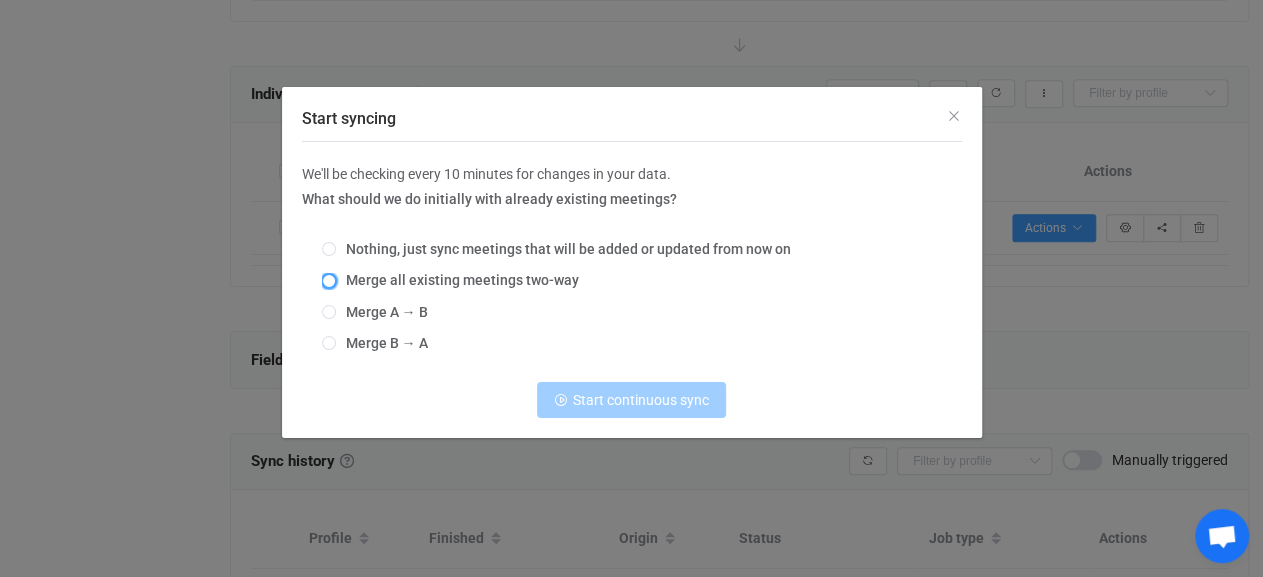 click at bounding box center (329, 281) 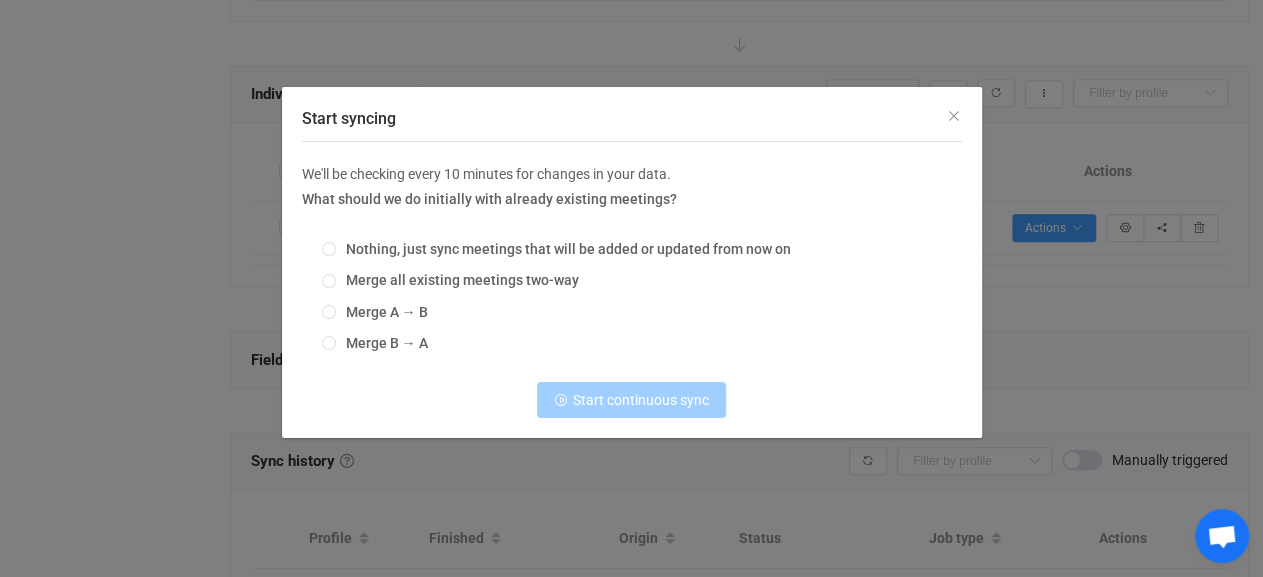 click on "Nothing, just sync meetings that will be added or updated from now on Merge all existing meetings two-way Merge A → B Merge B → A" at bounding box center [632, 297] 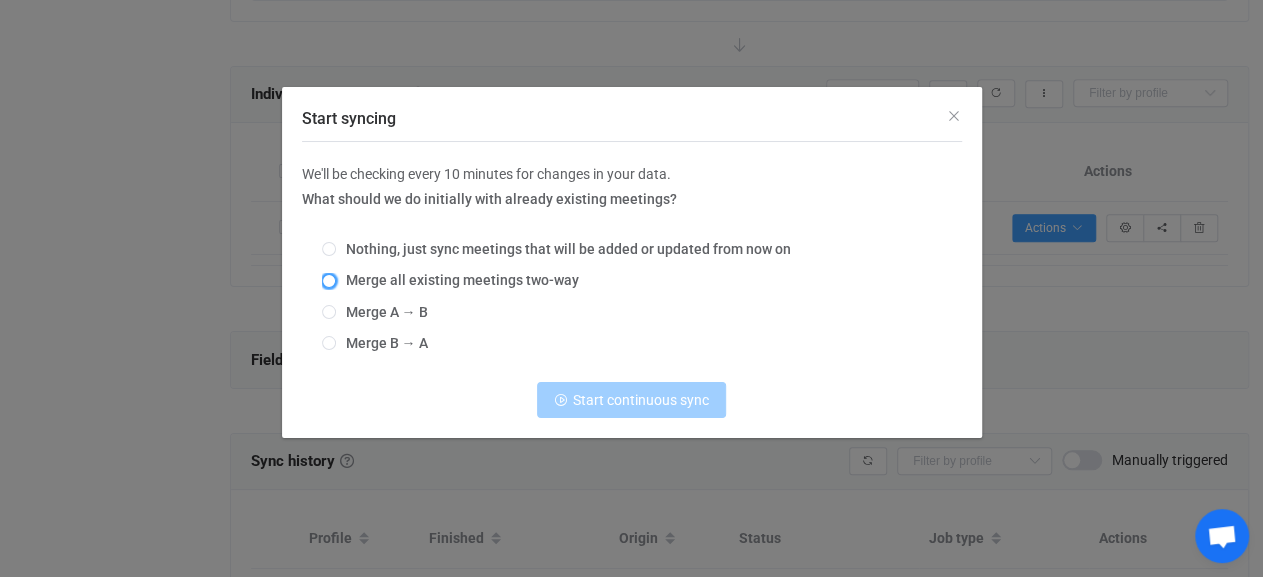 click at bounding box center [329, 281] 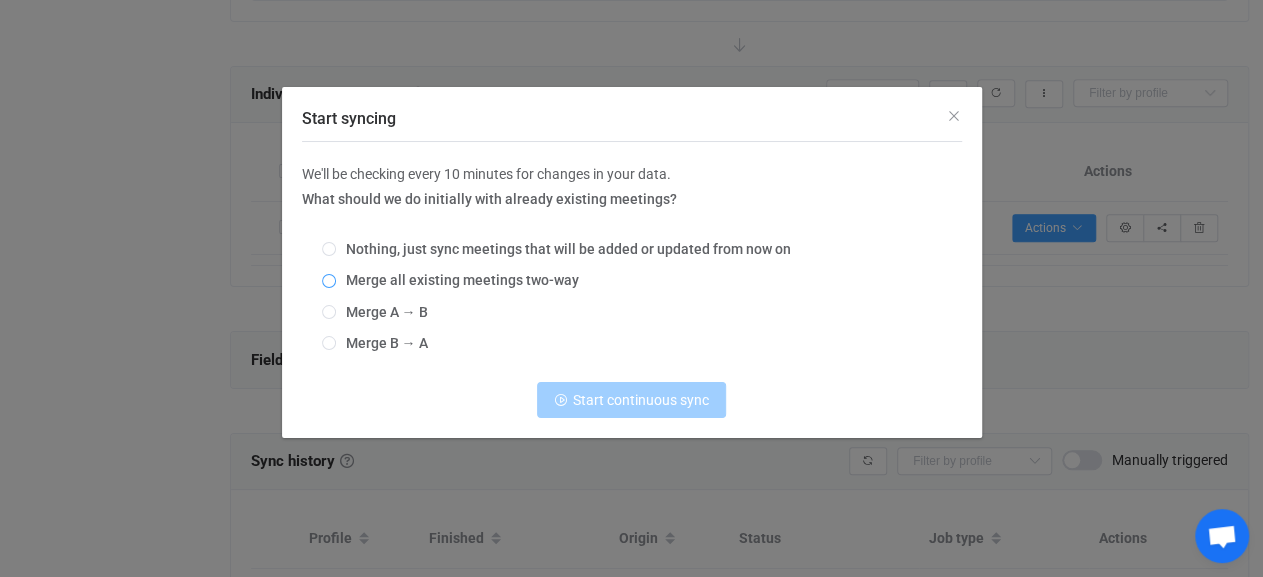 click on "Merge all existing meetings two-way" at bounding box center [329, 282] 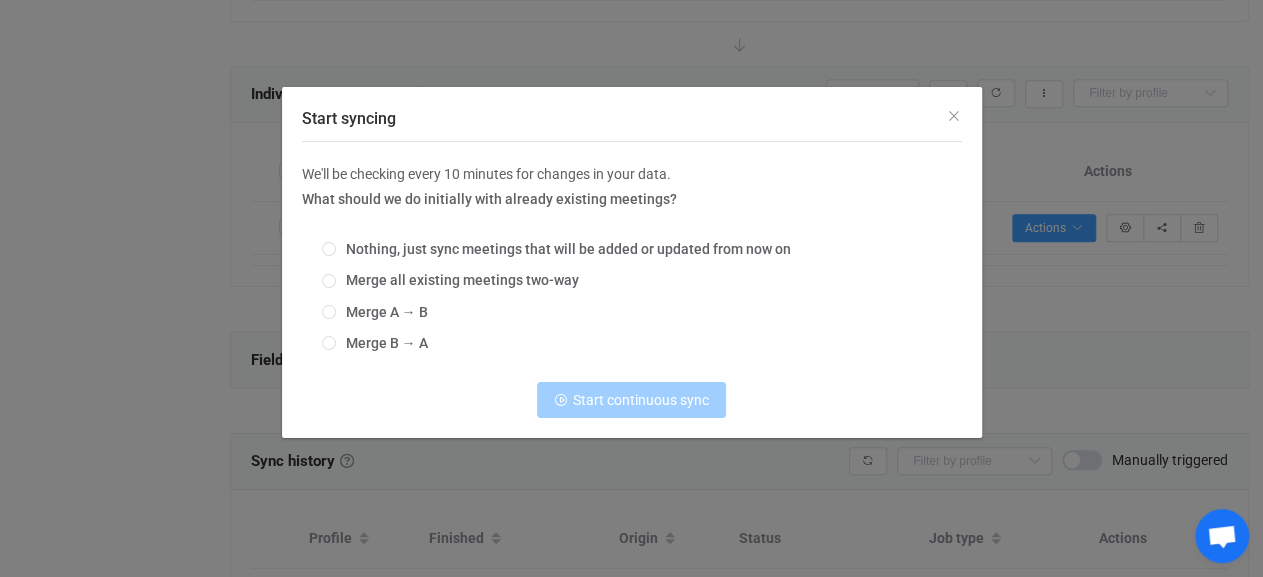 radio on "true" 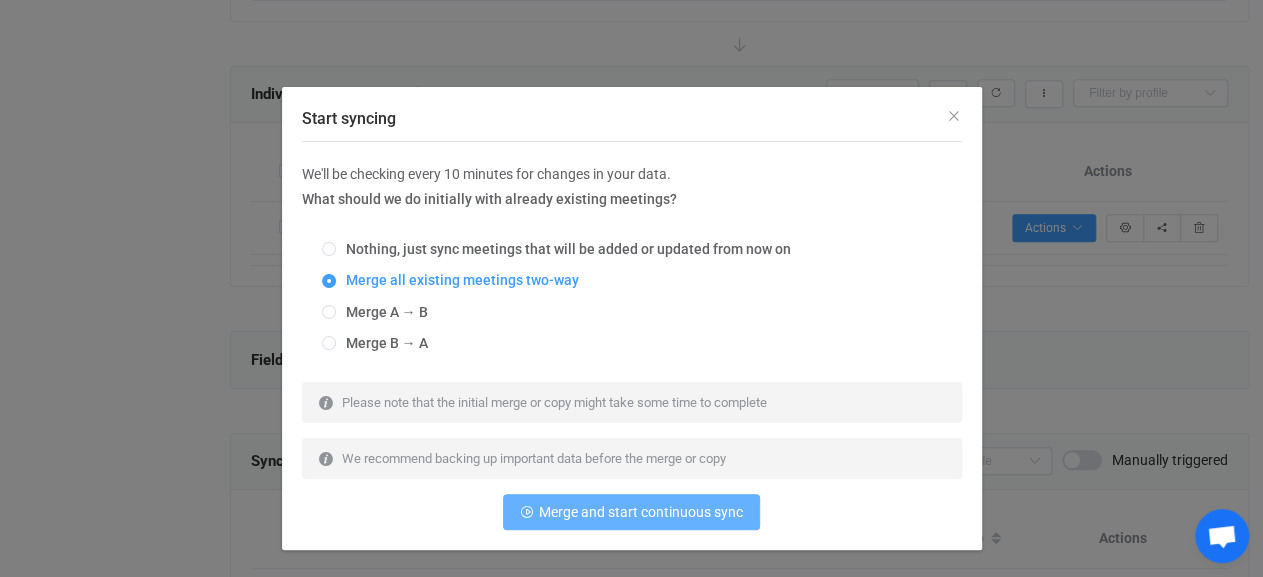 click on "Merge and start continuous sync" at bounding box center [641, 512] 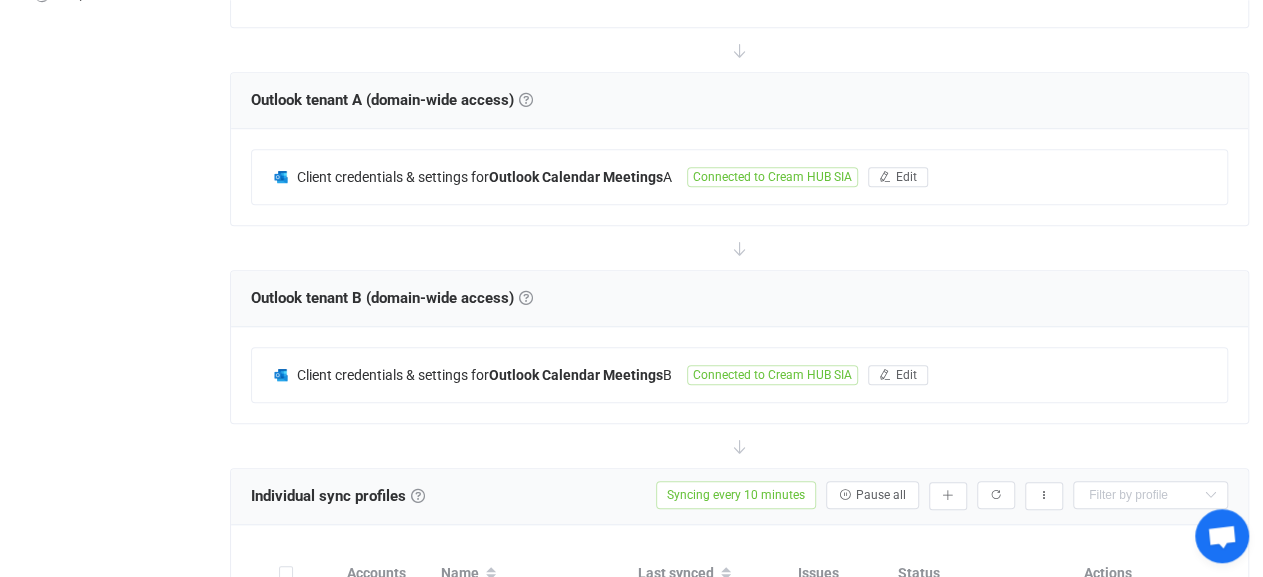 scroll, scrollTop: 53, scrollLeft: 0, axis: vertical 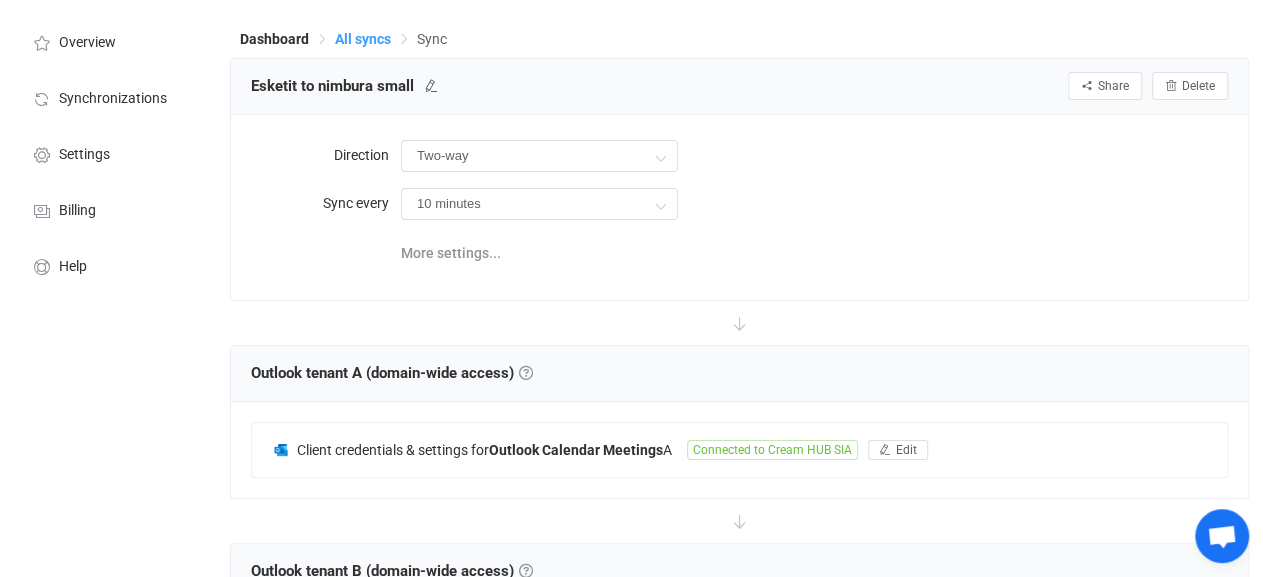 click on "All syncs" at bounding box center [363, 39] 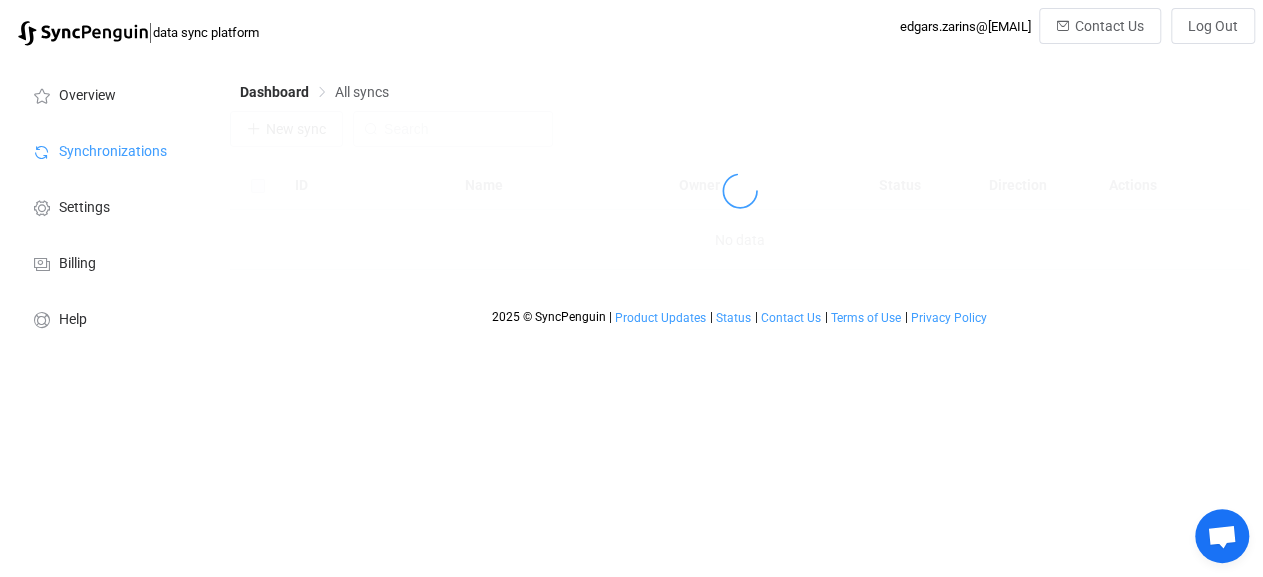 scroll, scrollTop: 0, scrollLeft: 0, axis: both 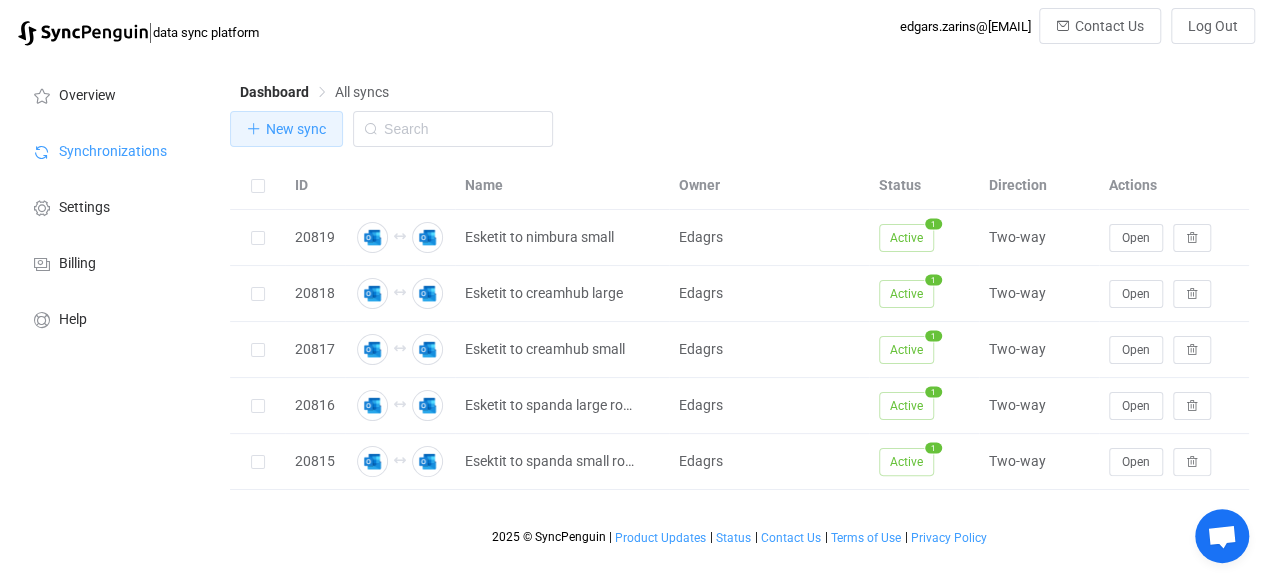 click on "New sync" at bounding box center (286, 129) 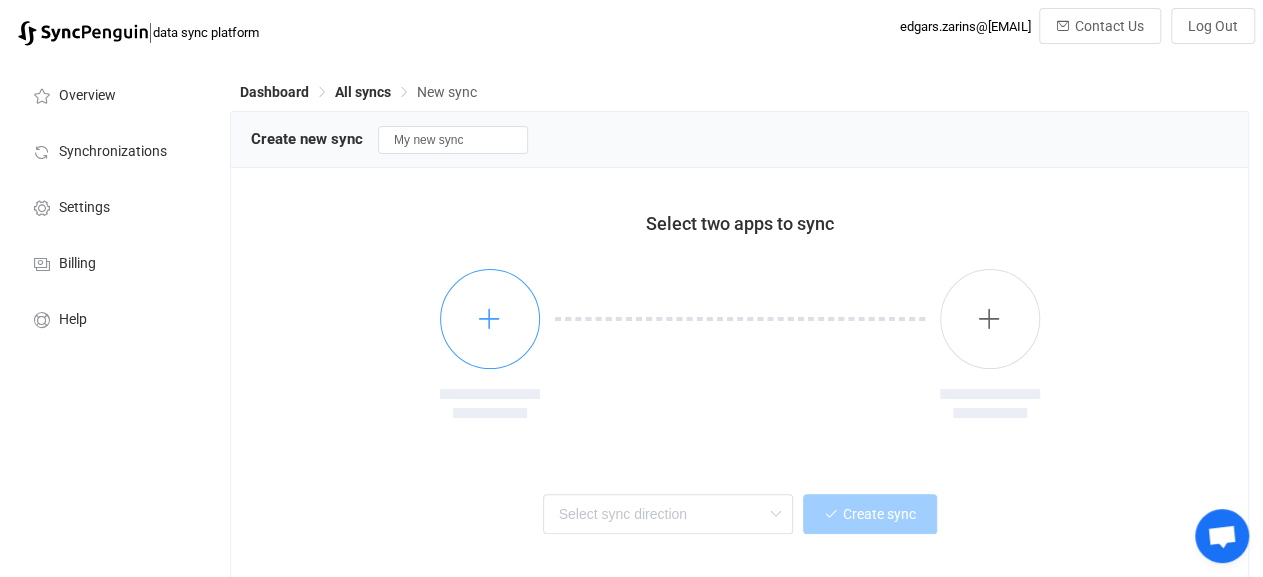 click at bounding box center [489, 318] 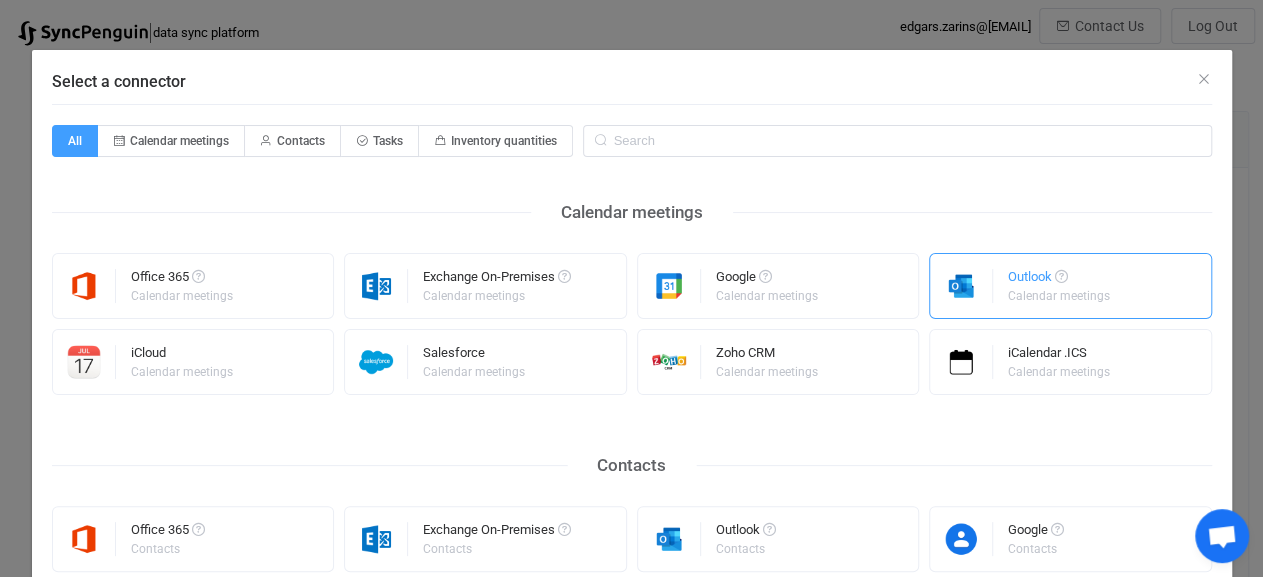 click on "Outlook" at bounding box center (1060, 280) 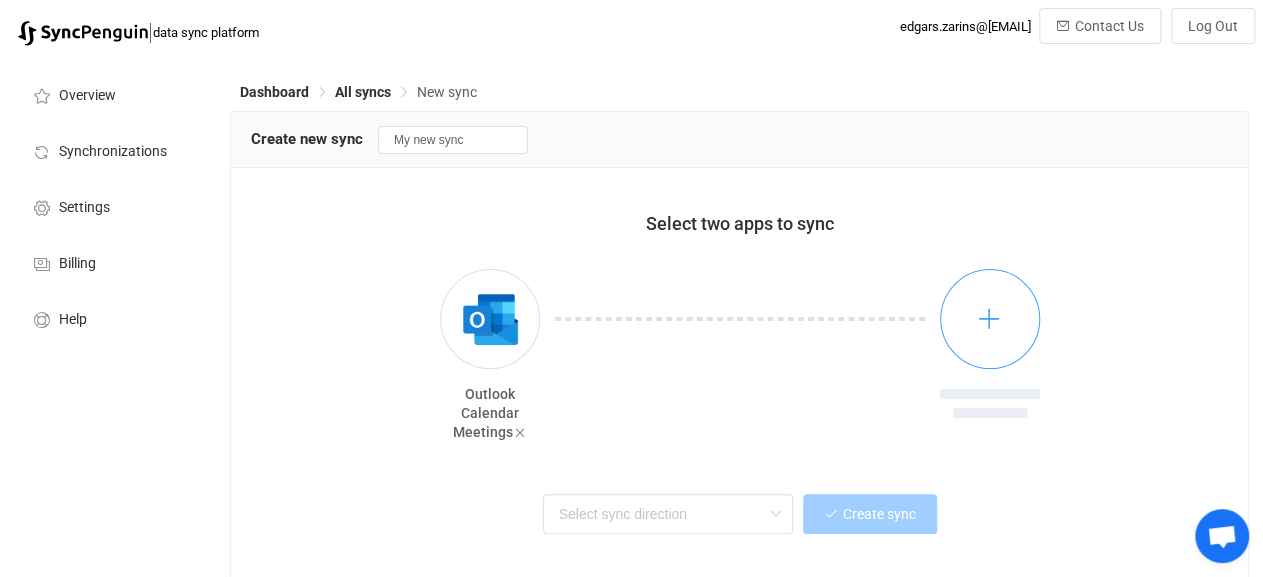 click at bounding box center [990, 319] 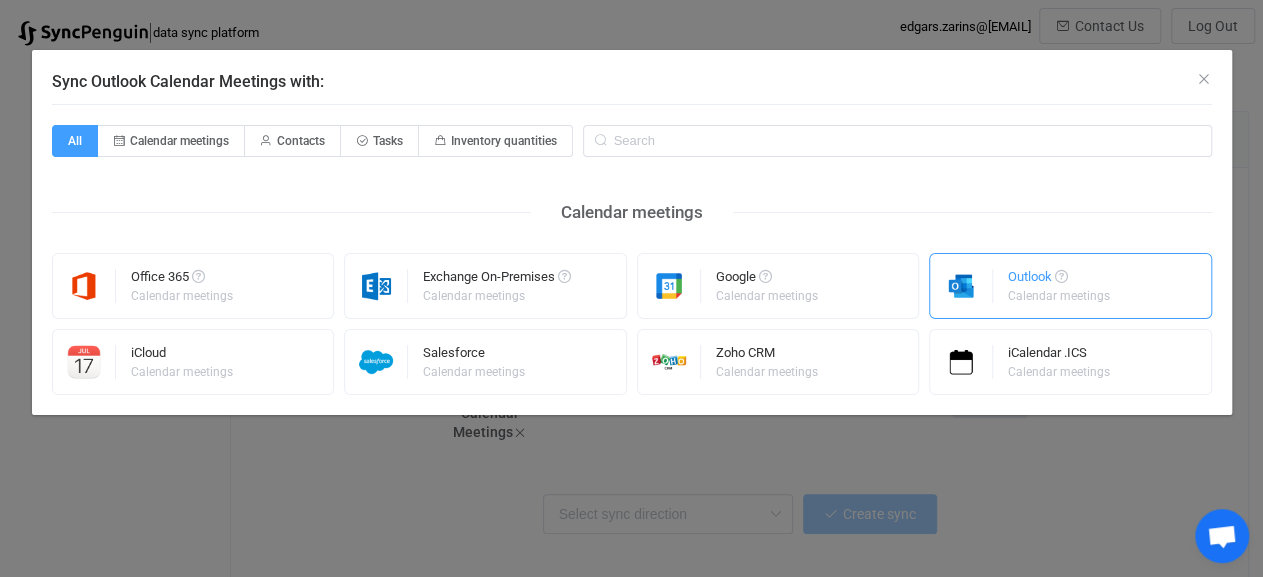 drag, startPoint x: 1059, startPoint y: 281, endPoint x: 909, endPoint y: 339, distance: 160.82289 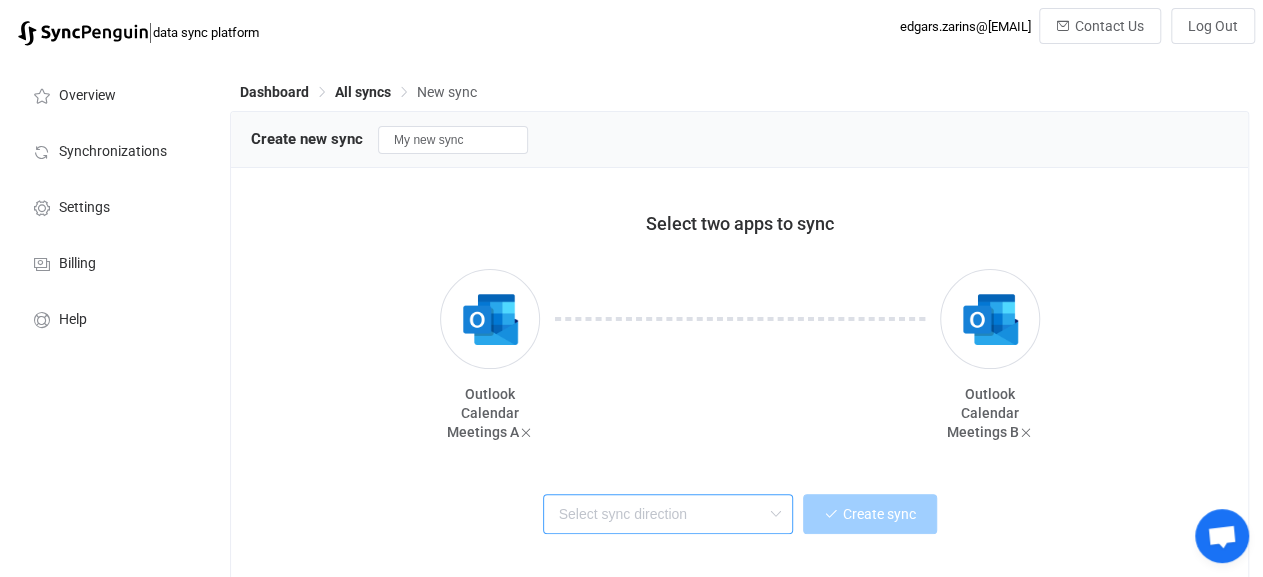 click at bounding box center (668, 514) 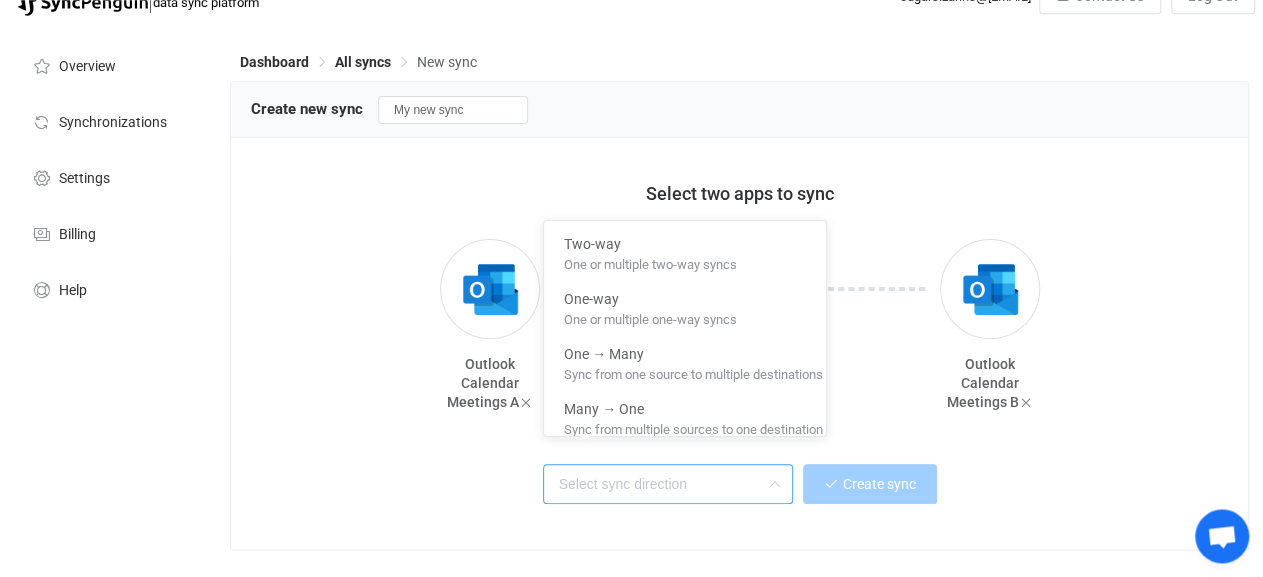 scroll, scrollTop: 70, scrollLeft: 0, axis: vertical 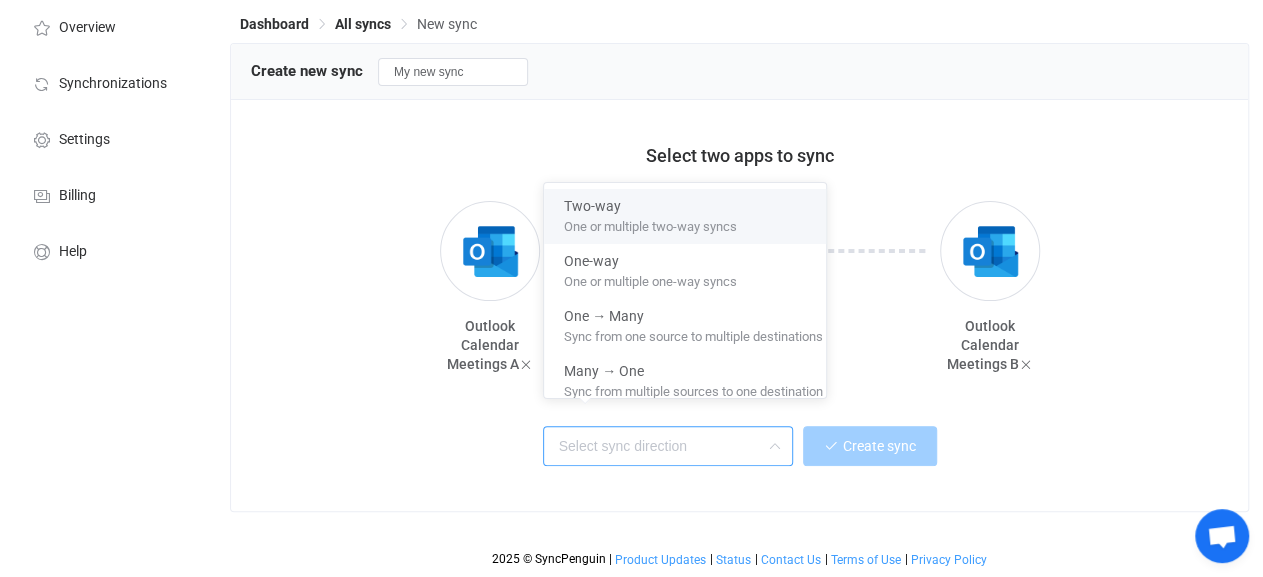 click on "One or multiple two-way syncs" at bounding box center [650, 223] 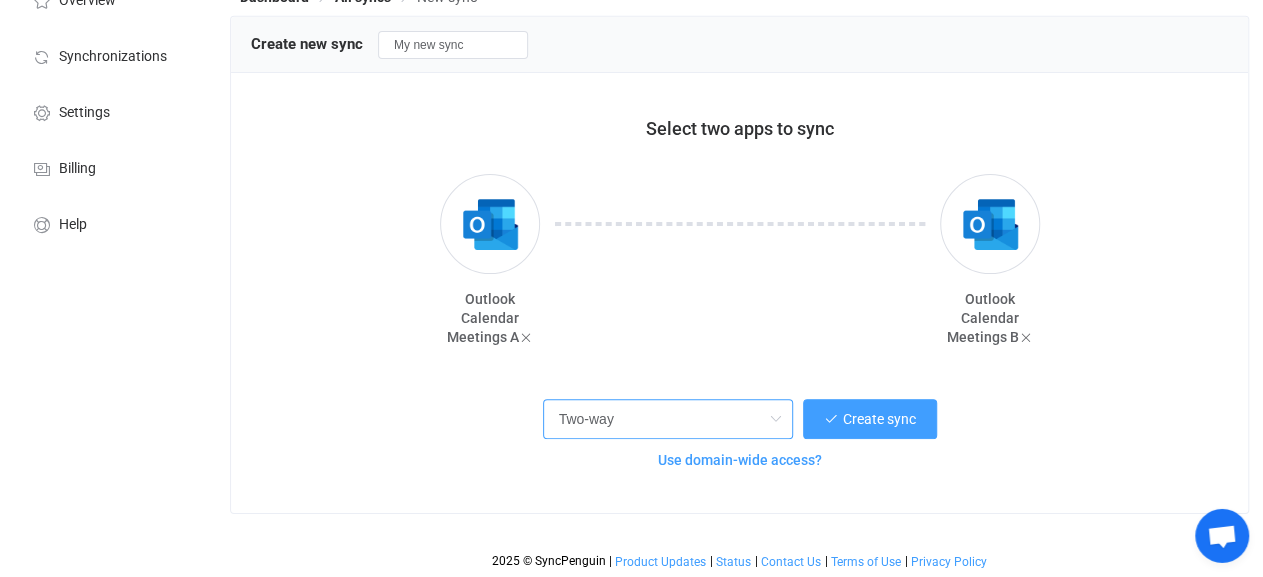 scroll, scrollTop: 100, scrollLeft: 0, axis: vertical 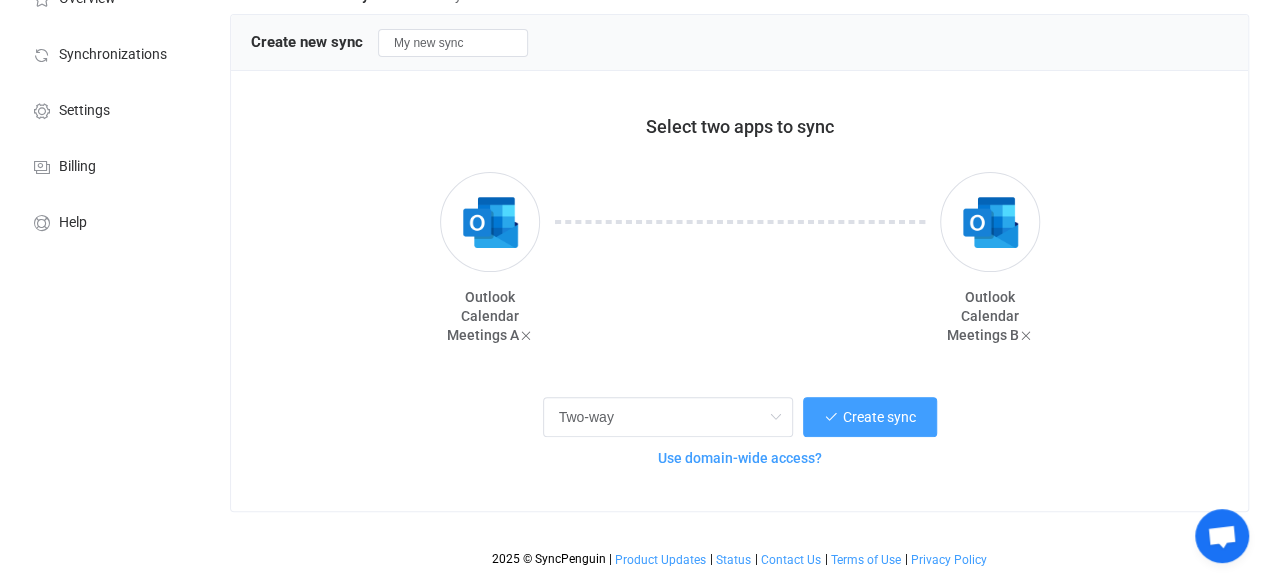 click on "Use domain-wide access?" at bounding box center [740, 458] 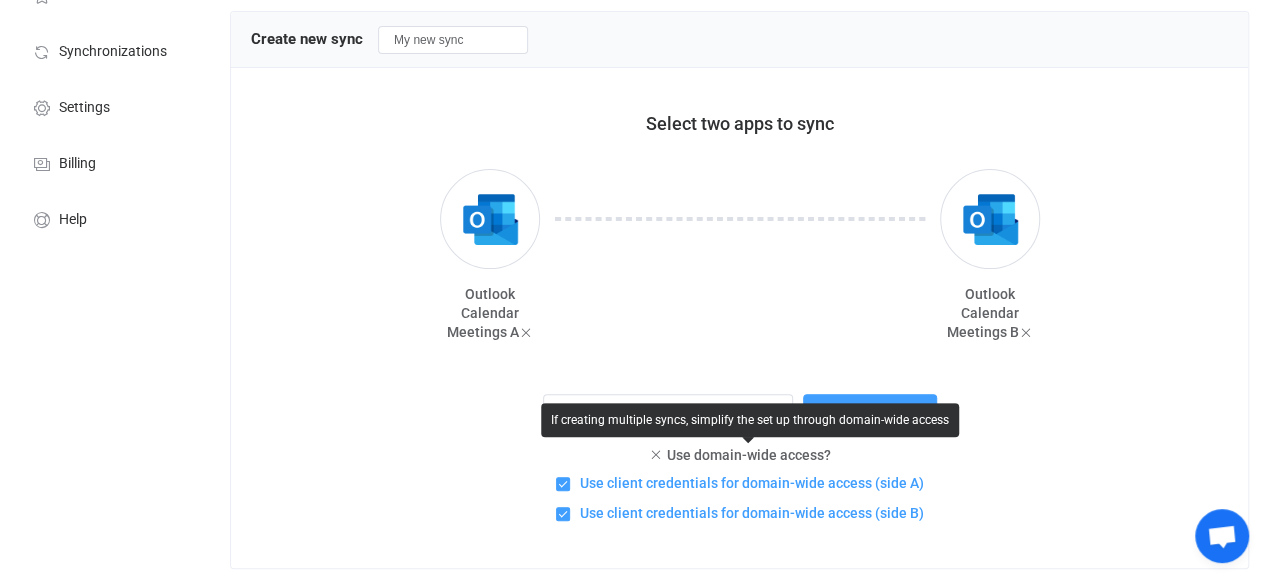 click on "If creating multiple syncs, simplify the set up through domain-wide access" at bounding box center [750, 420] 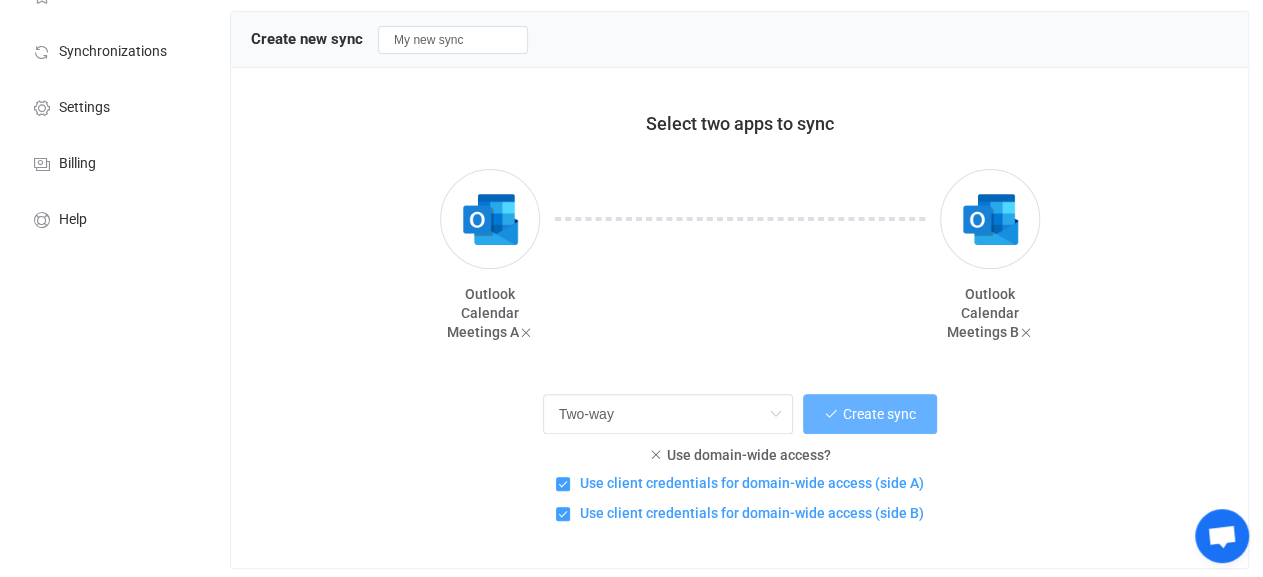 click on "Create sync" at bounding box center [870, 414] 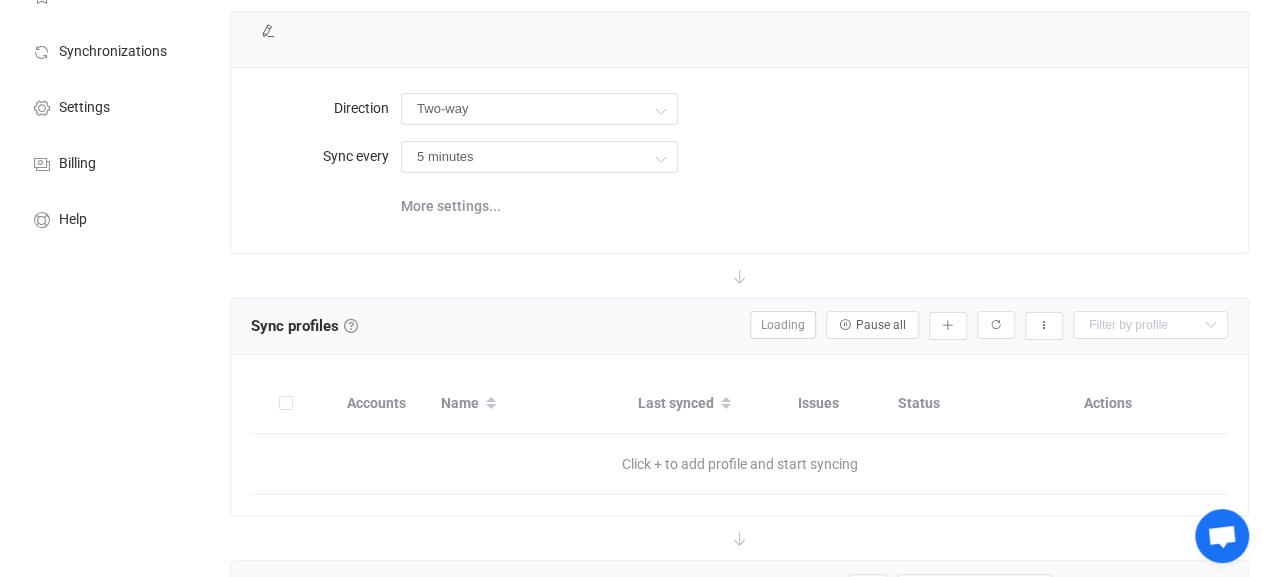 scroll, scrollTop: 0, scrollLeft: 0, axis: both 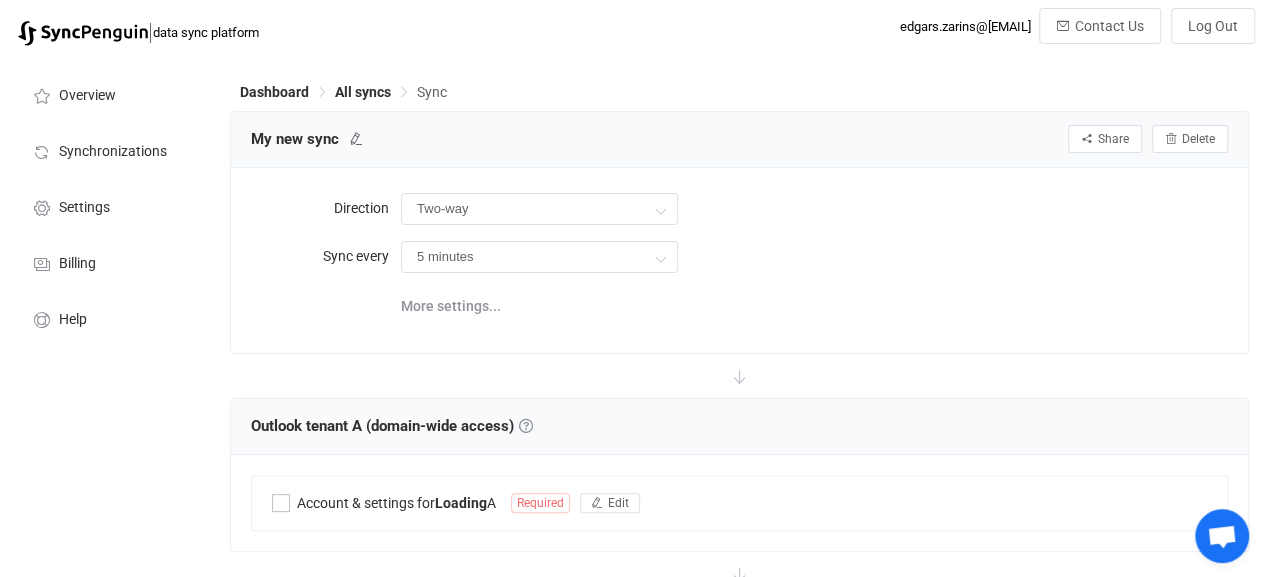 type on "10 minutes" 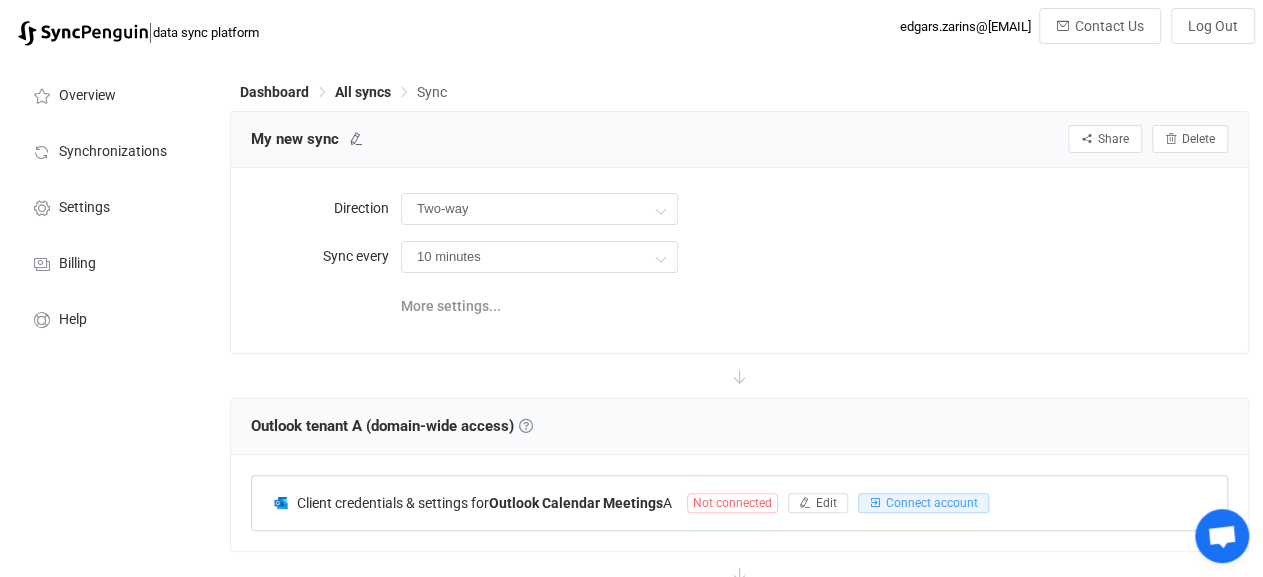 scroll, scrollTop: 208, scrollLeft: 0, axis: vertical 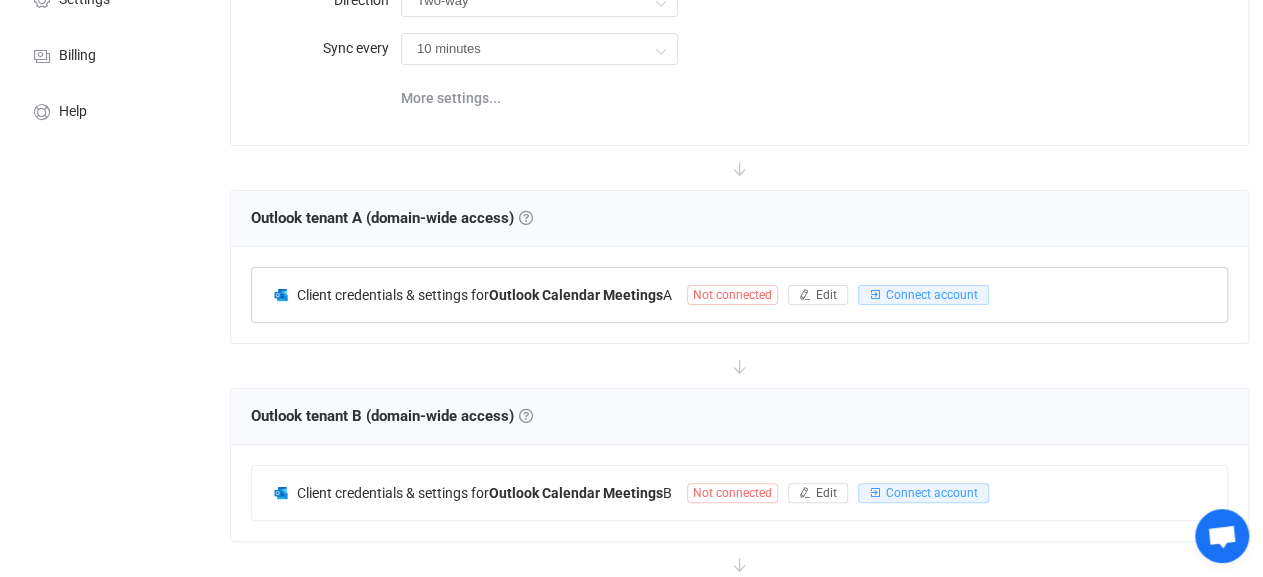click on "Not connected" at bounding box center [732, 295] 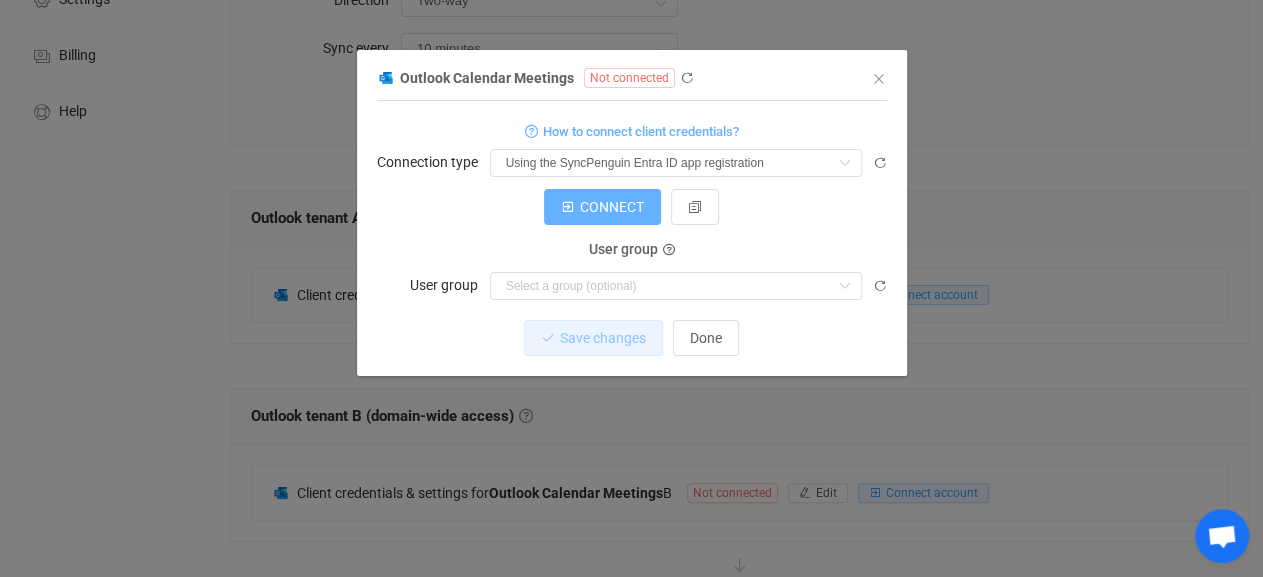 click on "CONNECT" at bounding box center [602, 207] 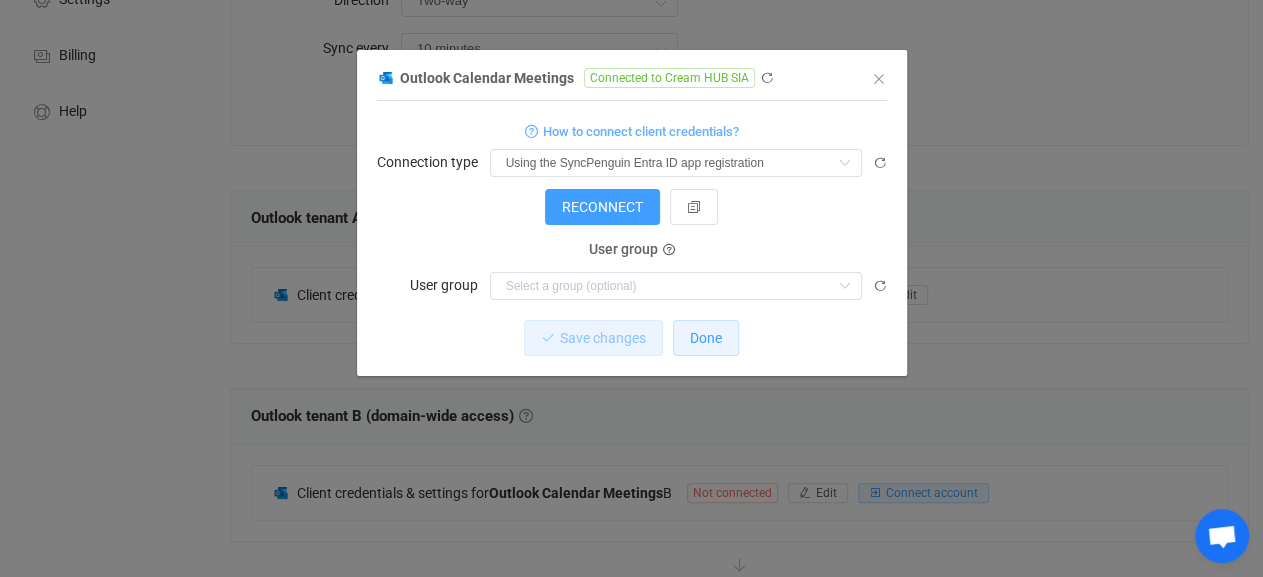 click on "Done" at bounding box center (706, 338) 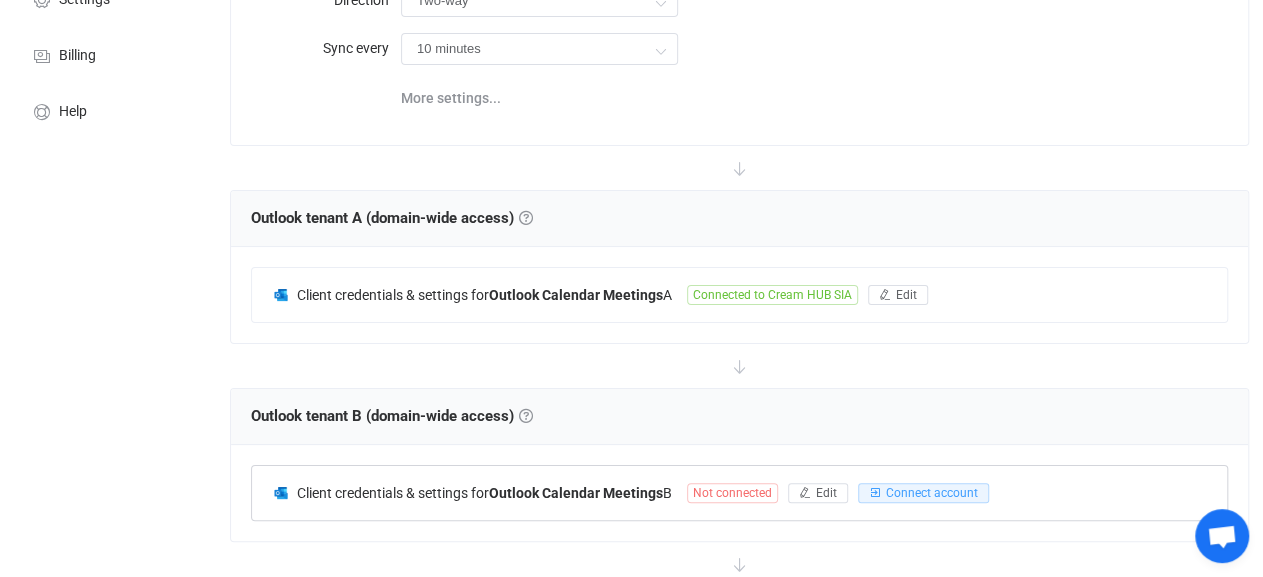 click on "Not connected" at bounding box center (732, 493) 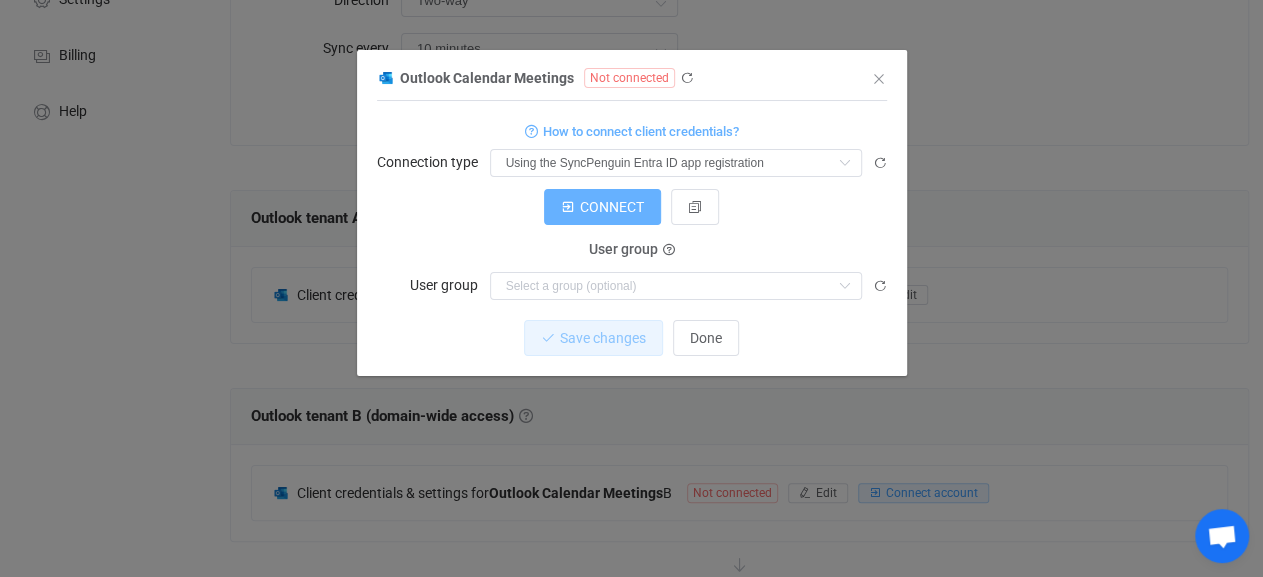 click on "CONNECT" at bounding box center [602, 207] 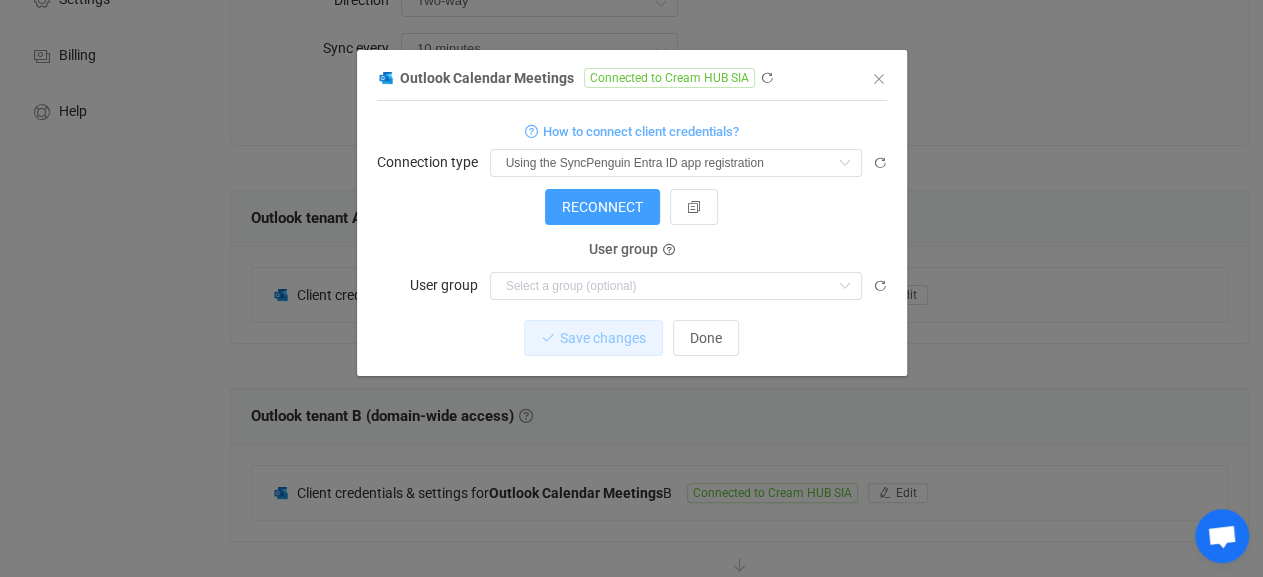 click at bounding box center [632, 220] 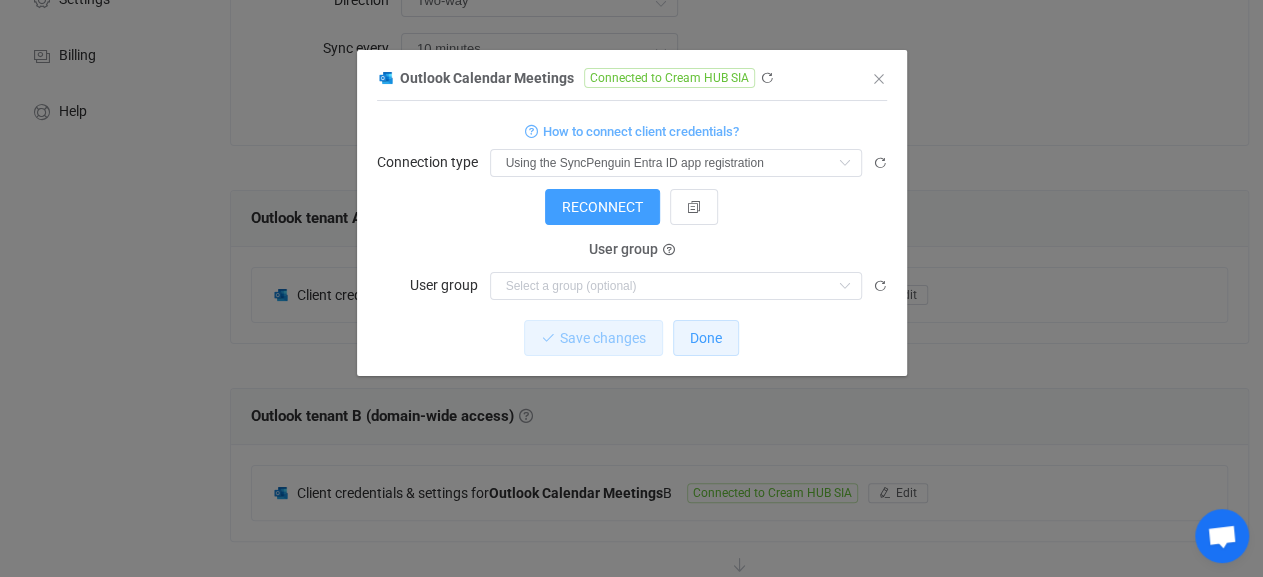 click on "Done" at bounding box center [706, 338] 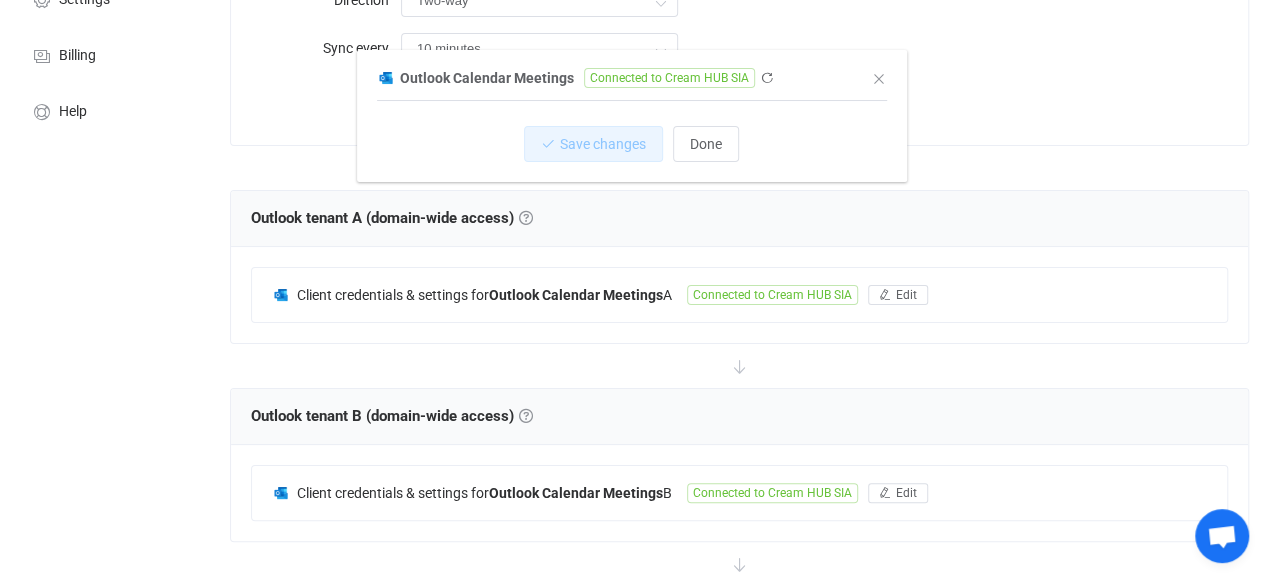 scroll, scrollTop: 0, scrollLeft: 0, axis: both 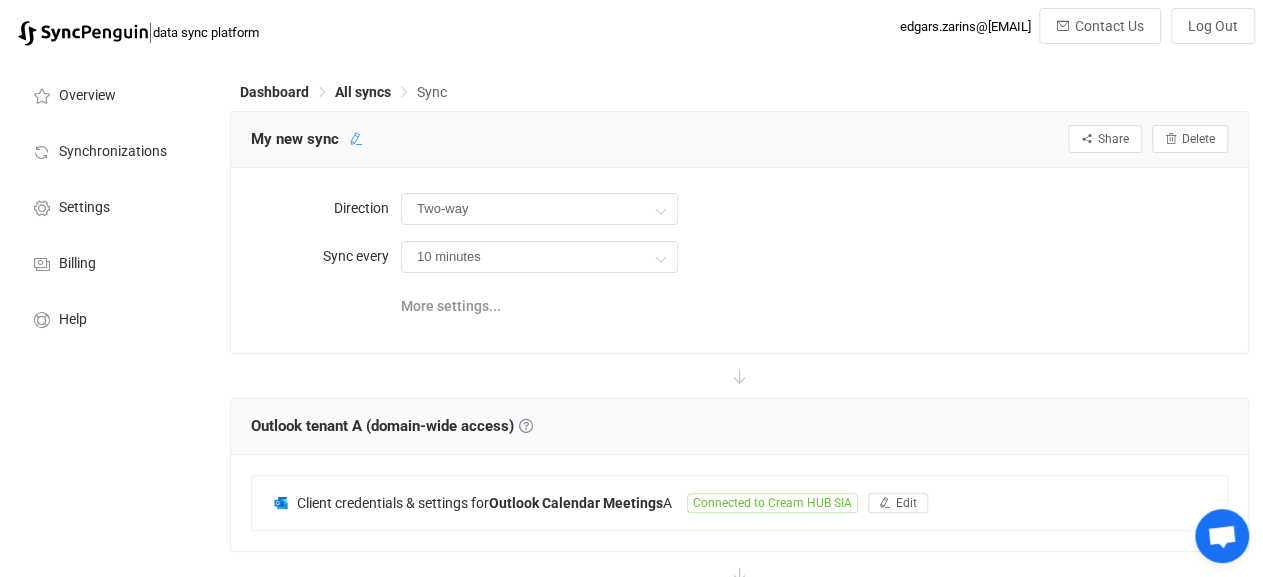 click at bounding box center (356, 139) 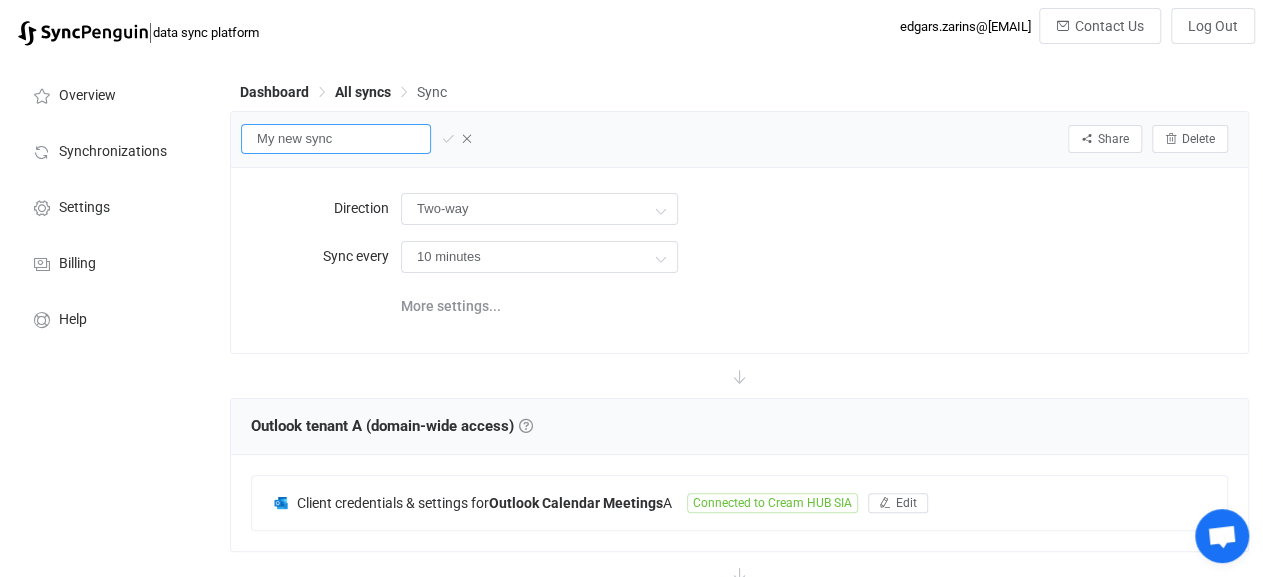 click on "My new sync" at bounding box center [336, 139] 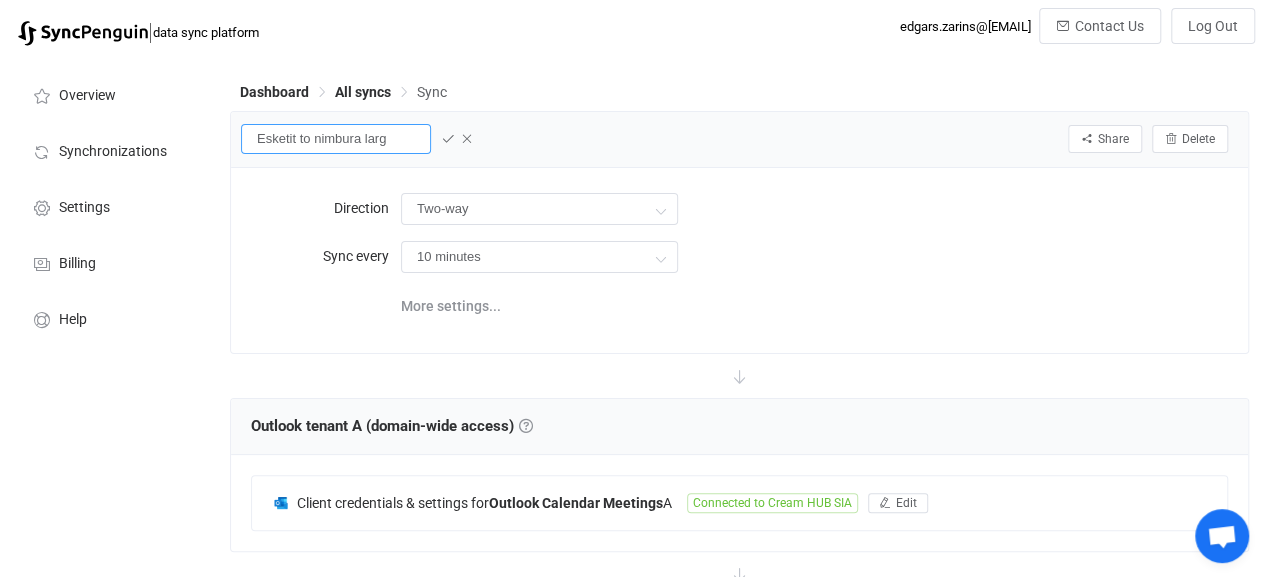 type on "Esketit to nimbura large" 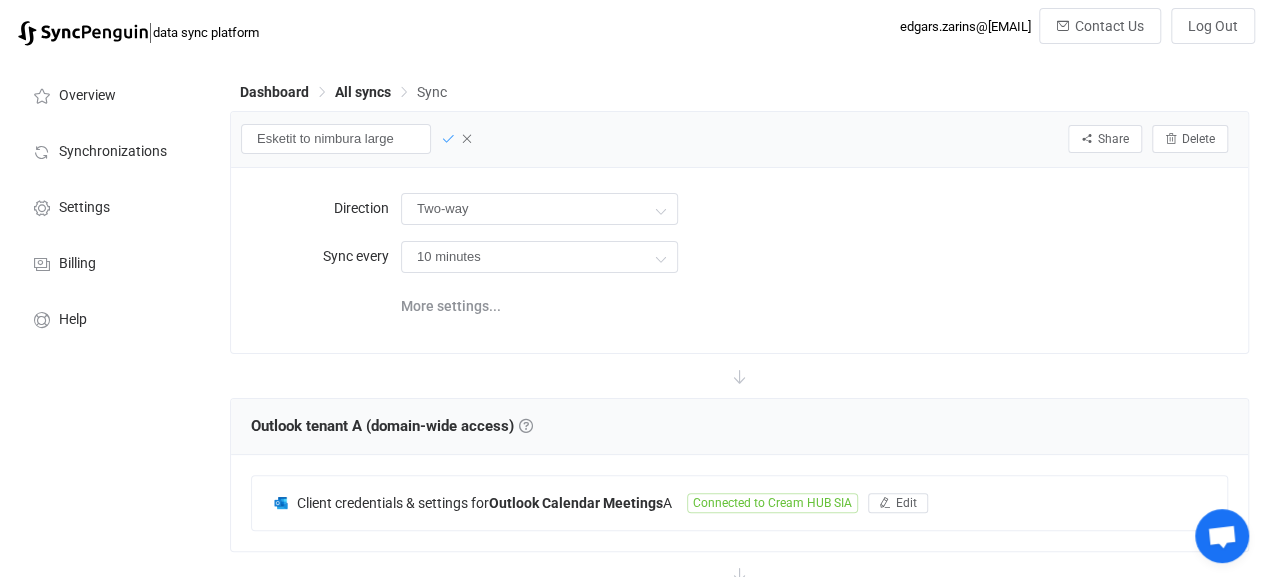 click at bounding box center [448, 139] 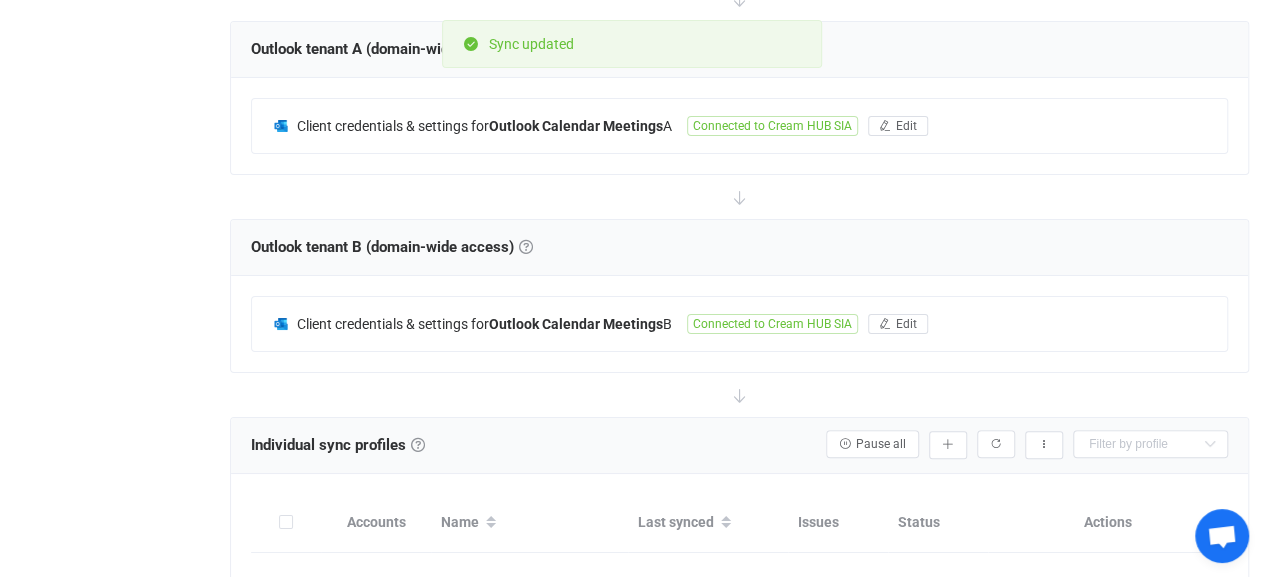 scroll, scrollTop: 416, scrollLeft: 0, axis: vertical 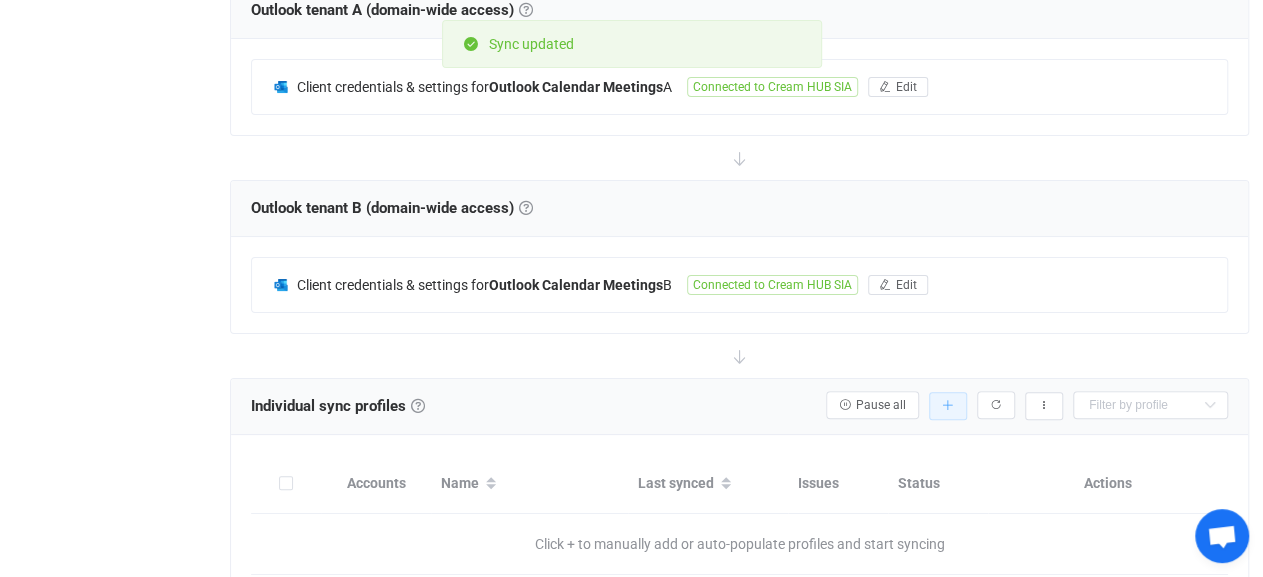 click at bounding box center [948, 406] 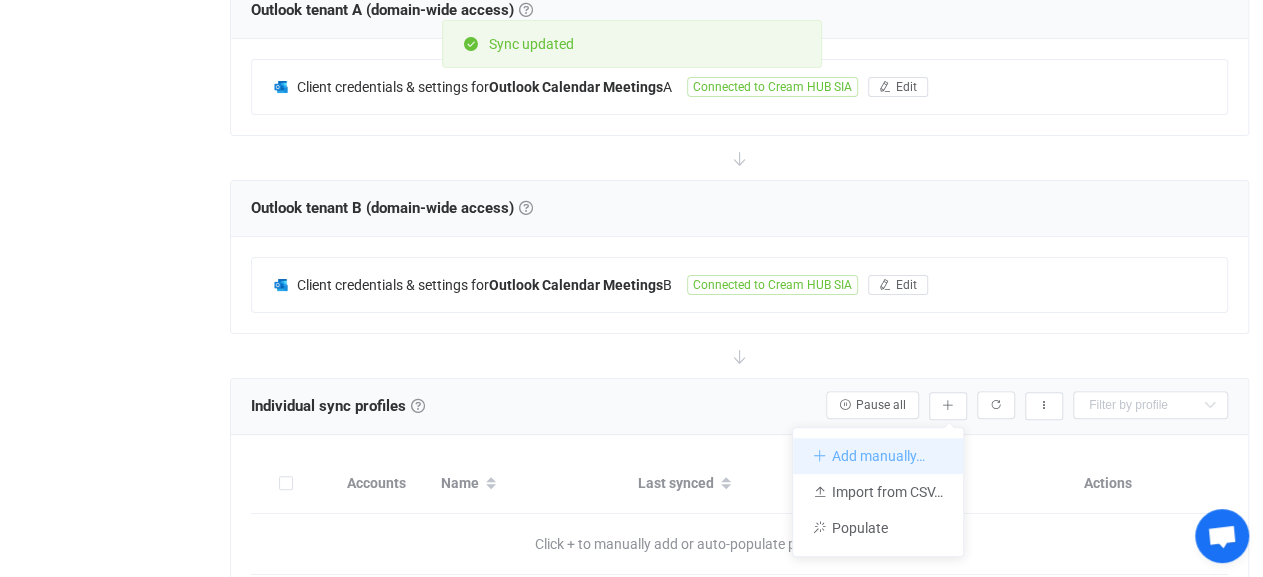 click on "Add manually…" at bounding box center [878, 456] 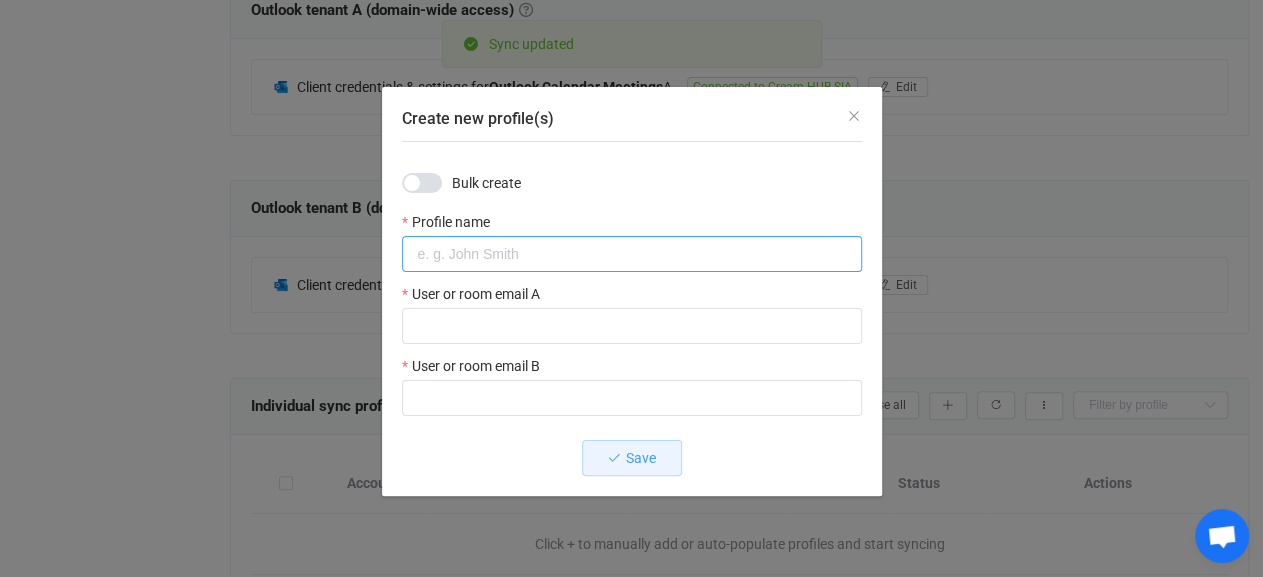 click at bounding box center (632, 254) 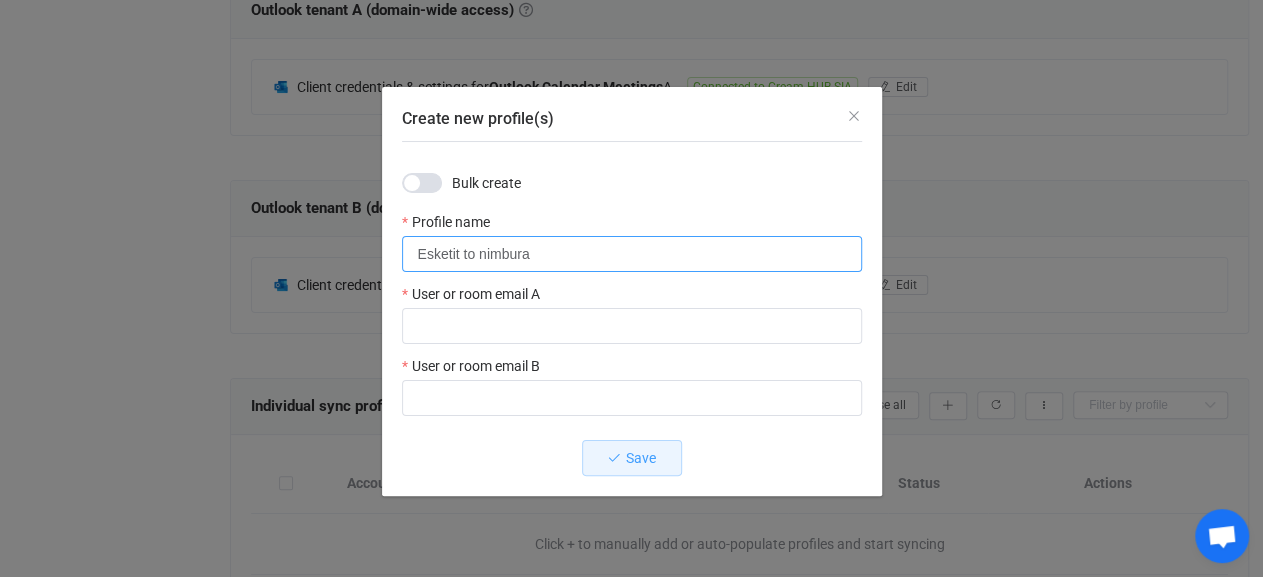 click on "Esketit to nimbura" at bounding box center [632, 254] 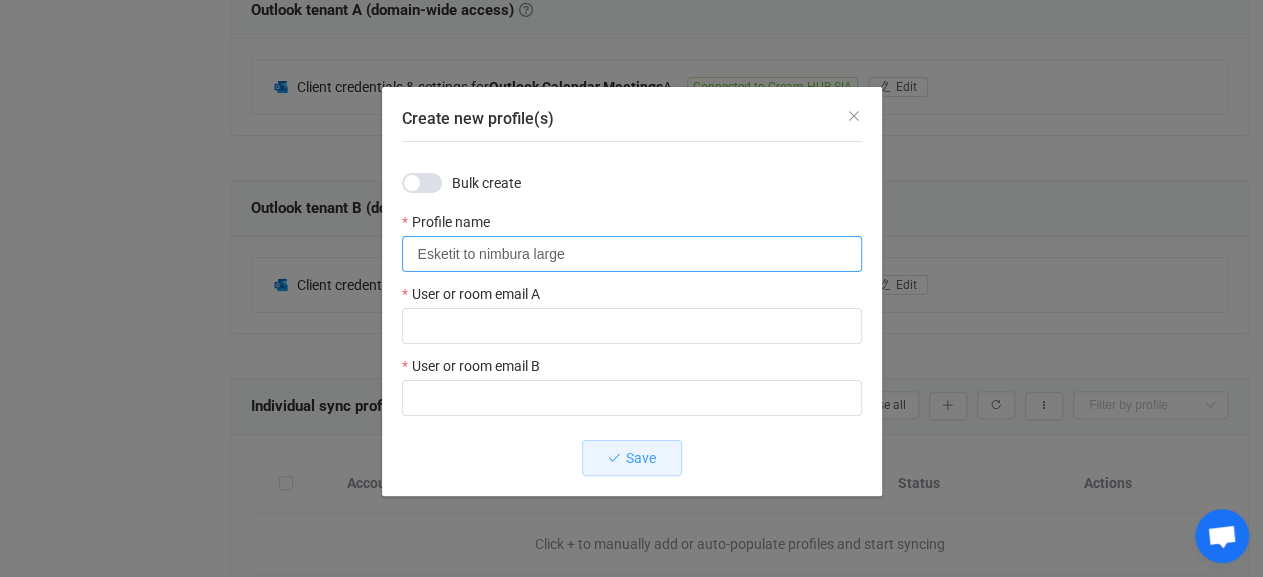 type on "Esketit to nimbura large" 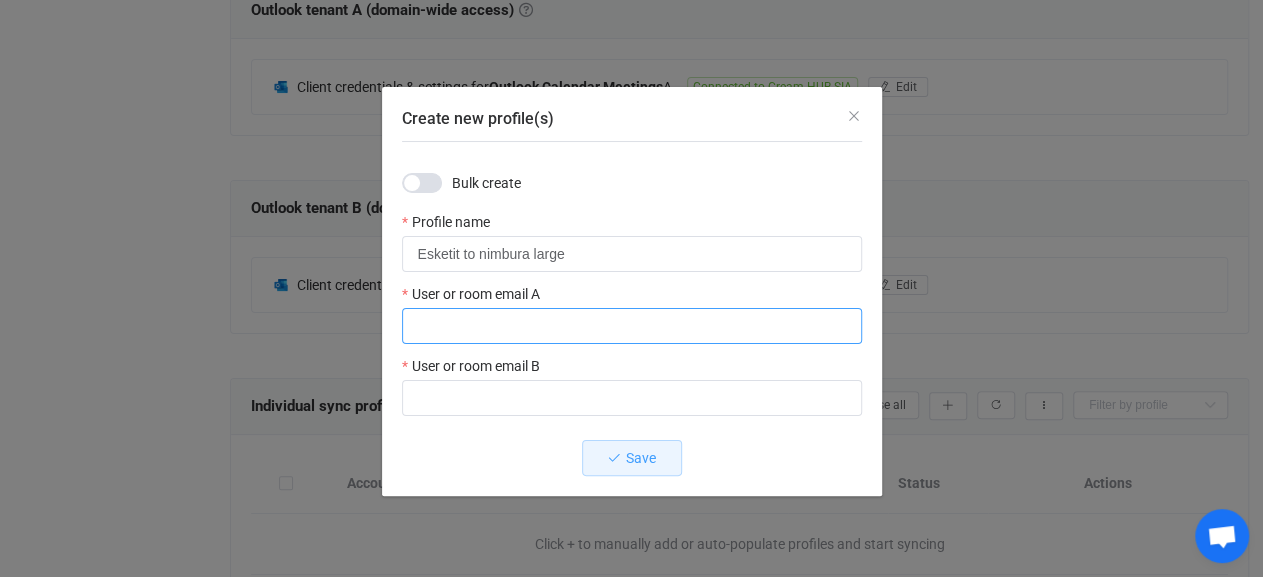 click at bounding box center [632, 326] 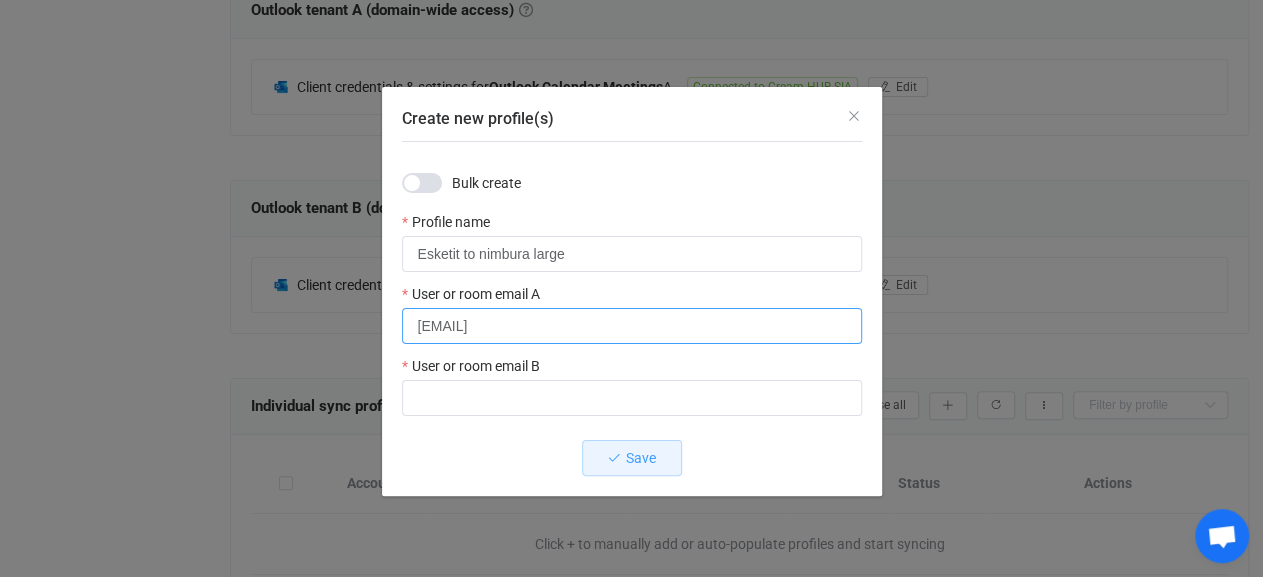 type on "[EMAIL]" 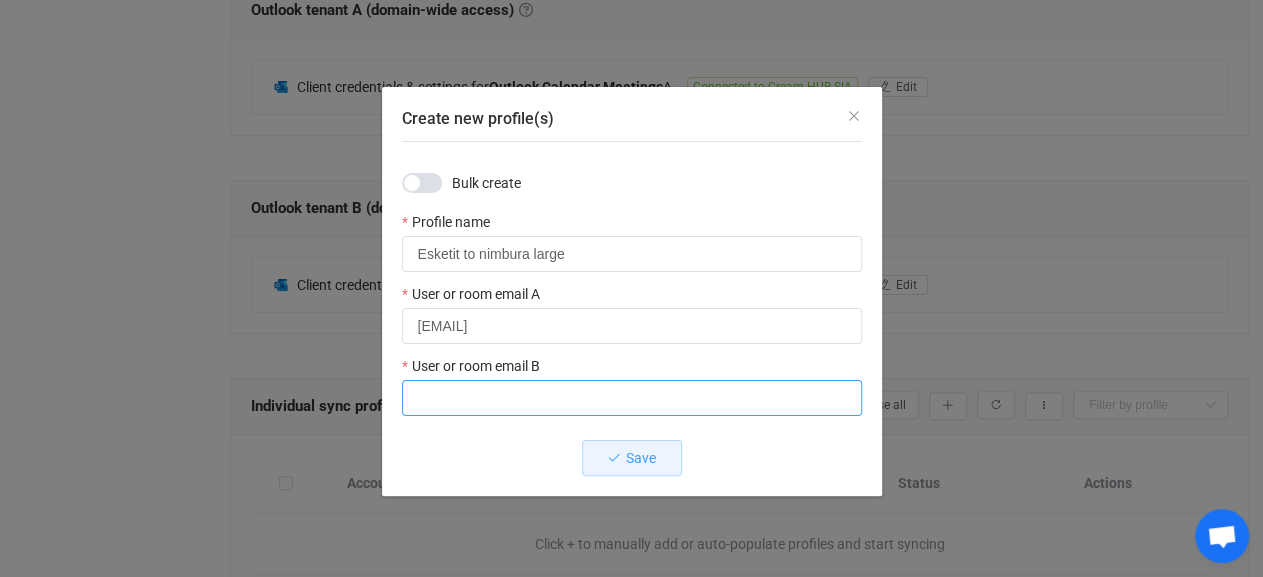 click at bounding box center (632, 398) 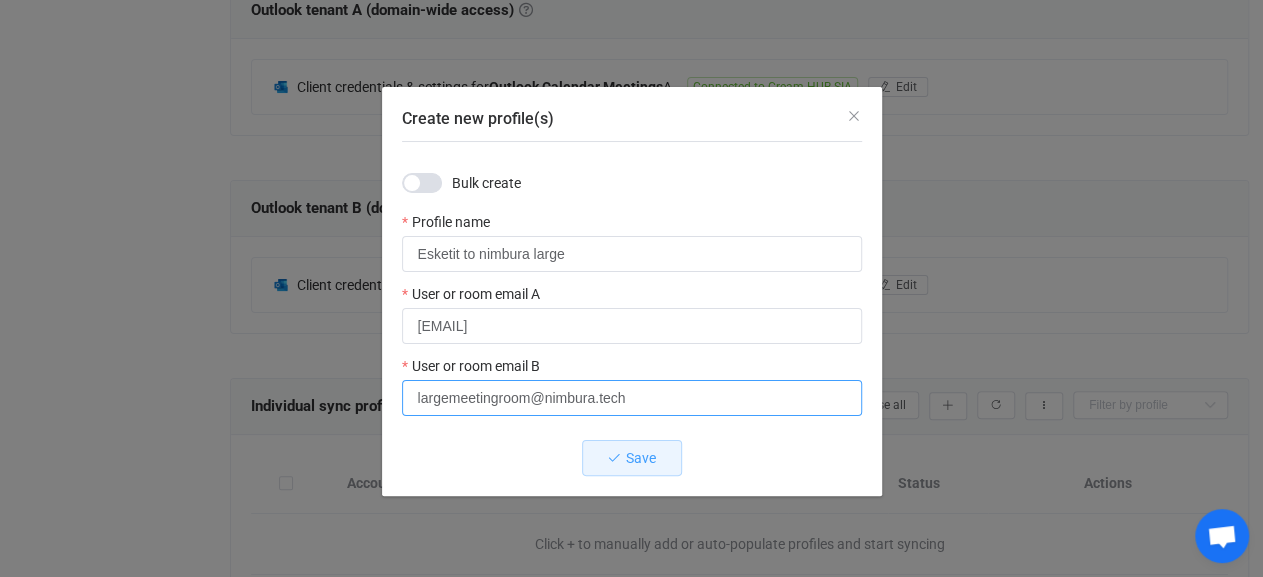 click on "largemeetingroom@nimbura.tech" at bounding box center [632, 398] 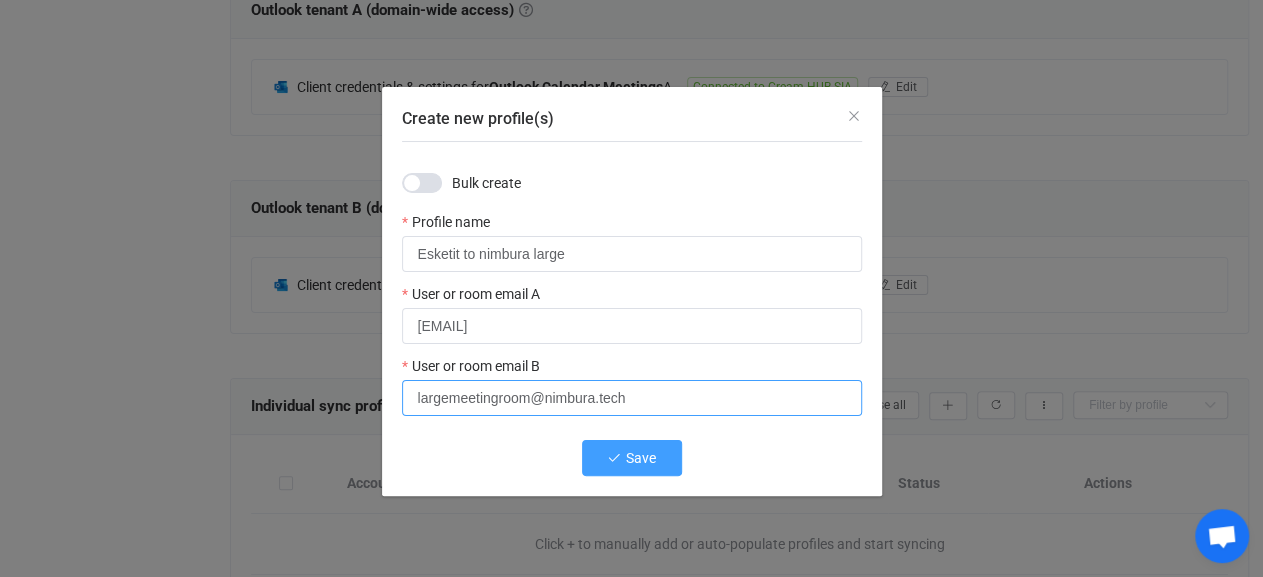 type on "largemeetingroom@nimbura.tech" 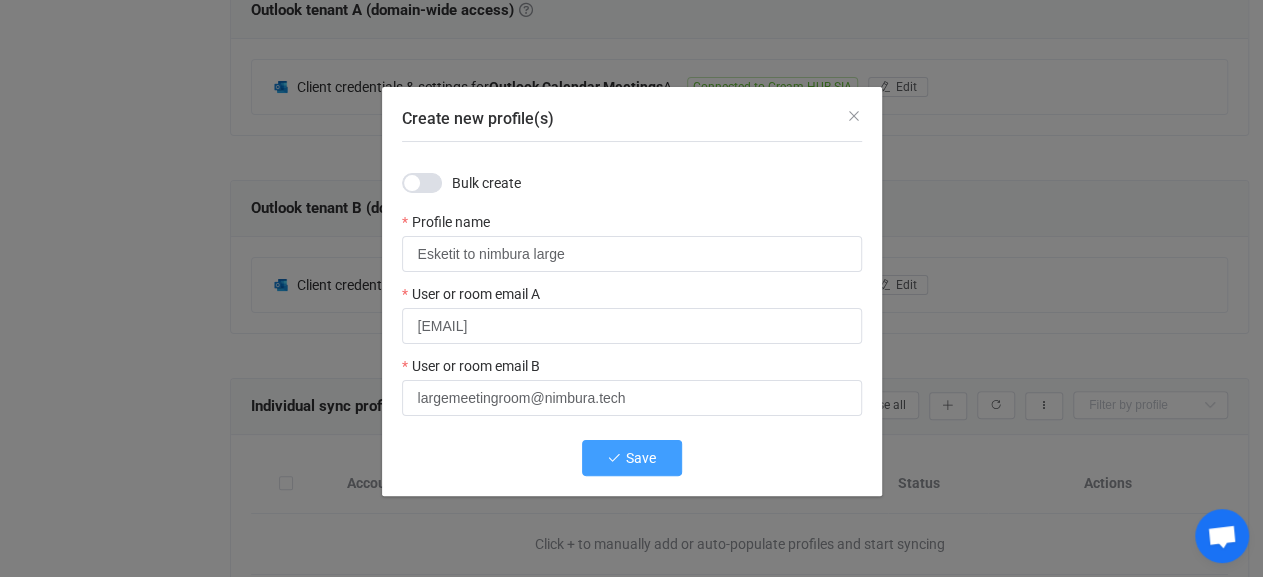 click on "Save" at bounding box center (641, 458) 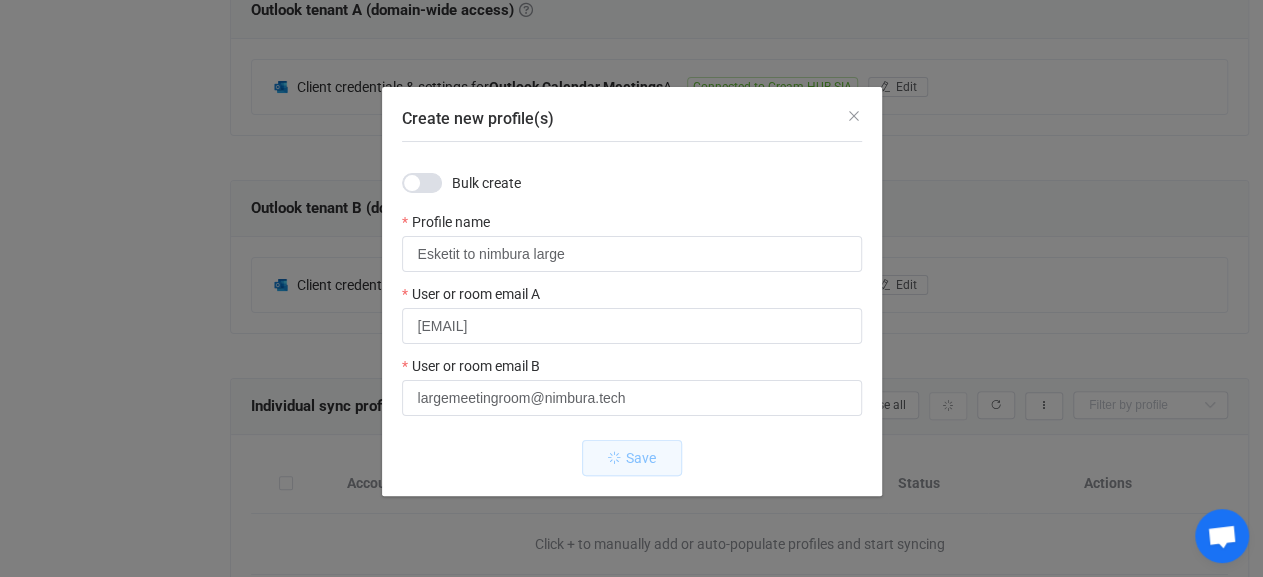 type 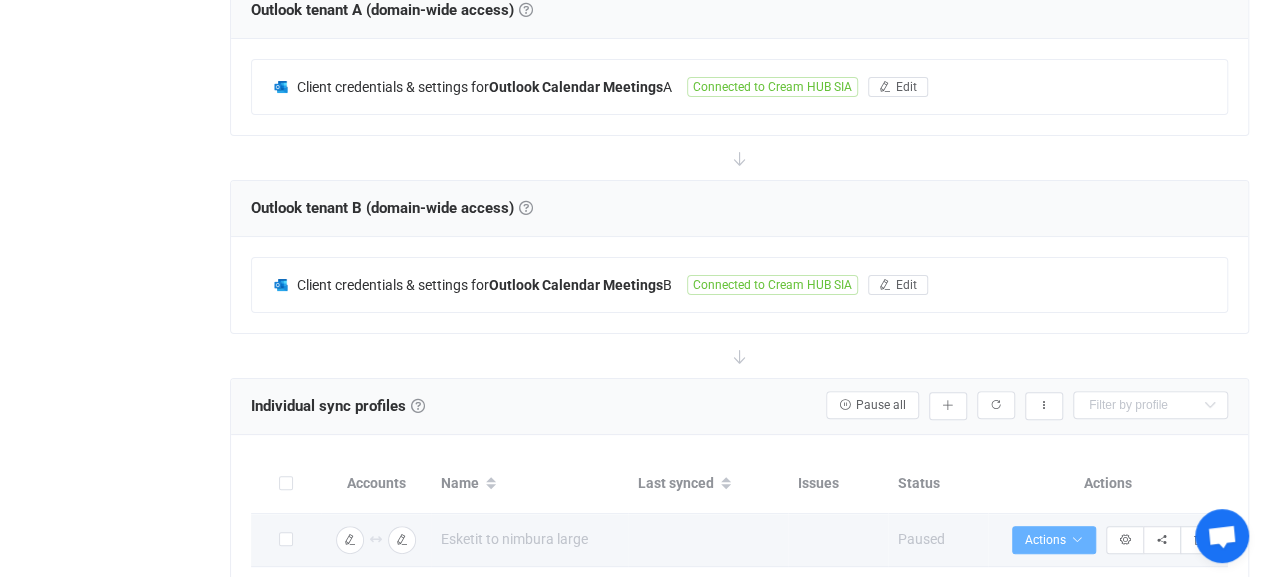 click on "Actions" at bounding box center [1054, 540] 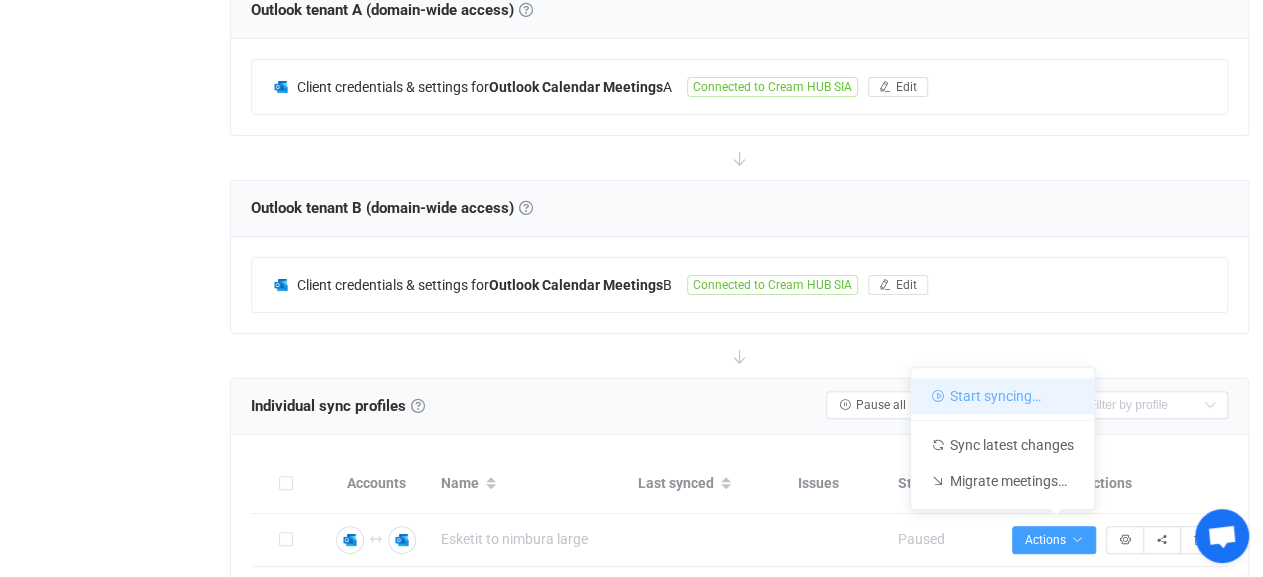 click on "Start syncing…" at bounding box center [1002, 396] 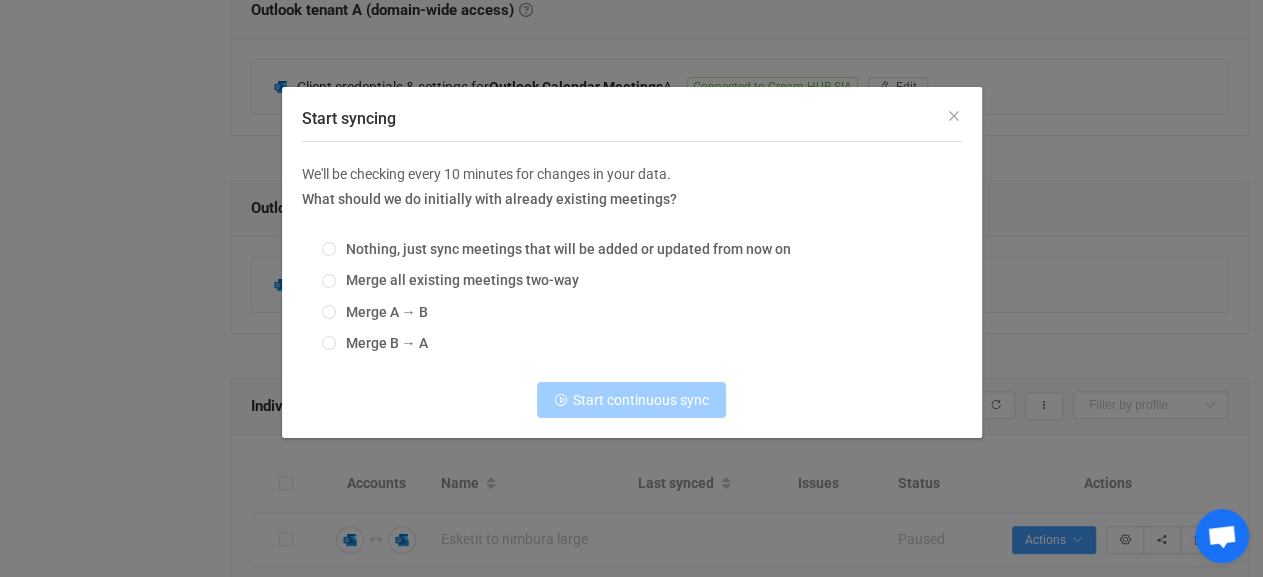 click on "Nothing, just sync meetings that will be added or updated from now on Merge all existing meetings two-way Merge A → B Merge B → A" at bounding box center (632, 297) 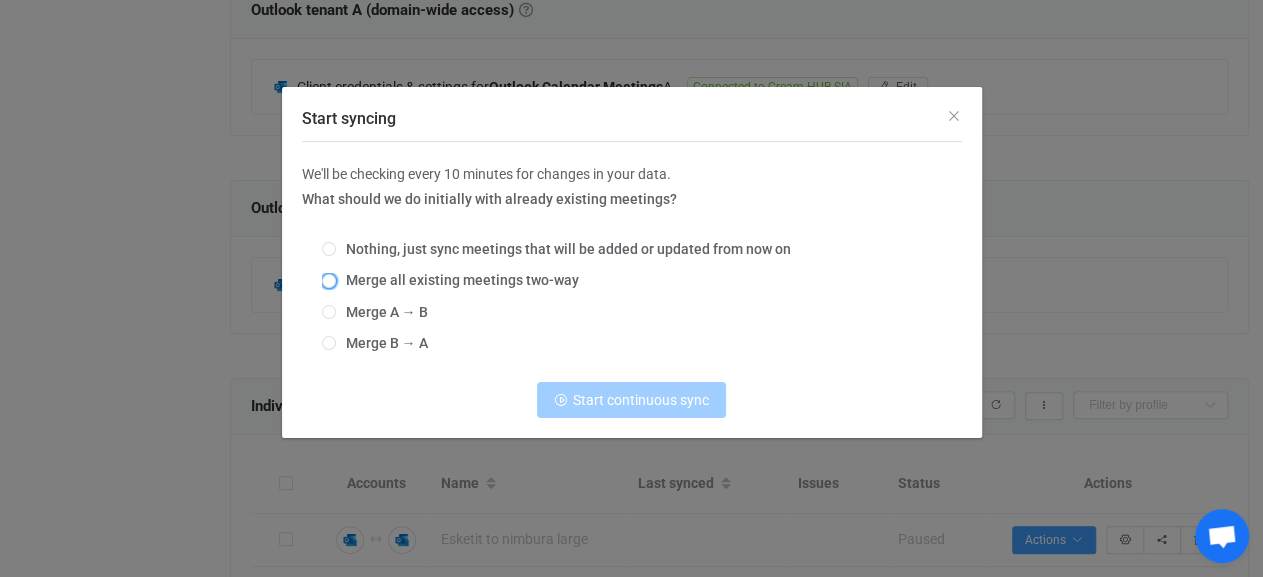 click on "Merge all existing meetings two-way" at bounding box center [457, 280] 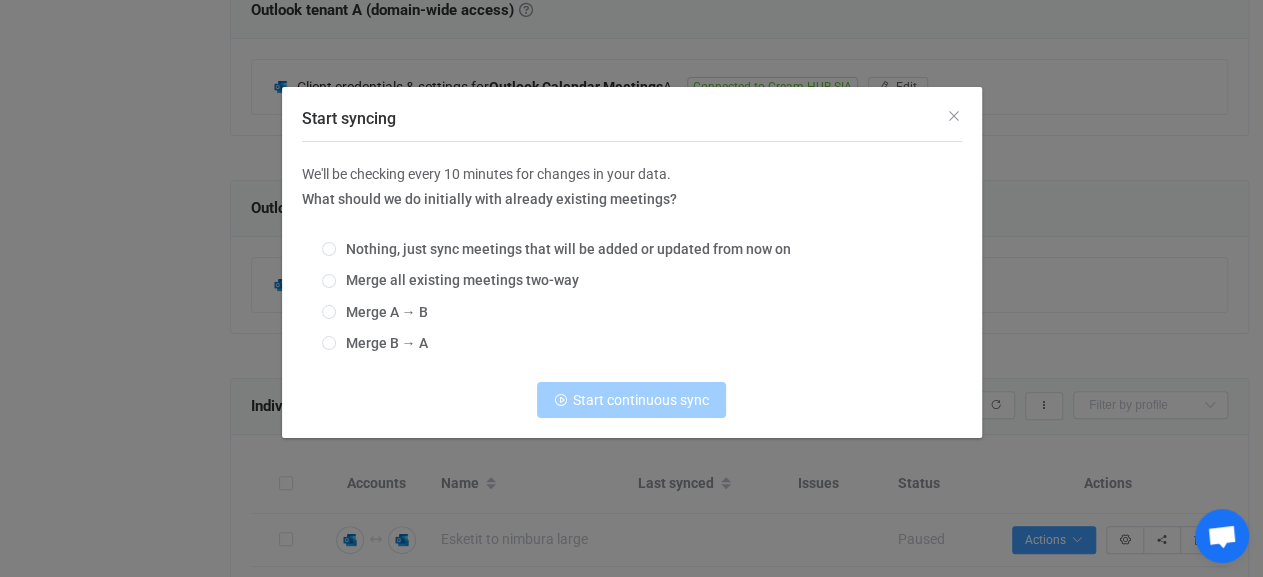radio on "true" 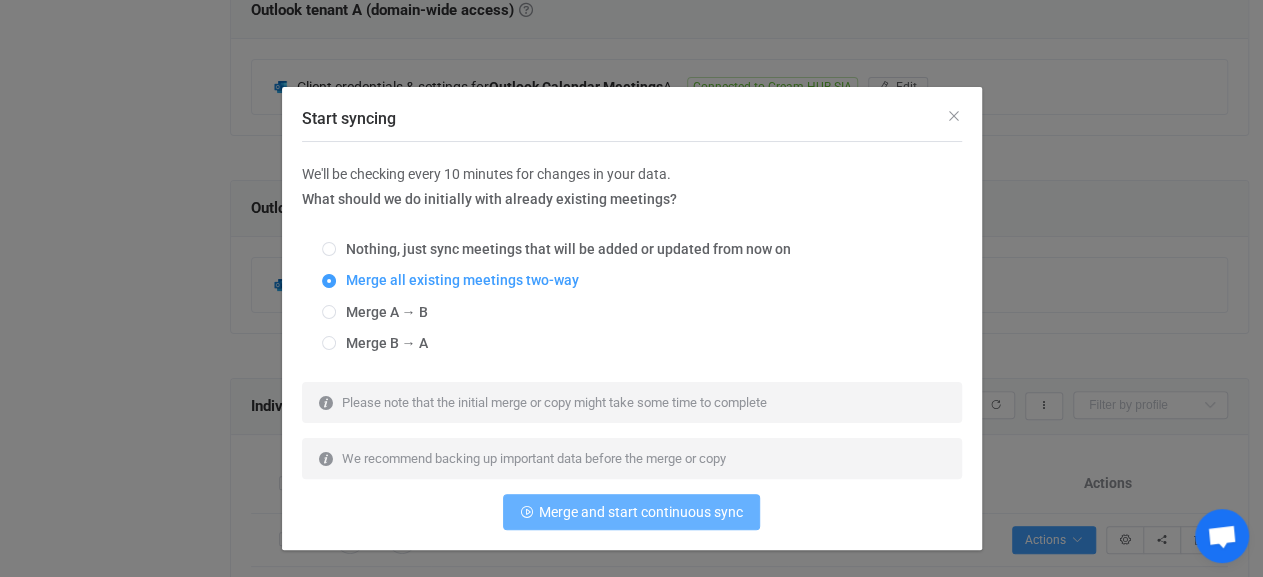 click on "Merge and start continuous sync" at bounding box center (641, 512) 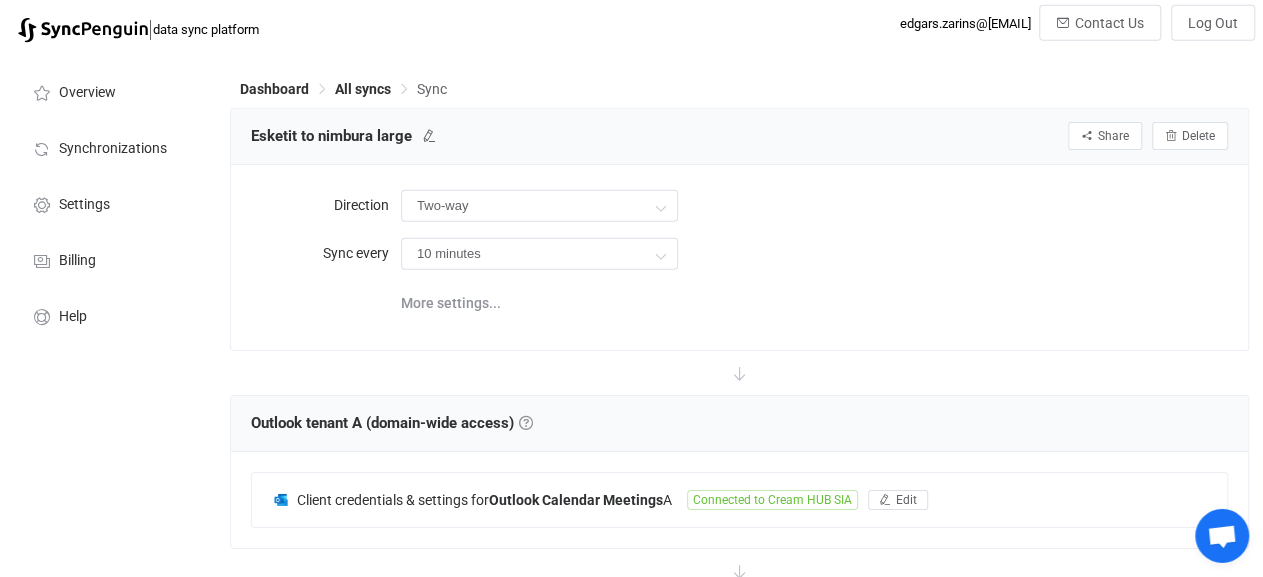 scroll, scrollTop: 0, scrollLeft: 0, axis: both 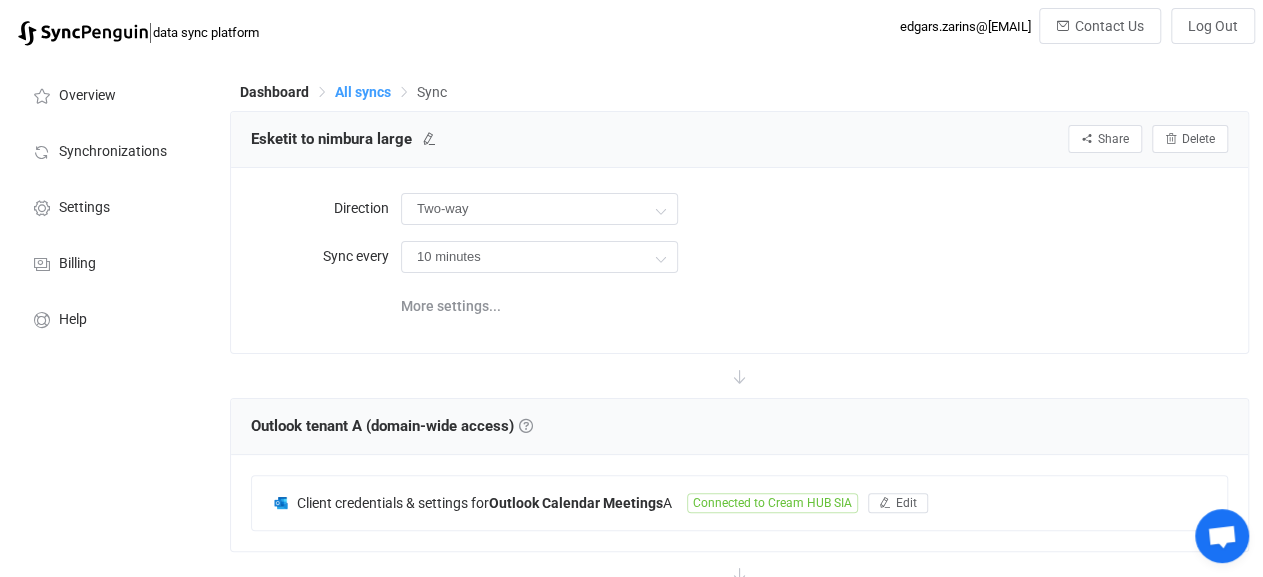 click on "All syncs" at bounding box center (363, 92) 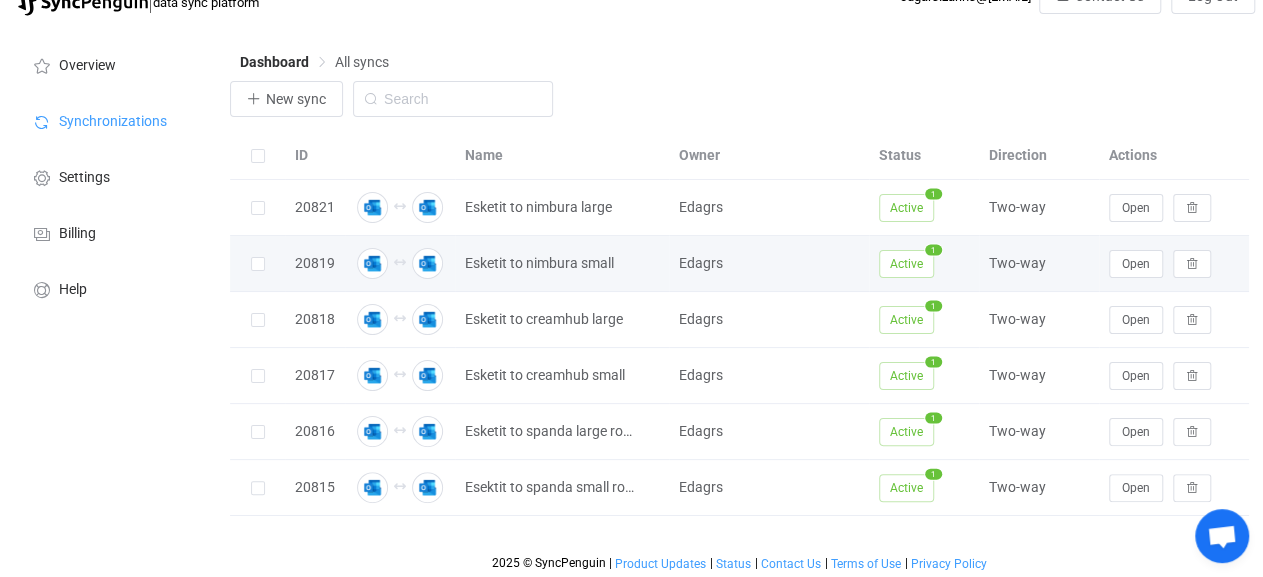 scroll, scrollTop: 0, scrollLeft: 0, axis: both 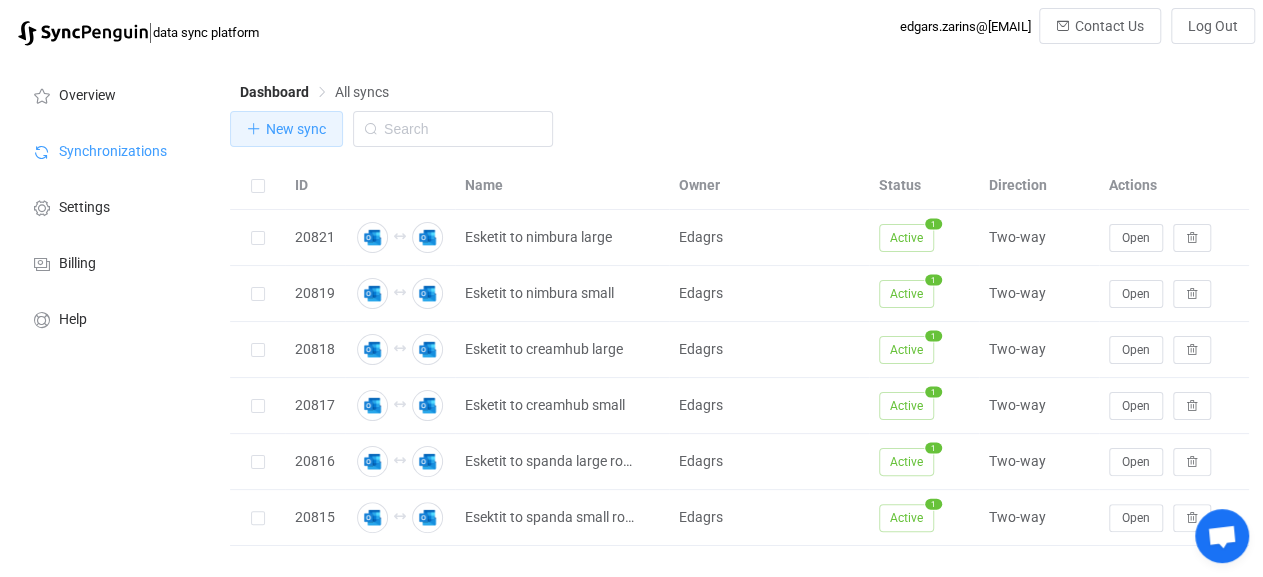 click on "New sync" at bounding box center (296, 129) 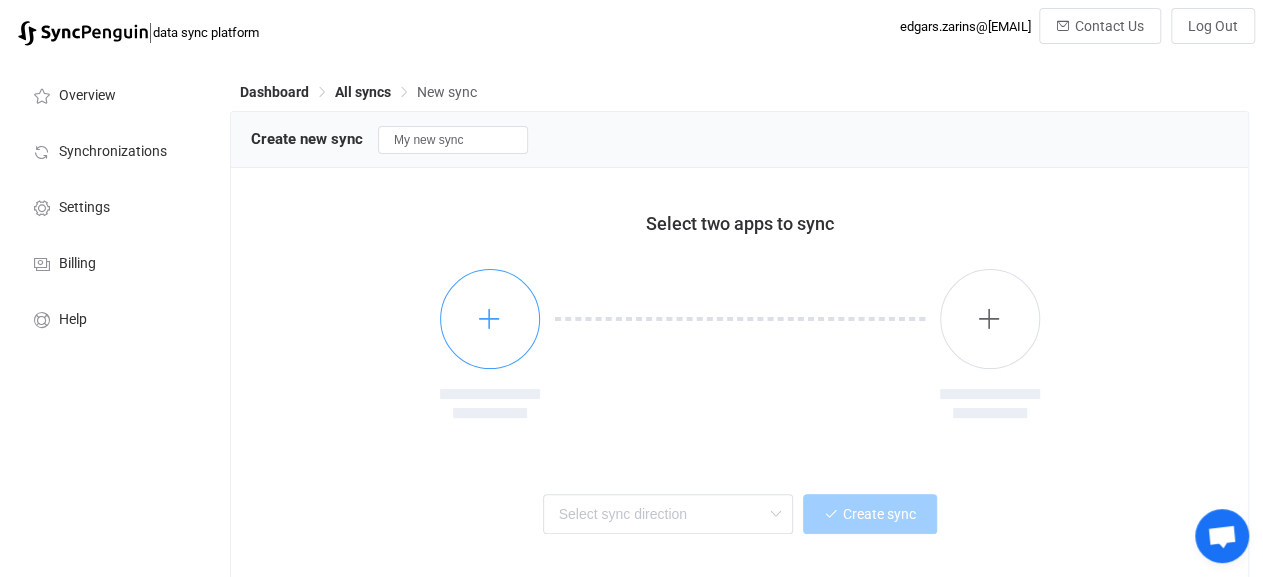 click at bounding box center [490, 319] 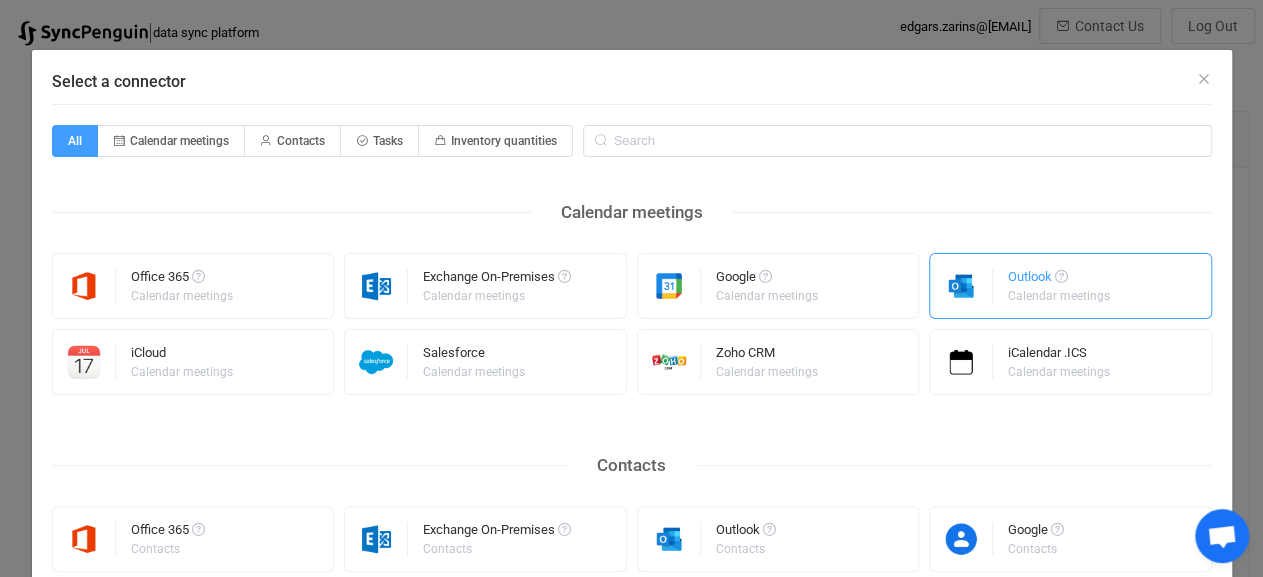 click on "Outlook" at bounding box center (1060, 280) 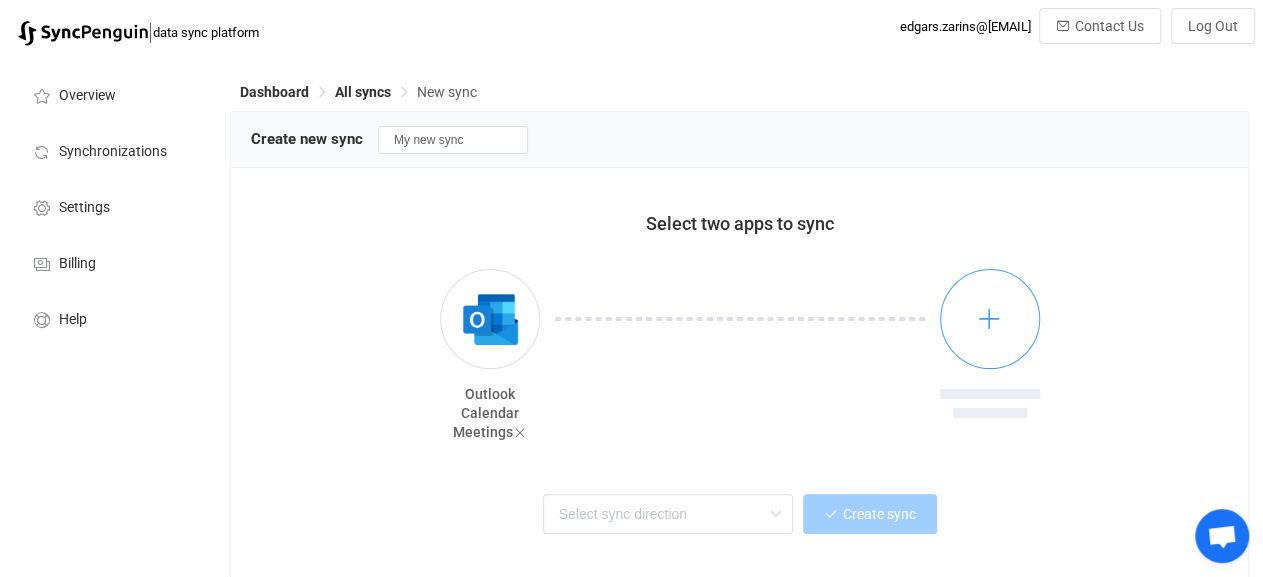 click at bounding box center [990, 319] 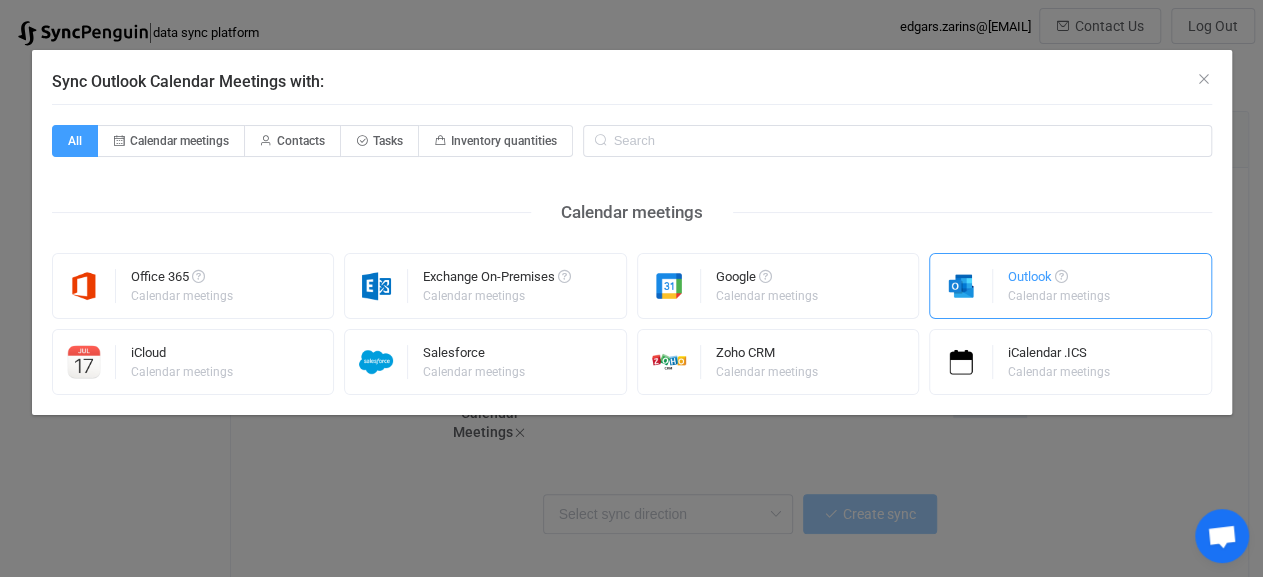 click on "Outlook" at bounding box center [1060, 280] 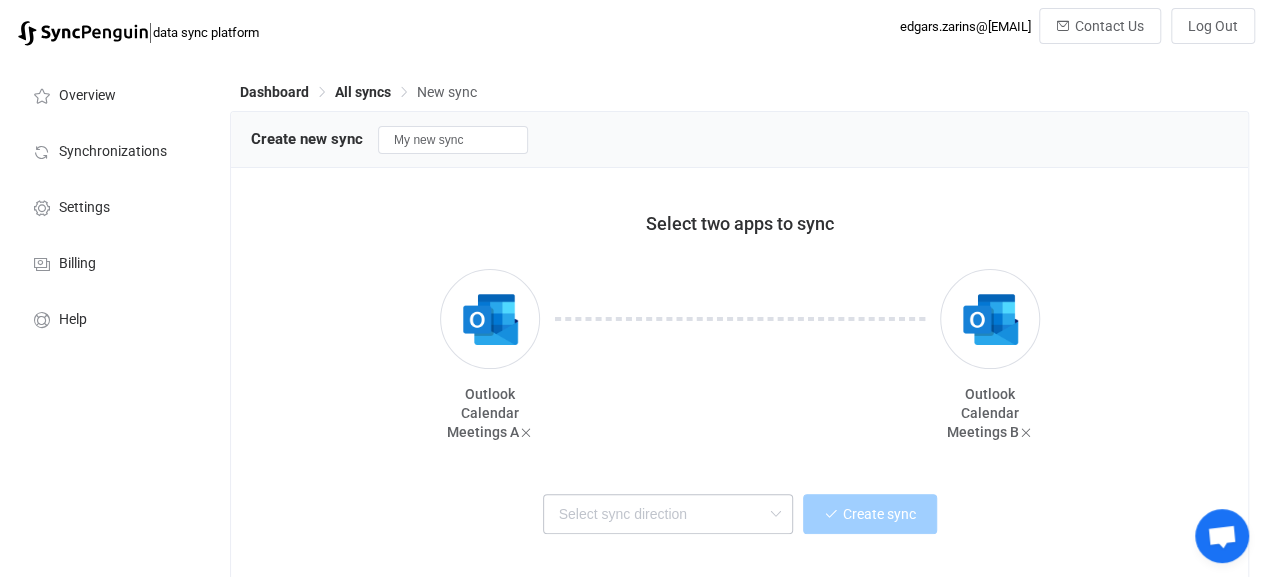 scroll, scrollTop: 70, scrollLeft: 0, axis: vertical 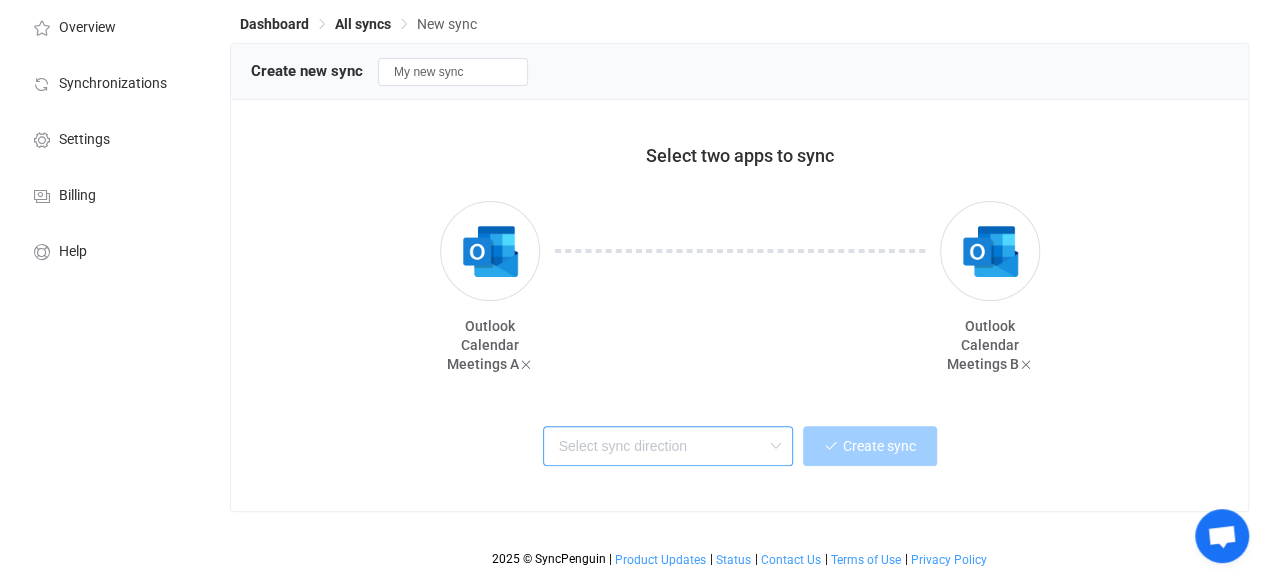 click at bounding box center [668, 446] 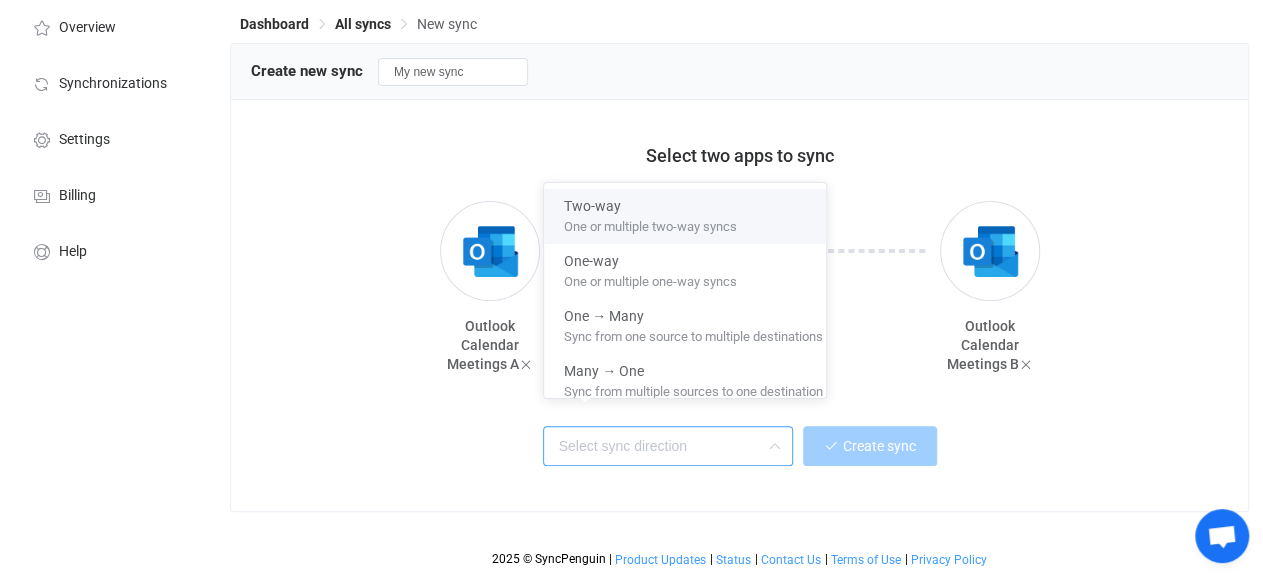click on "One or multiple two-way syncs" at bounding box center (650, 223) 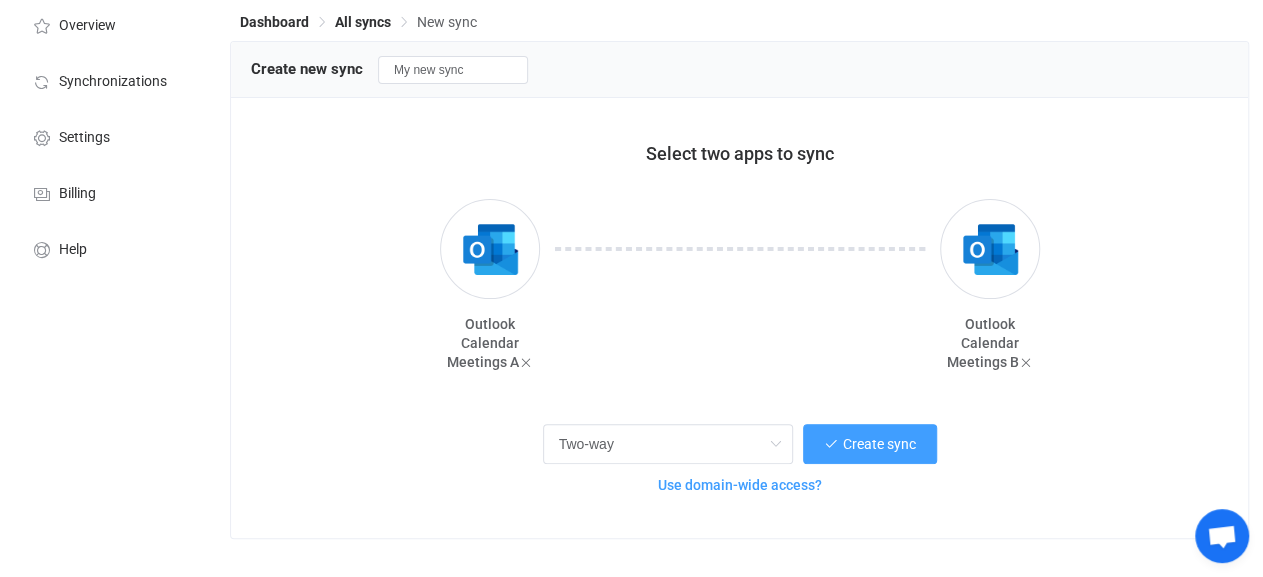 click on "Use domain-wide access?" at bounding box center [740, 485] 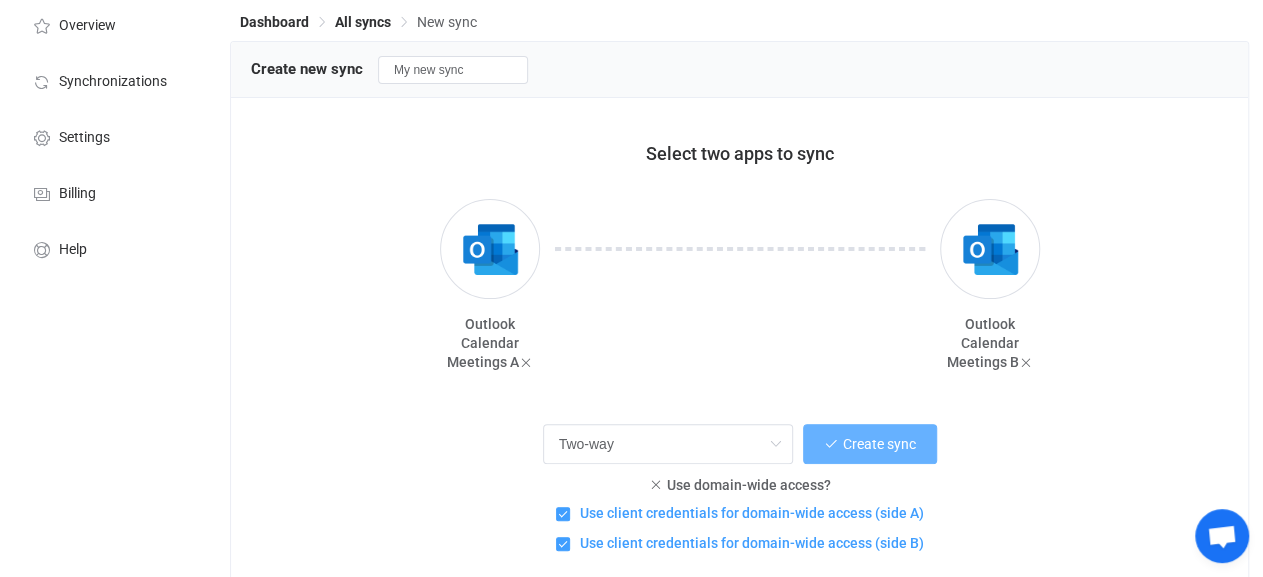 click on "|   data sync platform [EMAIL] Contact Us Log Out Overview Synchronizations Settings Billing Help Dashboard All syncs New sync Create new sync  My new sync Select two apps to sync  Outlook Calendar Meetings A  Outlook Calendar Meetings B Two-way Create sync Use domain-wide access? Use client credentials for domain-wide access  (side A) Use client credentials for domain-wide access  (side B) Sync Outlook Calendar Meetings with: All Calendar meetings Contacts Tasks Inventory quantities Calendar meetings Office 365
Calendar meetings Exchange On-Premises
Calendar meetings Google
Calendar meetings Outlook
Calendar meetings iCloud
Calendar meetings Salesforce
Calendar meetings Zoho CRM
Calendar meetings iCalendar .ICS
Calendar meetings Sync Outlook Calendar Meetings with: All Calendar meetings Contacts Tasks Inventory quantities Calendar meetings Office 365
Calendar meetings Exchange On-Premises
Calendar meetings | | Status |" at bounding box center (631, 301) 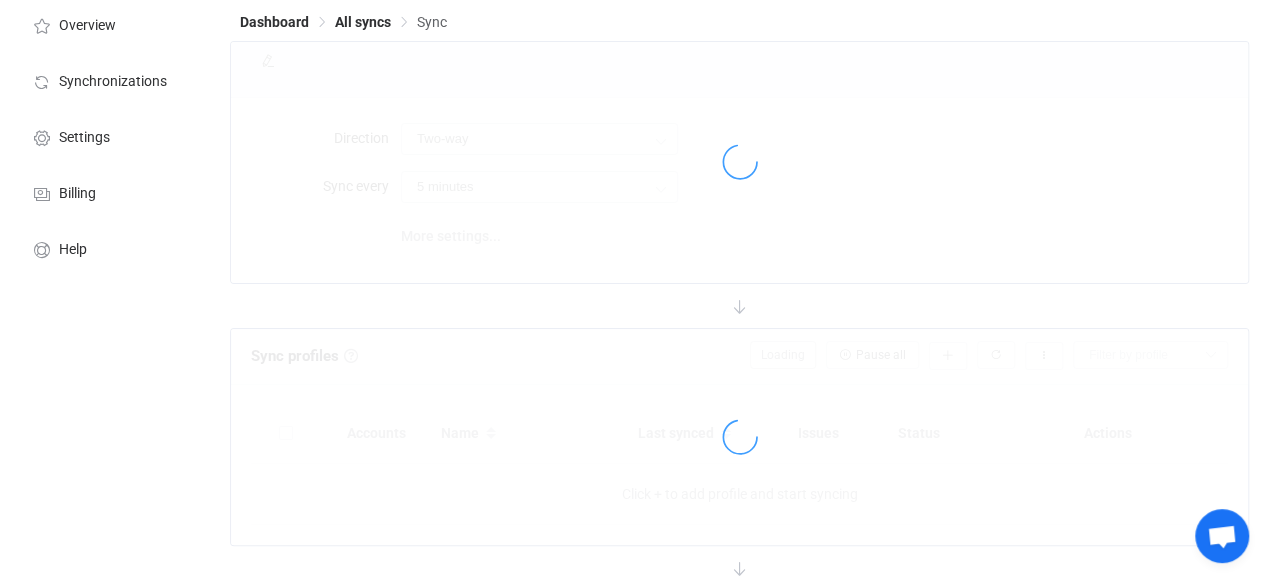 scroll, scrollTop: 0, scrollLeft: 0, axis: both 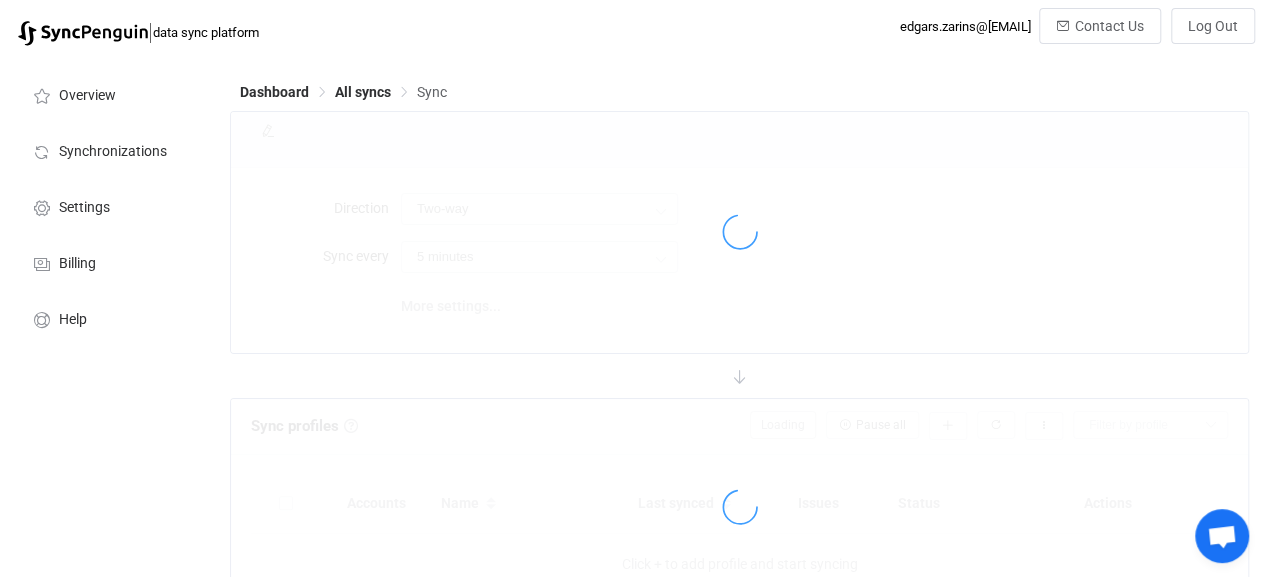 type on "10 minutes" 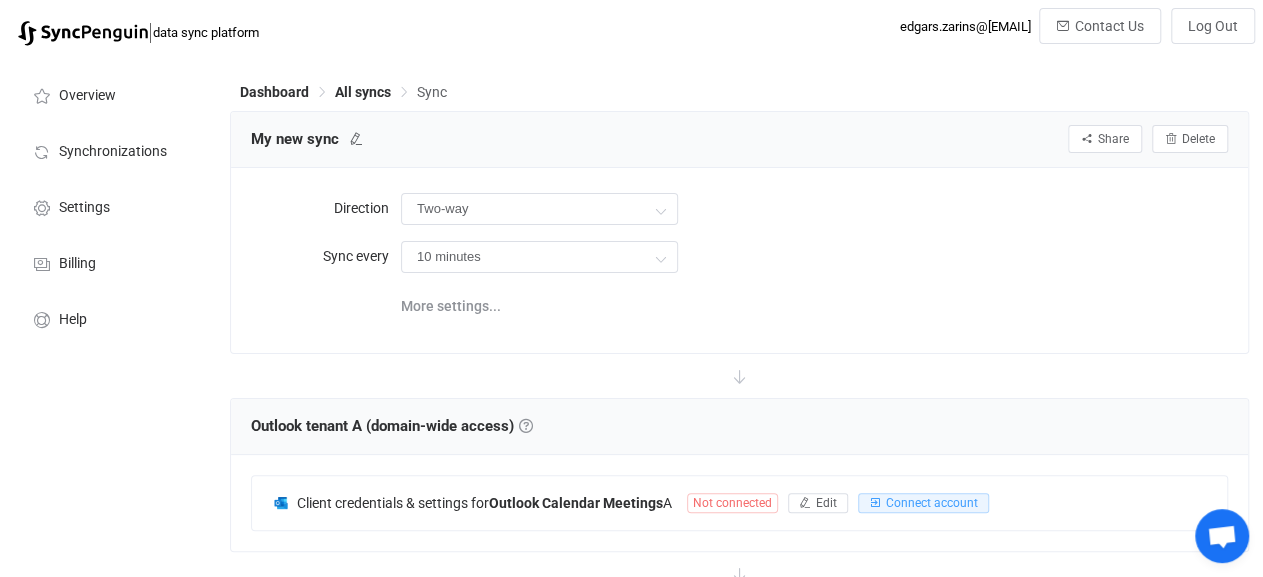 drag, startPoint x: 1173, startPoint y: 197, endPoint x: 1167, endPoint y: 264, distance: 67.26812 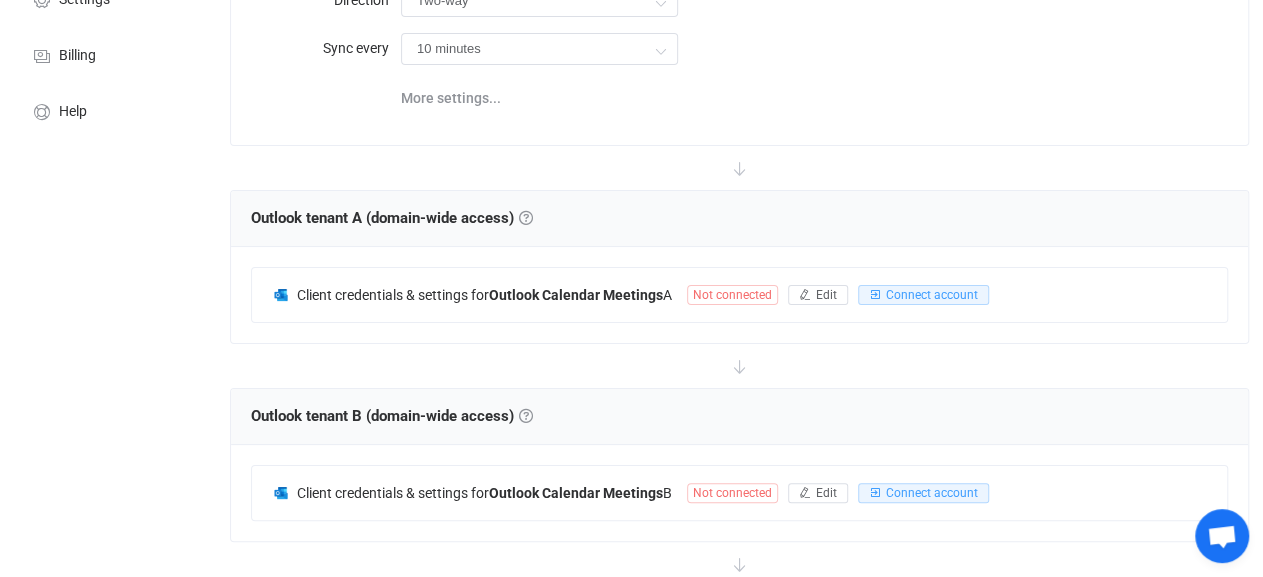 scroll, scrollTop: 0, scrollLeft: 0, axis: both 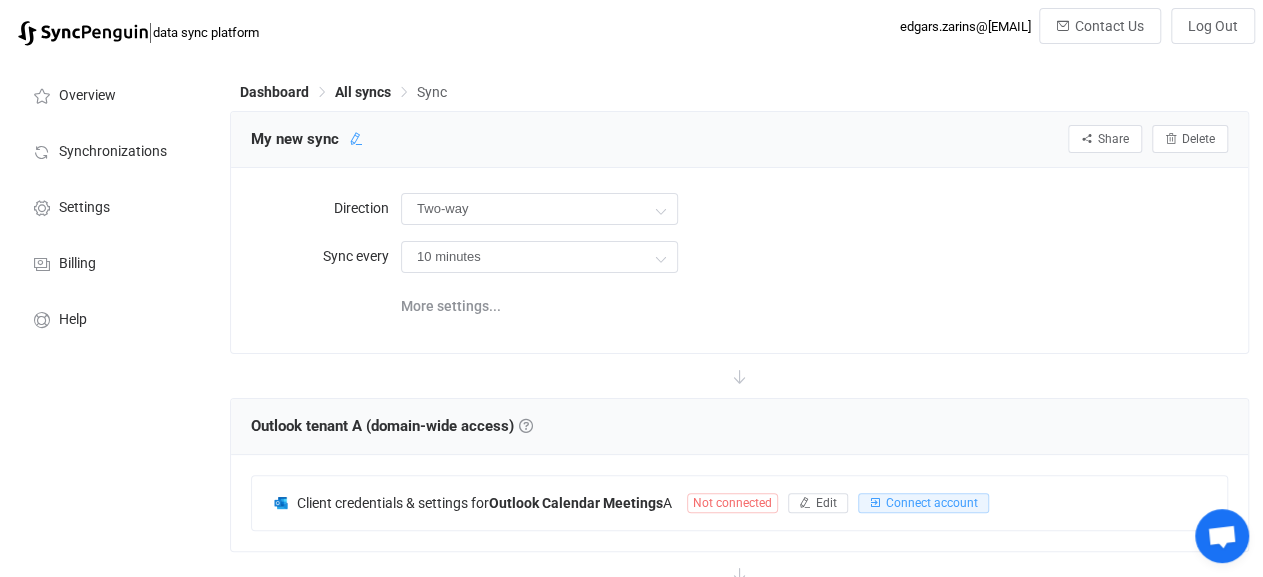 click at bounding box center [356, 139] 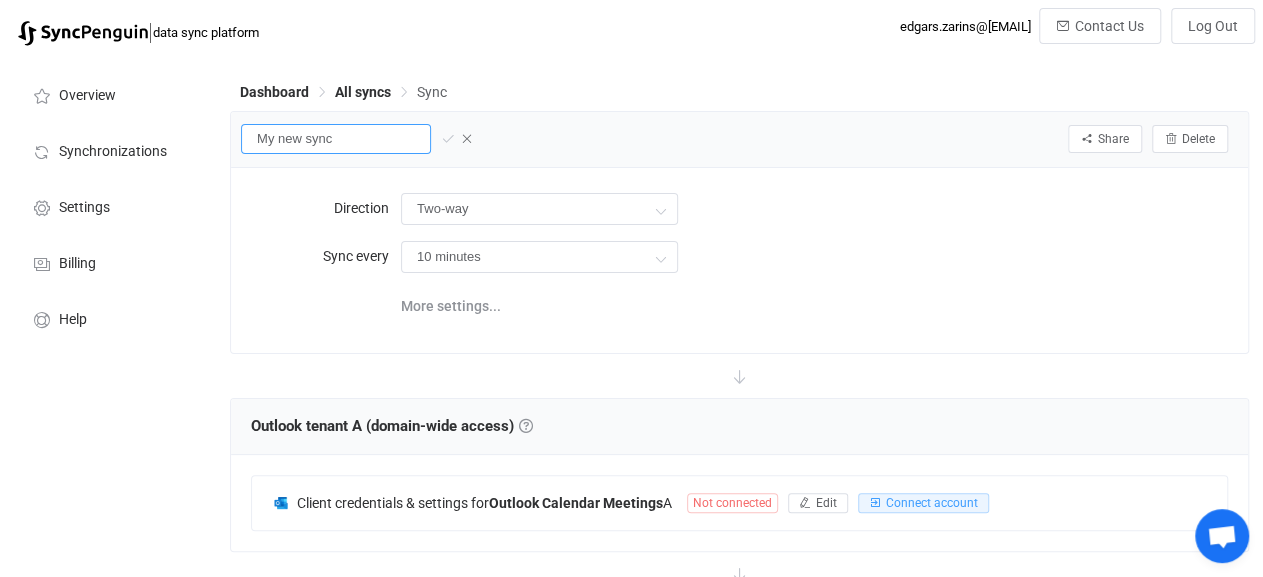 click on "My new sync" at bounding box center (336, 139) 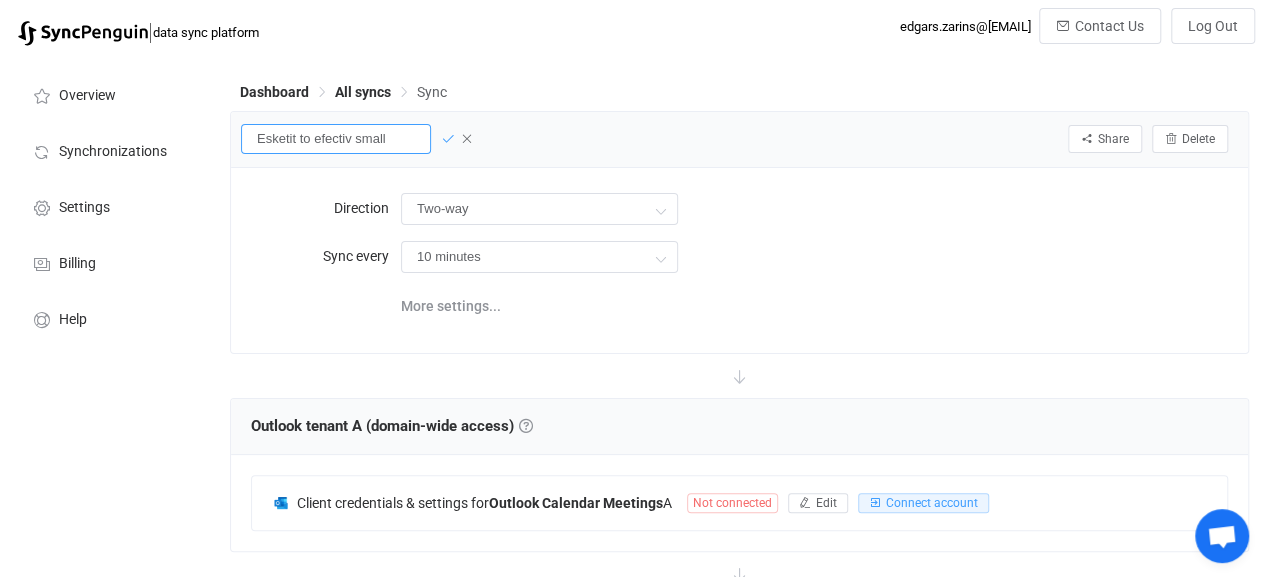 type on "Esketit to efectiv small" 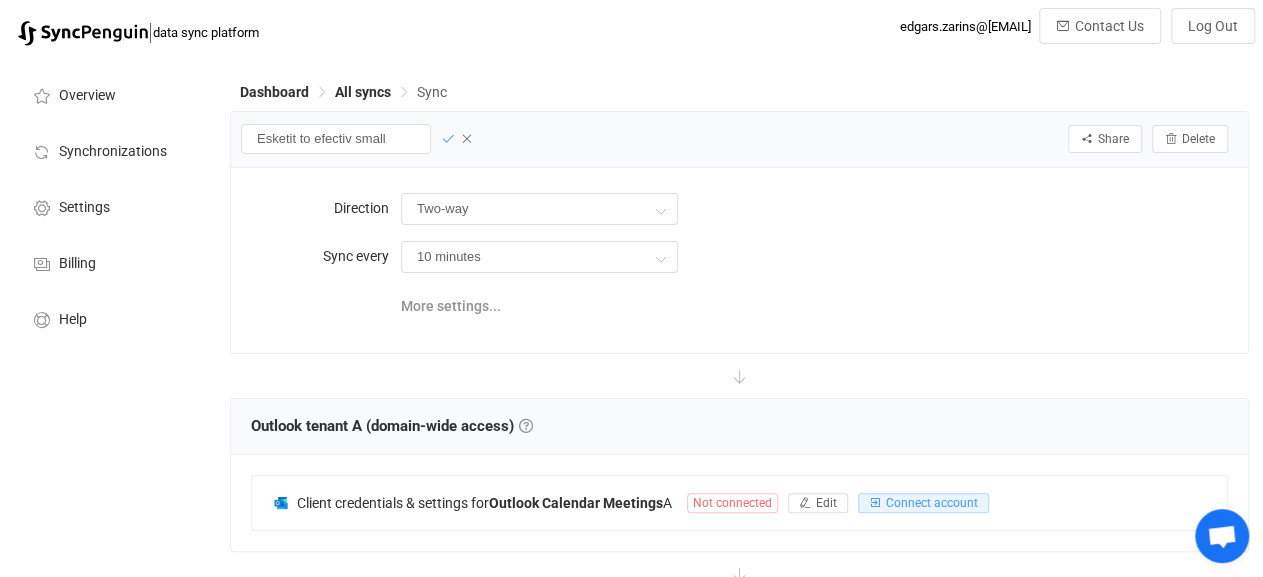 click at bounding box center (448, 139) 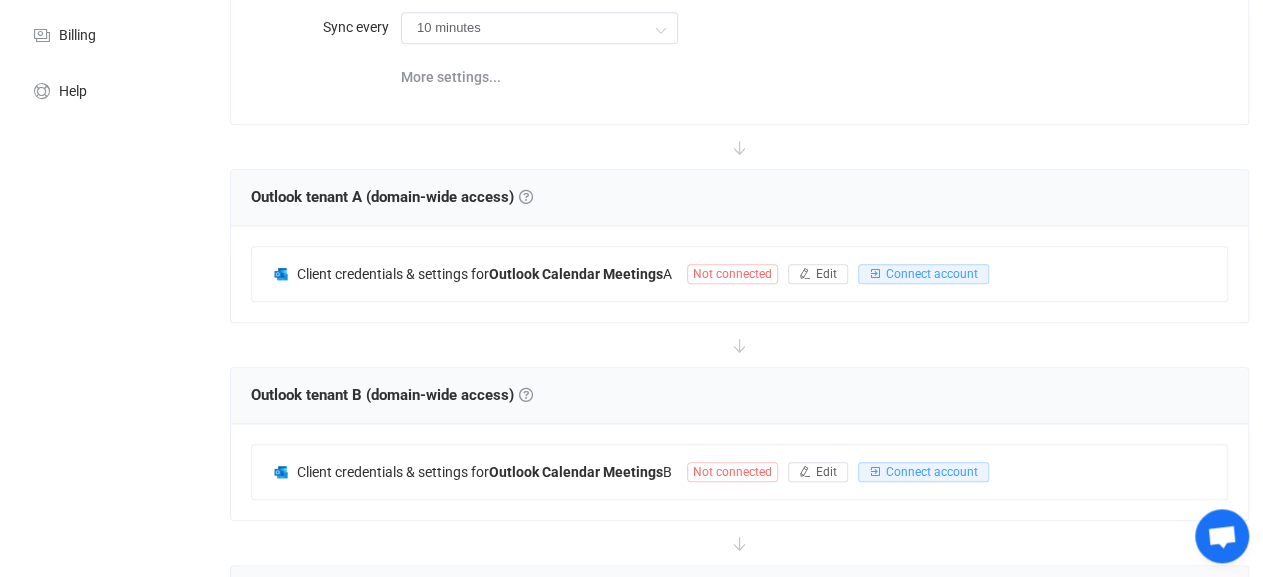 scroll, scrollTop: 416, scrollLeft: 0, axis: vertical 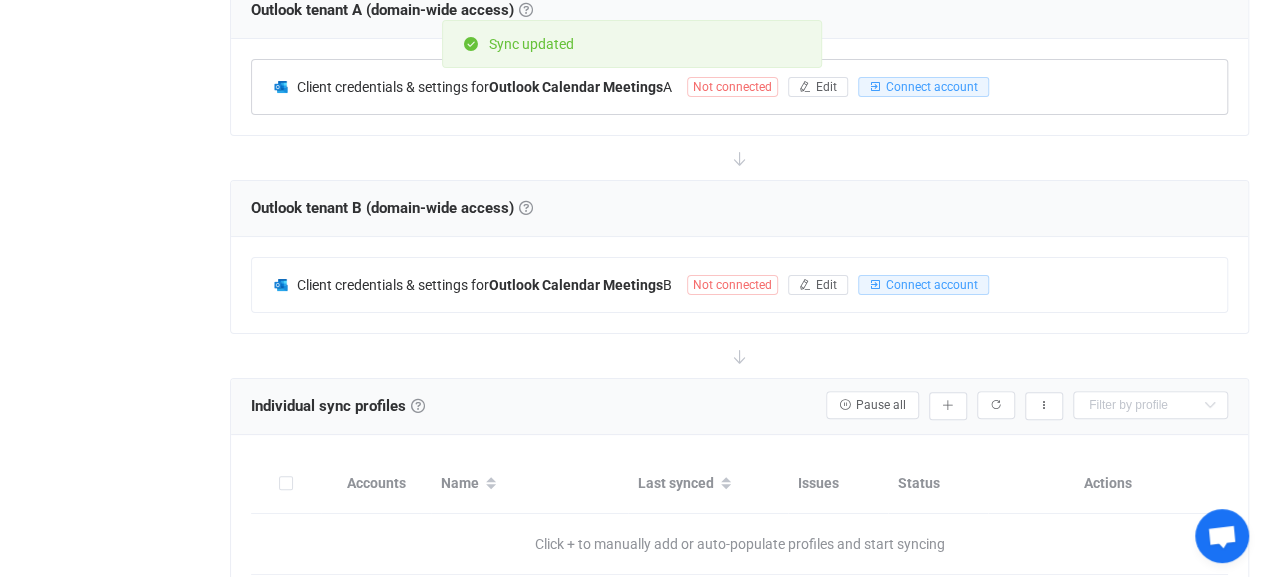 click on "Not connected" at bounding box center [732, 87] 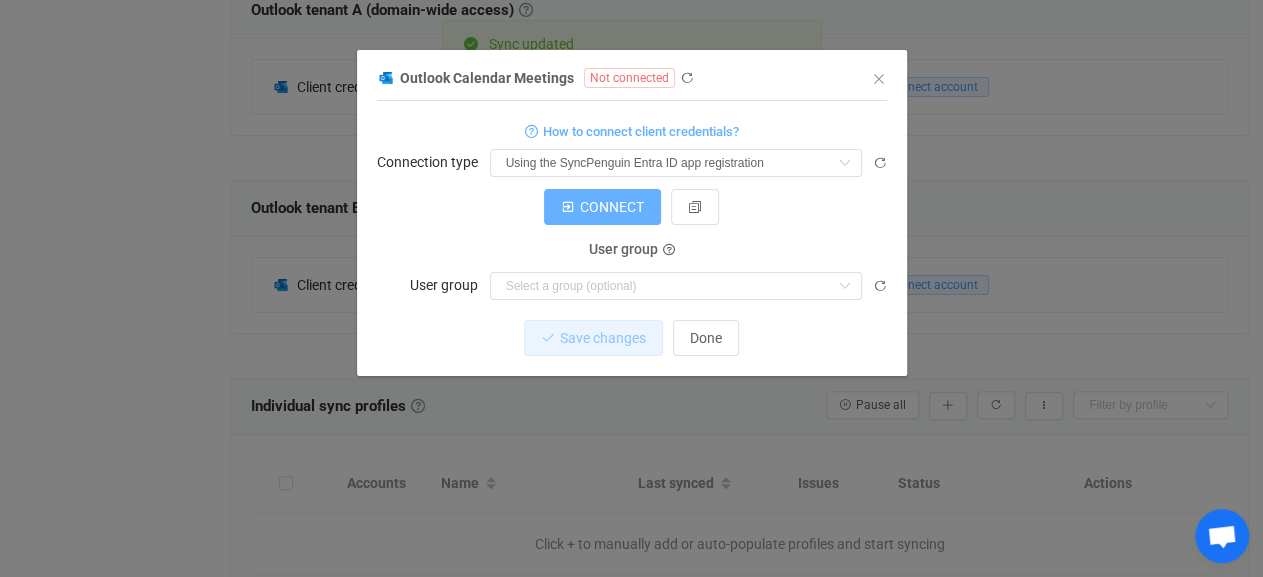 click on "CONNECT" at bounding box center [612, 207] 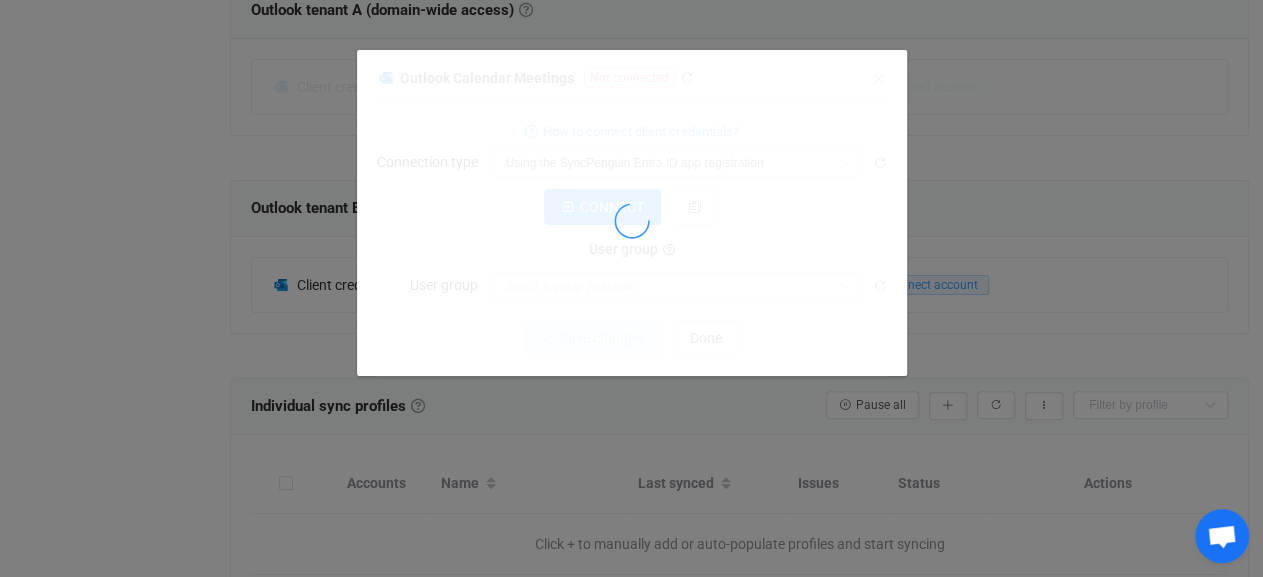 click at bounding box center (632, 220) 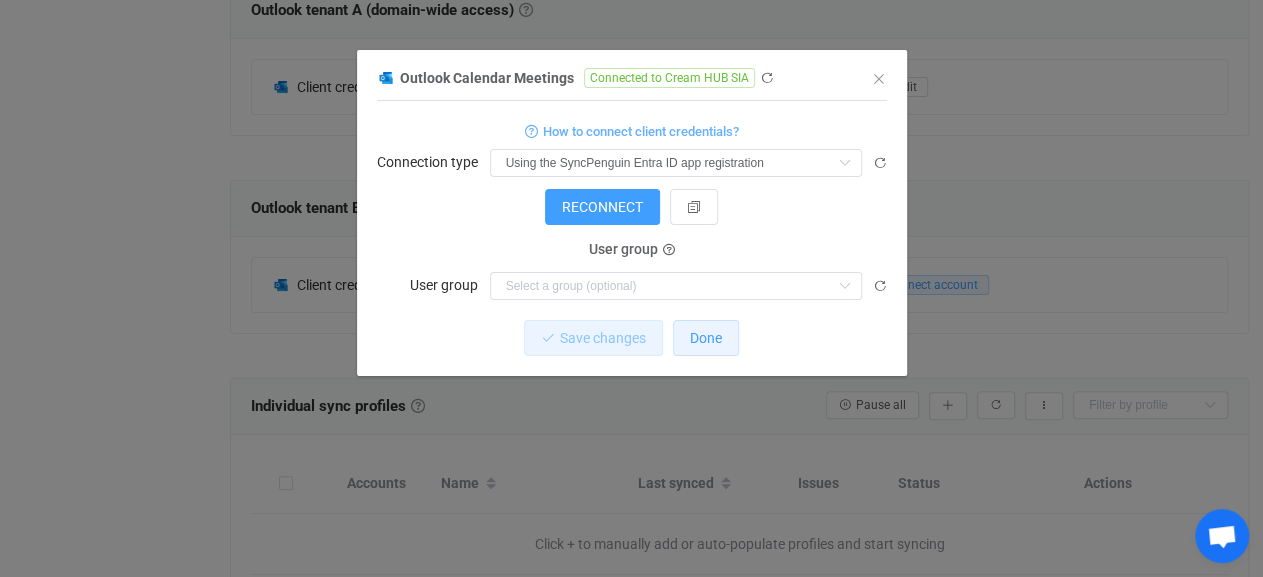 click on "Done" at bounding box center [706, 338] 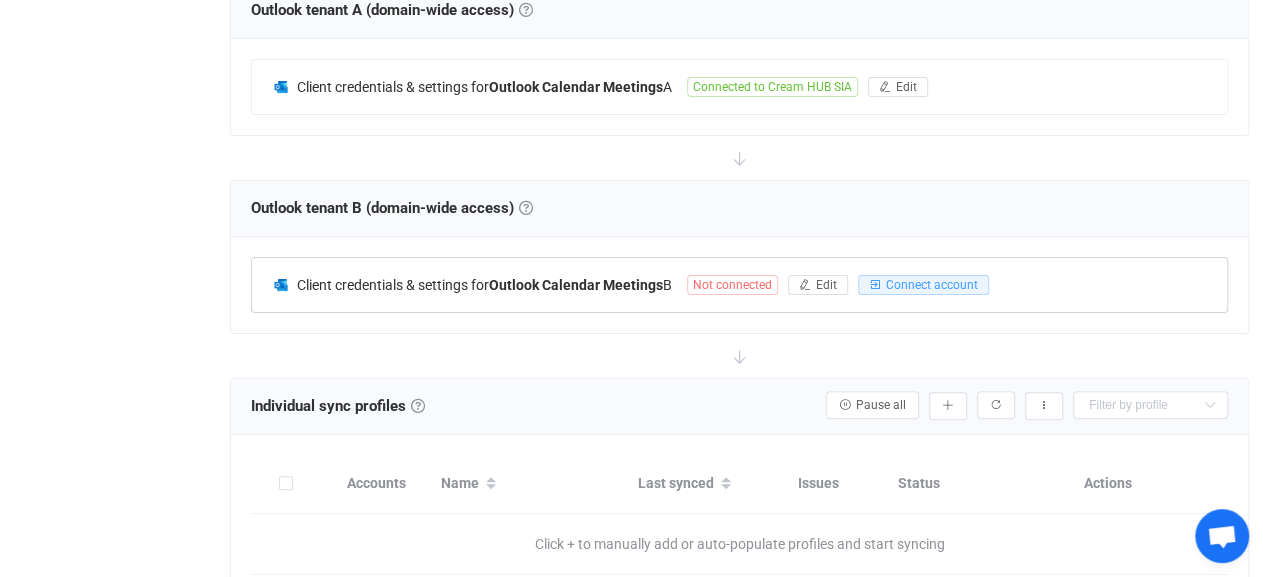click on "Not connected" at bounding box center (732, 285) 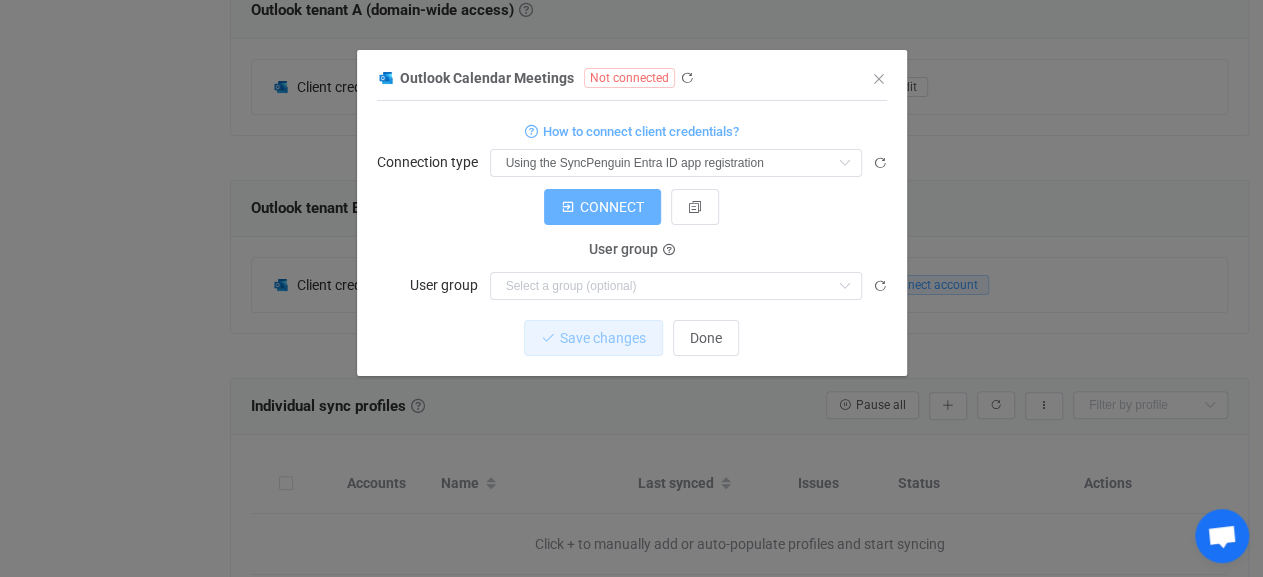 click on "CONNECT" at bounding box center [612, 207] 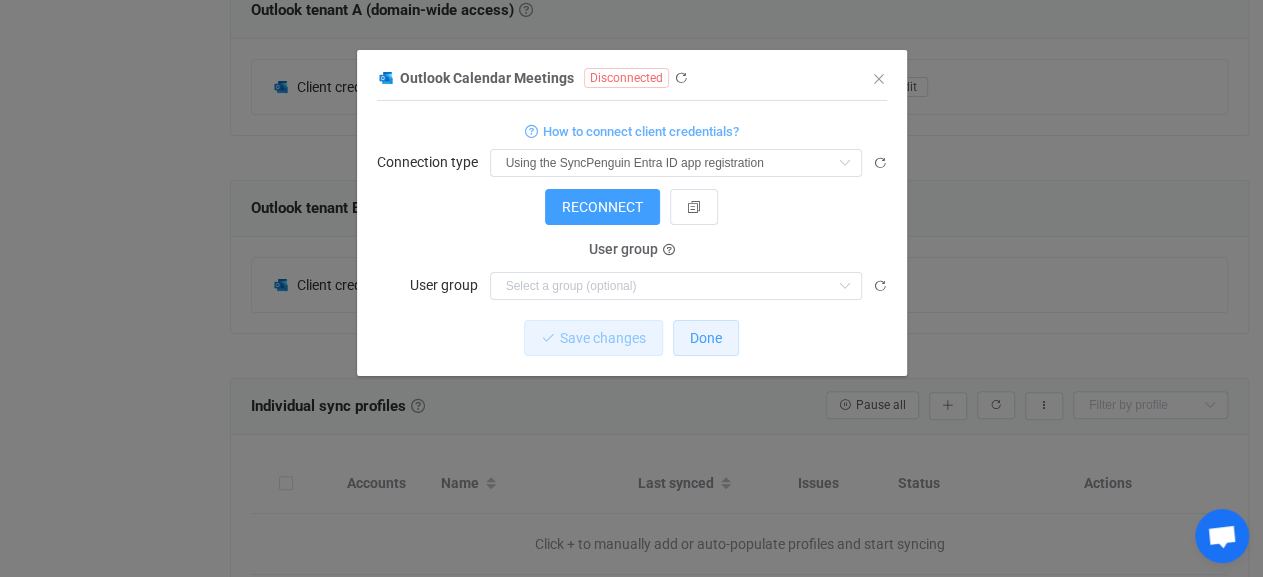 click on "Done" at bounding box center [706, 338] 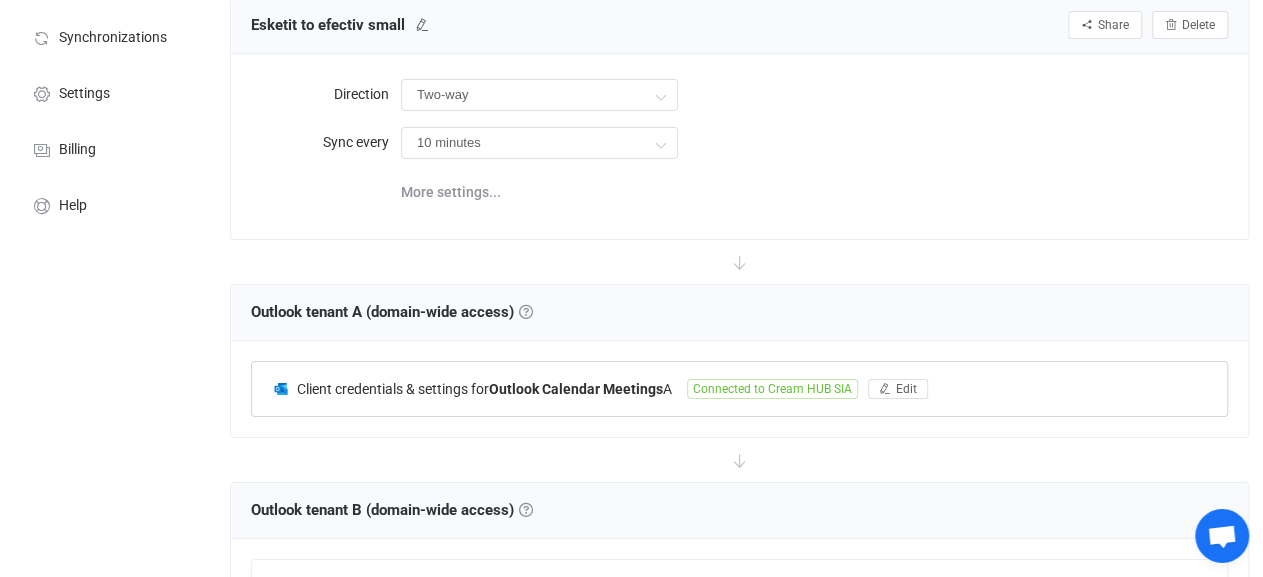 scroll, scrollTop: 0, scrollLeft: 0, axis: both 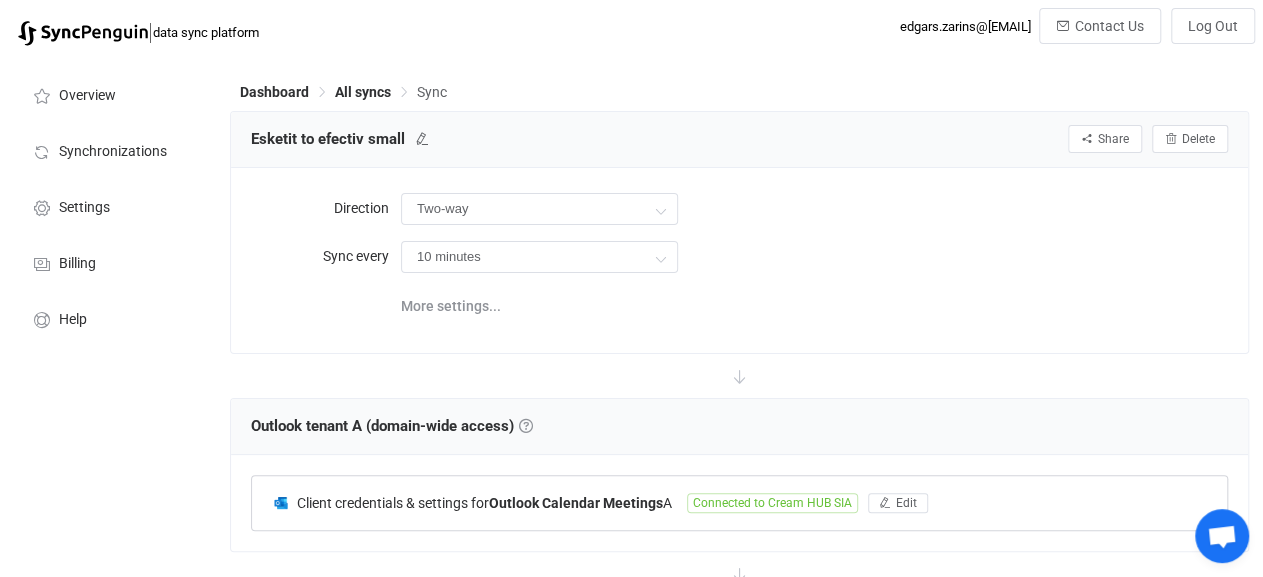 click on "Outlook tenant A (domain-wide access)
Domain-wide access Configure domain-wide access below by carefully connecting a special account and providing any permissions or settings needed. Click  Edit  and then  How to connect?  to get more details.  This domain-wide account will allow SyncPenguin to sync all users added in the  Individual sync profiles  section below. Client credentials & settings for  Outlook Calendar Meetings  A
Connected  to Cream HUB SIA Edit Outlook Calendar Meetings Connected  to Cream HUB SIA 1 { {
"connectionType": "default",
"tenantIdDefaultApp": "7ddb2057-0f0d-440e-9744-a8871e75dd59",
"accessToken": "***"
} Standard output:
Output saved to the file Save changes Done Connection results" at bounding box center (739, 475) 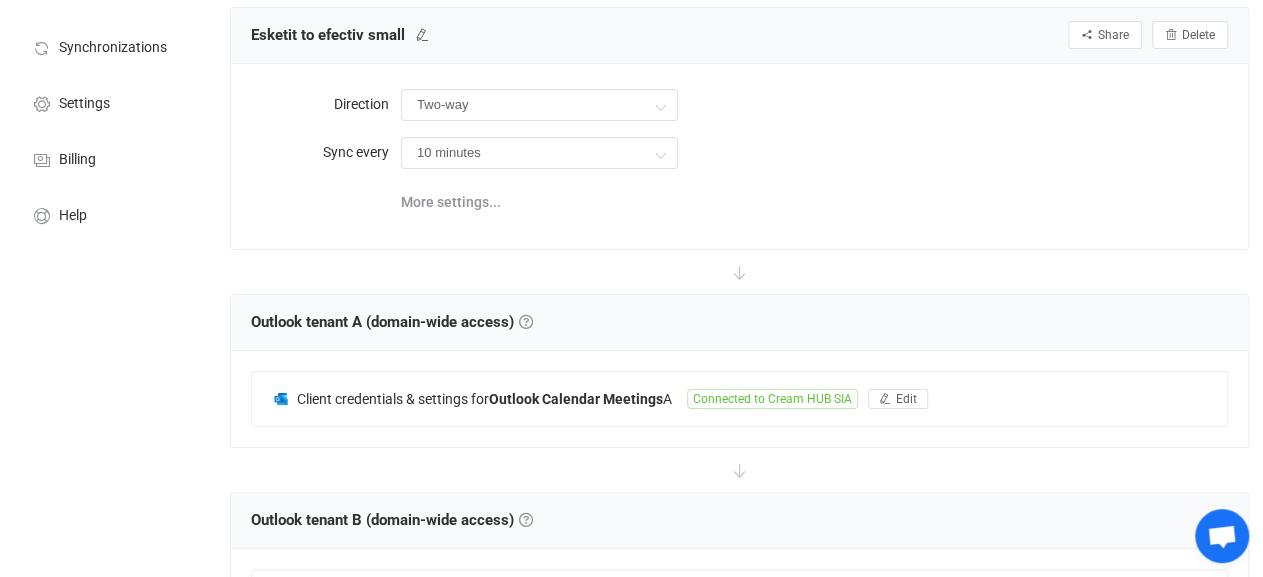 scroll, scrollTop: 520, scrollLeft: 0, axis: vertical 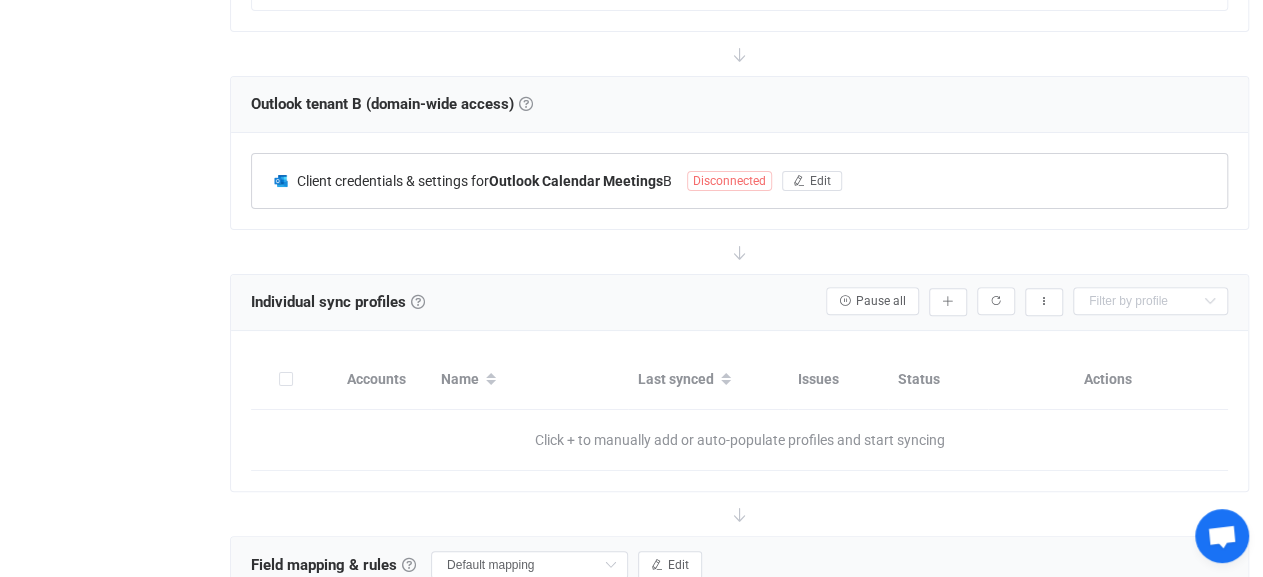 click on "Disconnected" at bounding box center [729, 181] 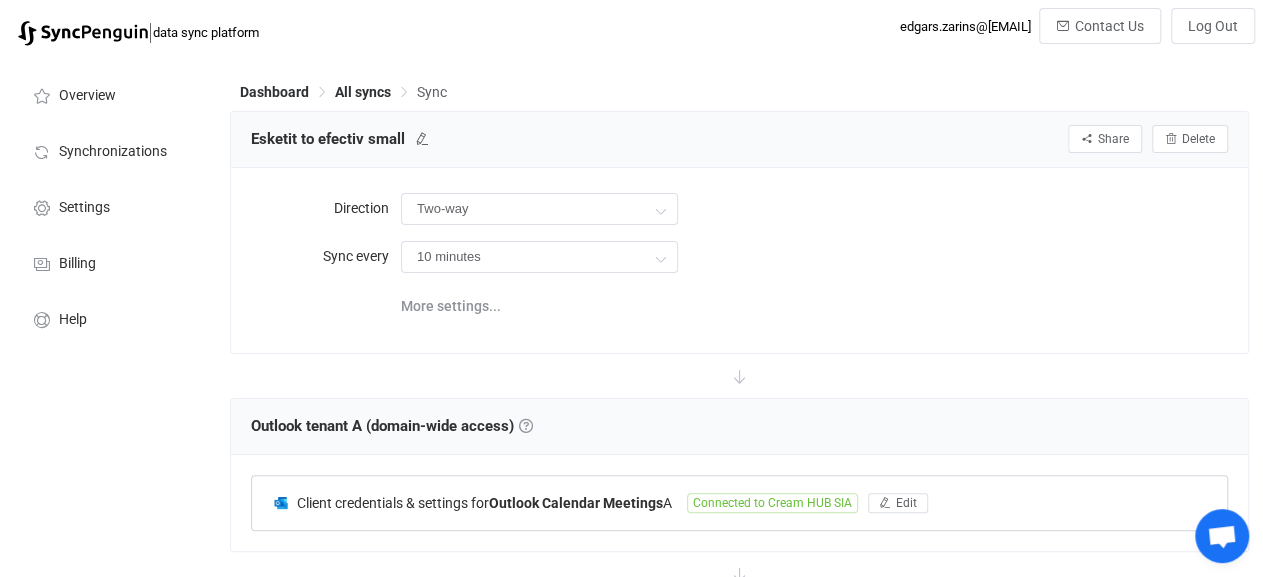 scroll, scrollTop: 208, scrollLeft: 0, axis: vertical 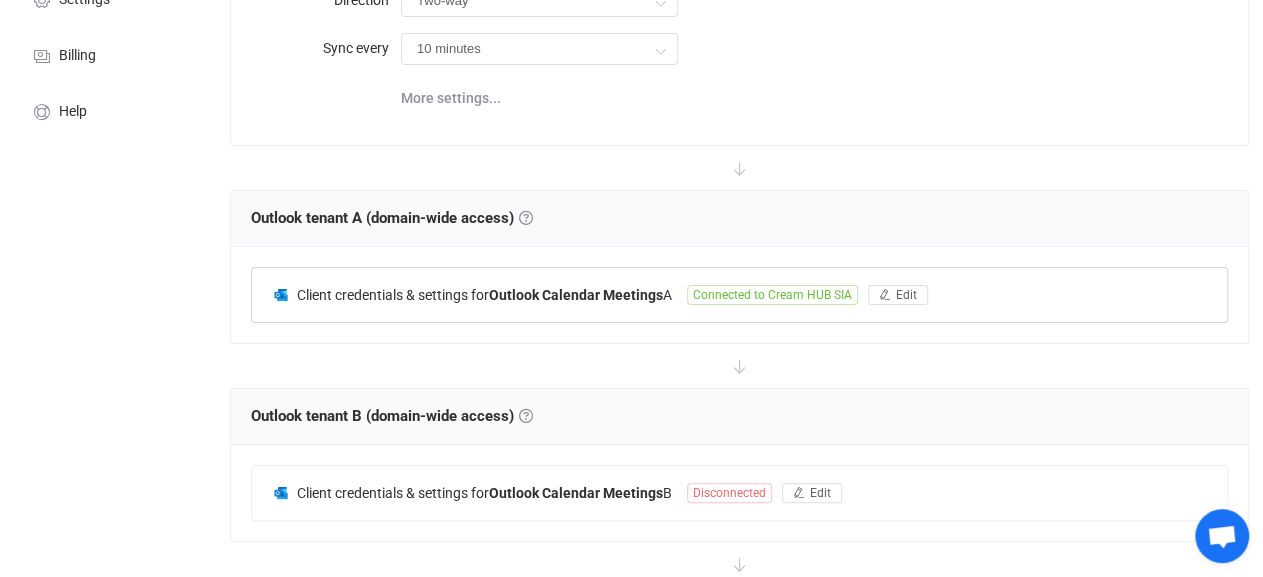 click on "Client credentials & settings for  Outlook Calendar Meetings  A
Connected  to Cream HUB SIA Edit" at bounding box center (739, 295) 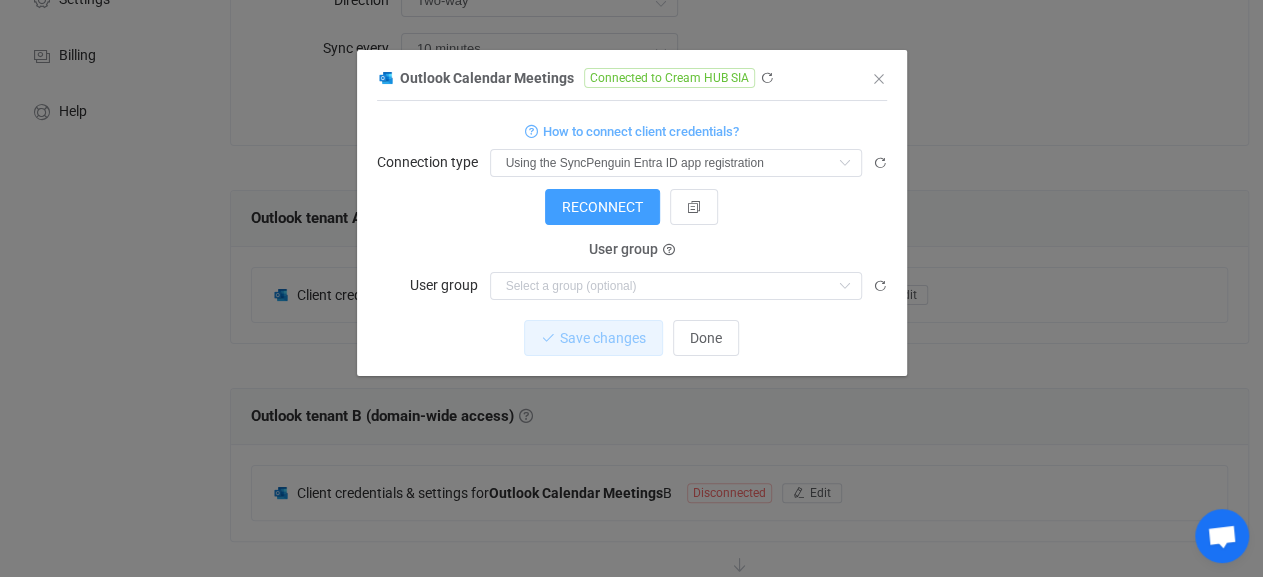click on "Save changes Done" at bounding box center (632, 338) 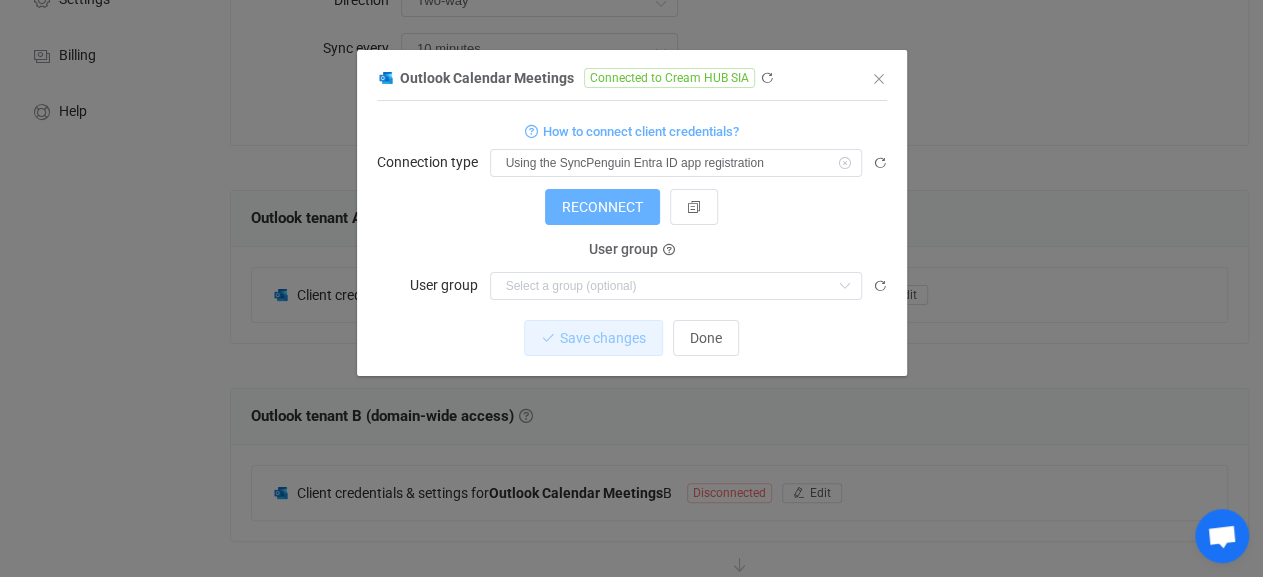 click on "RECONNECT" at bounding box center (602, 207) 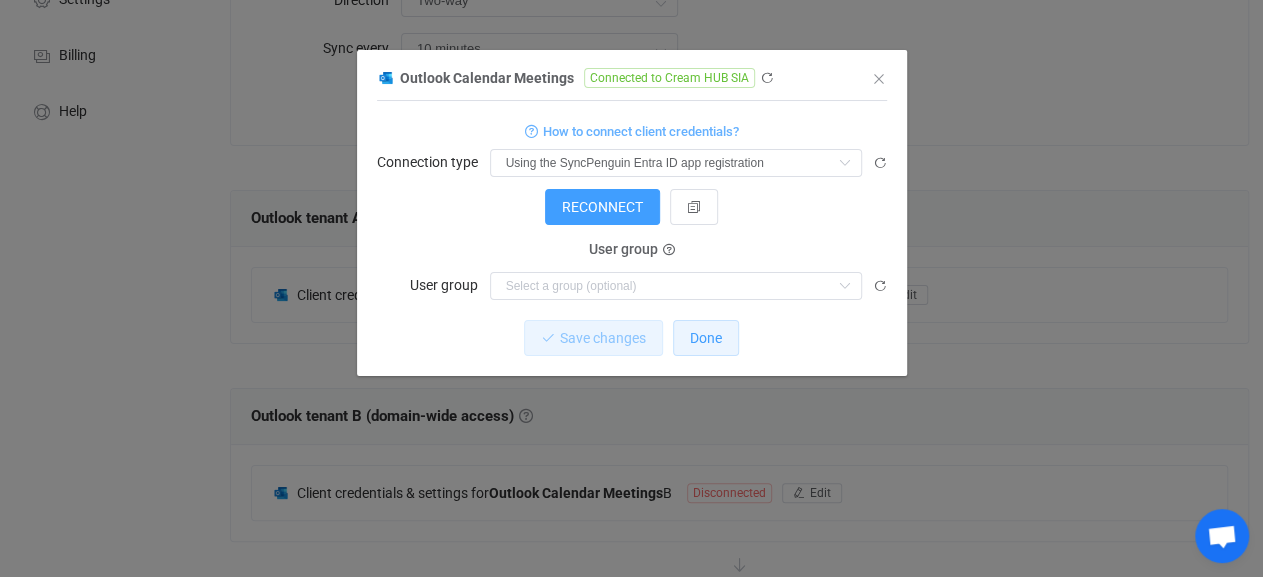 click on "Outlook Calendar Meetings Connected  to Cream HUB SIA 1 {
"connectionType": "default",
"tenantIdDefaultApp": "[UUID]",
"accessToken": "***"
} Standard output:
Output saved to the file
How to connect client credentials?
Connection type Using the SyncPenguin Entra ID app registration Using a custom Entra ID app registration Using the SyncPenguin Entra ID app registration RECONNECT RECONNECT RECONNECT Client credentials Tenant ID Client credentials Client ID Client credentials Client secret User group User group JMD ACC ([EMAIL]) All Company ([EMAIL]) FU ([EMAIL]) SPANDA ACC ([EMAIL]) DIGILEND ([EMAIL]) JORDAN ([EMAIL]) Riga ([EMAIL]) KIRIL ([EMAIL]) ESKETIT SHAREPOINT ([EMAIL]) Finance & Legal team ([EMAIL]) Esketit ([EMAIL]) SPANDA ([EMAIL]) Additional settings Calendar Done" at bounding box center (632, 220) 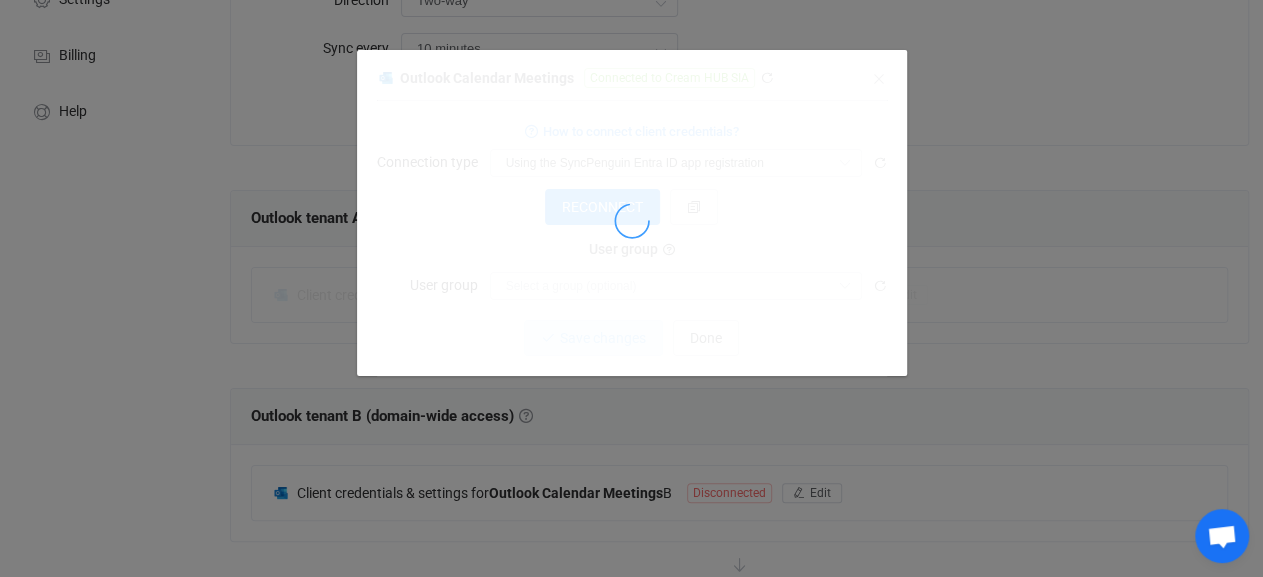 click at bounding box center [632, 220] 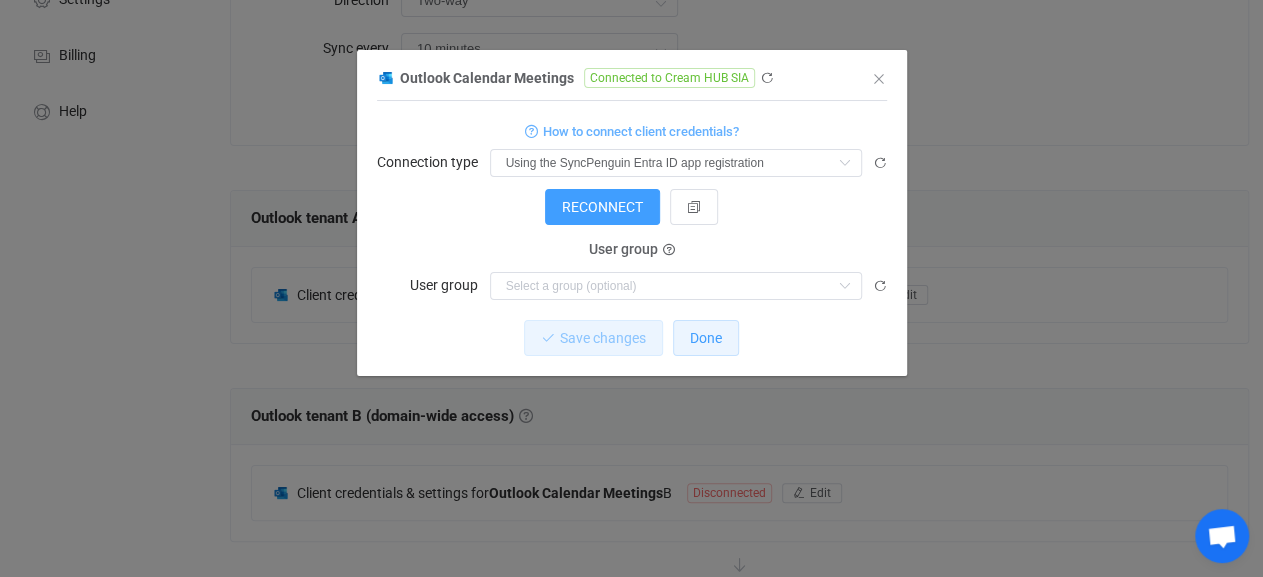 click on "Done" at bounding box center [706, 338] 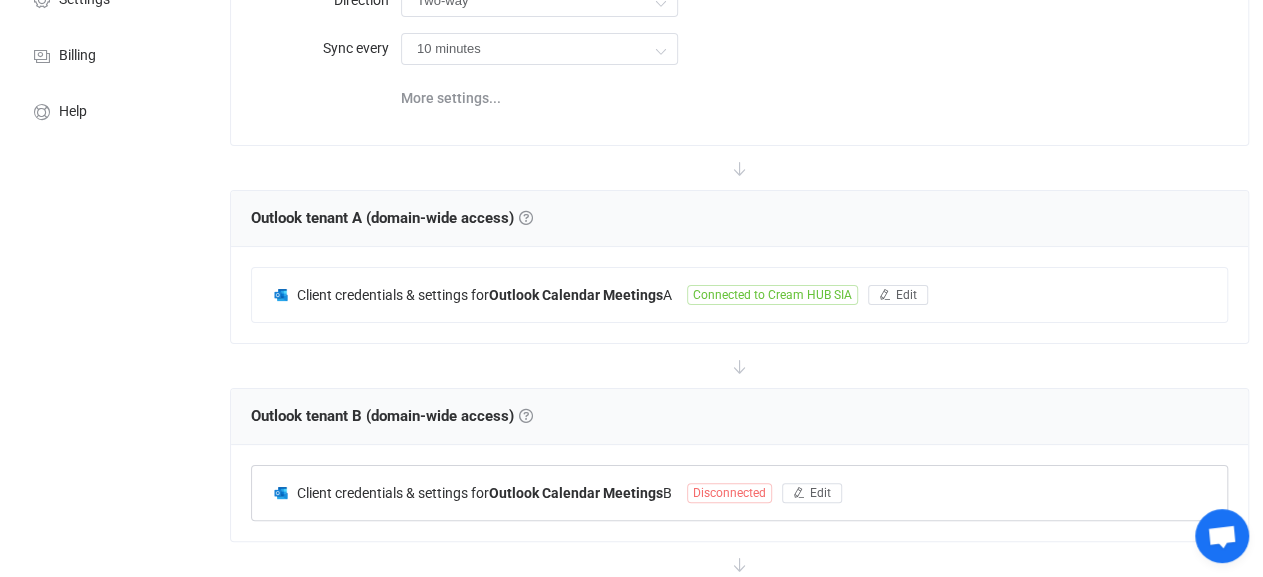 click on "Disconnected" at bounding box center [729, 493] 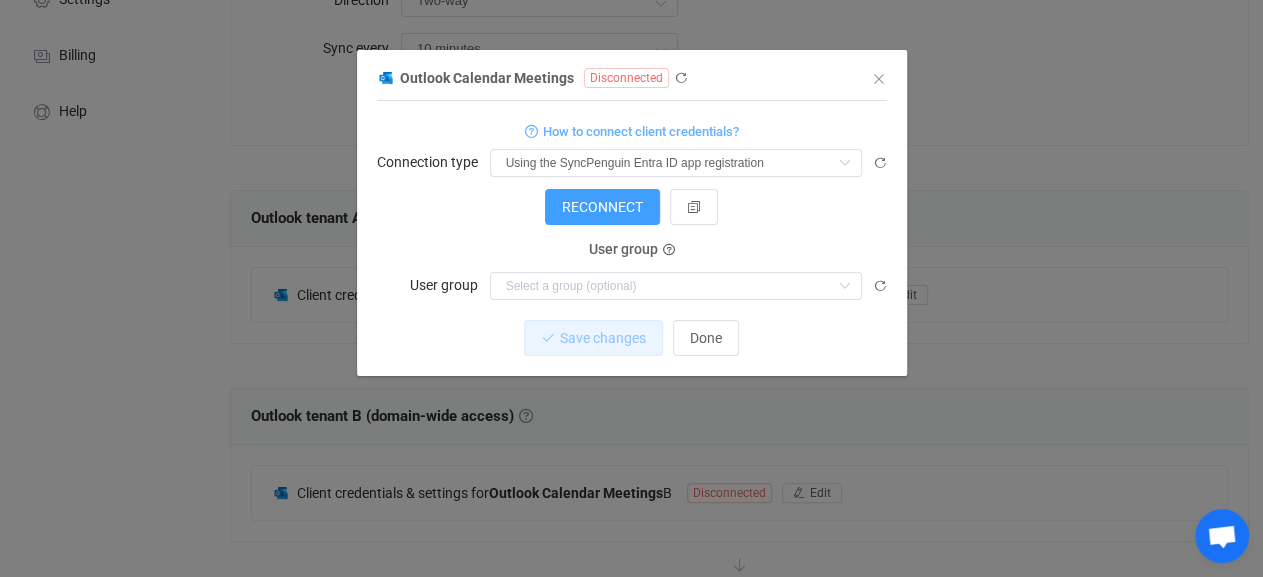 click on "How to connect client credentials?
Connection type Using the SyncPenguin Entra ID app registration Using a custom Entra ID app registration Using the SyncPenguin Entra ID app registration RECONNECT RECONNECT RECONNECT Client credentials Tenant ID Client credentials Client ID Client credentials Client secret User group User group
Nothing found or no access
Additional settings User or room email
Nothing found or no access
Additional settings Calendar
Nothing found or no access" at bounding box center (632, 209) 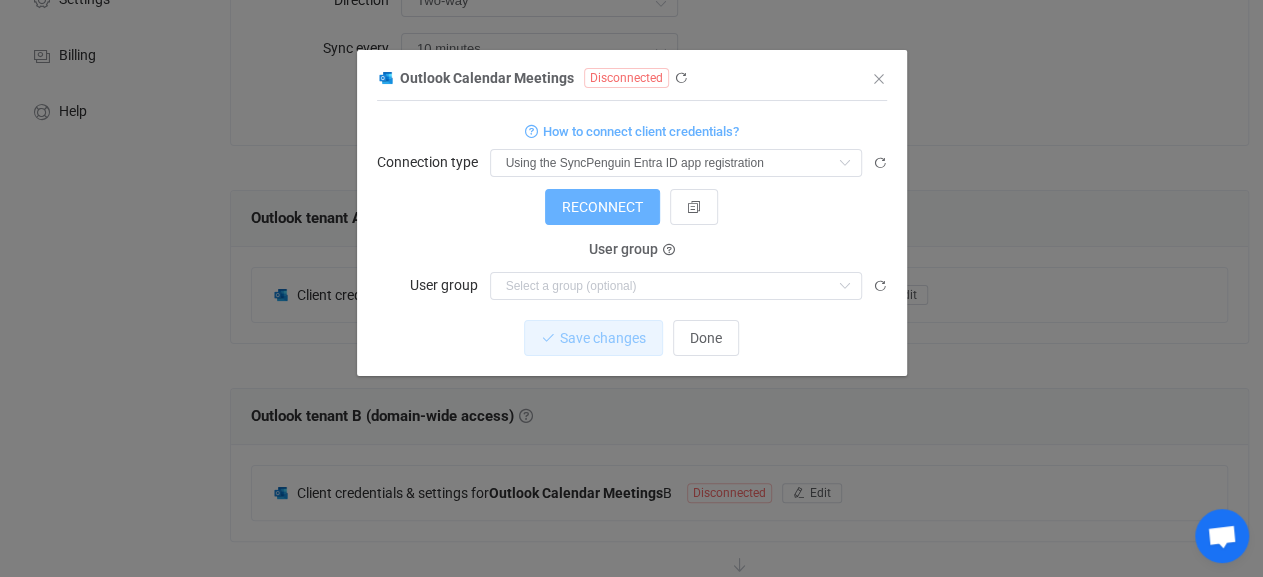 click on "RECONNECT" at bounding box center [602, 207] 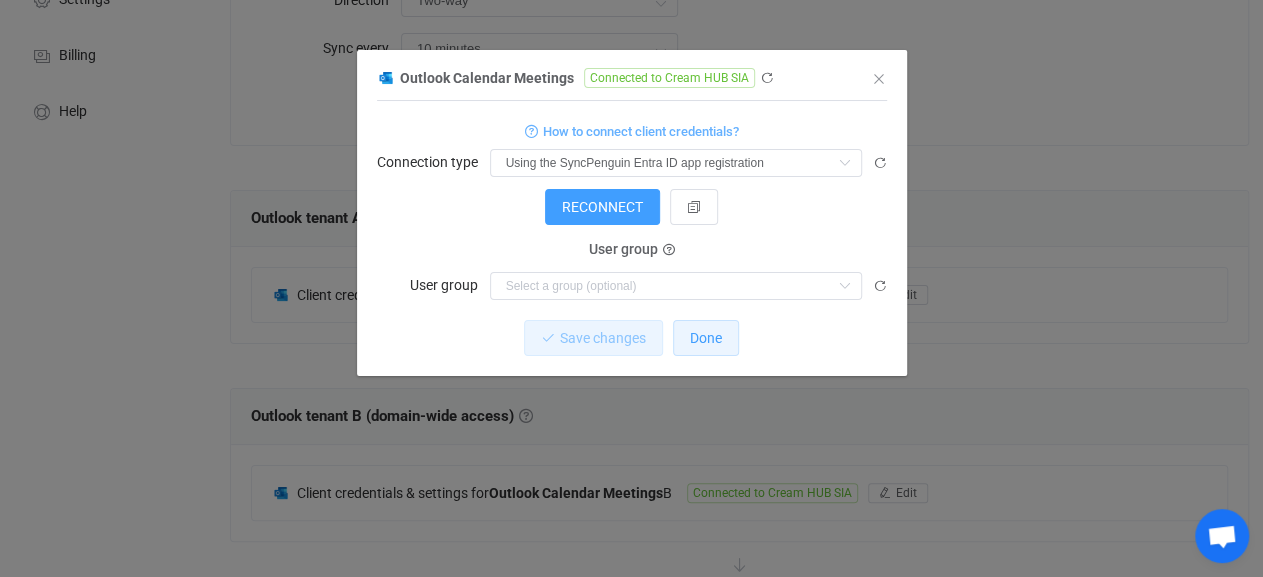 click on "Done" at bounding box center [706, 338] 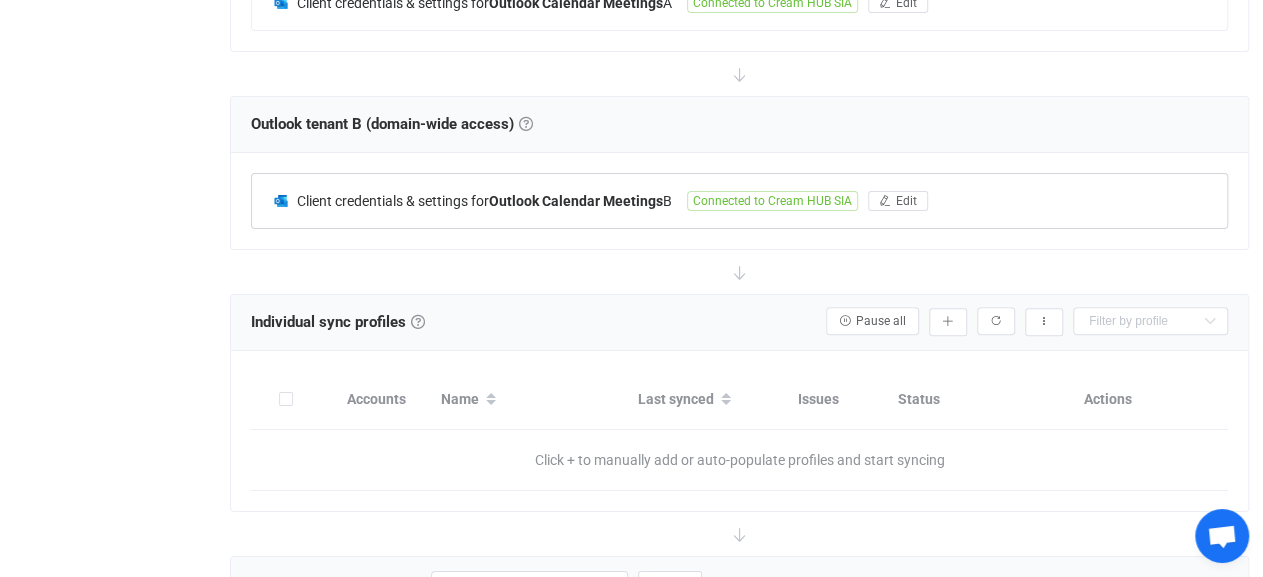 scroll, scrollTop: 416, scrollLeft: 0, axis: vertical 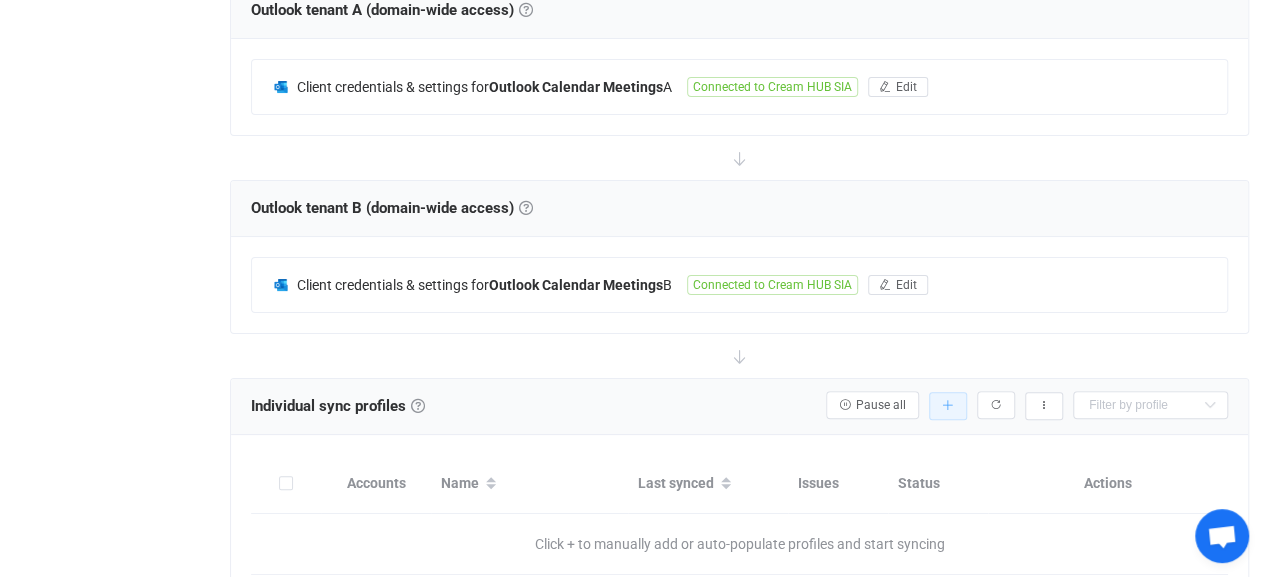 click at bounding box center [948, 406] 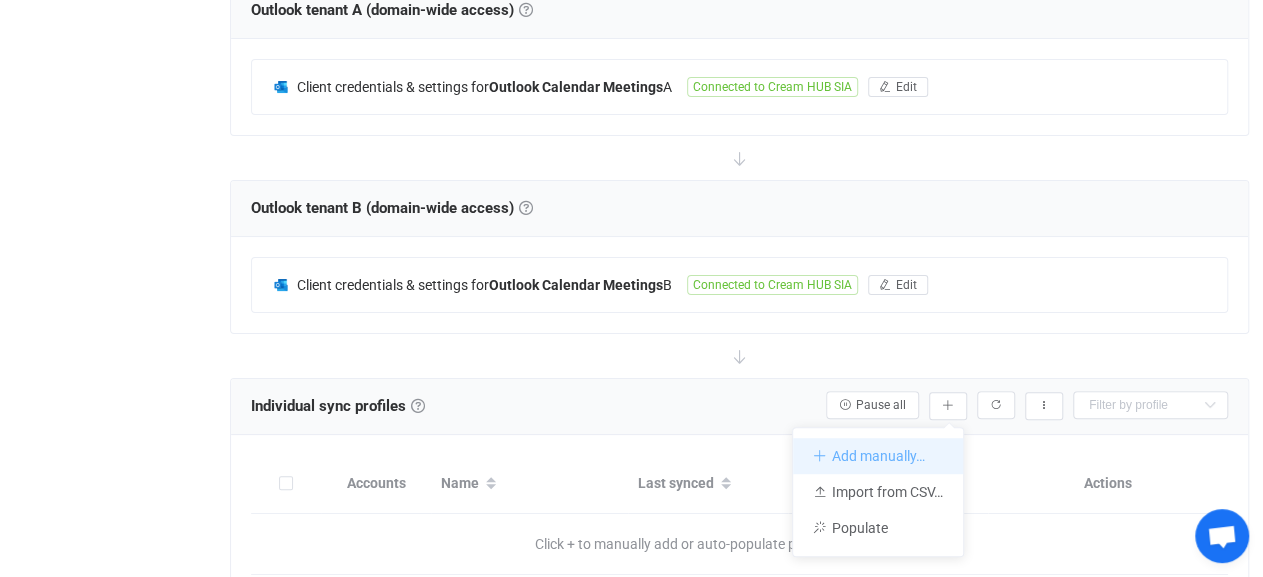 click on "Add manually…" at bounding box center [878, 456] 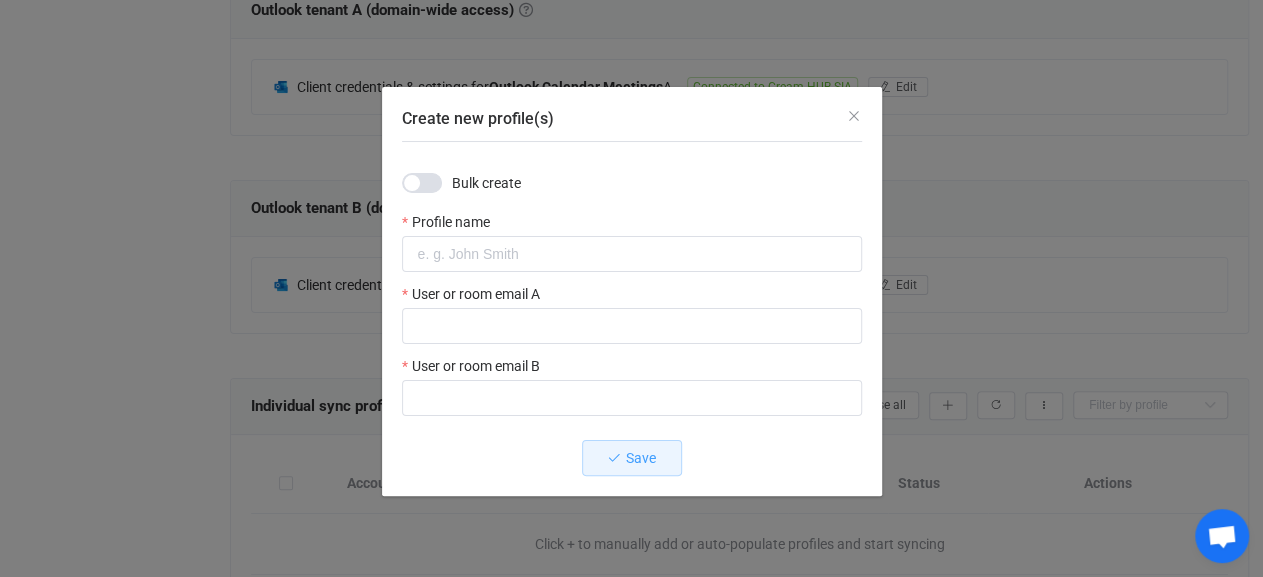 click on "Create new profile(s) Bulk create Profile name User or room email A User or room email B Save" at bounding box center [631, 288] 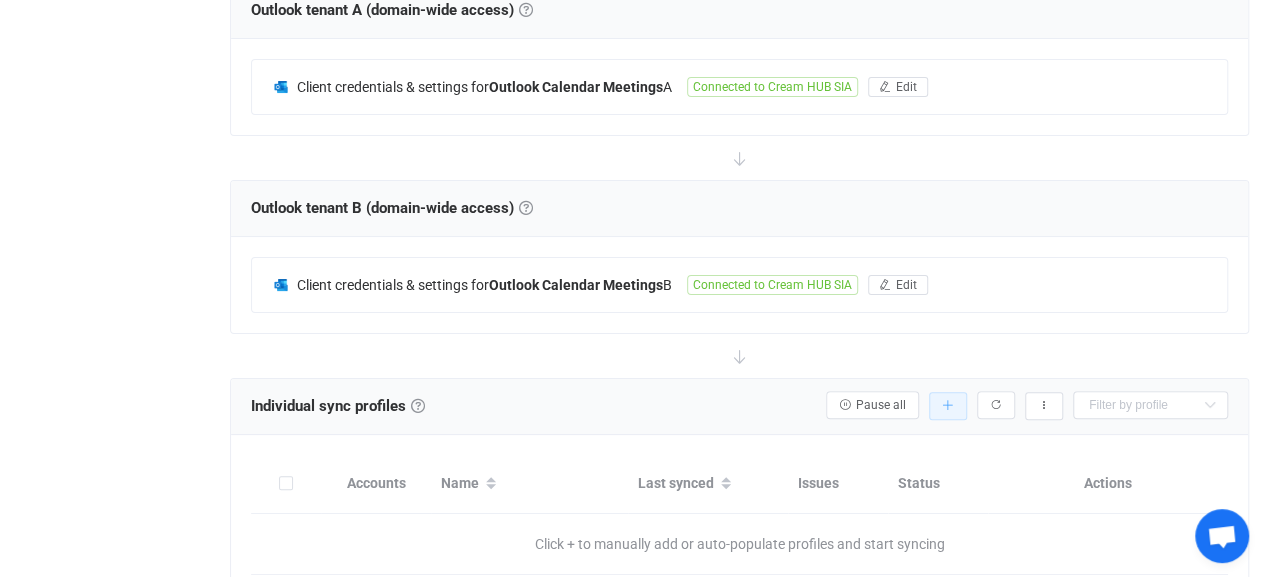 click at bounding box center [948, 406] 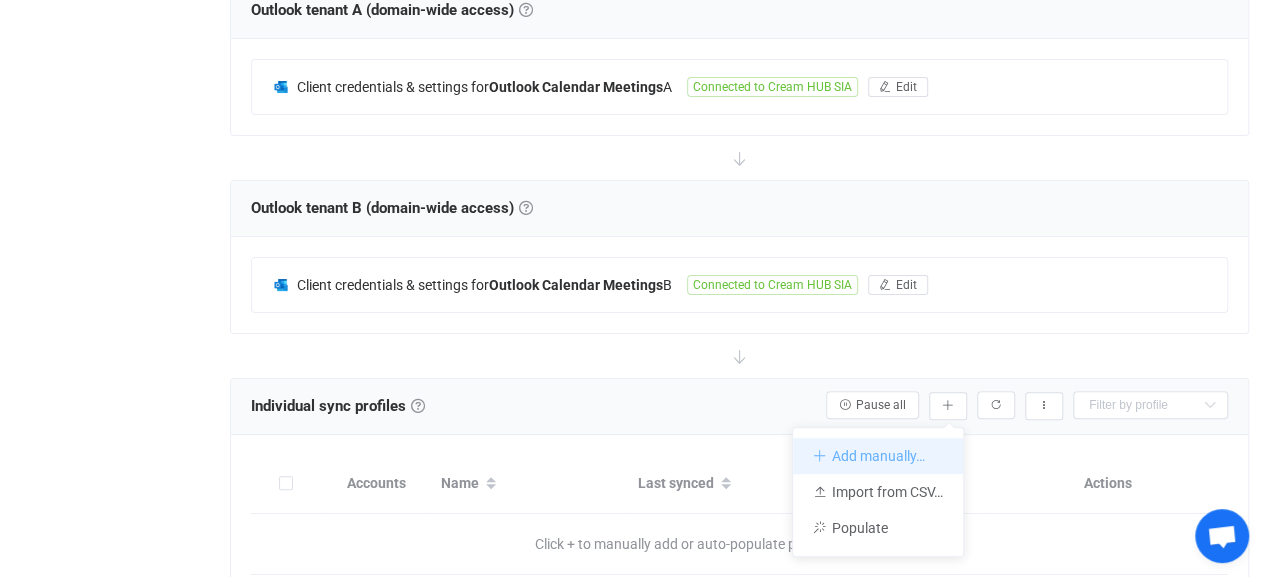 click on "Add manually…" at bounding box center [878, 456] 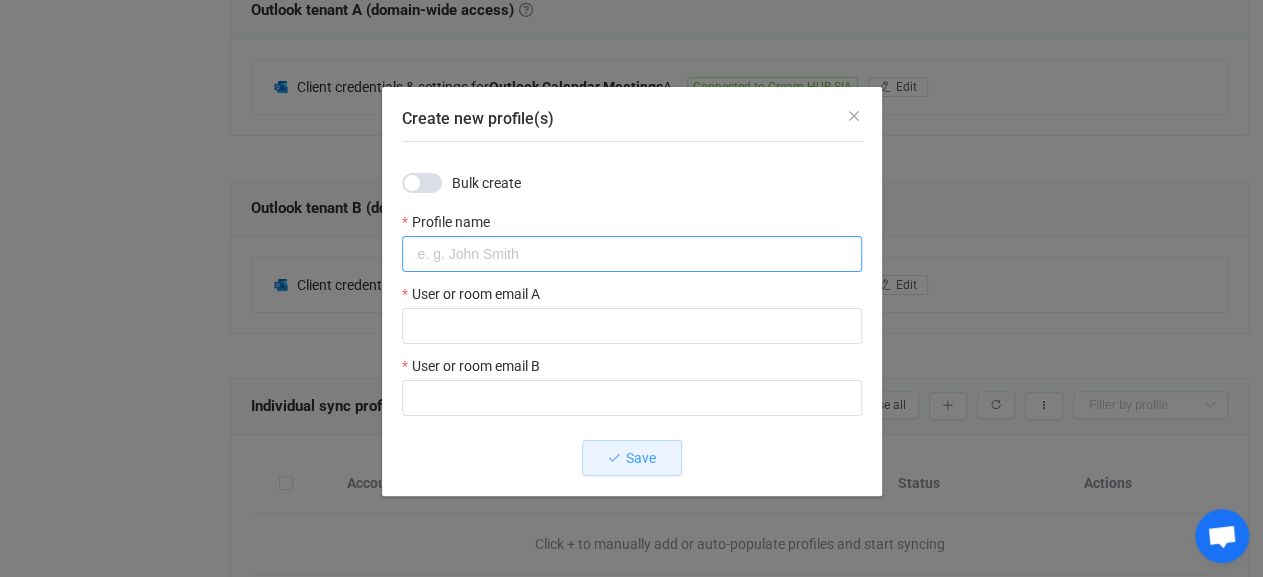 click at bounding box center [632, 254] 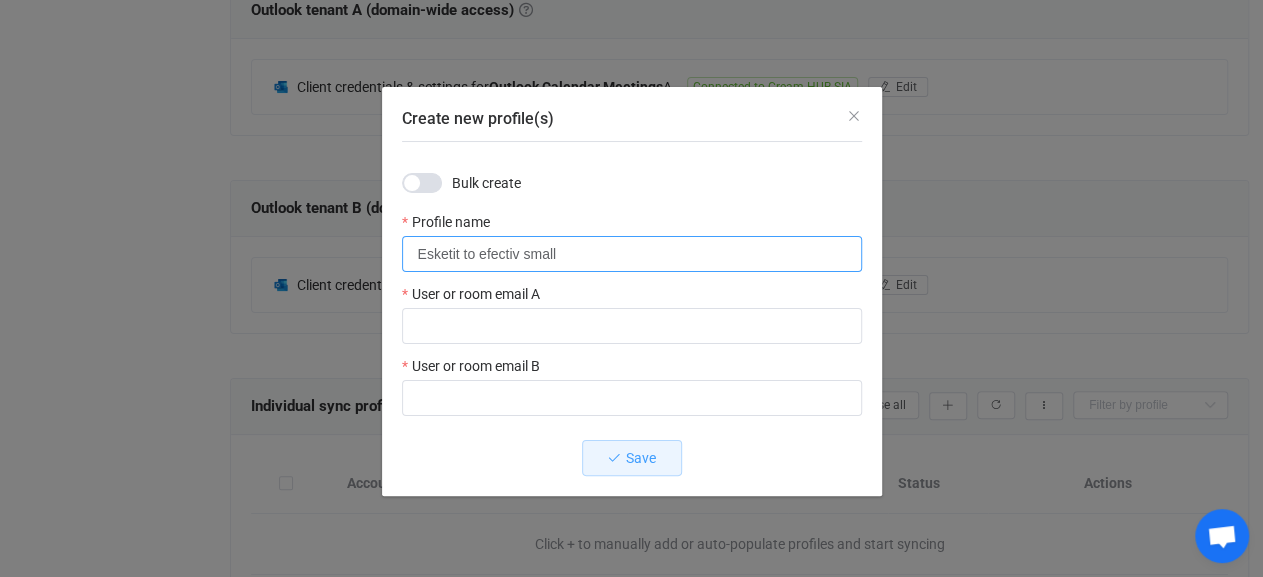 type on "Esketit to efectiv small" 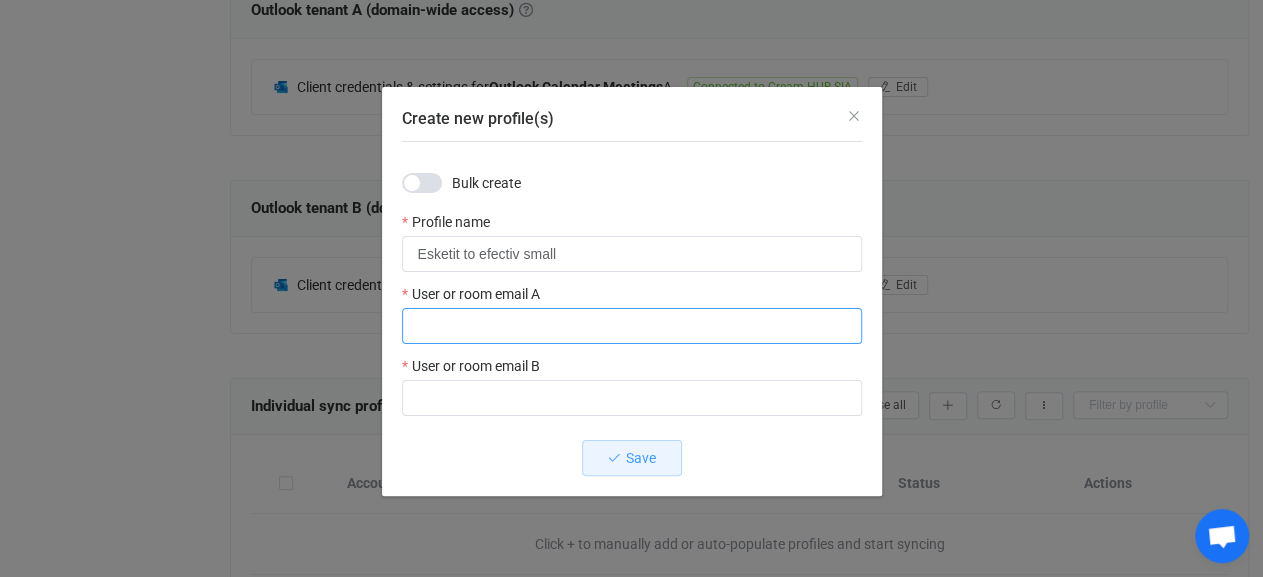 paste on "[EMAIL]" 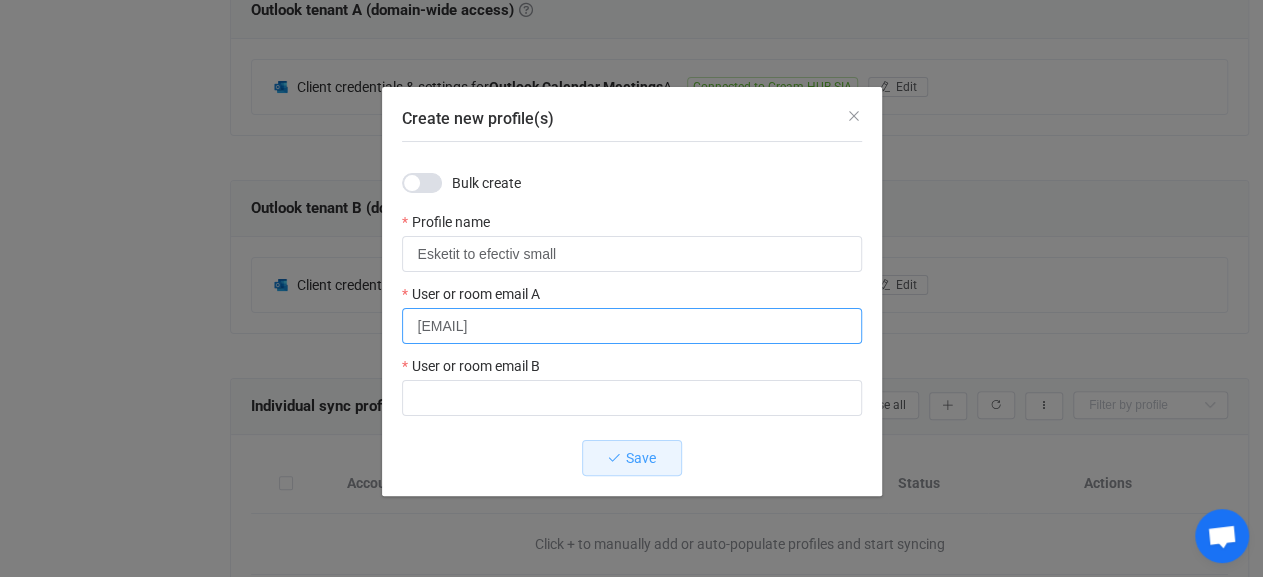 type on "[EMAIL]" 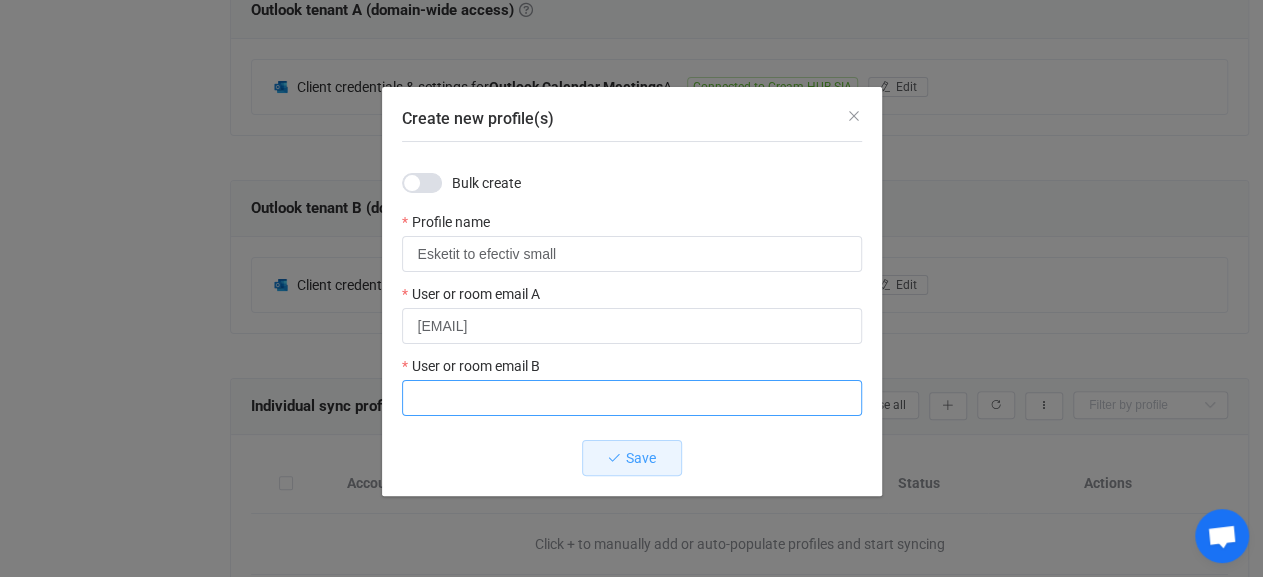 click at bounding box center (632, 398) 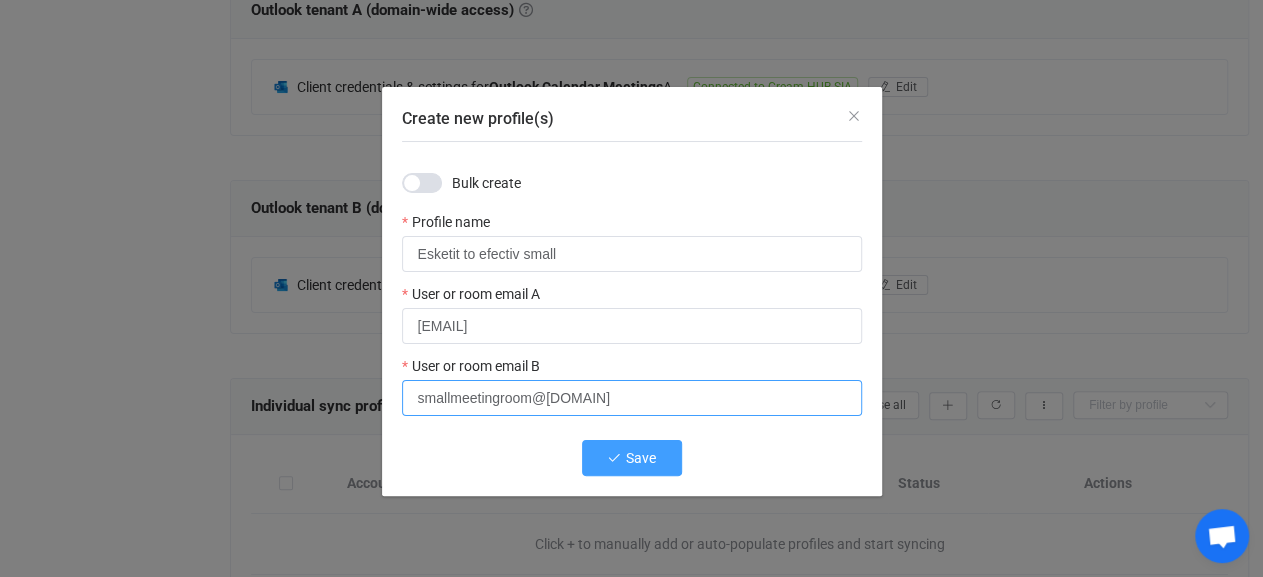type on "smallmeetingroom@[DOMAIN]" 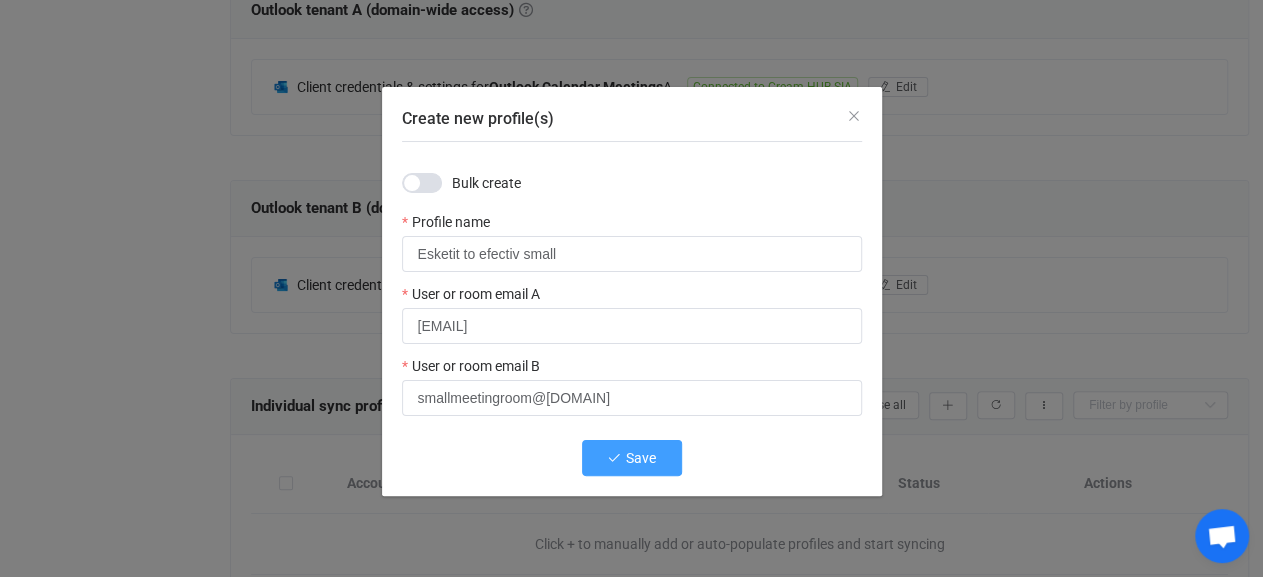 click on "Save" at bounding box center (632, 458) 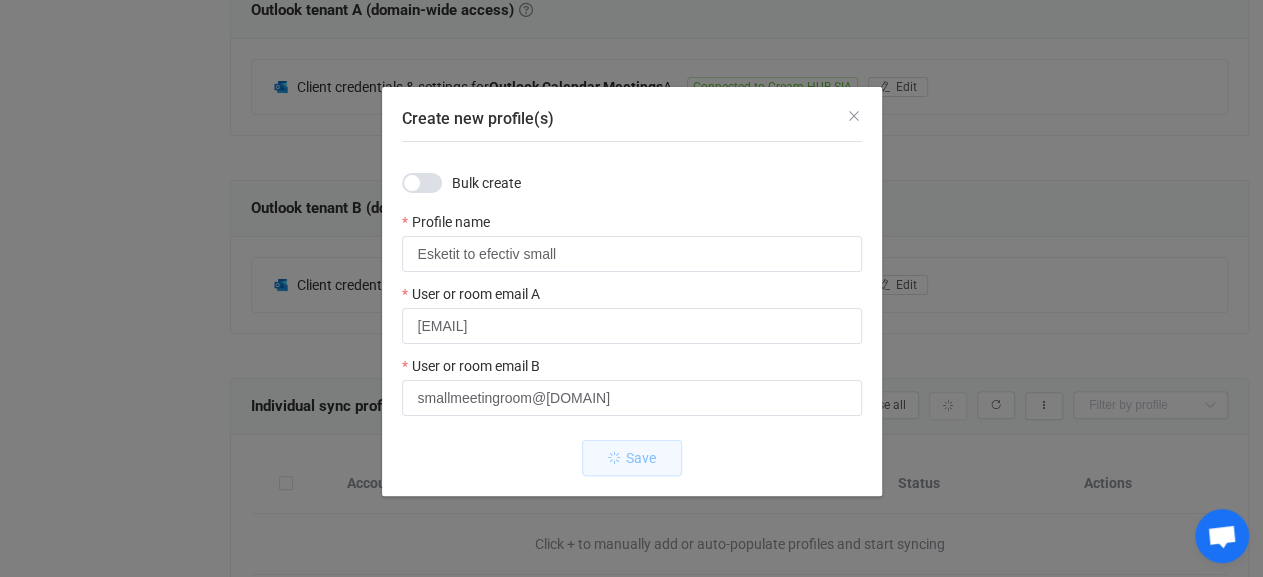 type 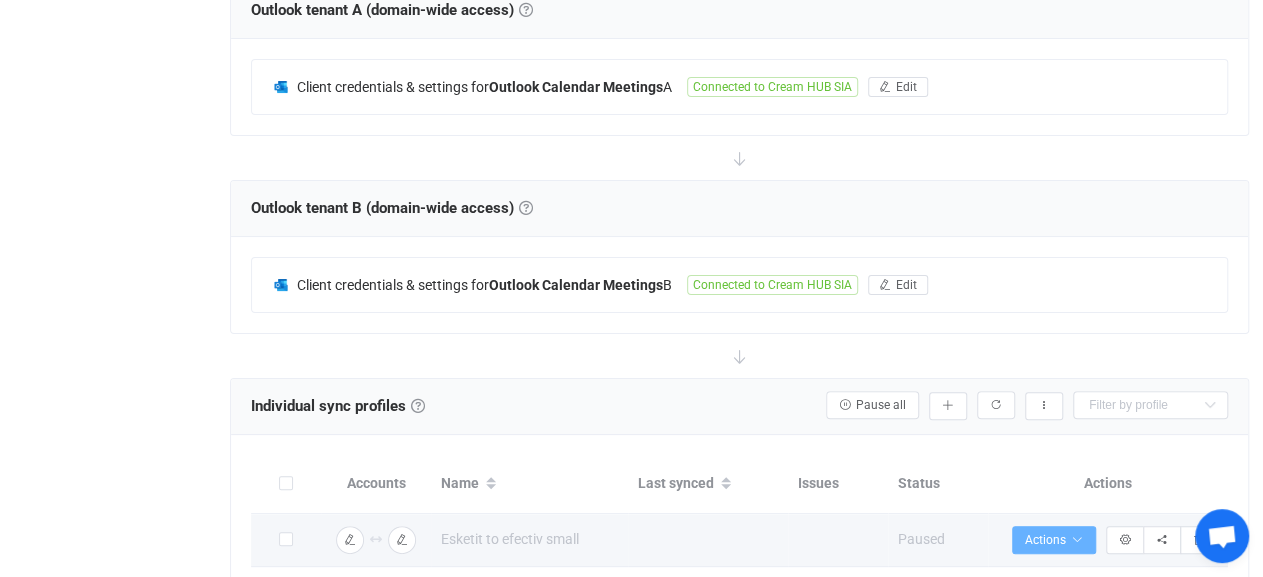 click on "Actions" at bounding box center [1054, 540] 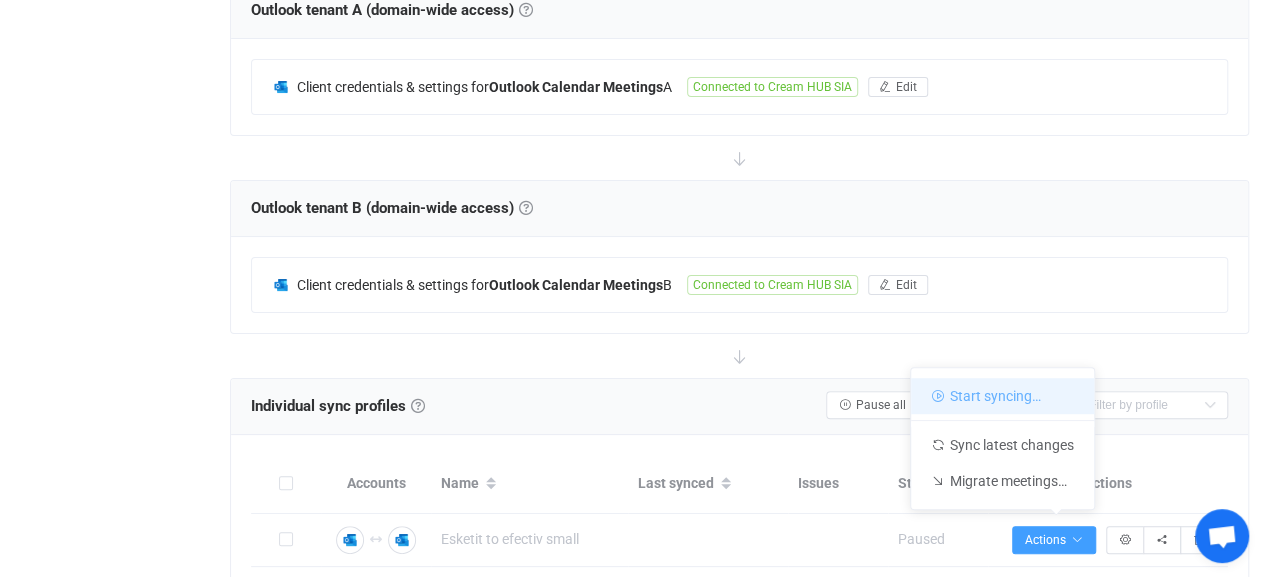 click on "Start syncing…" at bounding box center [1002, 396] 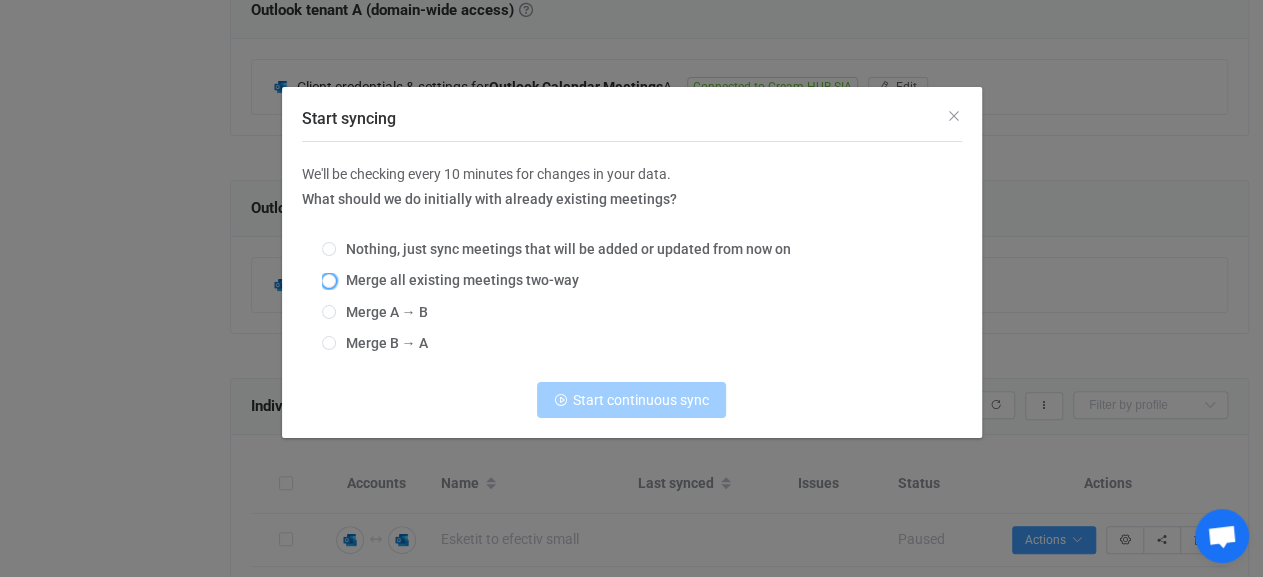 click on "Merge all existing meetings two-way" at bounding box center [457, 280] 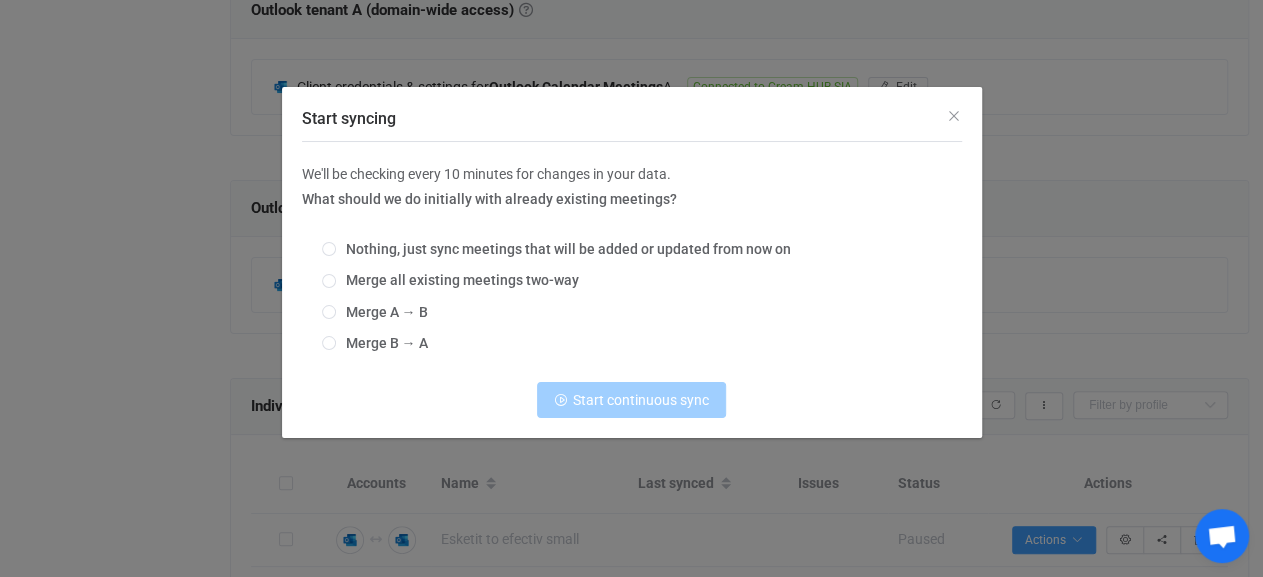 click on "Merge all existing meetings two-way" at bounding box center (329, 282) 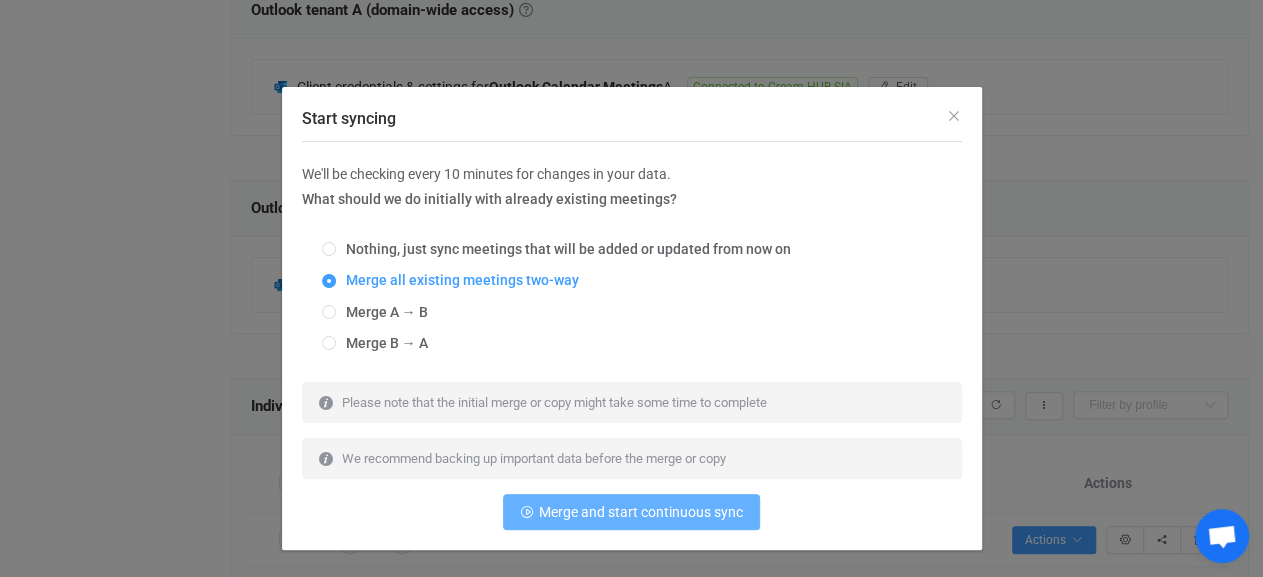 click on "Merge and start continuous sync" at bounding box center (641, 512) 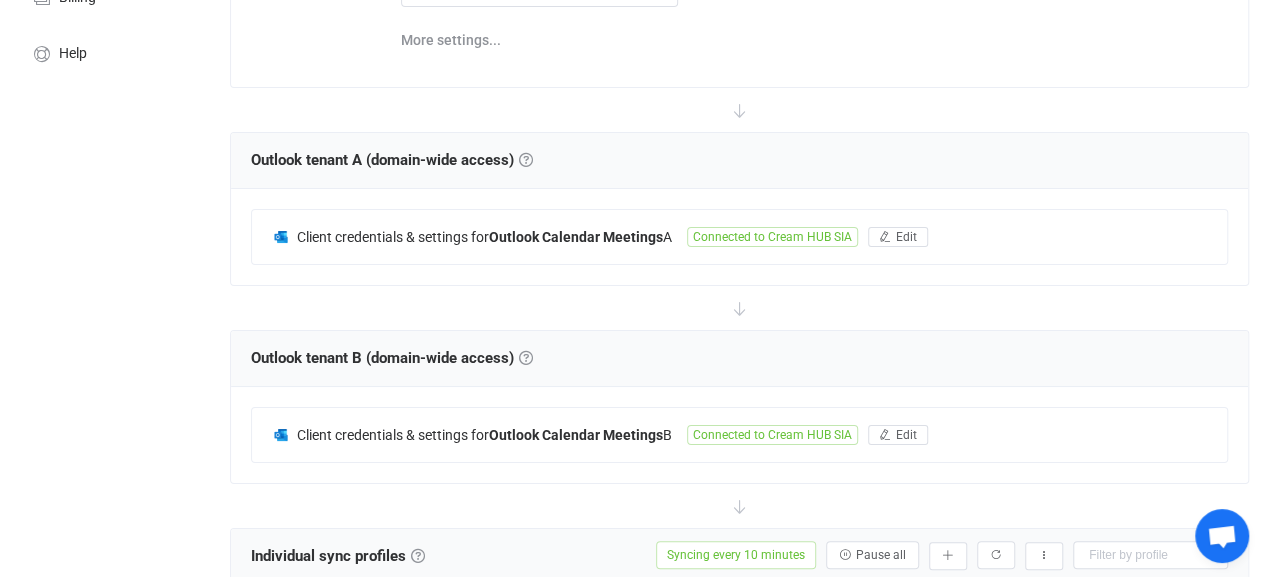 scroll, scrollTop: 0, scrollLeft: 0, axis: both 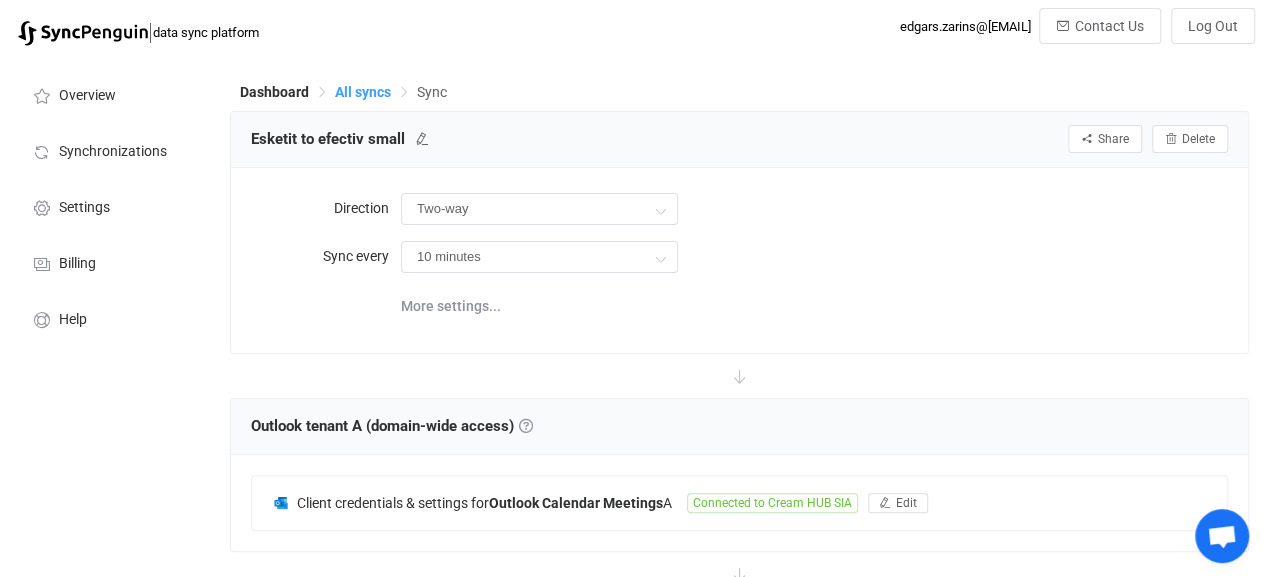 click on "All syncs" at bounding box center (363, 92) 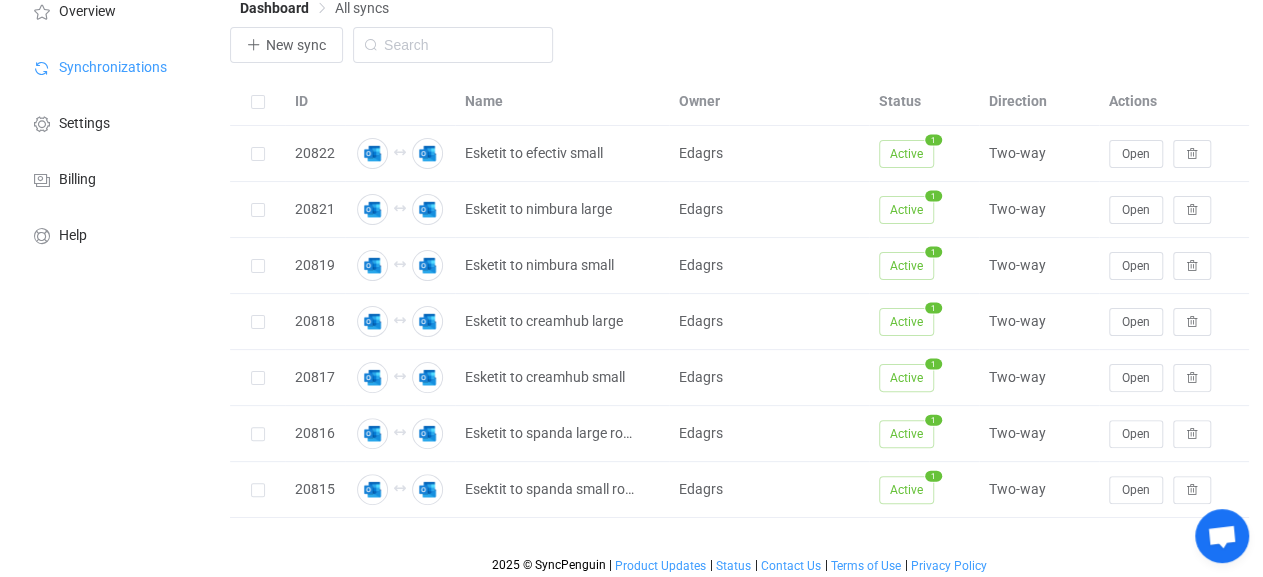 scroll, scrollTop: 0, scrollLeft: 0, axis: both 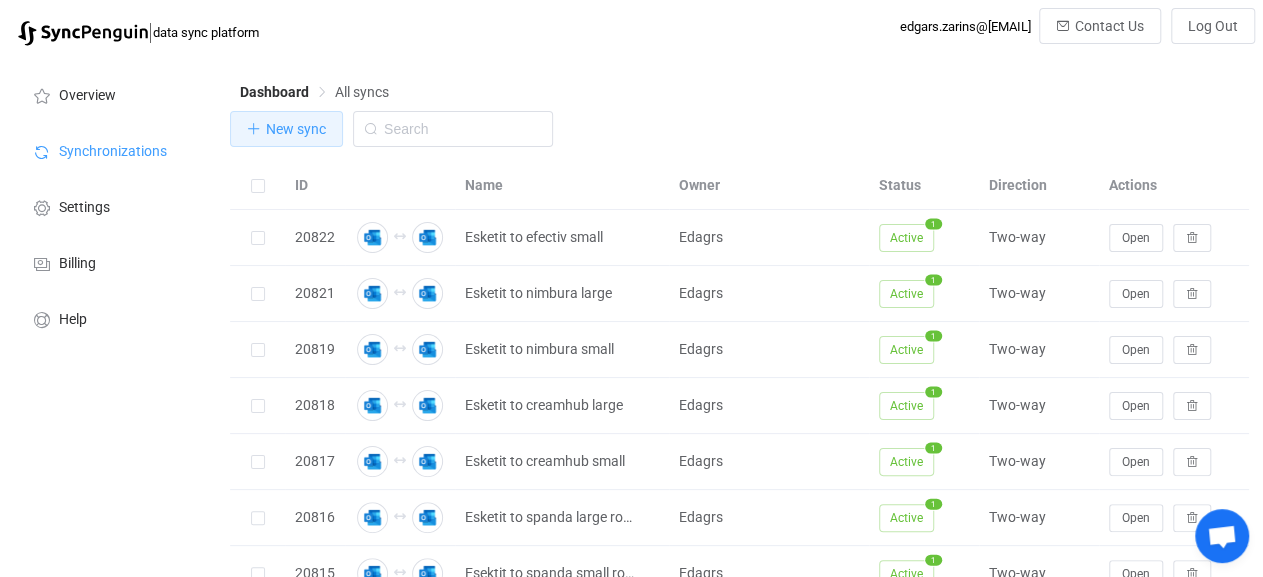 click on "New sync" at bounding box center [286, 129] 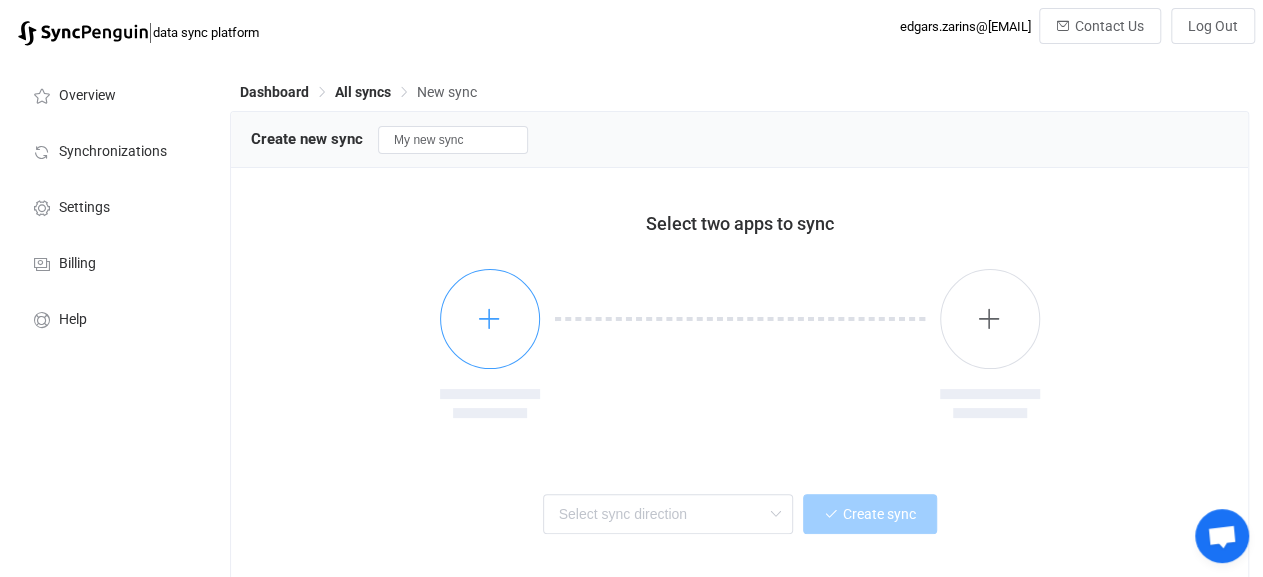 click at bounding box center [490, 319] 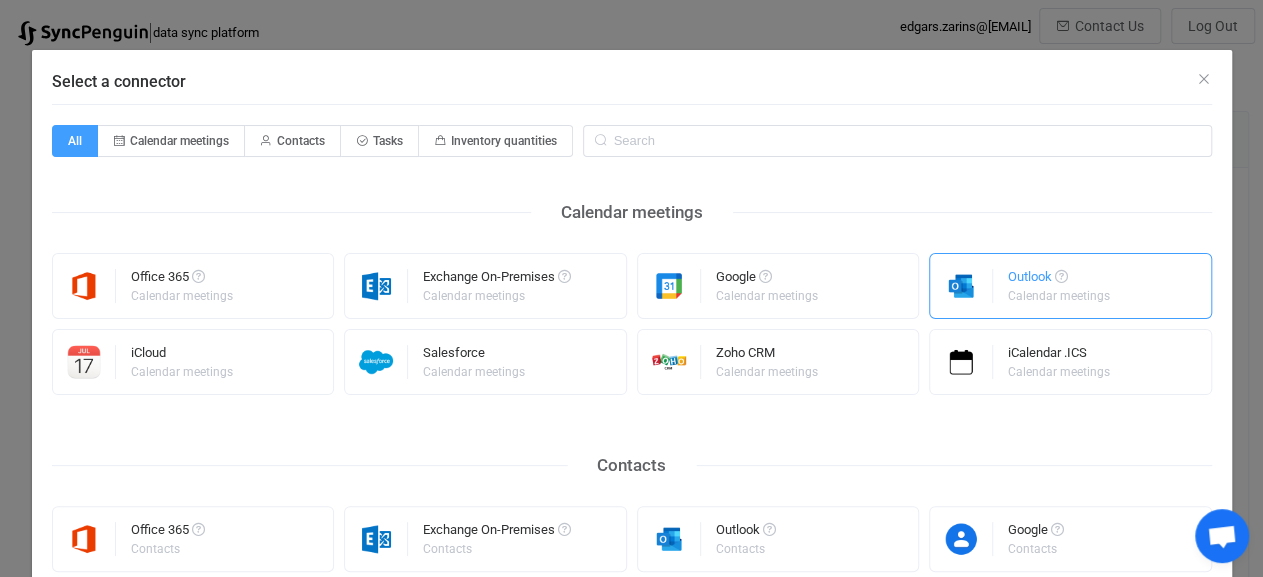 click on "Outlook
Calendar meetings" at bounding box center [1070, 286] 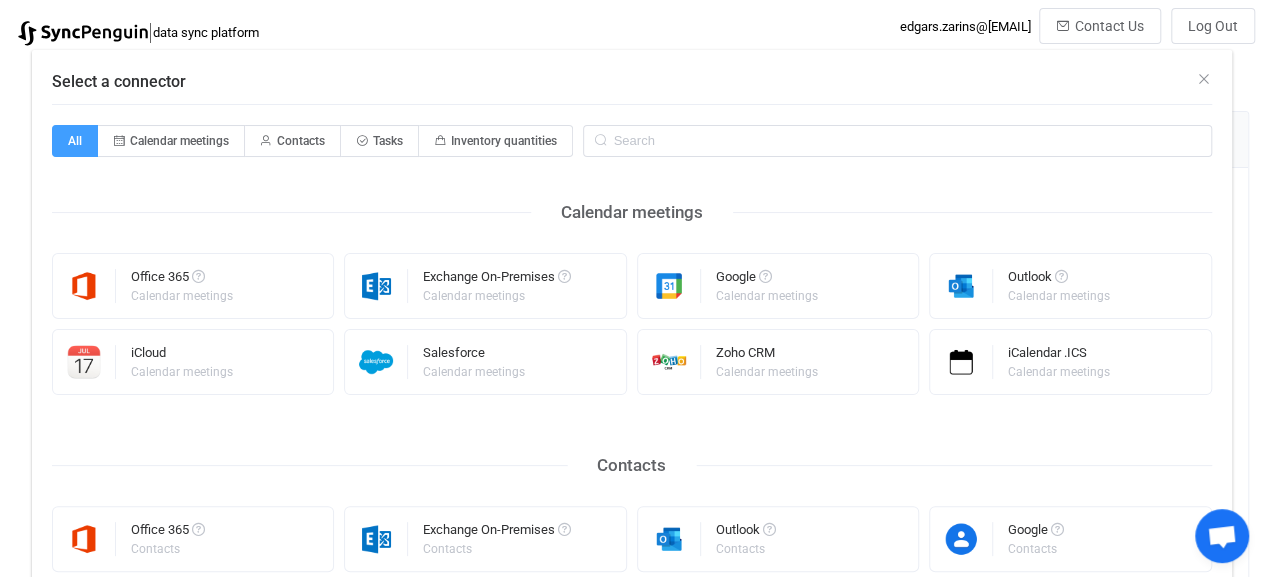 click at bounding box center [989, 318] 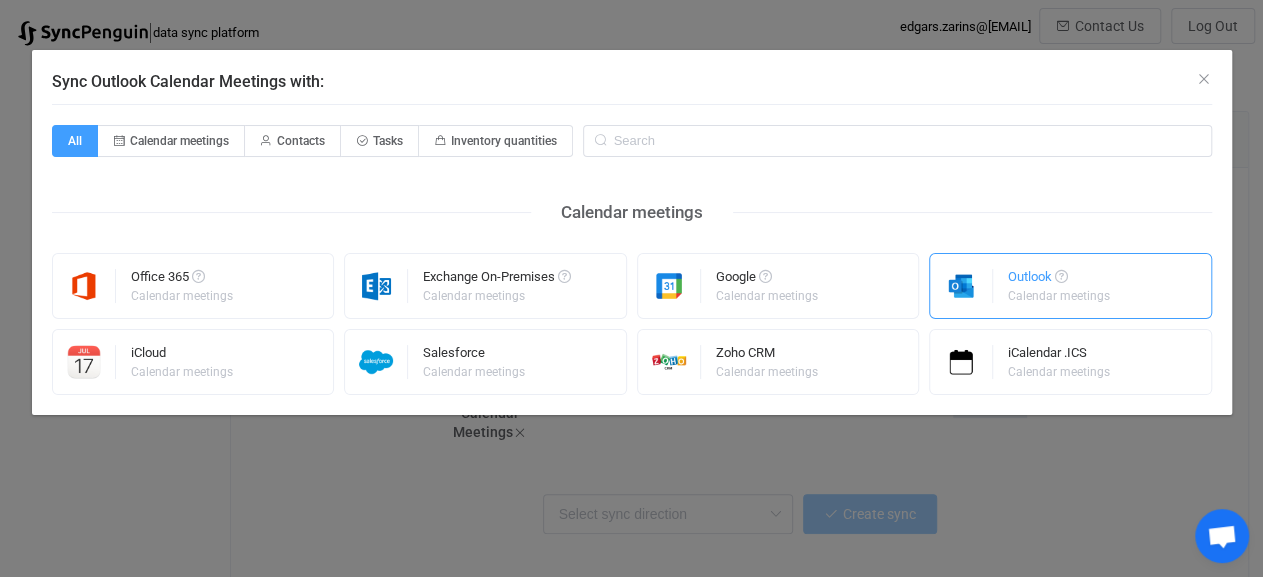click on "Calendar meetings" at bounding box center [1059, 296] 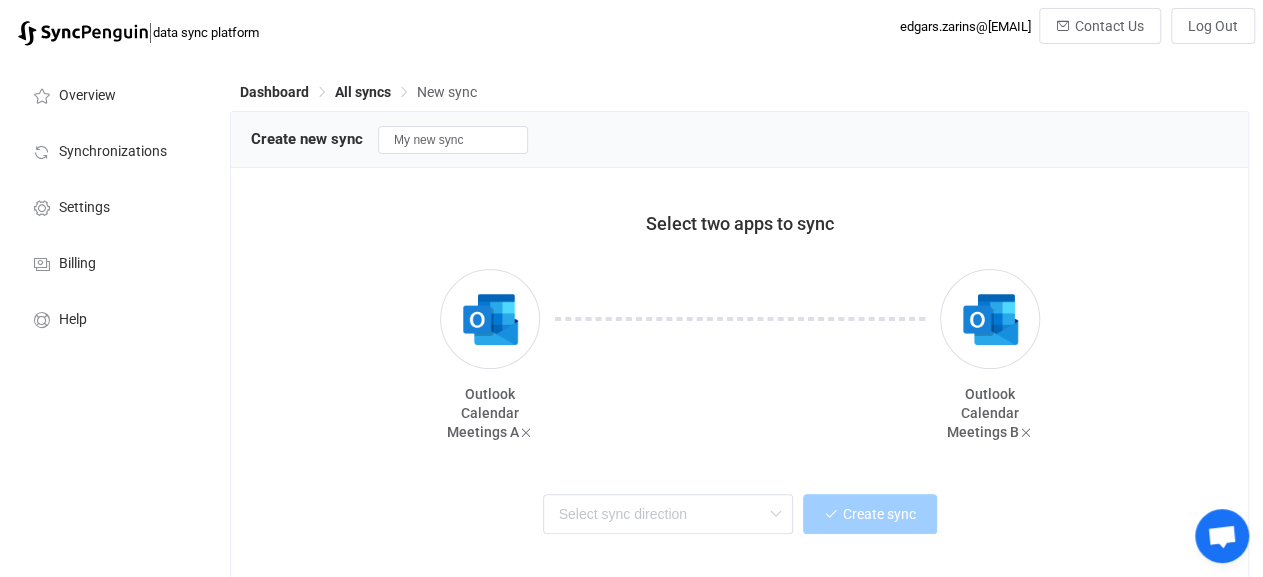 scroll, scrollTop: 70, scrollLeft: 0, axis: vertical 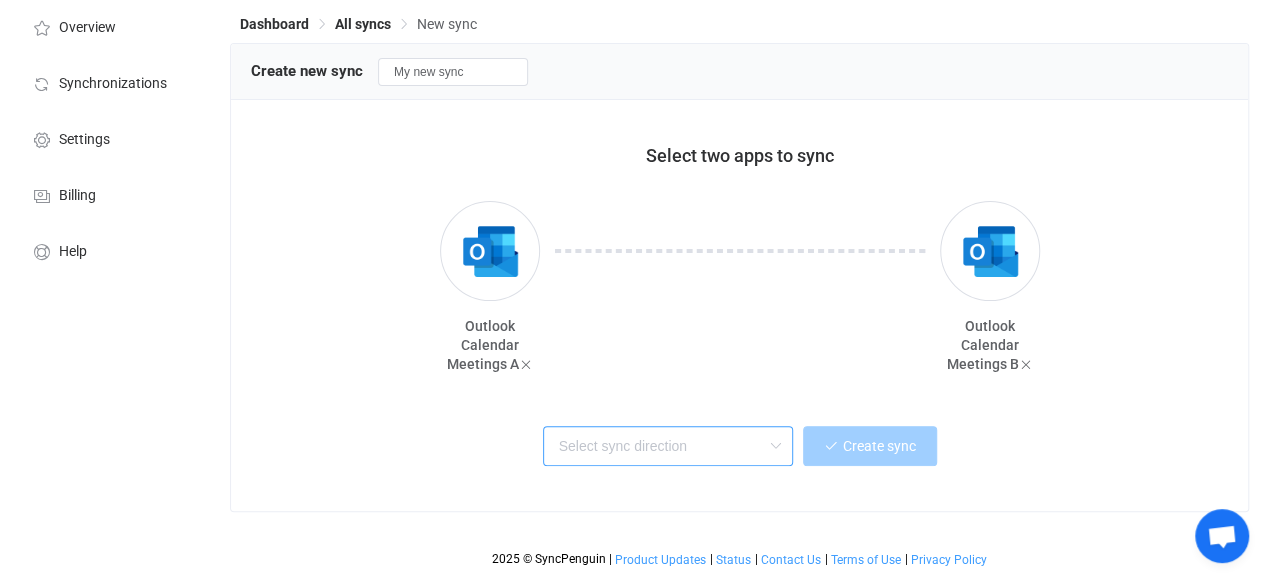 click at bounding box center (668, 446) 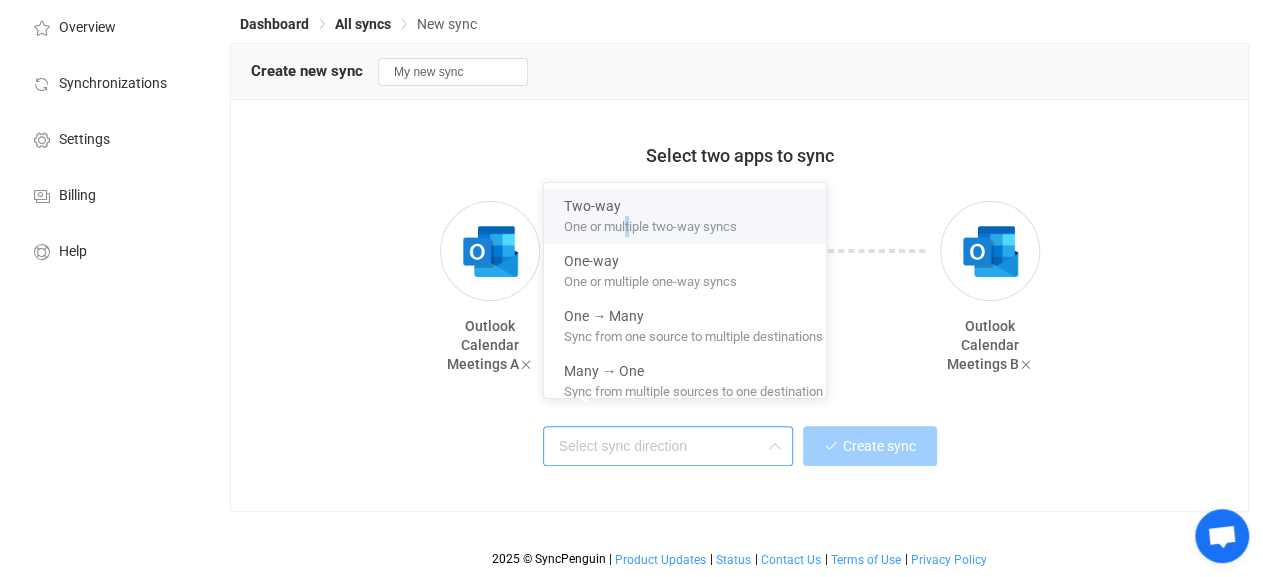 click on "One or multiple two-way syncs" at bounding box center [650, 223] 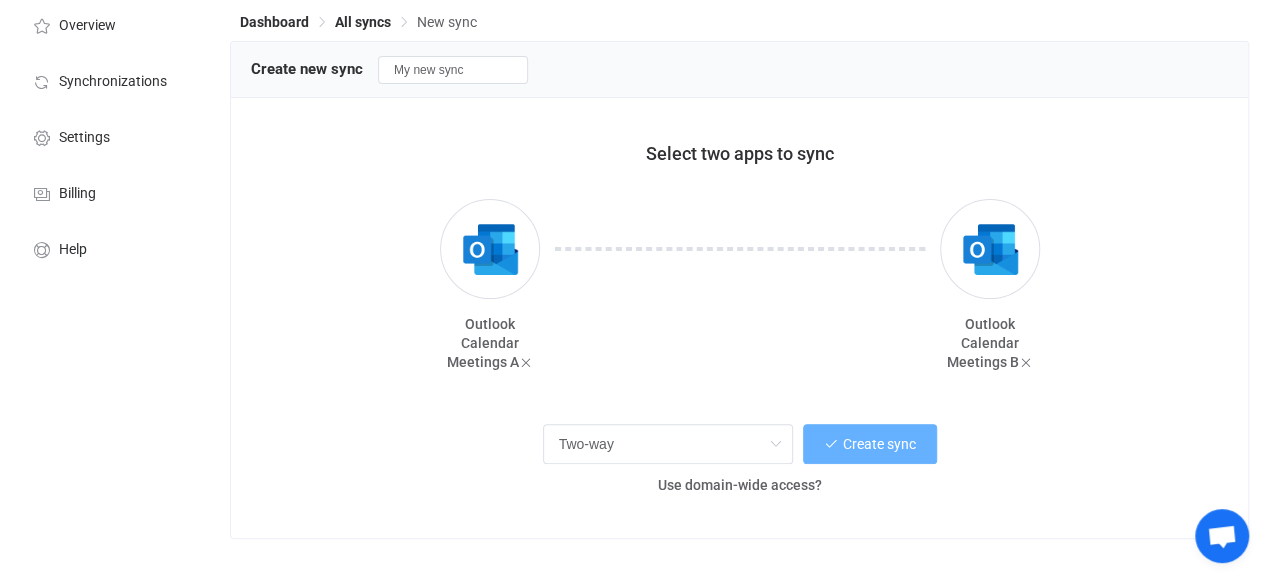 click on "Create sync" at bounding box center [879, 444] 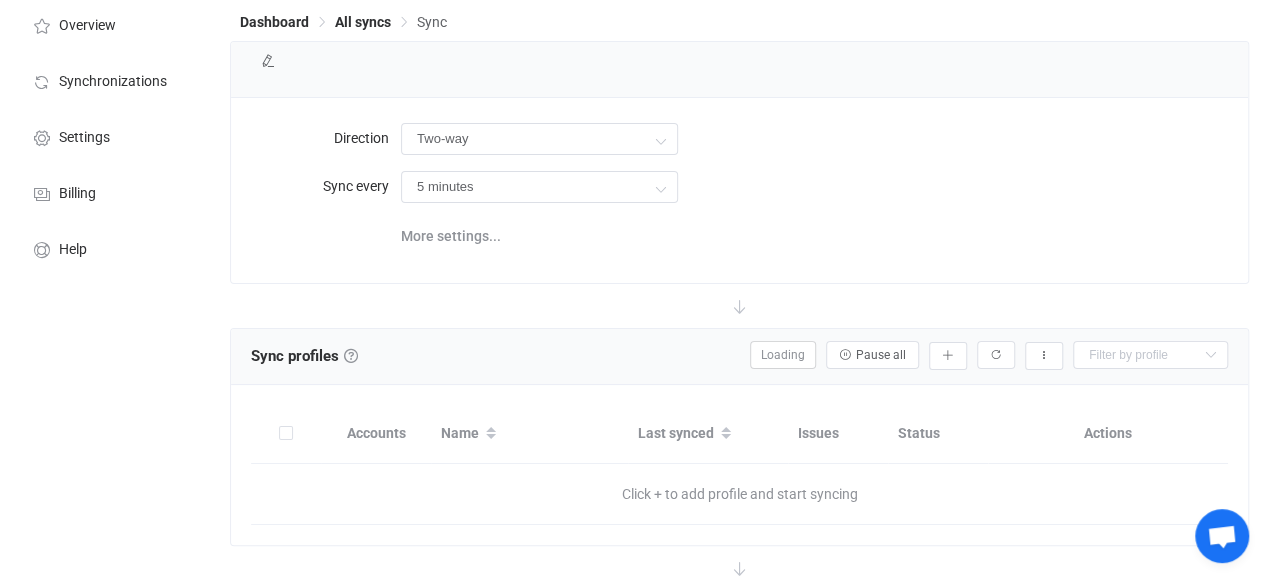 scroll, scrollTop: 0, scrollLeft: 0, axis: both 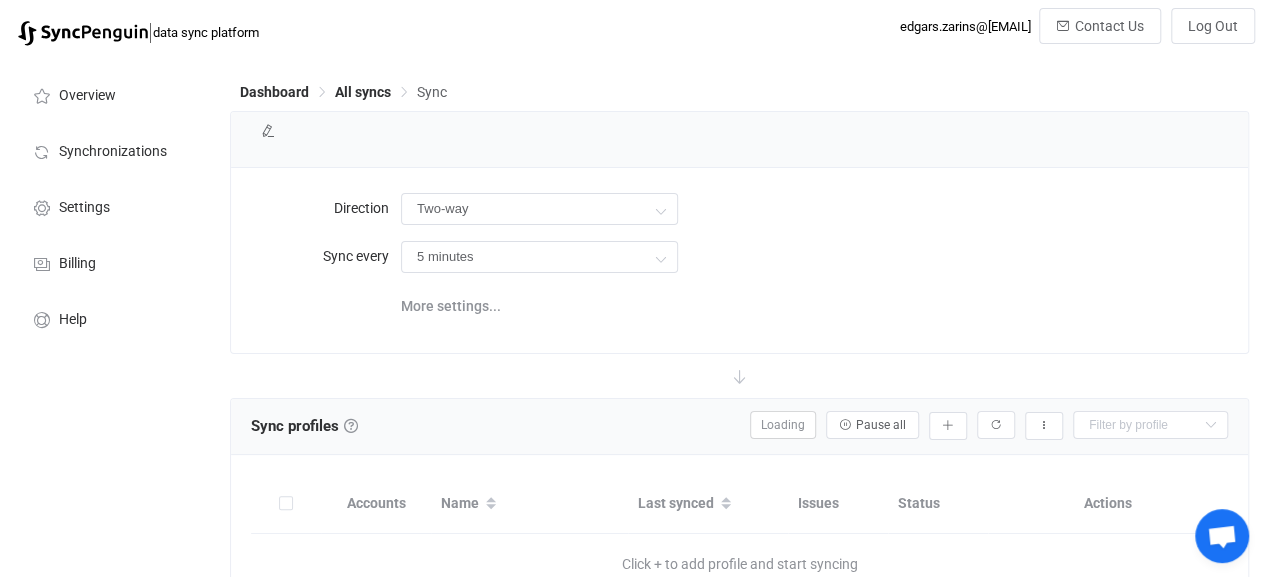 type on "10 minutes" 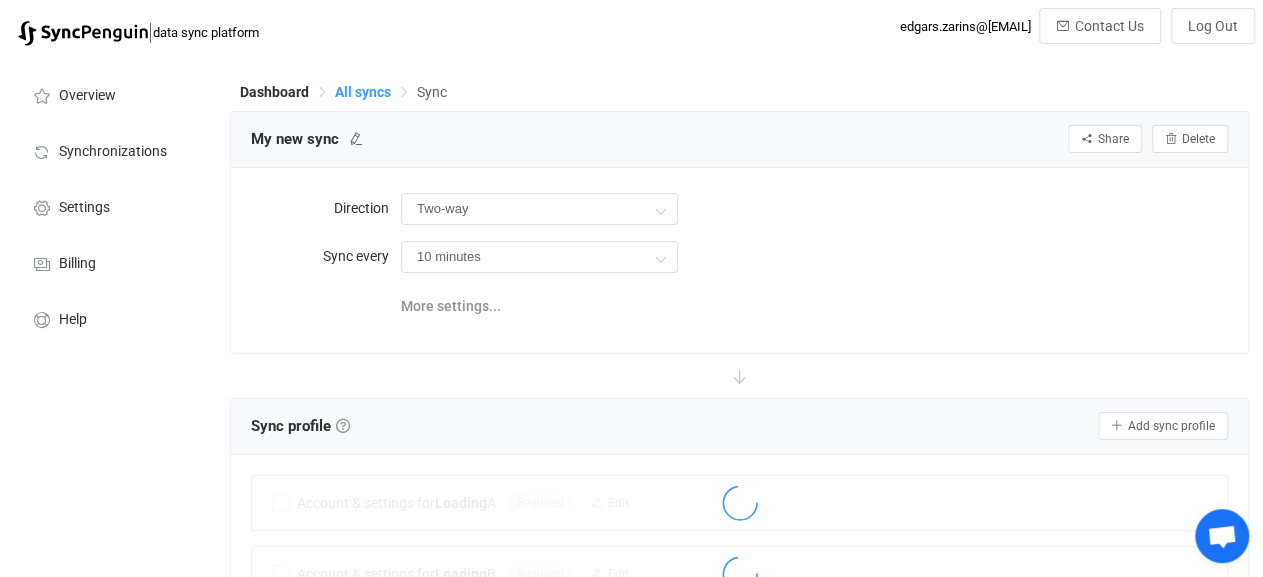 click on "All syncs" at bounding box center (363, 92) 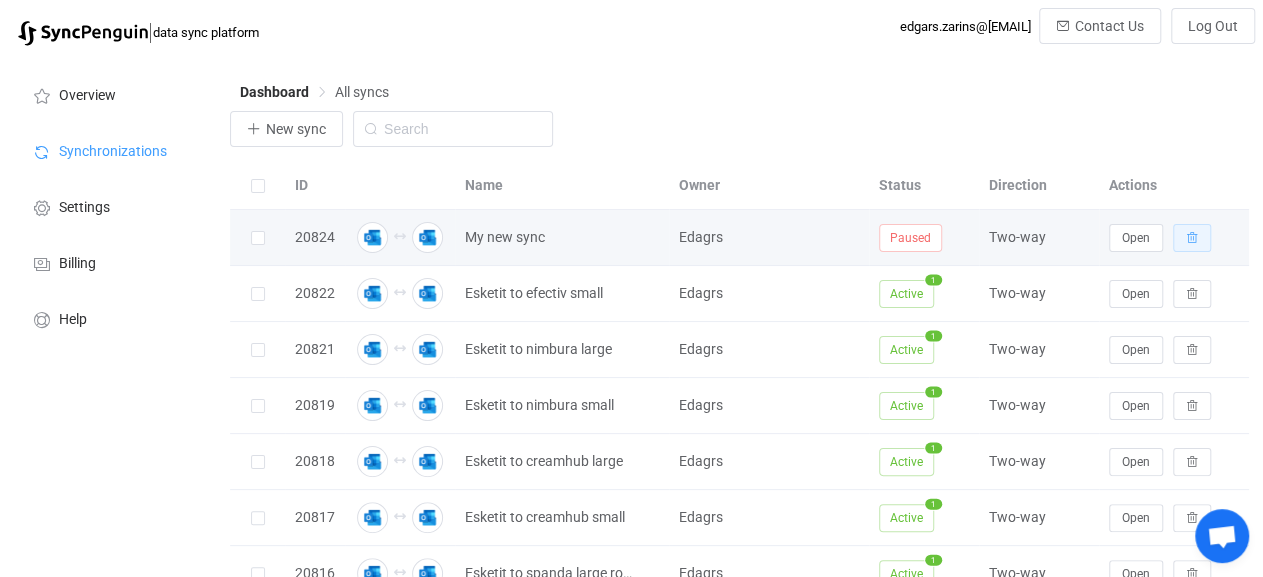 click at bounding box center [1192, 238] 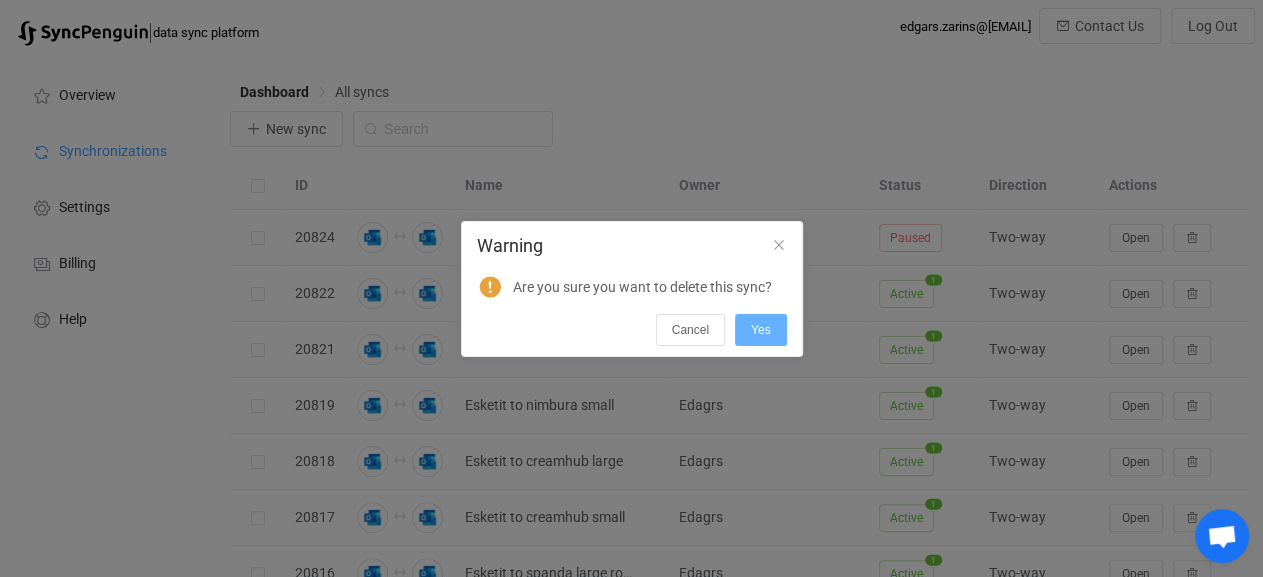 click on "Yes" at bounding box center [761, 330] 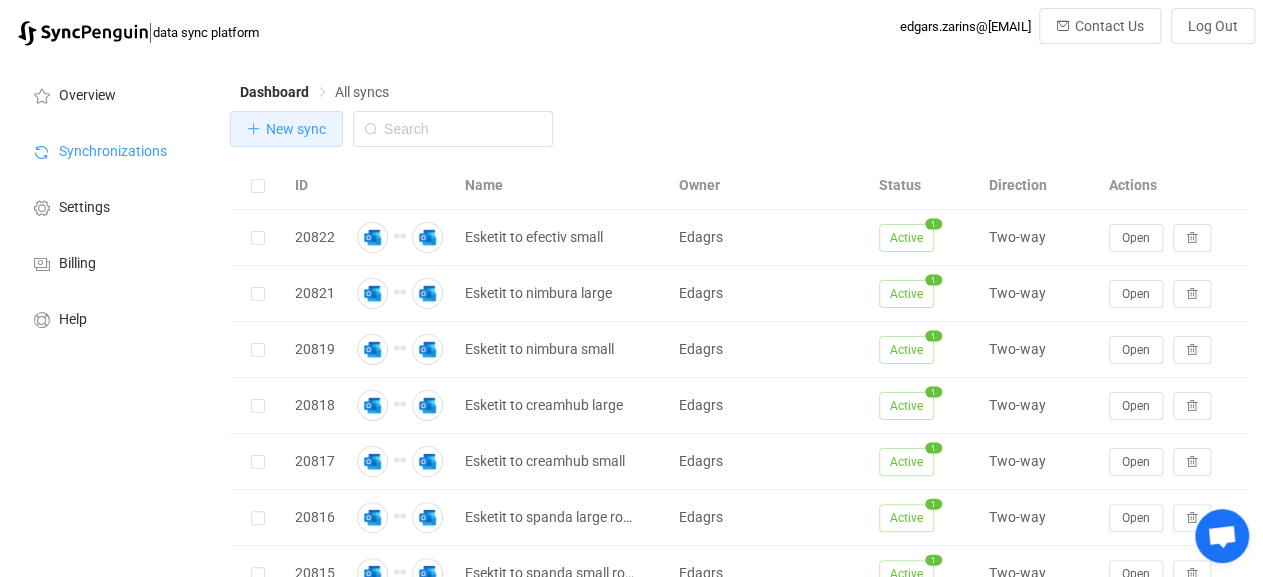 click on "New sync" at bounding box center [296, 129] 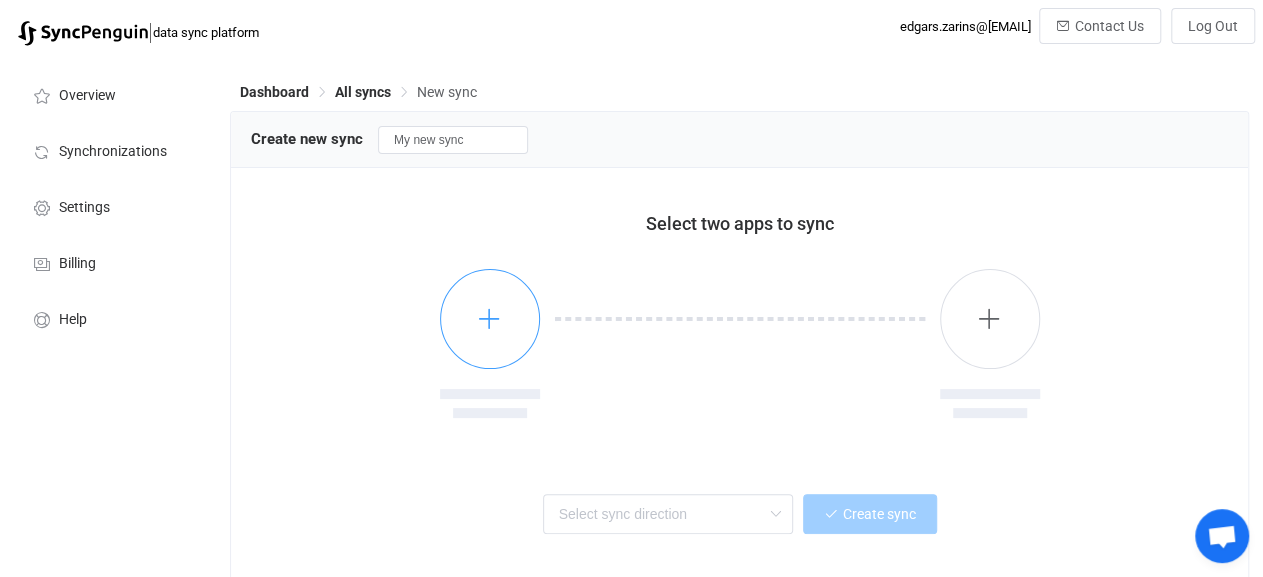 click at bounding box center (490, 319) 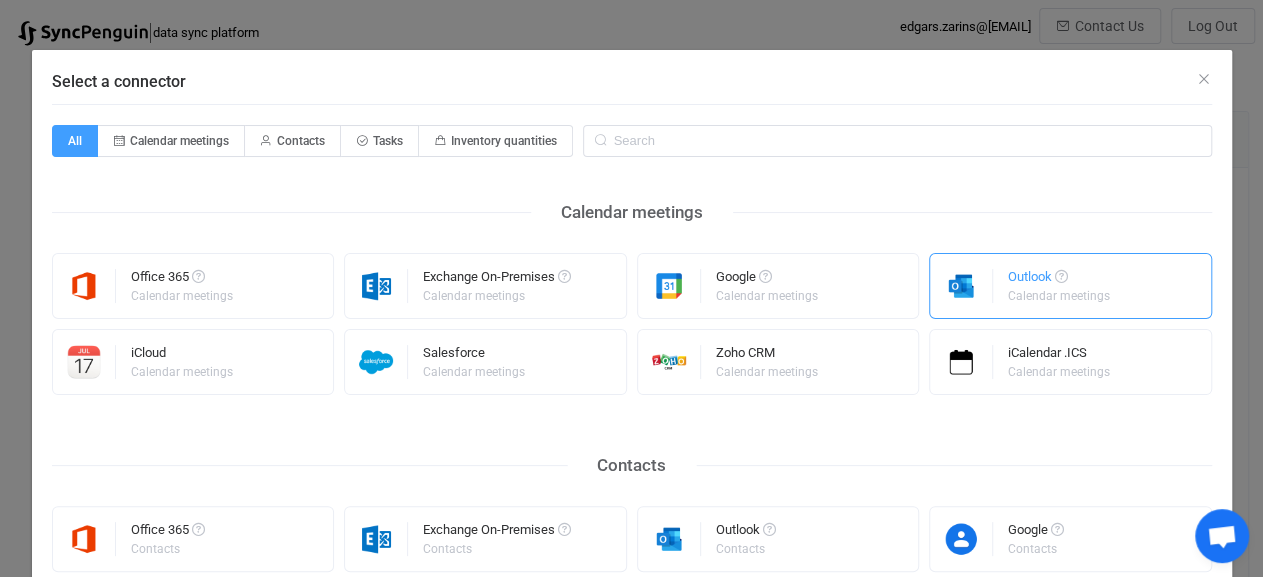 click at bounding box center (961, 286) 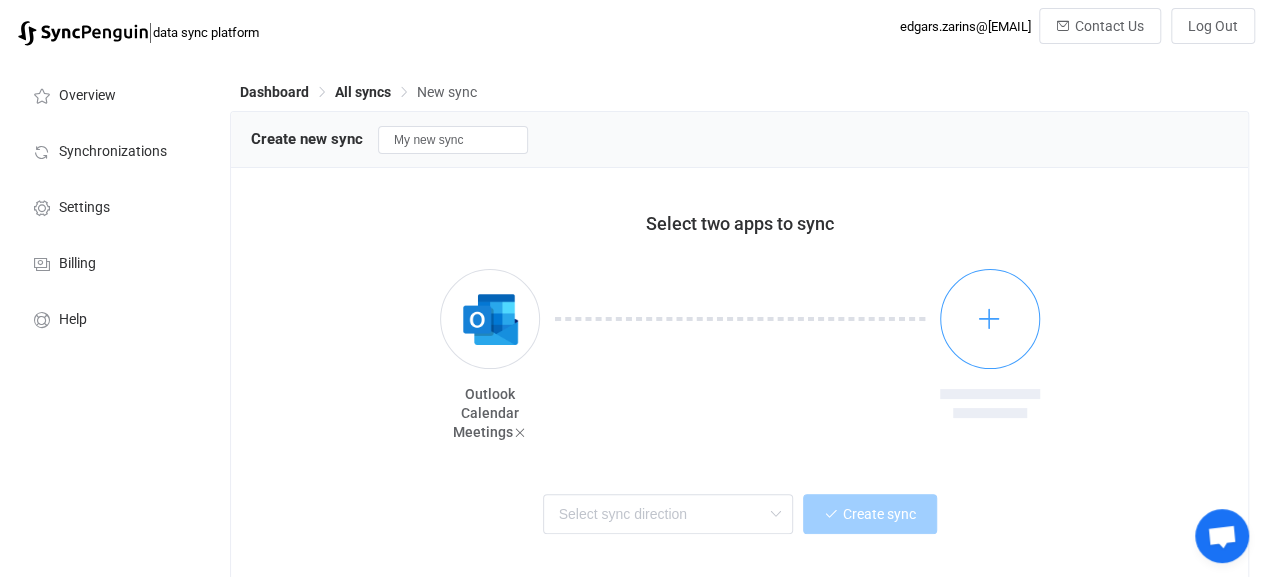 click at bounding box center (990, 319) 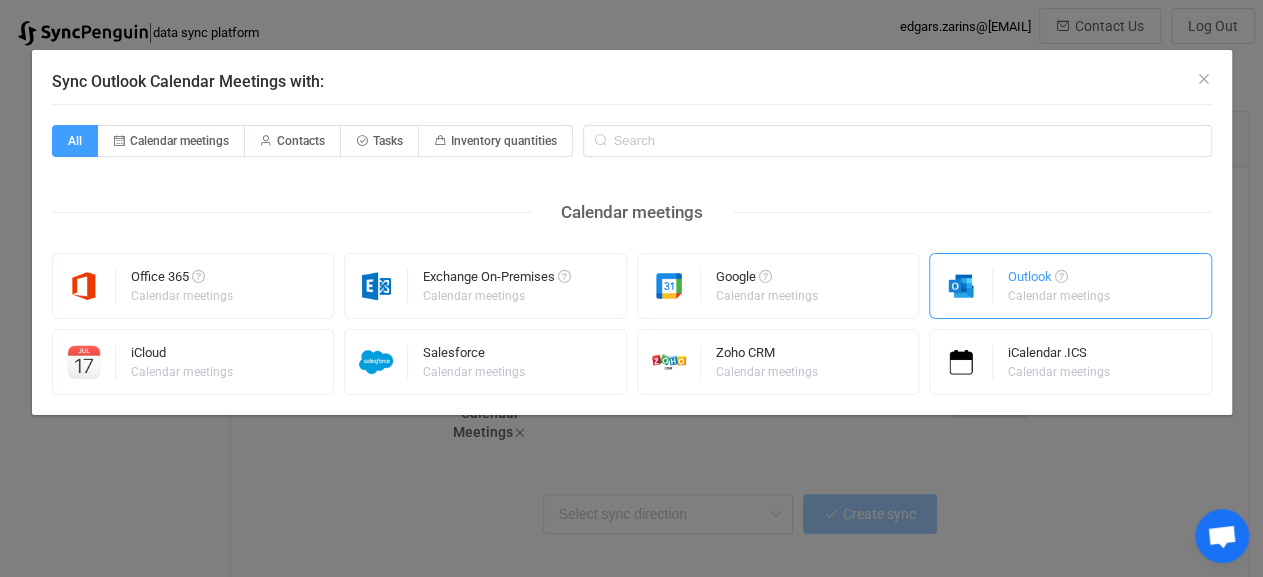 click on "Outlook" at bounding box center (1060, 280) 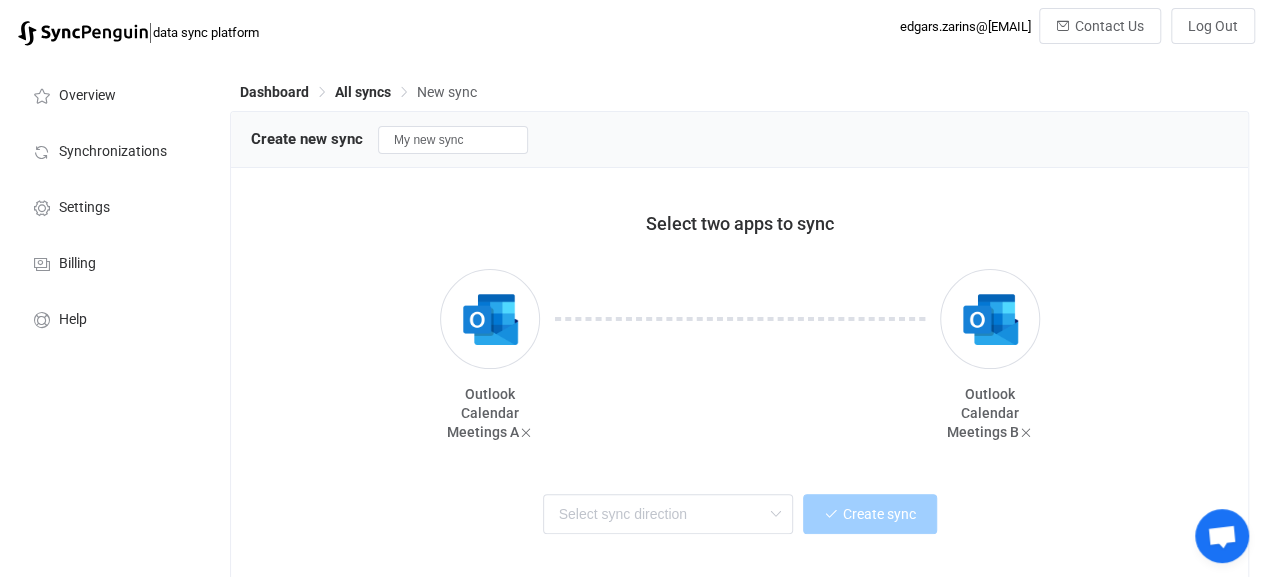 scroll, scrollTop: 70, scrollLeft: 0, axis: vertical 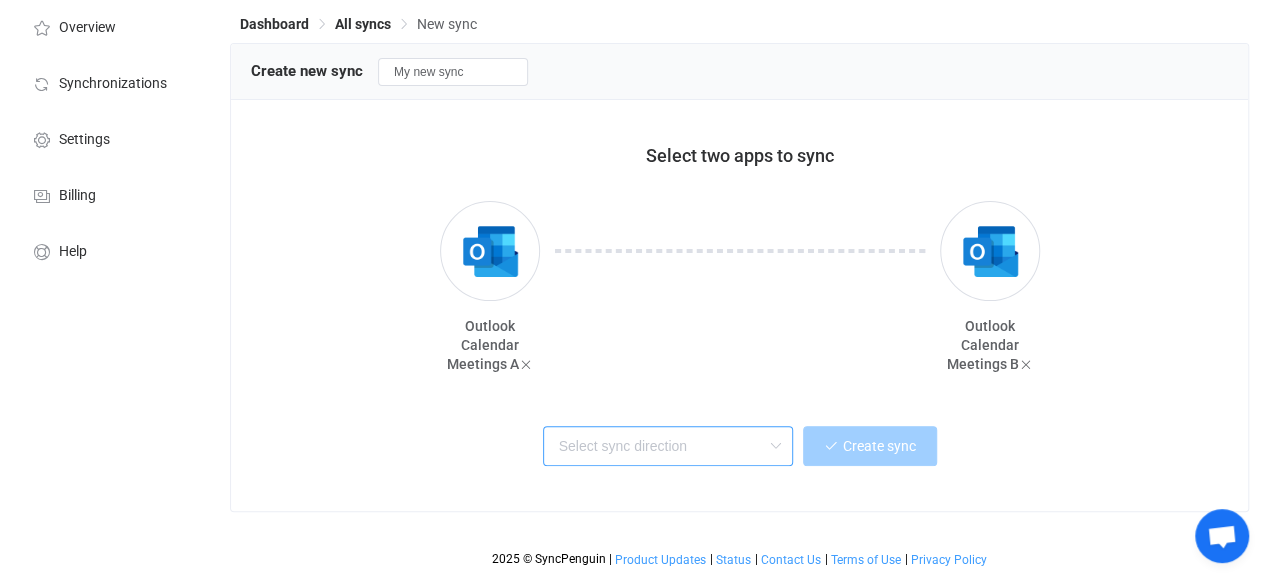 click at bounding box center (668, 446) 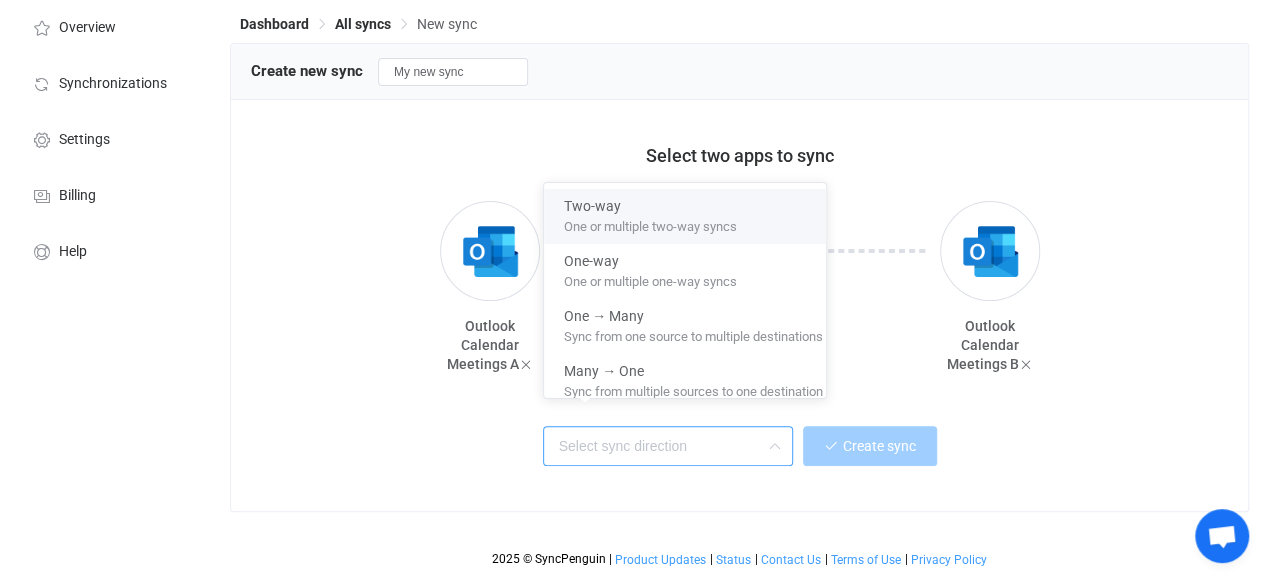 click on "Two-way" at bounding box center [693, 202] 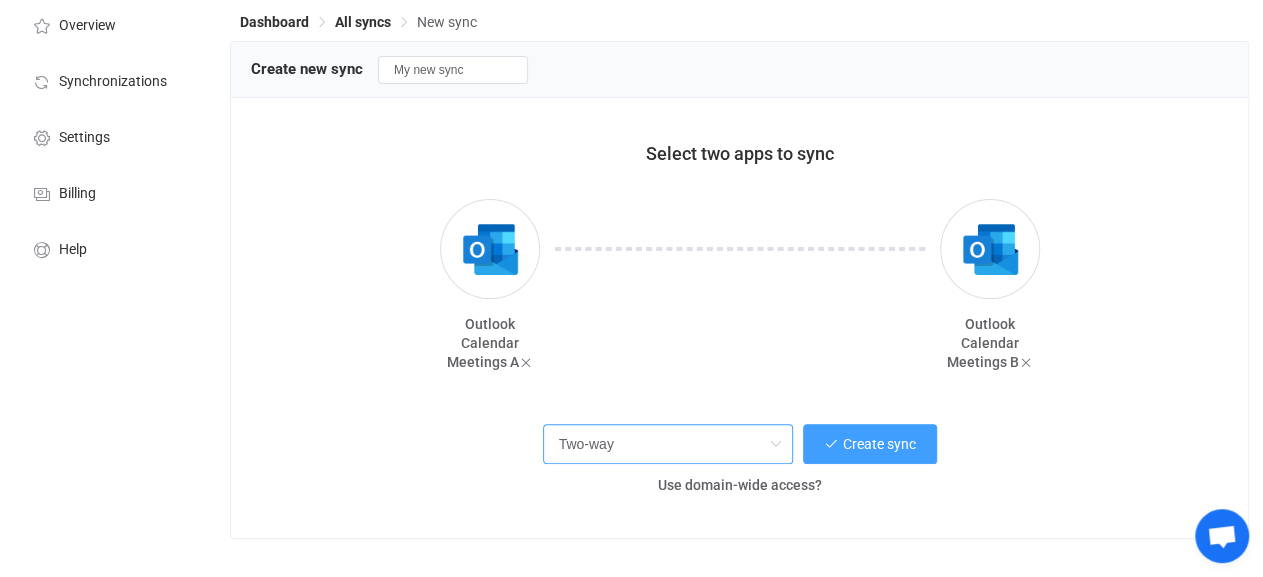 scroll, scrollTop: 100, scrollLeft: 0, axis: vertical 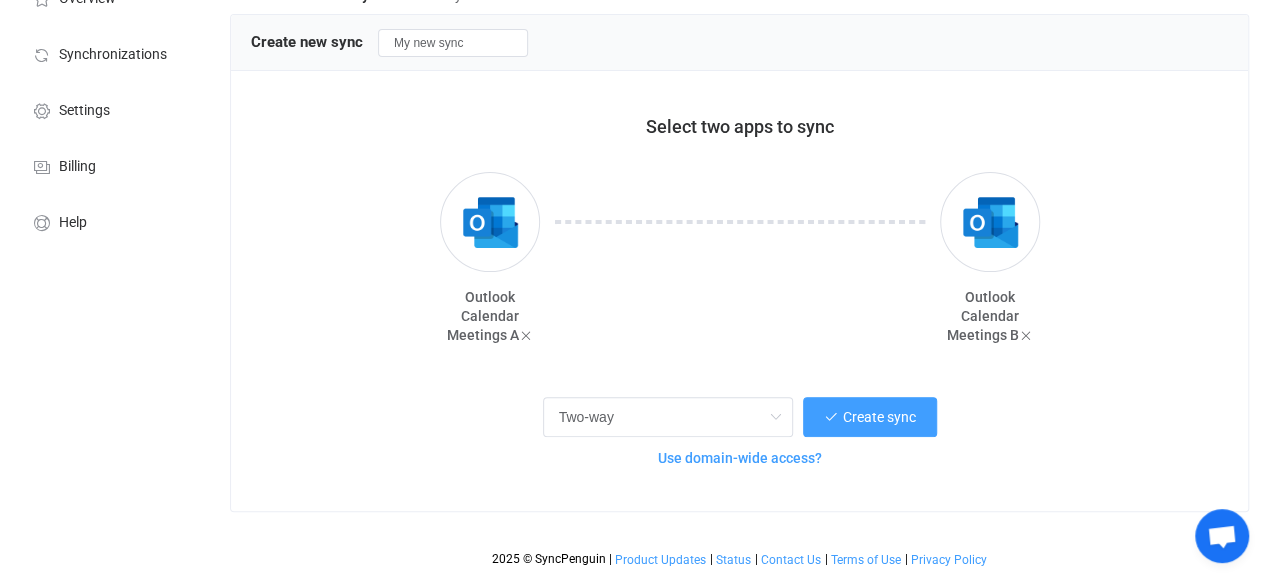 click on "Use domain-wide access?" at bounding box center [740, 458] 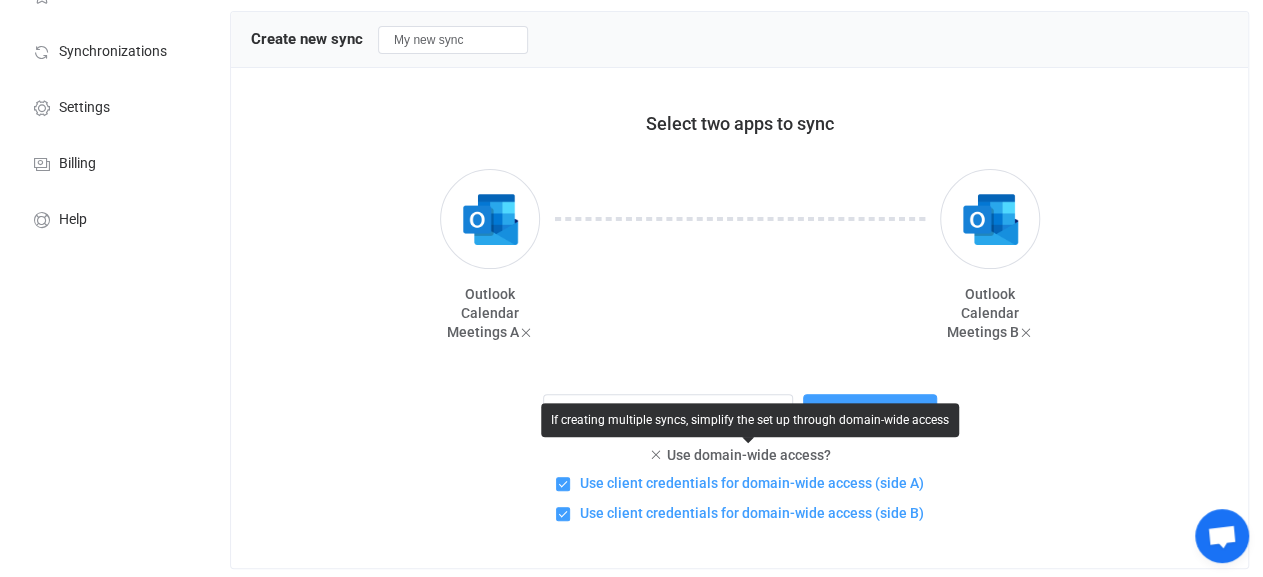 click on "If creating multiple syncs, simplify the set up through domain-wide access" at bounding box center (750, 420) 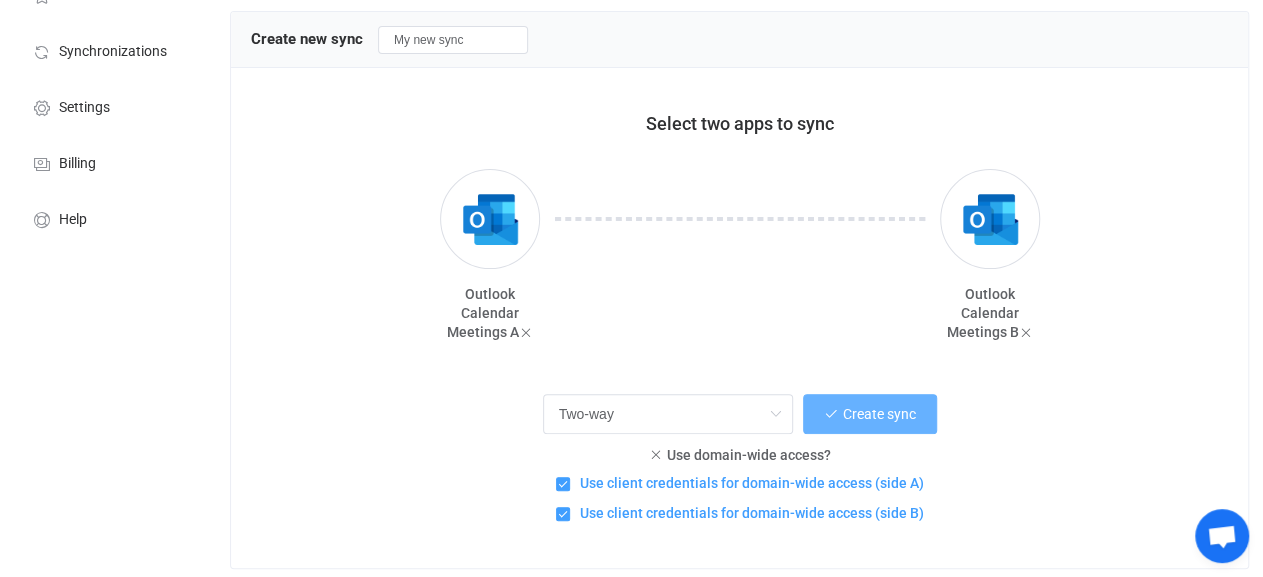 click on "Create sync" at bounding box center (879, 414) 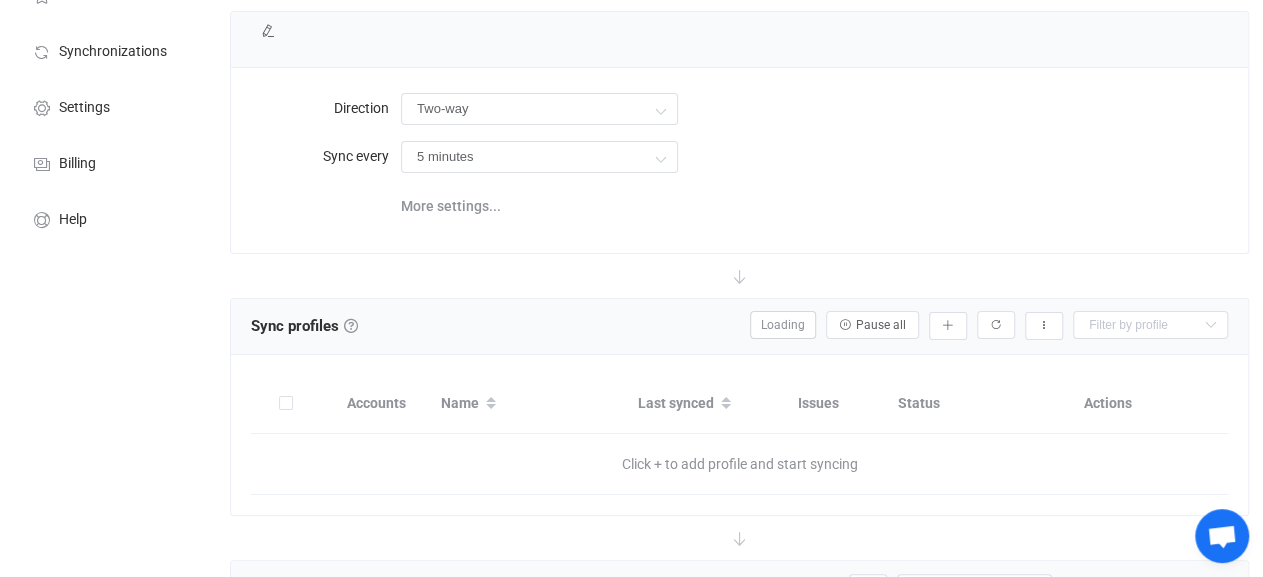 scroll, scrollTop: 0, scrollLeft: 0, axis: both 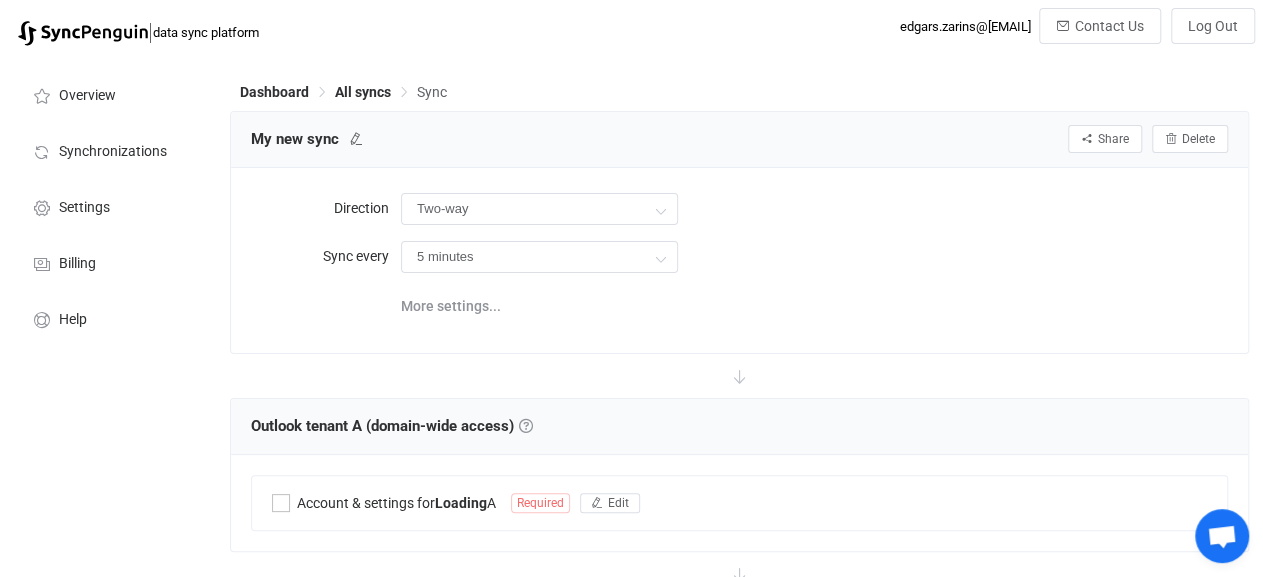 type on "10 minutes" 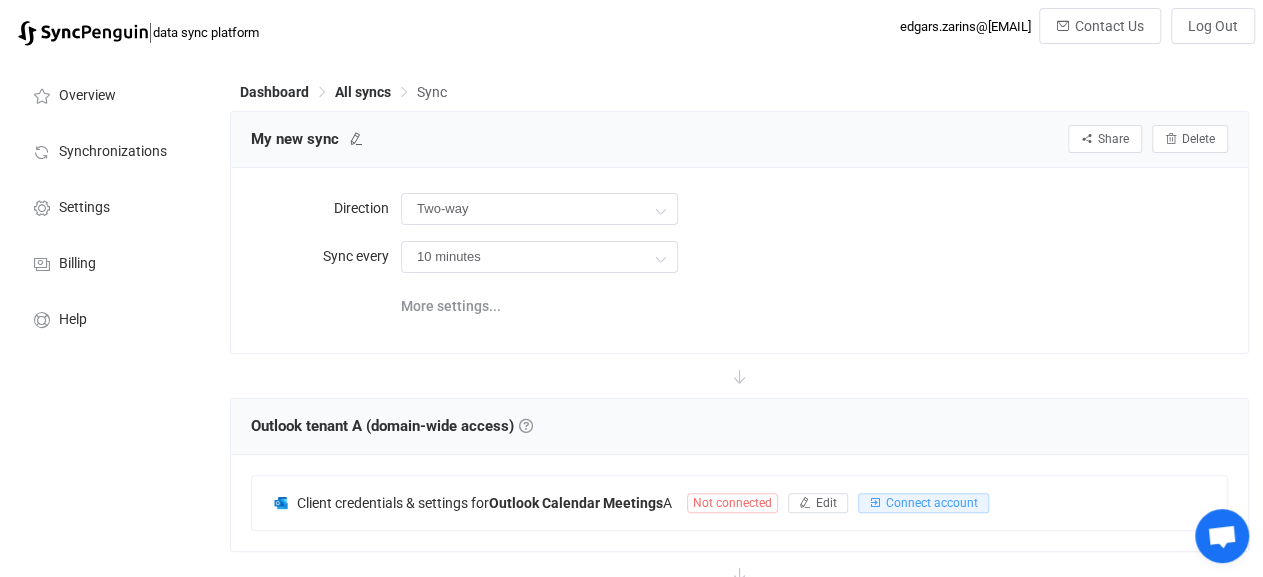scroll, scrollTop: 312, scrollLeft: 0, axis: vertical 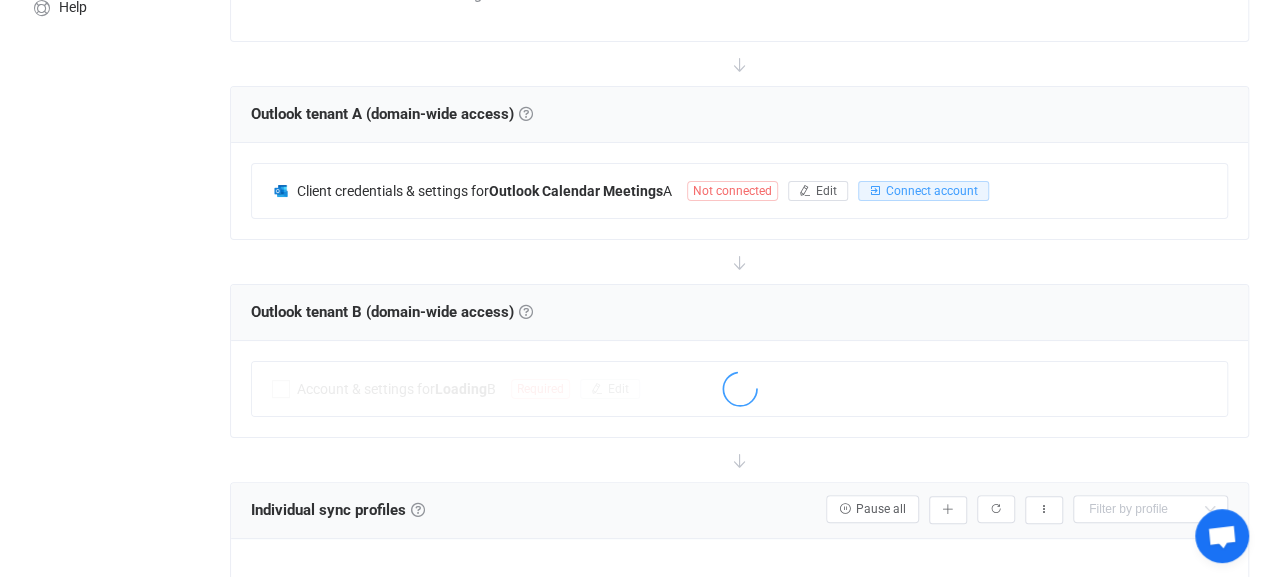 click 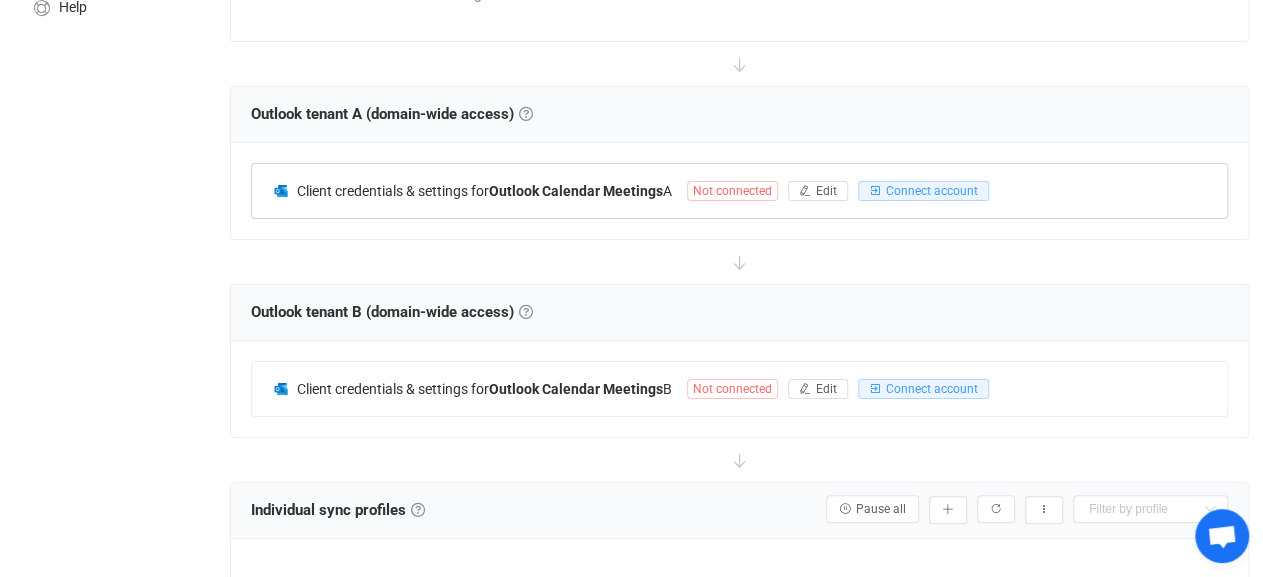 click on "My new sync" at bounding box center [314, -173] 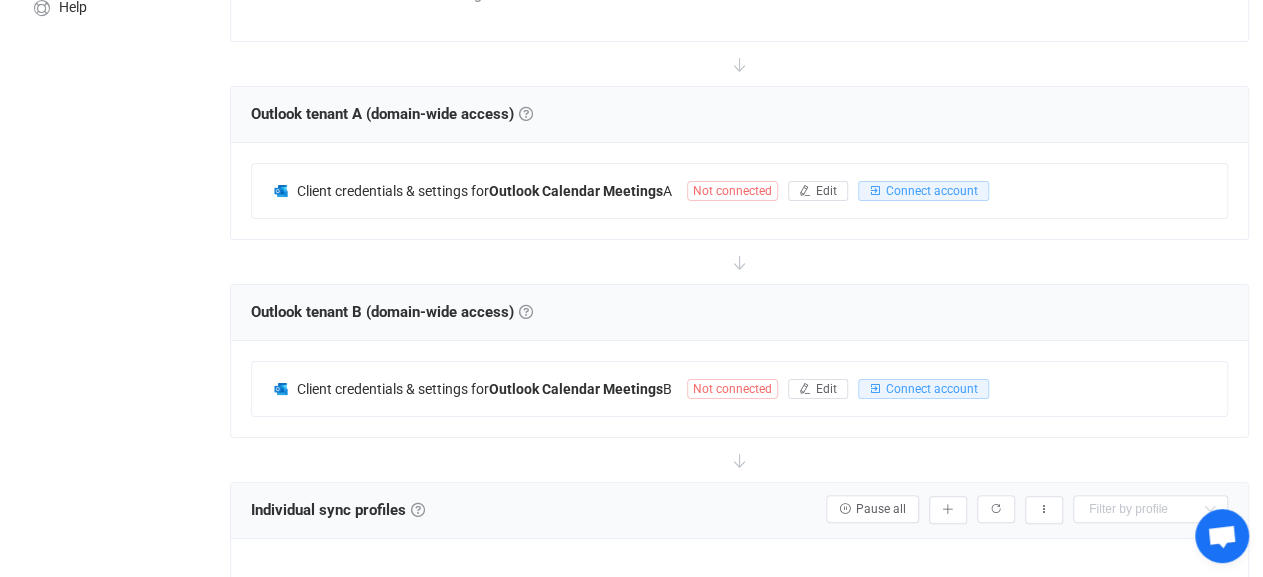 scroll, scrollTop: 0, scrollLeft: 0, axis: both 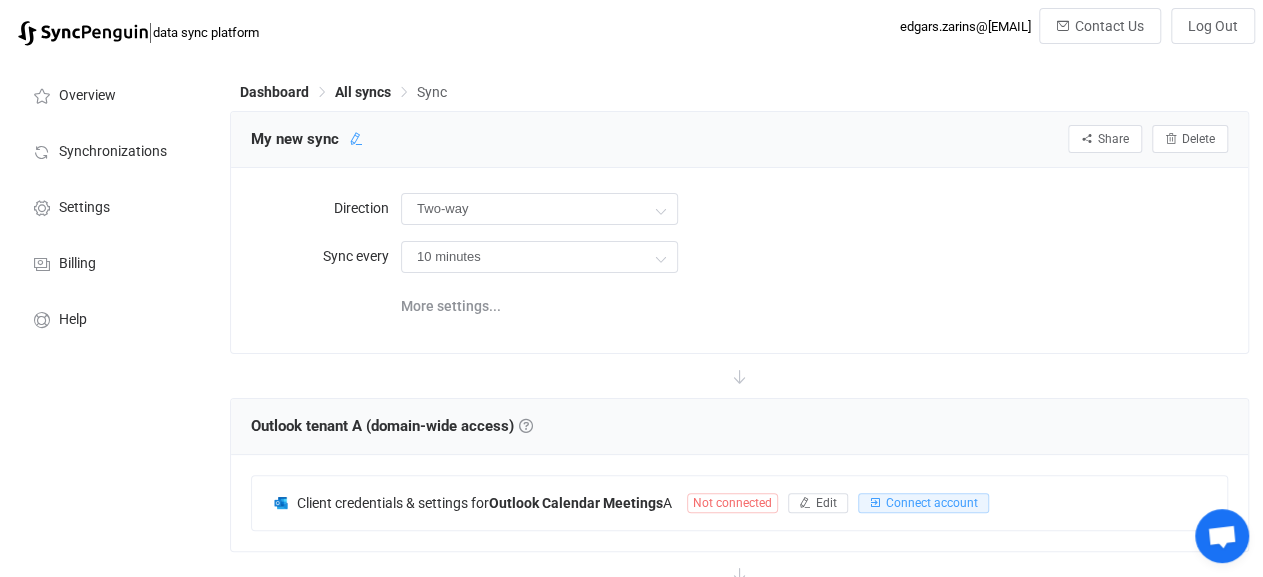 click at bounding box center (356, 139) 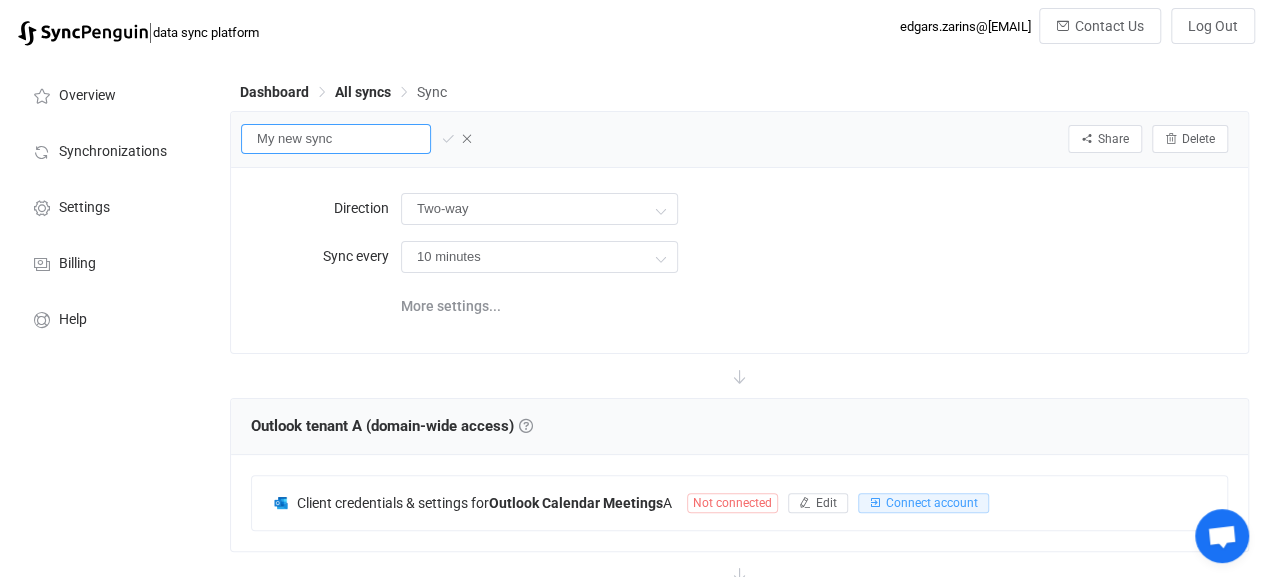 click on "My new sync" at bounding box center [336, 139] 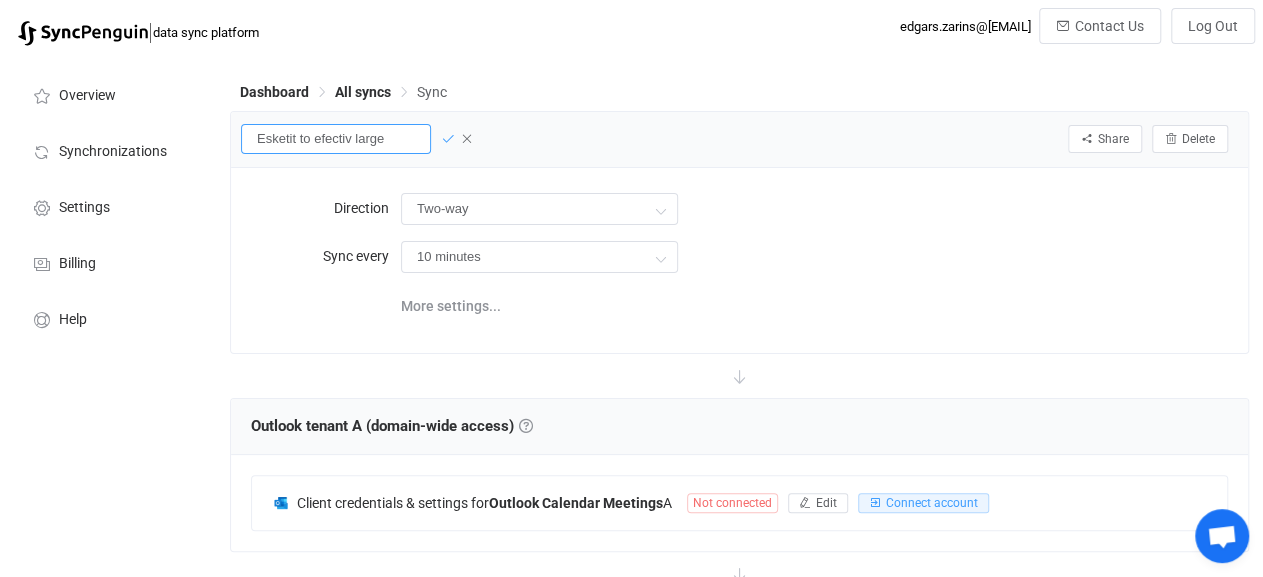 type on "Esketit to efectiv large" 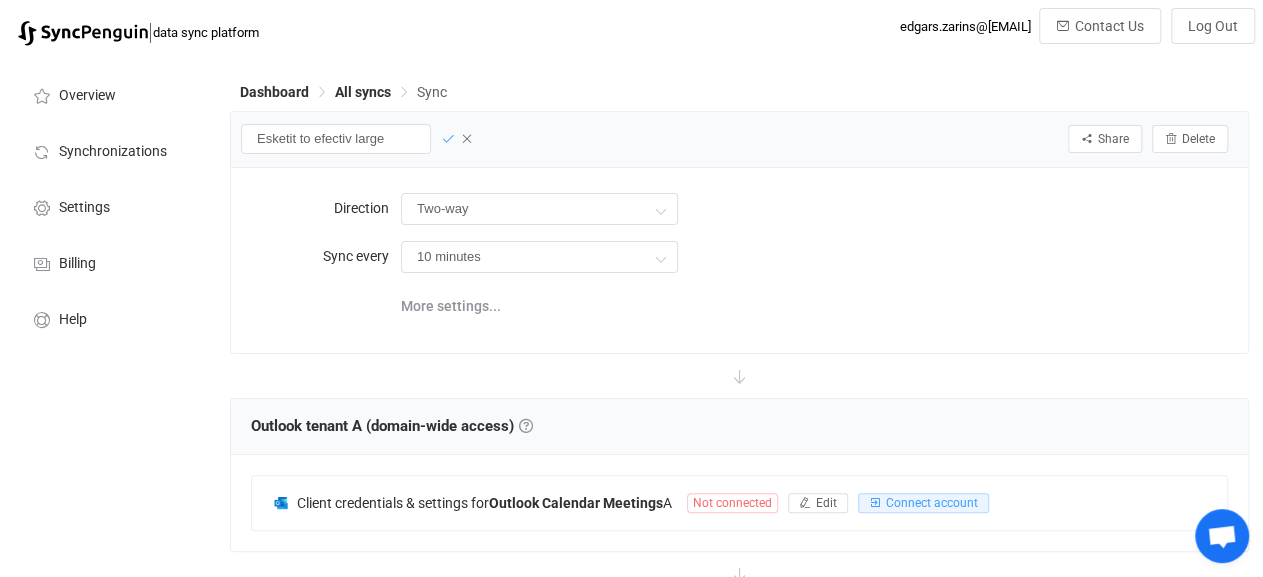 click at bounding box center (448, 139) 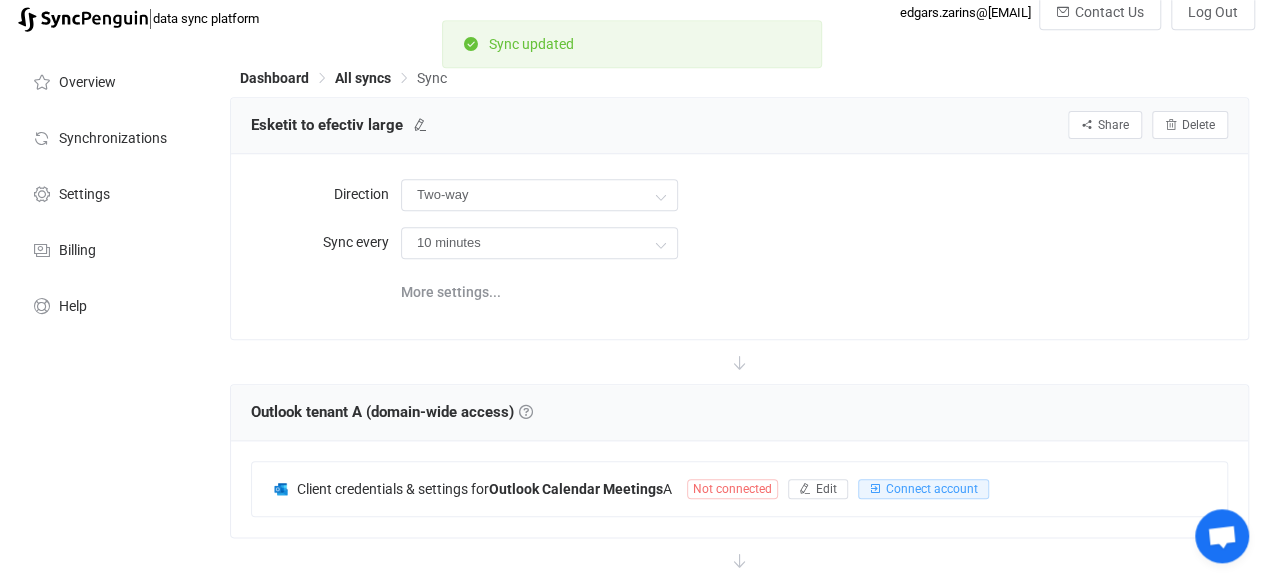 scroll, scrollTop: 208, scrollLeft: 0, axis: vertical 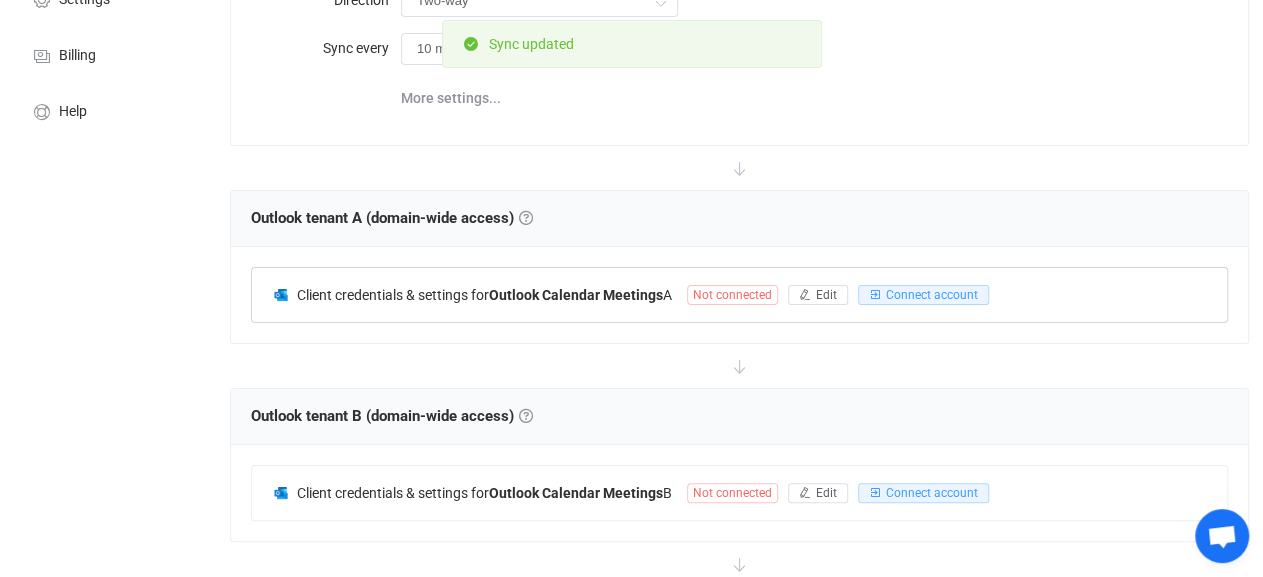 click on "Not connected" at bounding box center (732, 295) 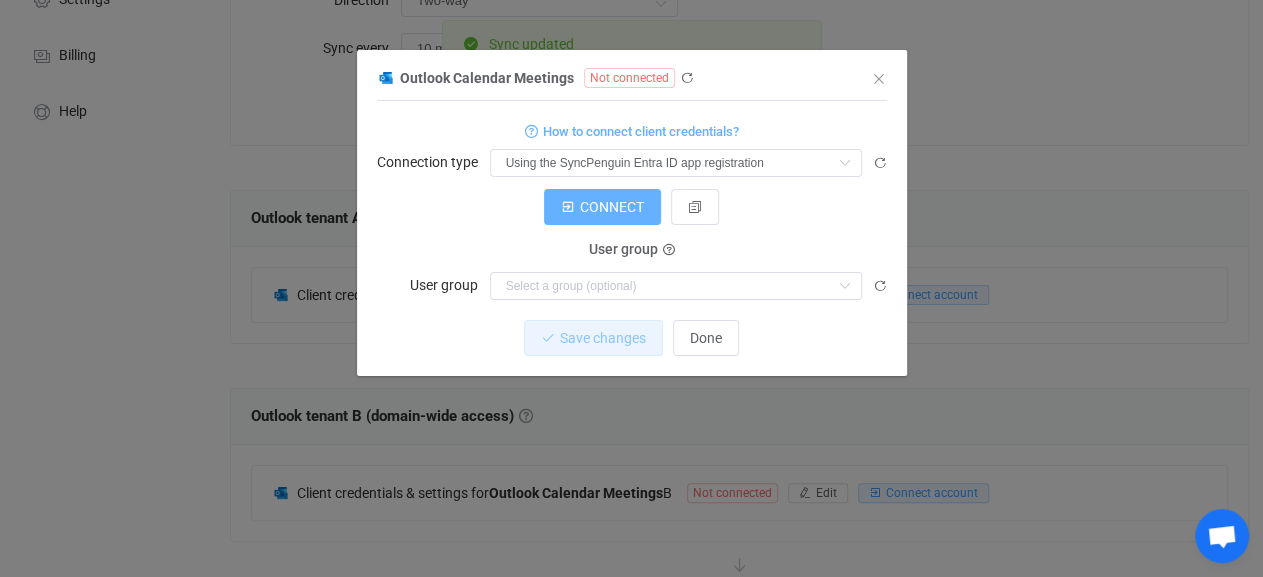 click on "CONNECT" at bounding box center [602, 207] 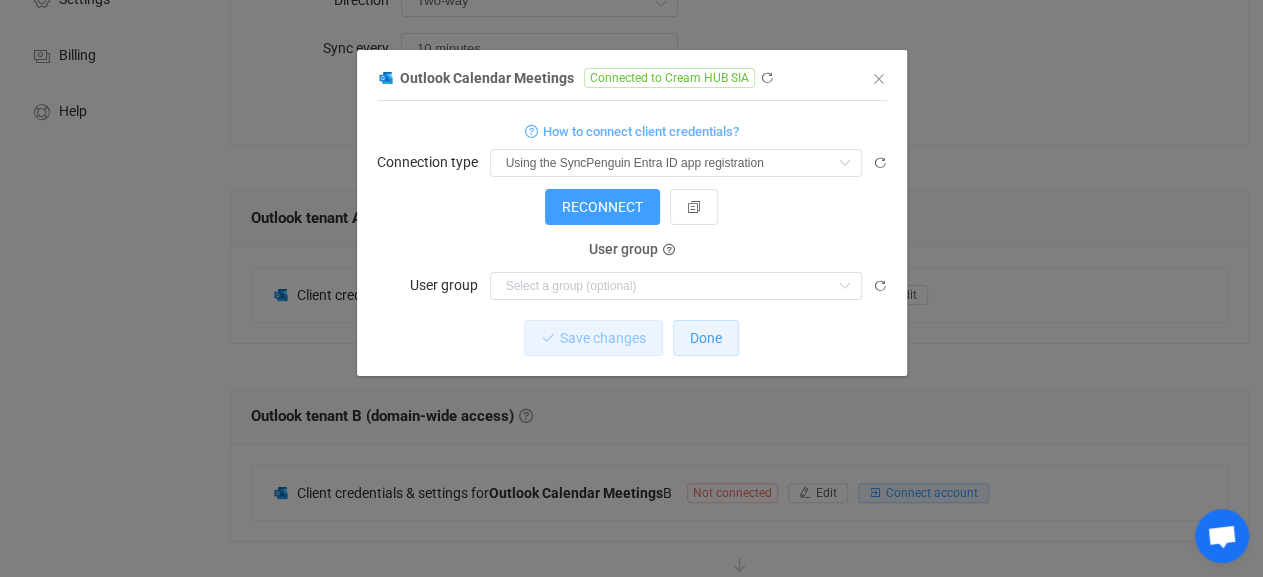 click on "Done" at bounding box center [706, 338] 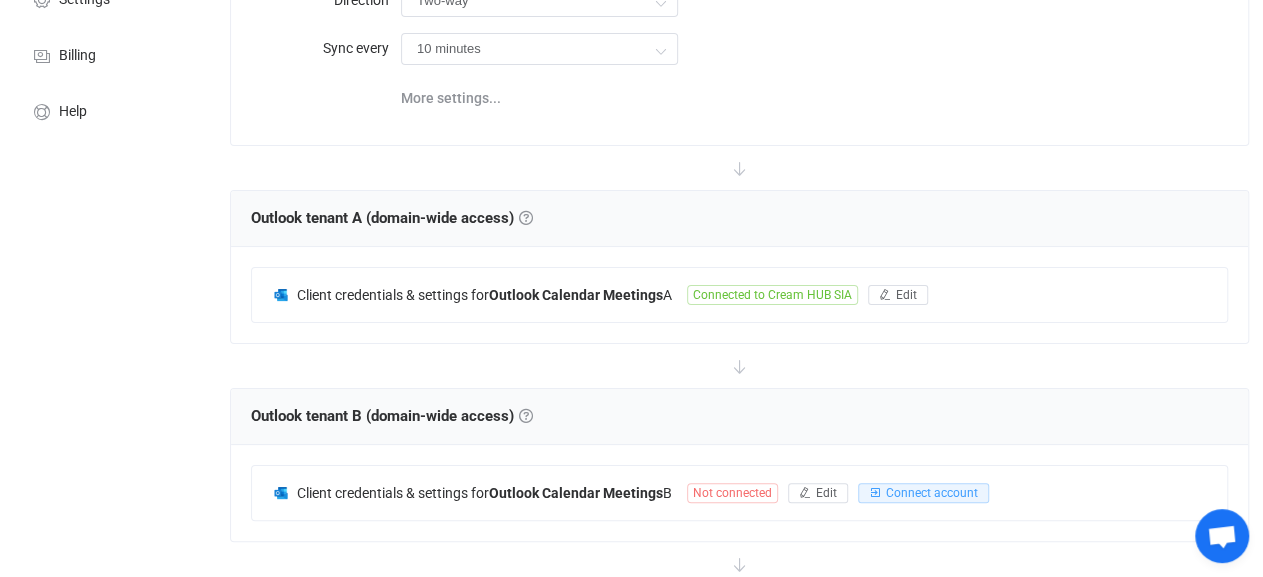 click on "Not connected" at bounding box center (732, 493) 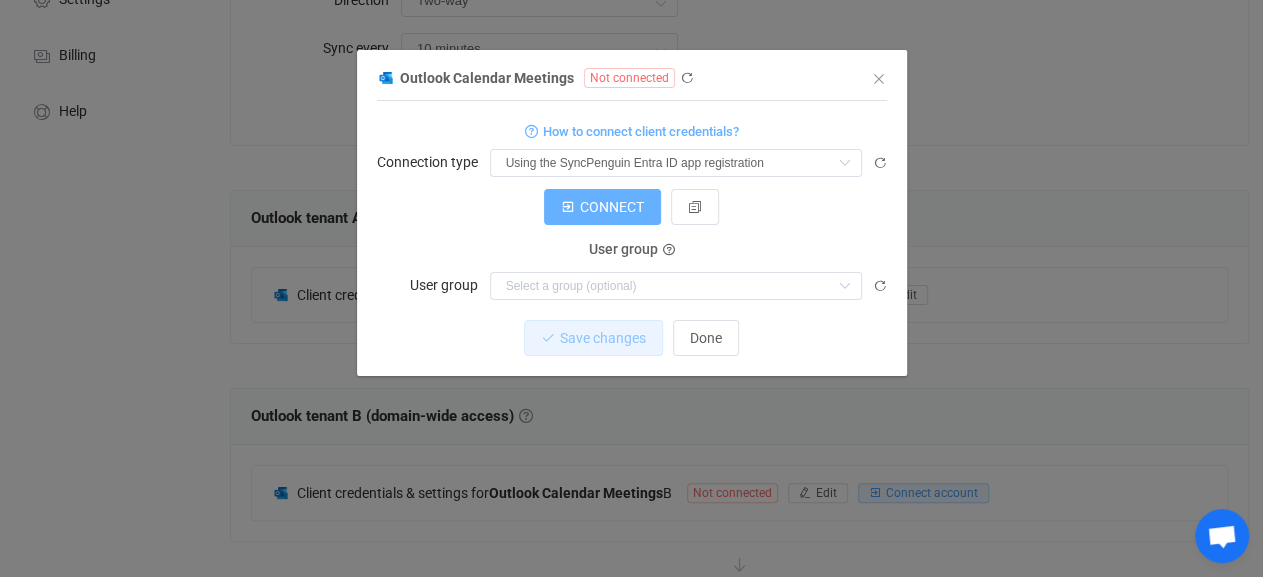 click on "CONNECT" at bounding box center (612, 207) 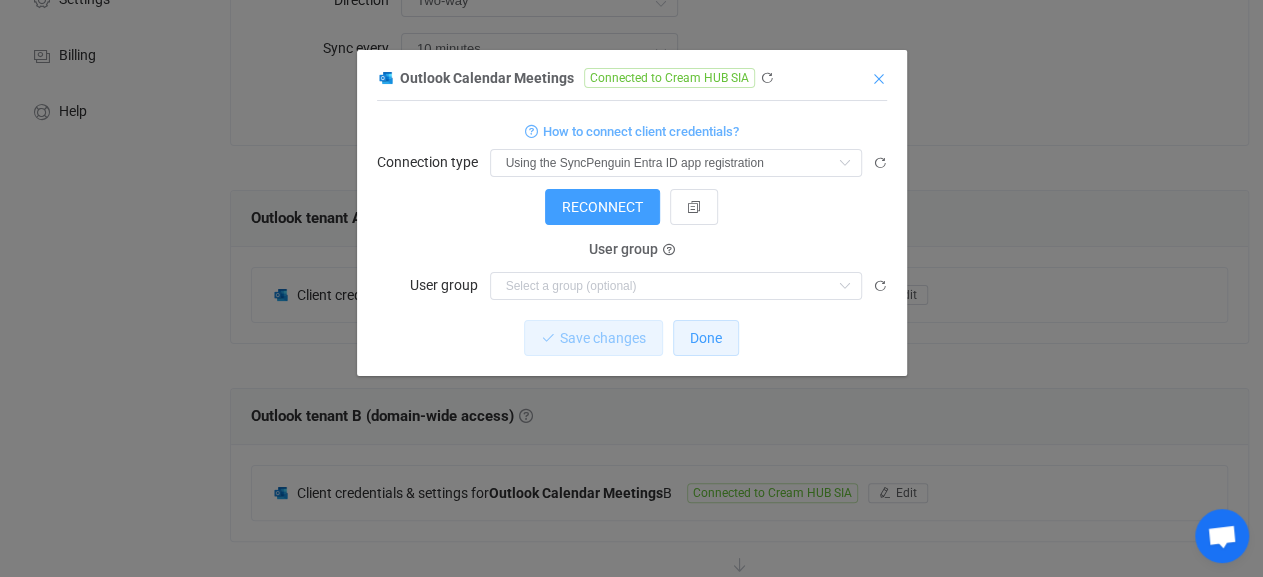 click at bounding box center (879, 79) 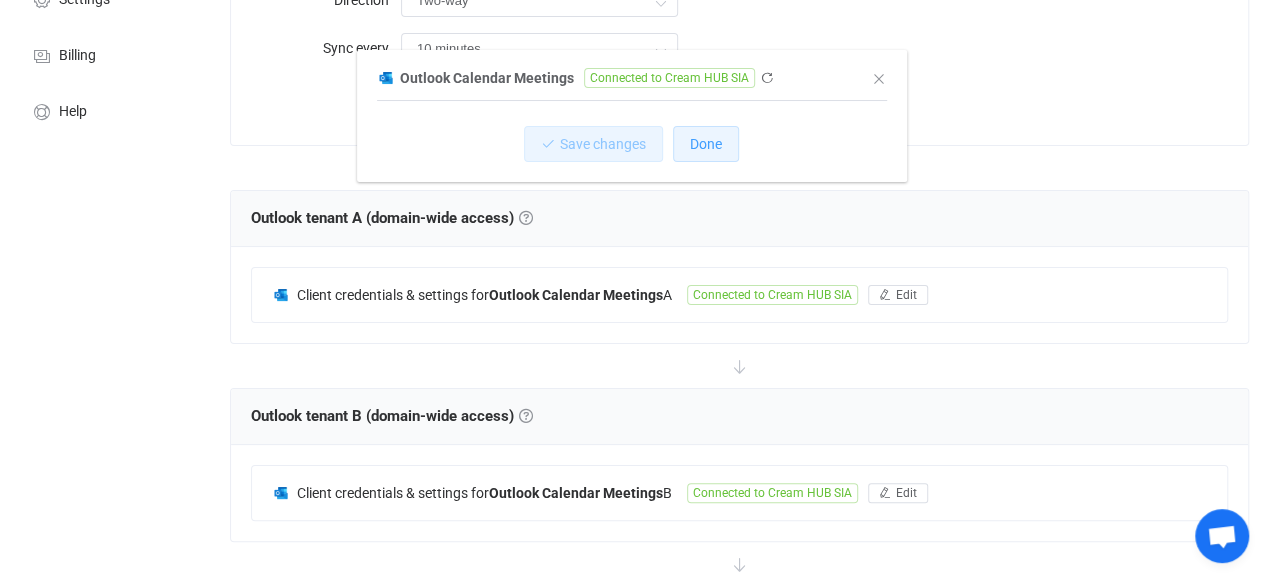 click on "Outlook Calendar Meetings Connected  to Cream HUB SIA 1 { {
"connectionType": "default",
"tenantIdDefaultApp": "7ddb2057-0f0d-440e-9744-a8871e75dd59",
"accessToken": "***"
} Standard output:
Output saved to the file Save changes Done" at bounding box center (631, 288) 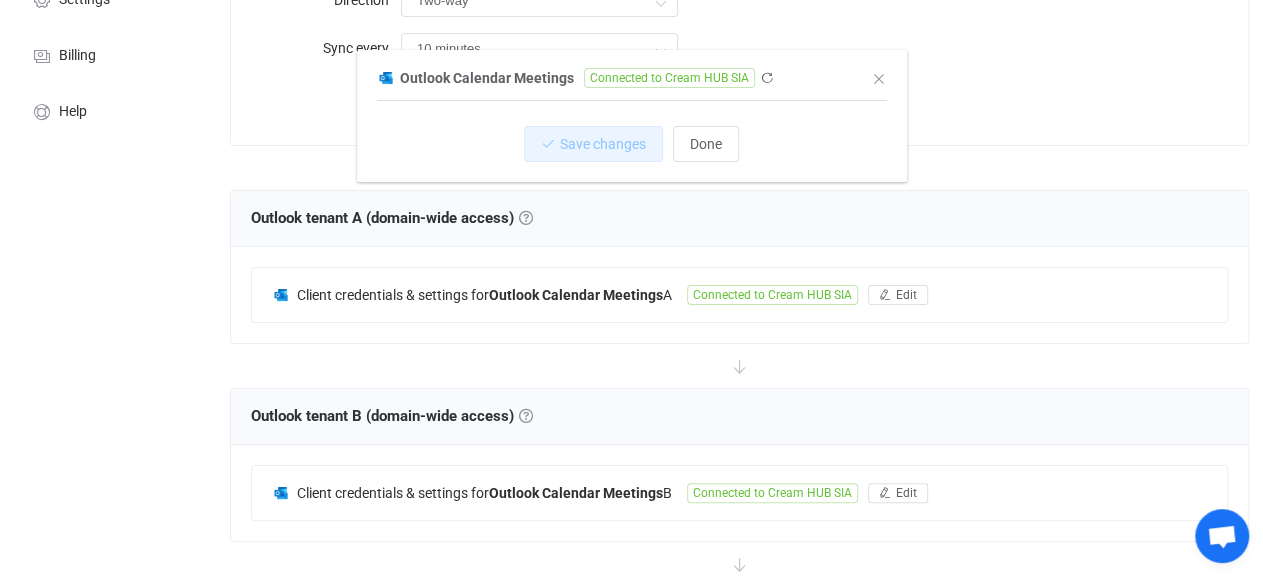 scroll, scrollTop: 312, scrollLeft: 0, axis: vertical 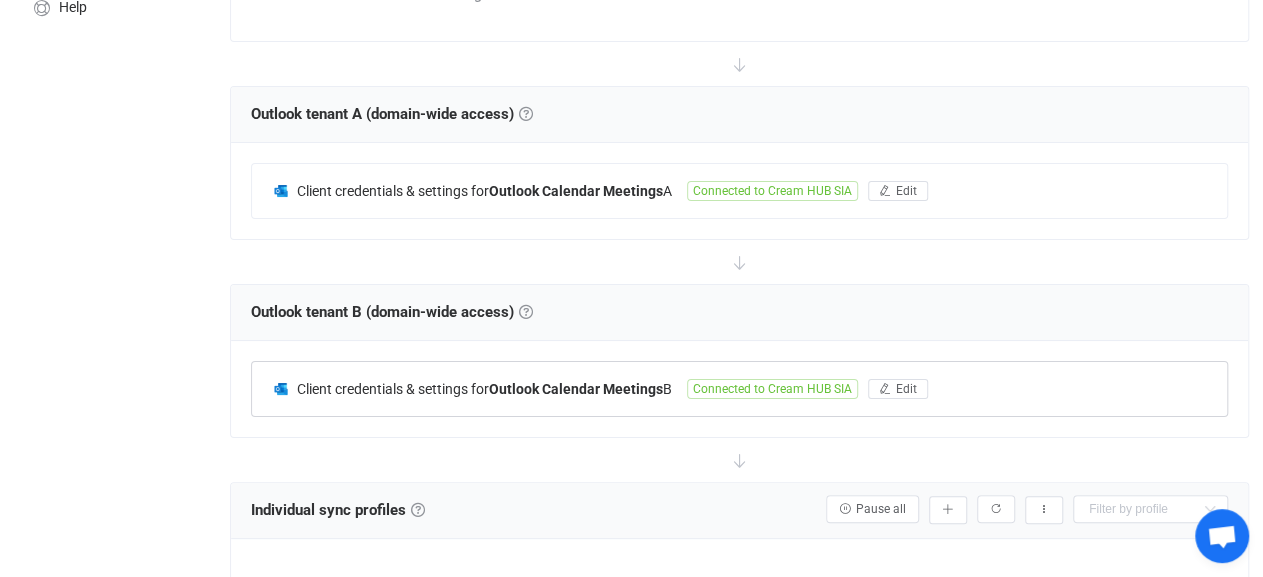 click on "Connected  to Cream HUB SIA" at bounding box center (772, 389) 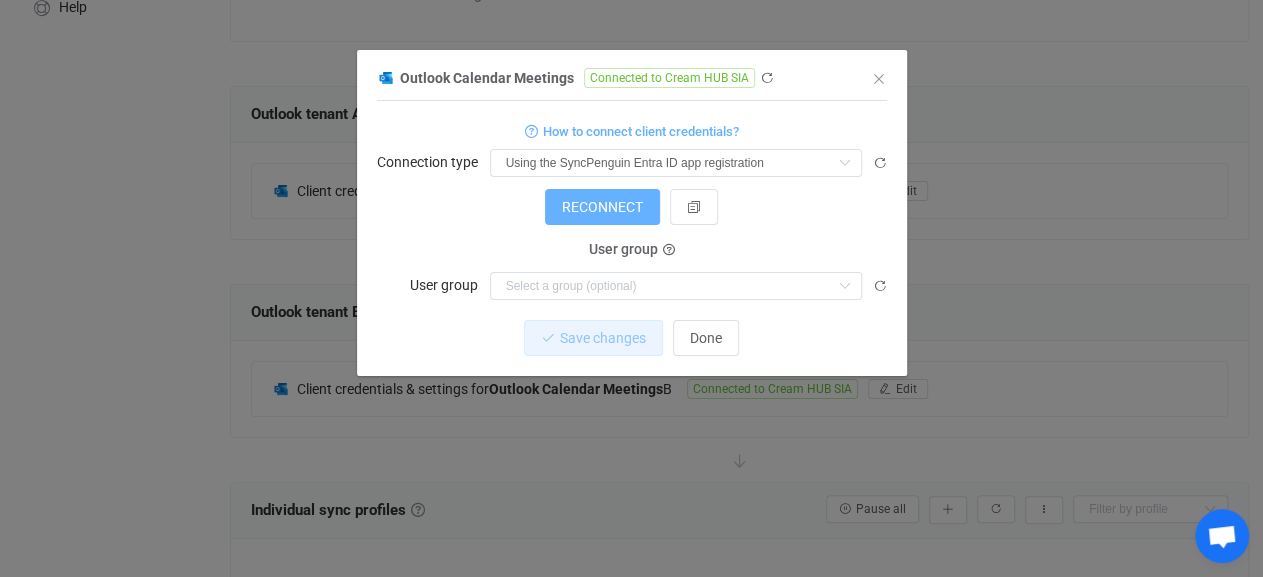 click on "RECONNECT" at bounding box center [602, 207] 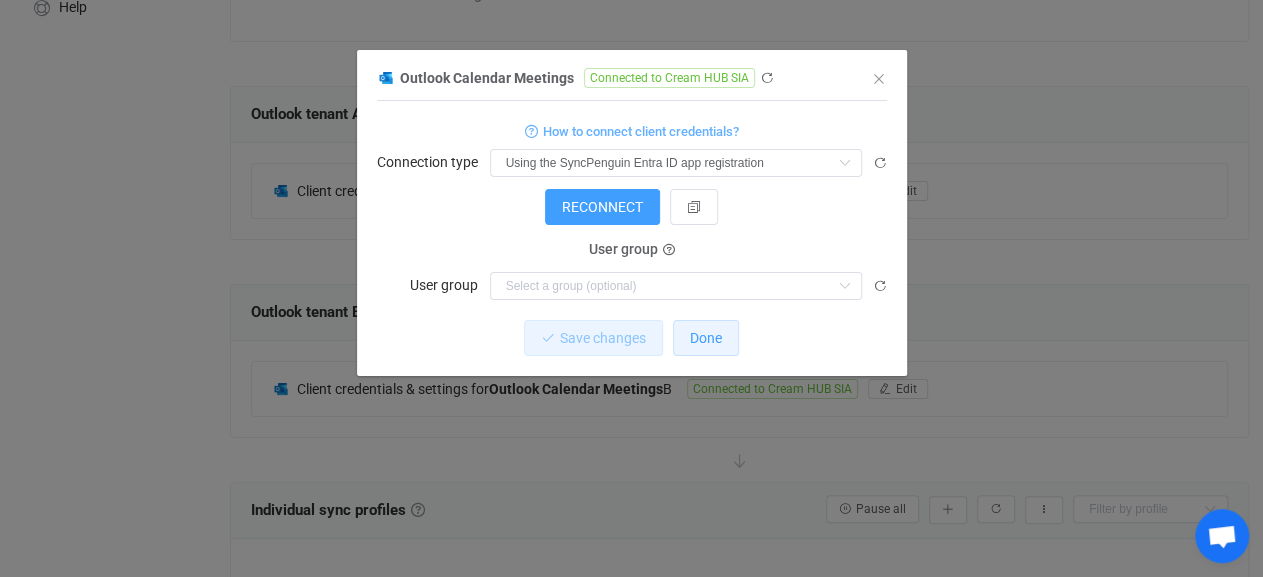 click on "Done" at bounding box center (706, 338) 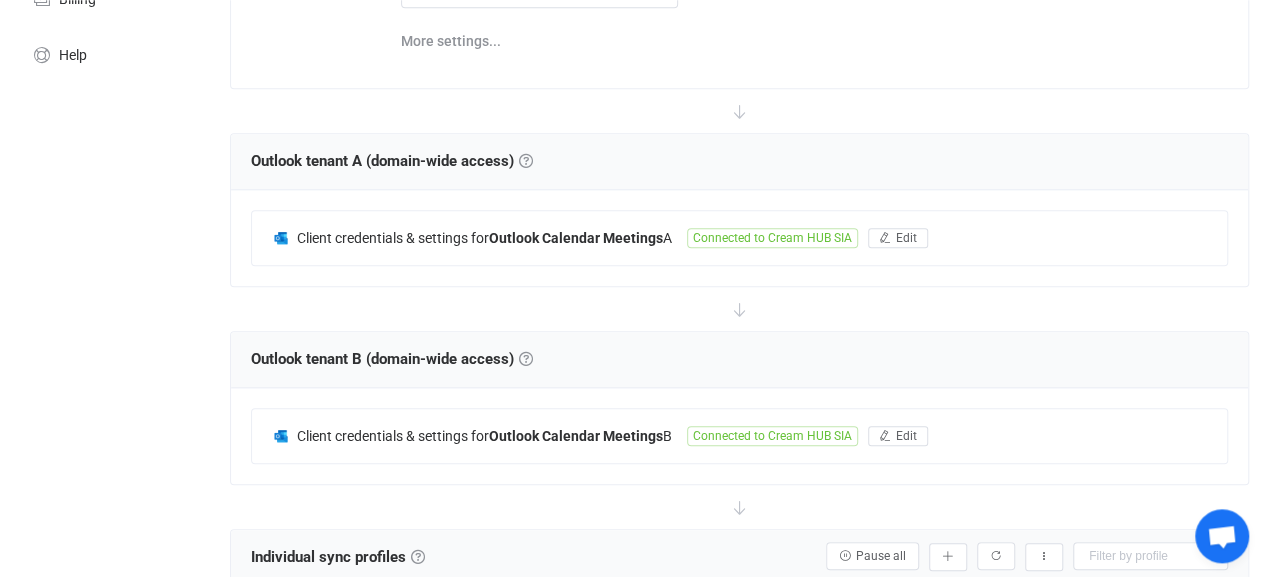 scroll, scrollTop: 416, scrollLeft: 0, axis: vertical 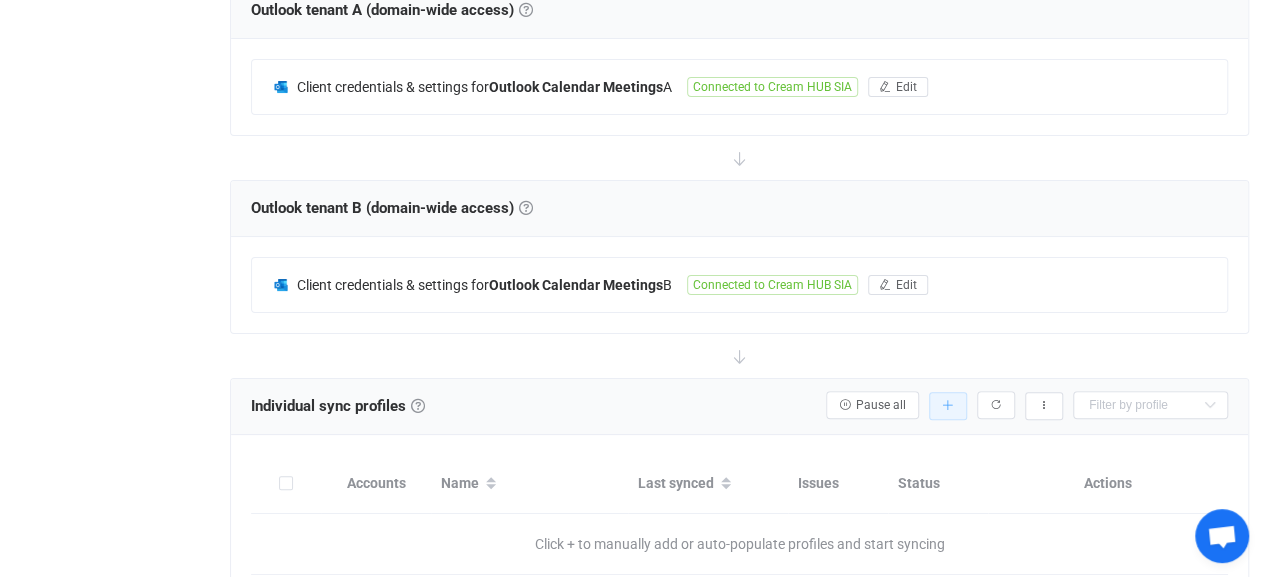 click at bounding box center (948, 406) 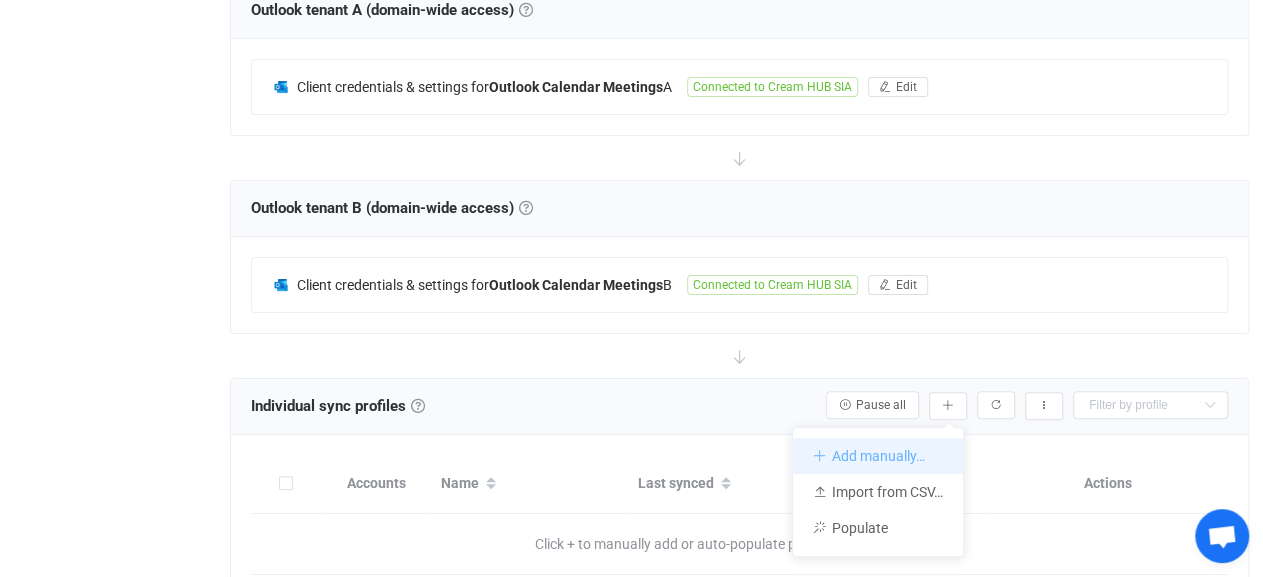 click on "Add manually…" at bounding box center [878, 456] 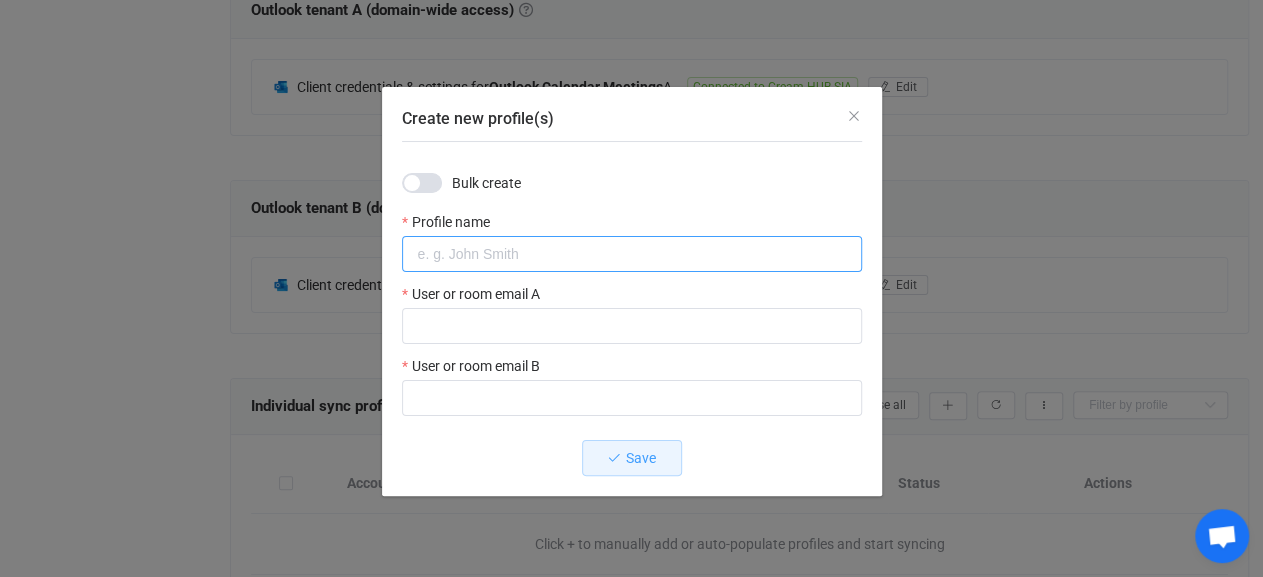 click at bounding box center [632, 254] 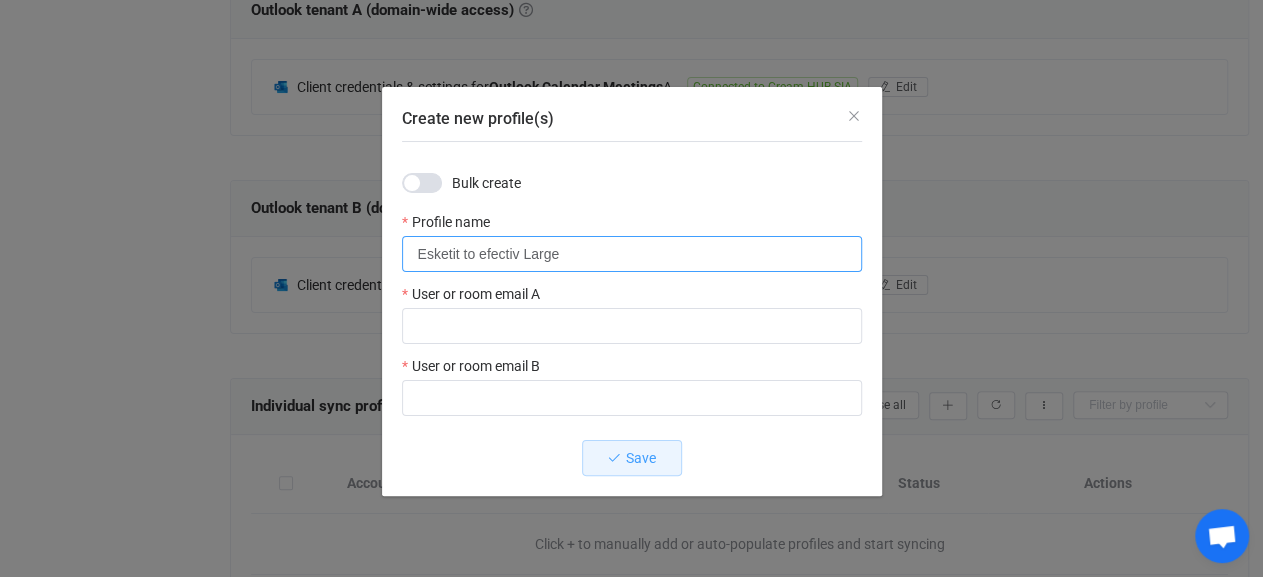 type on "Esketit to efectiv Large" 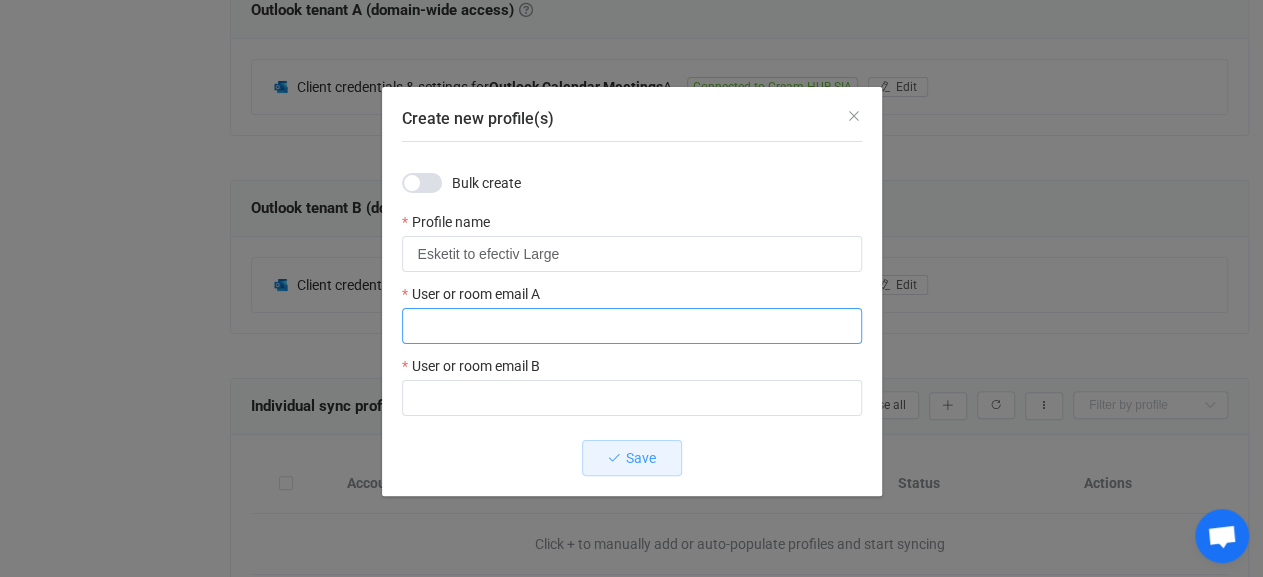 paste on "[EMAIL]" 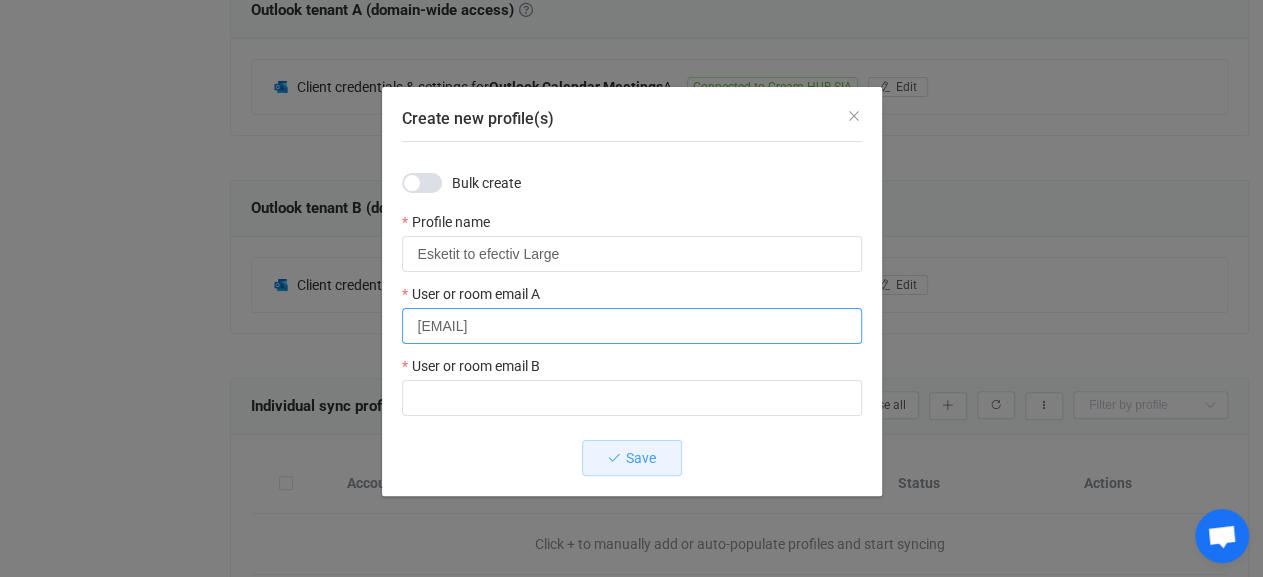 type on "[EMAIL]" 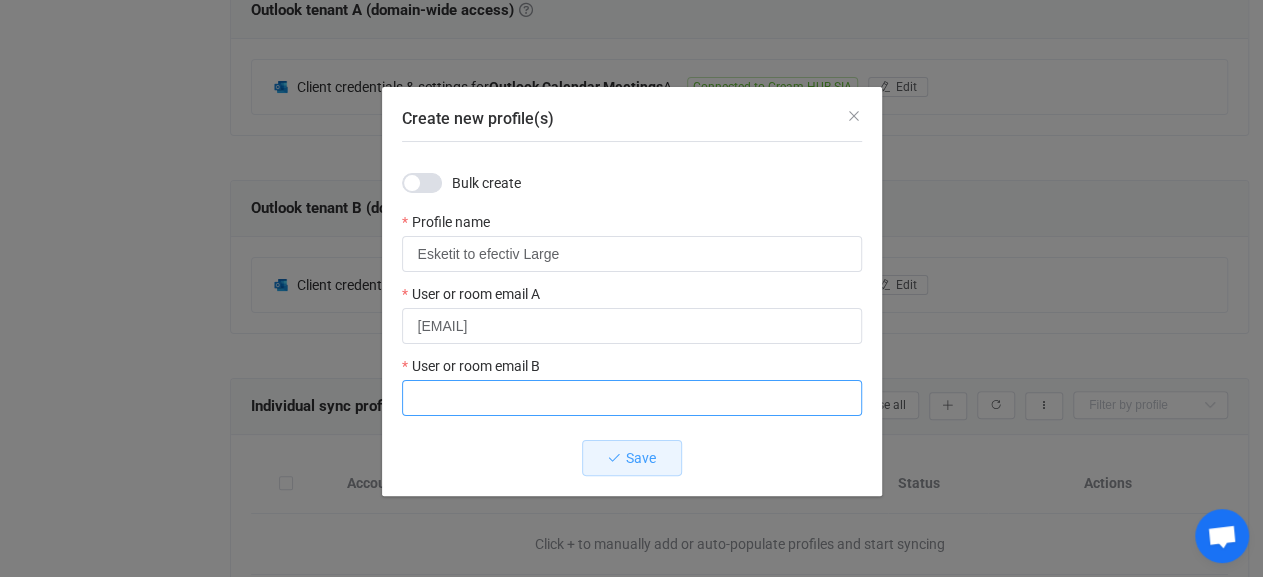 click at bounding box center (632, 398) 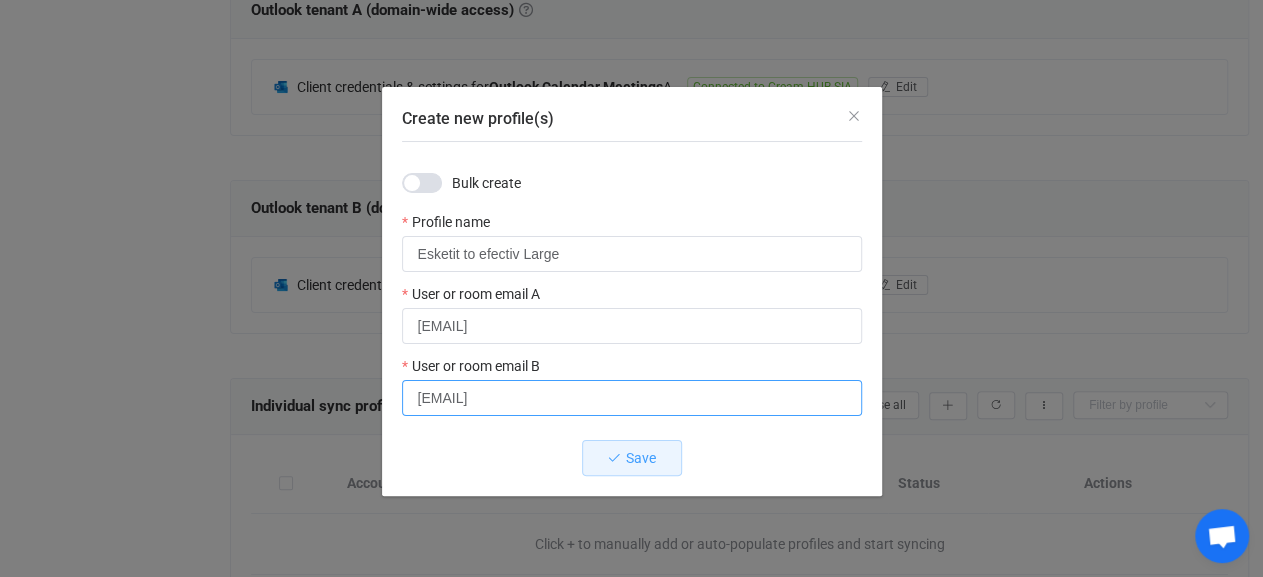 type on "[EMAIL]" 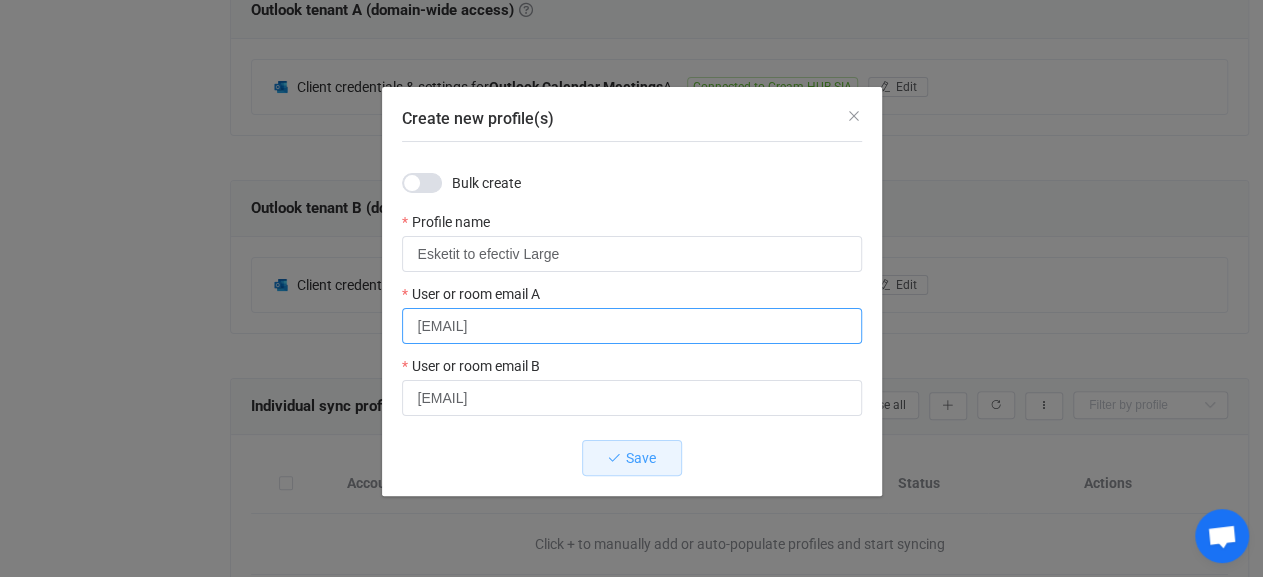 drag, startPoint x: 604, startPoint y: 327, endPoint x: 368, endPoint y: 336, distance: 236.17155 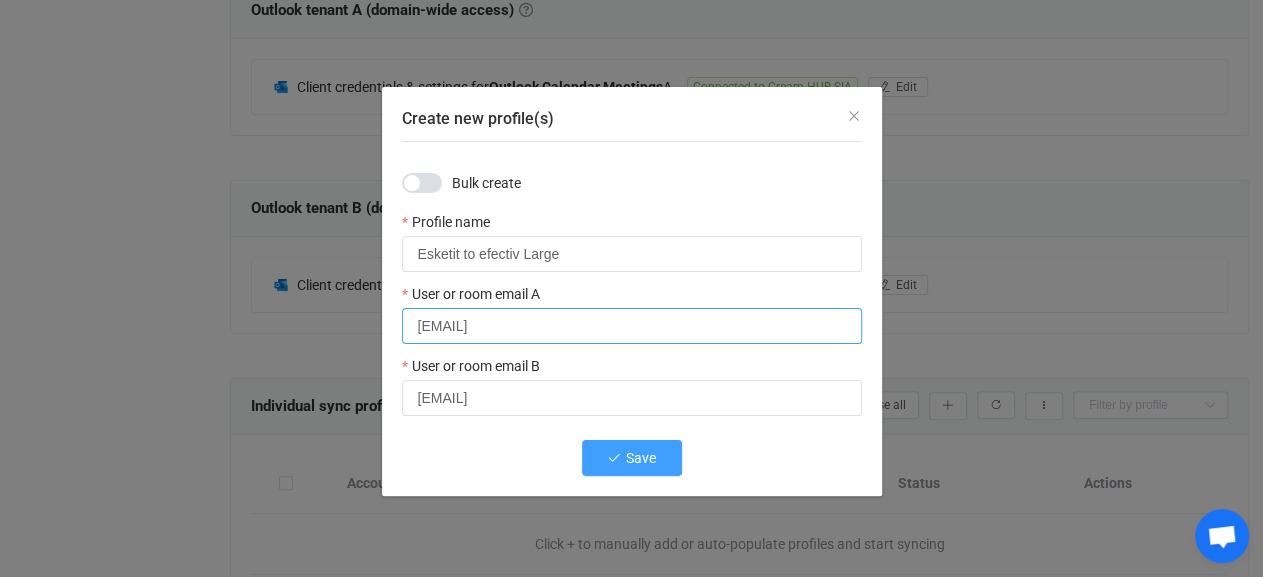 type on "[EMAIL]" 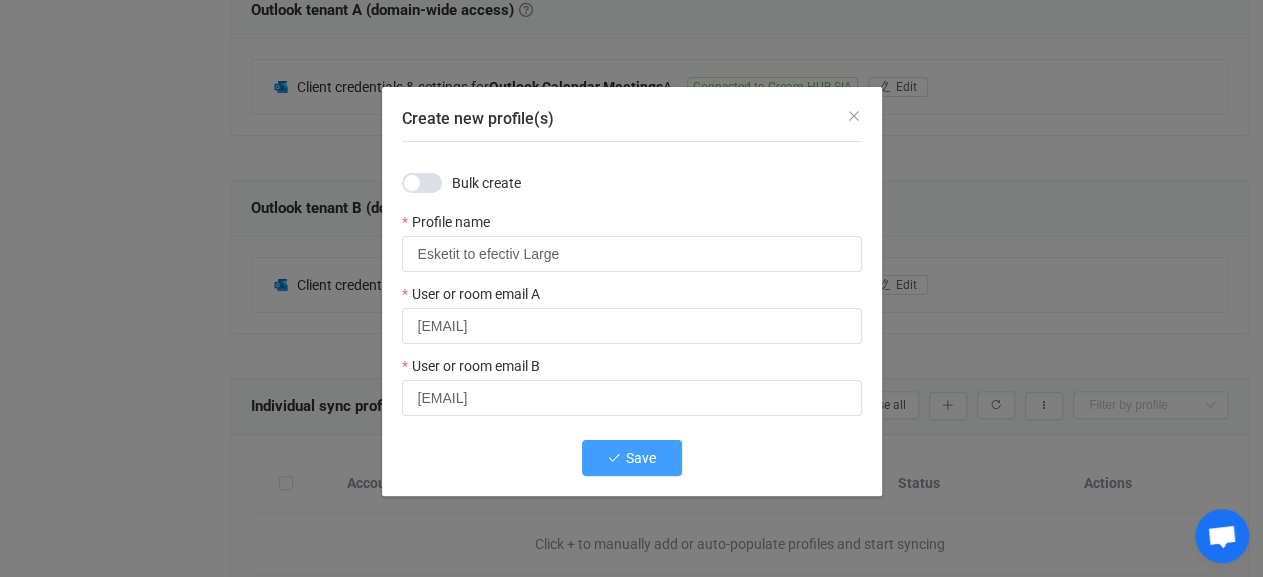 click on "Save" at bounding box center (641, 458) 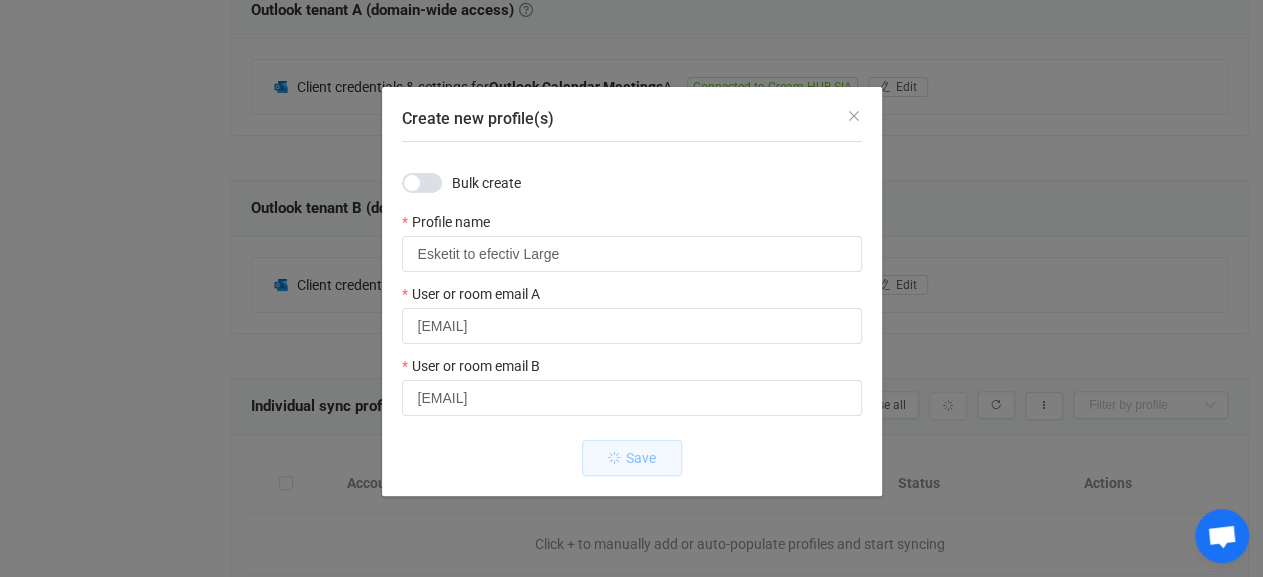 type 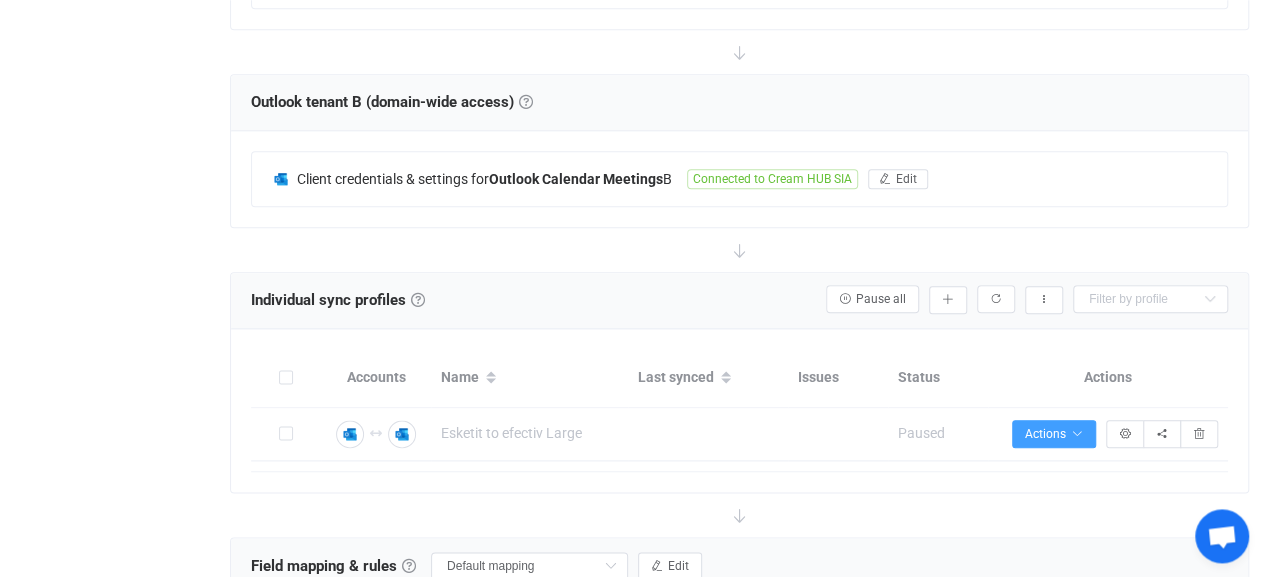 scroll, scrollTop: 624, scrollLeft: 0, axis: vertical 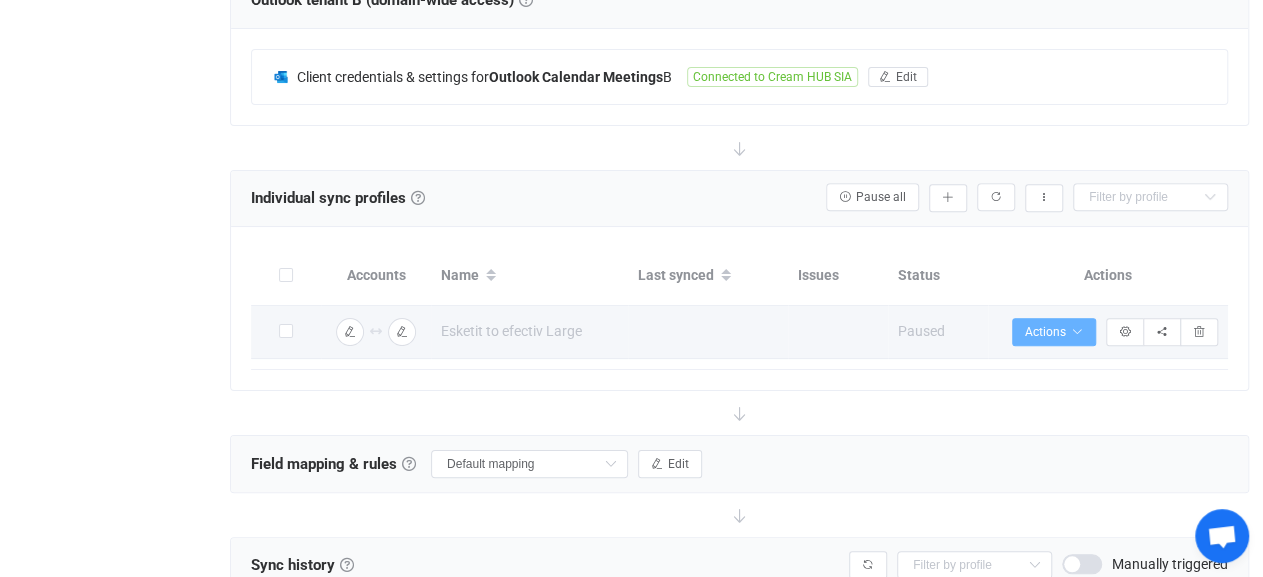 click on "Actions" at bounding box center [1054, 332] 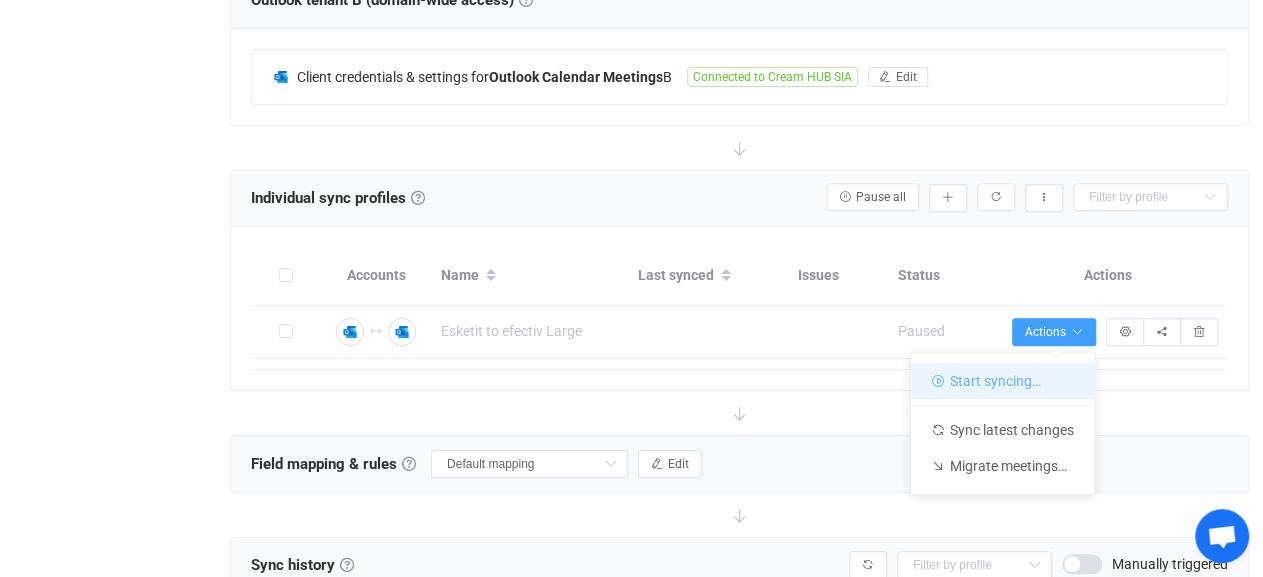 click on "Start syncing…" at bounding box center (1002, 381) 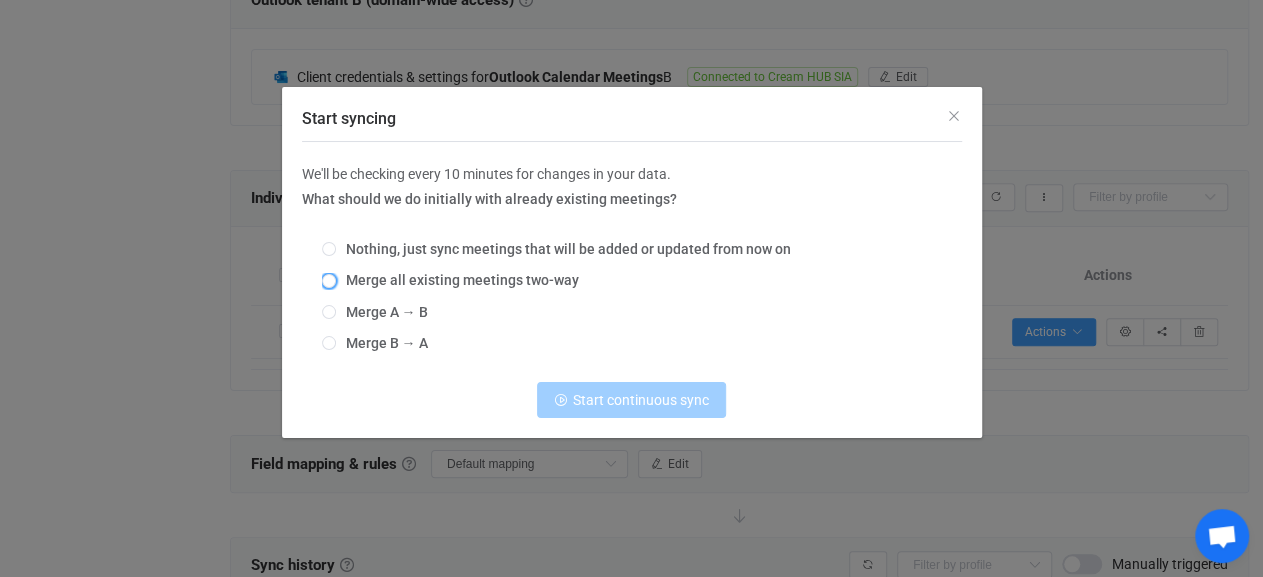 click on "Merge all existing meetings two-way" at bounding box center (457, 280) 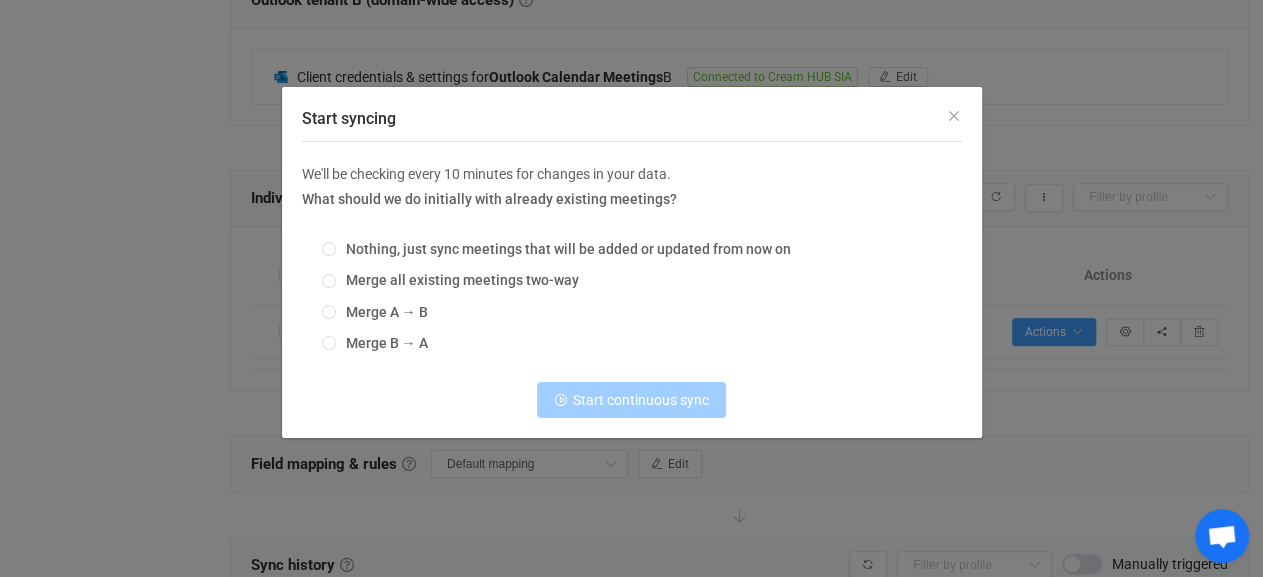 click on "Merge all existing meetings two-way" at bounding box center [329, 282] 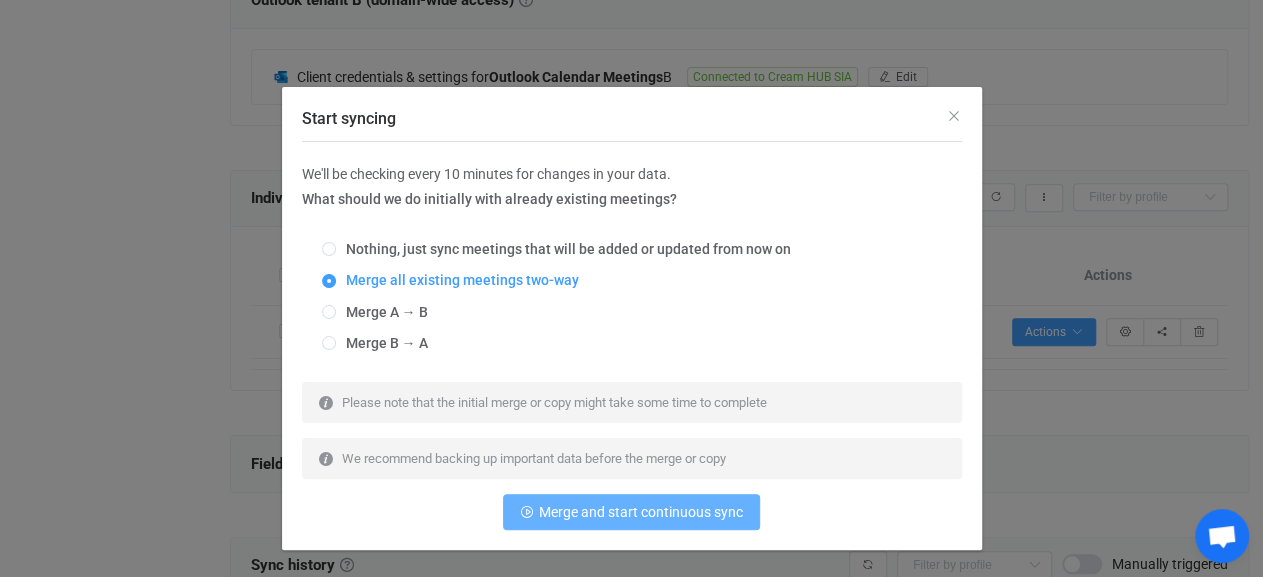 click on "Merge and start continuous sync" at bounding box center (641, 512) 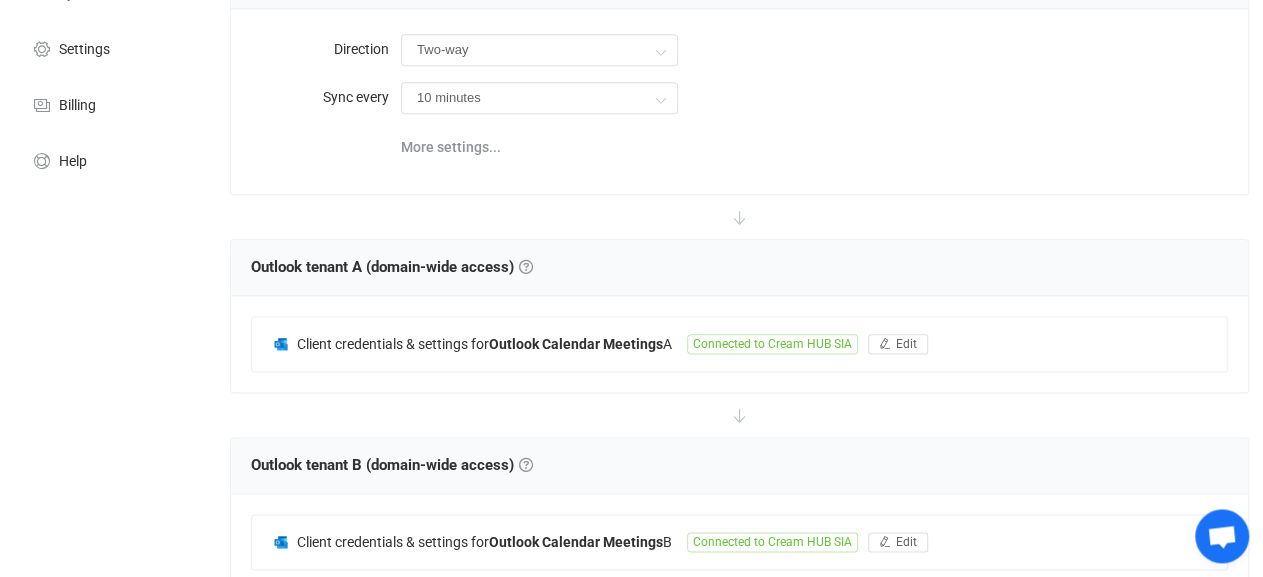 scroll, scrollTop: 0, scrollLeft: 0, axis: both 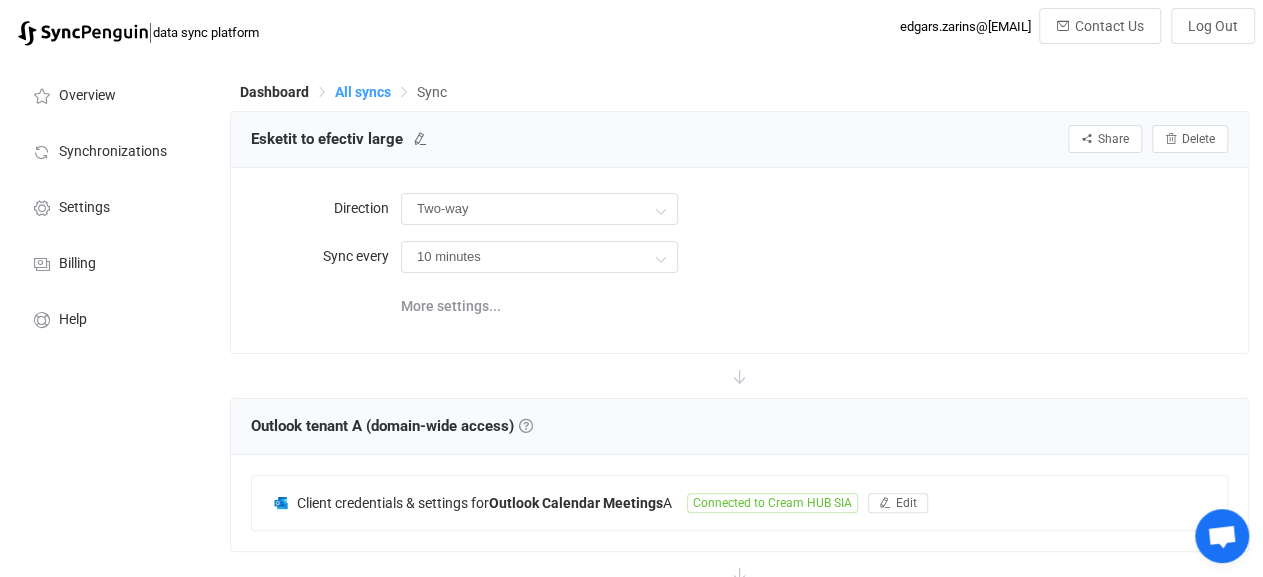 click on "All syncs" at bounding box center (363, 92) 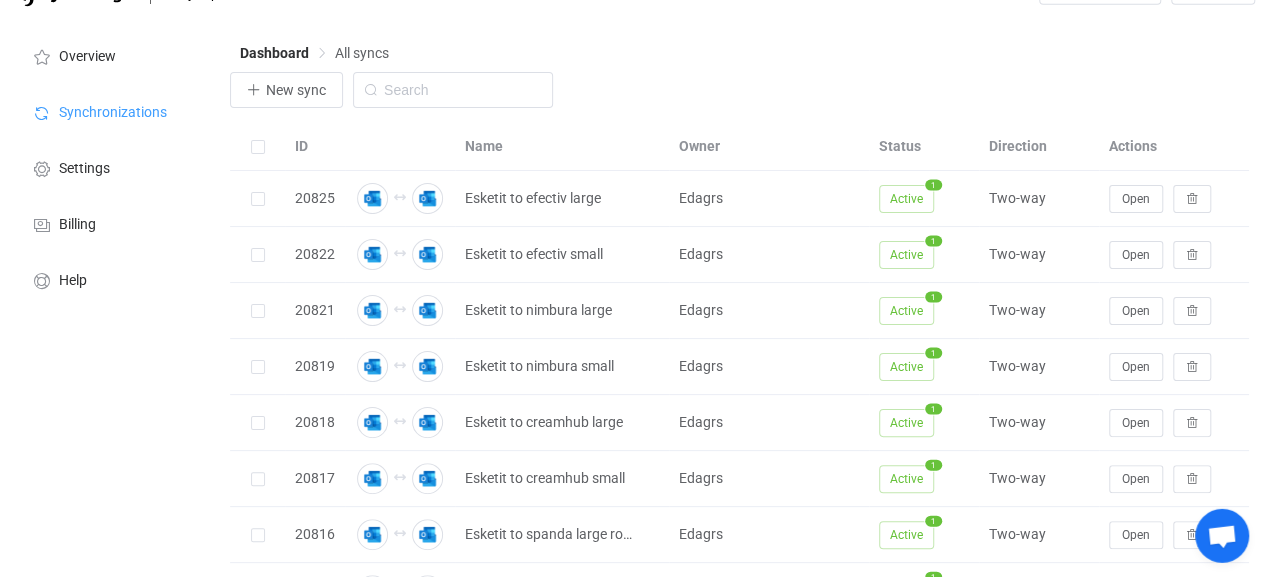 scroll, scrollTop: 0, scrollLeft: 0, axis: both 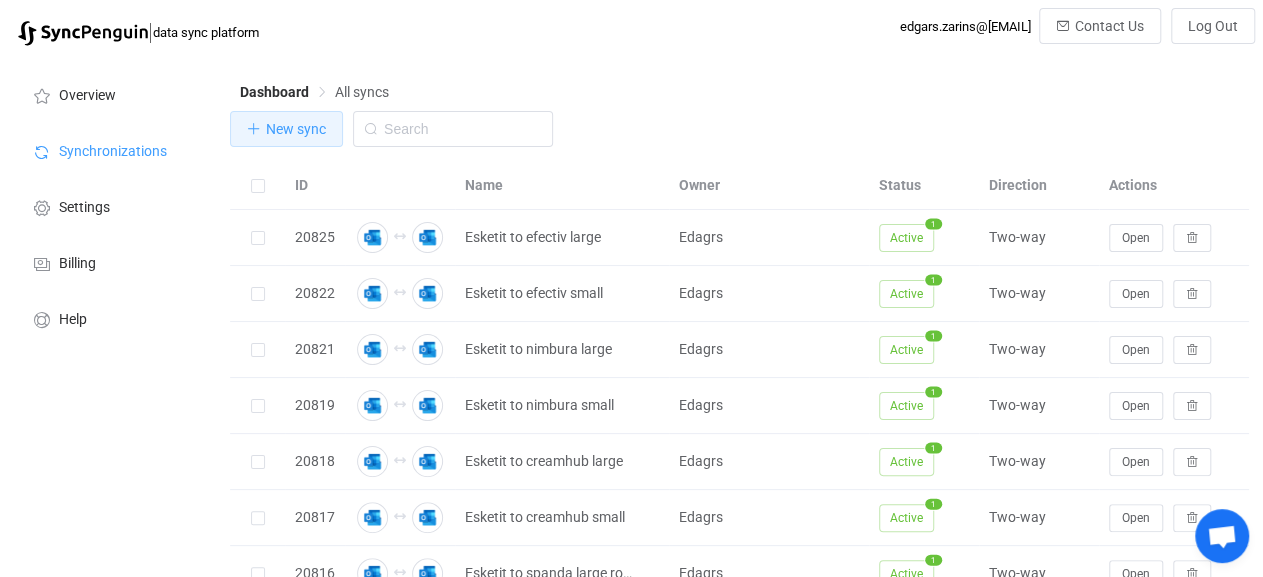 click on "New sync" at bounding box center (296, 129) 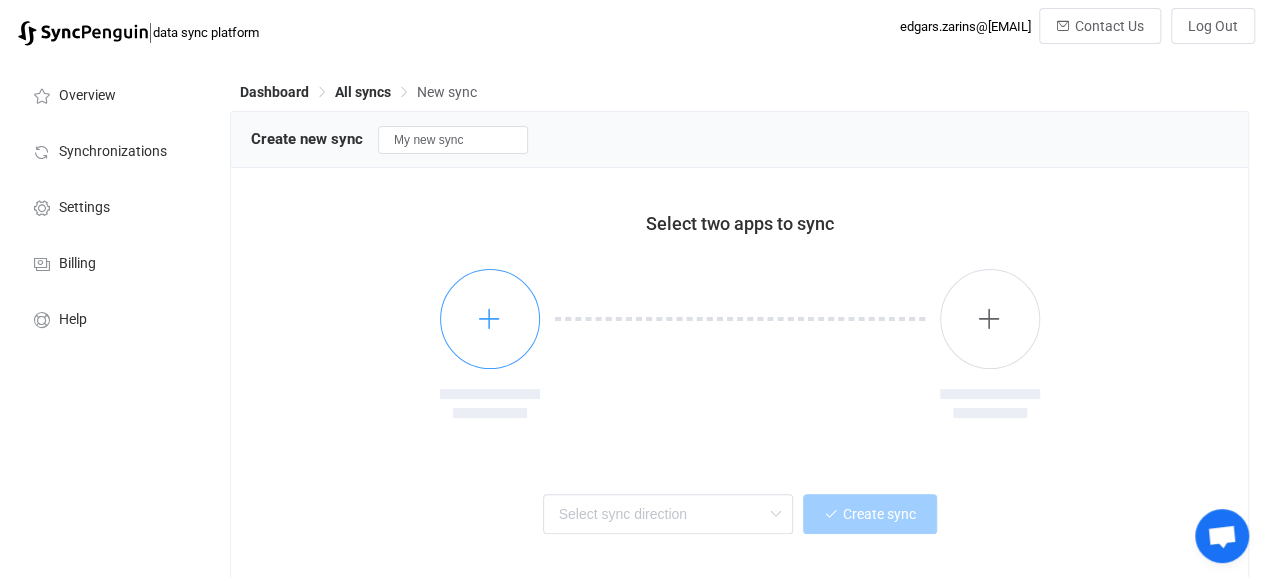 click at bounding box center [490, 319] 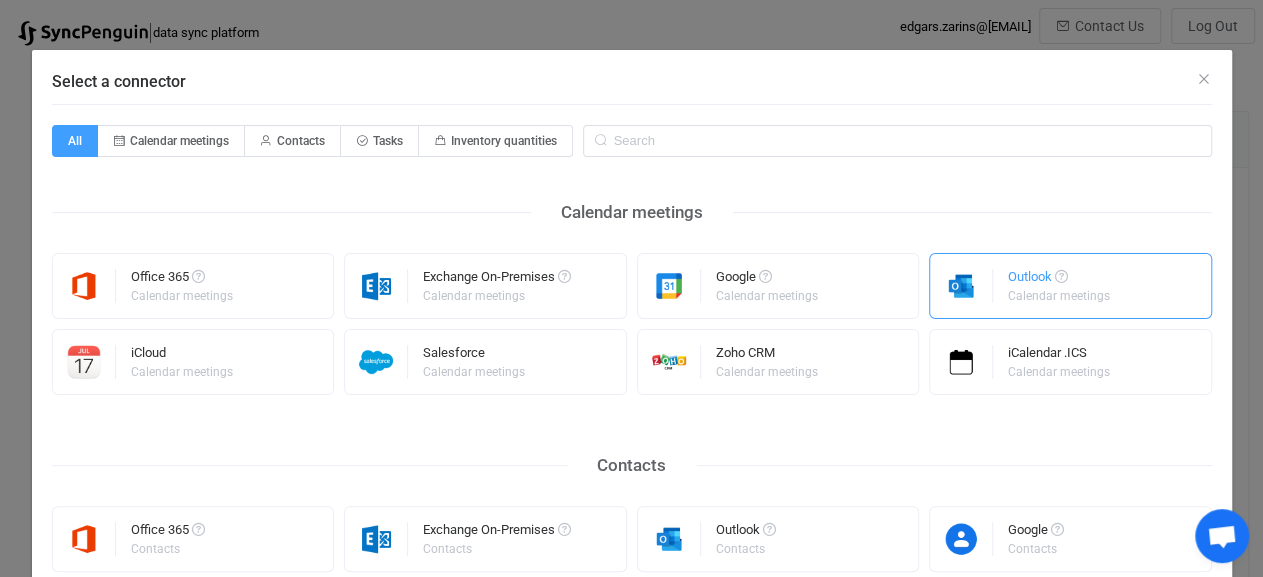 click on "Outlook
Calendar meetings" at bounding box center [1060, 286] 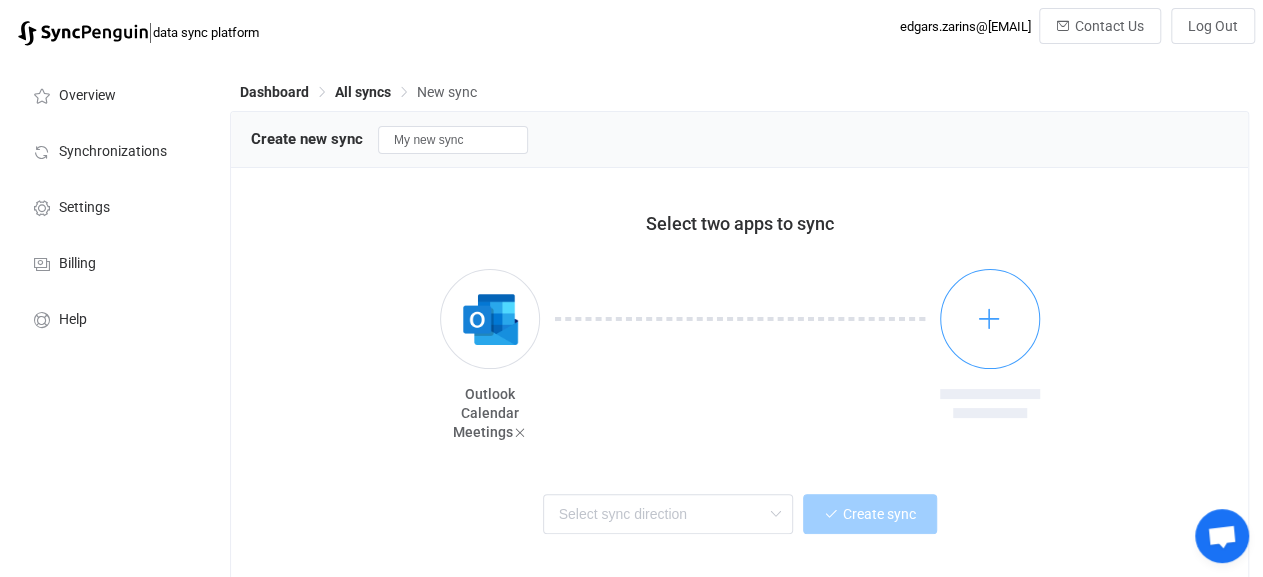 click at bounding box center [989, 318] 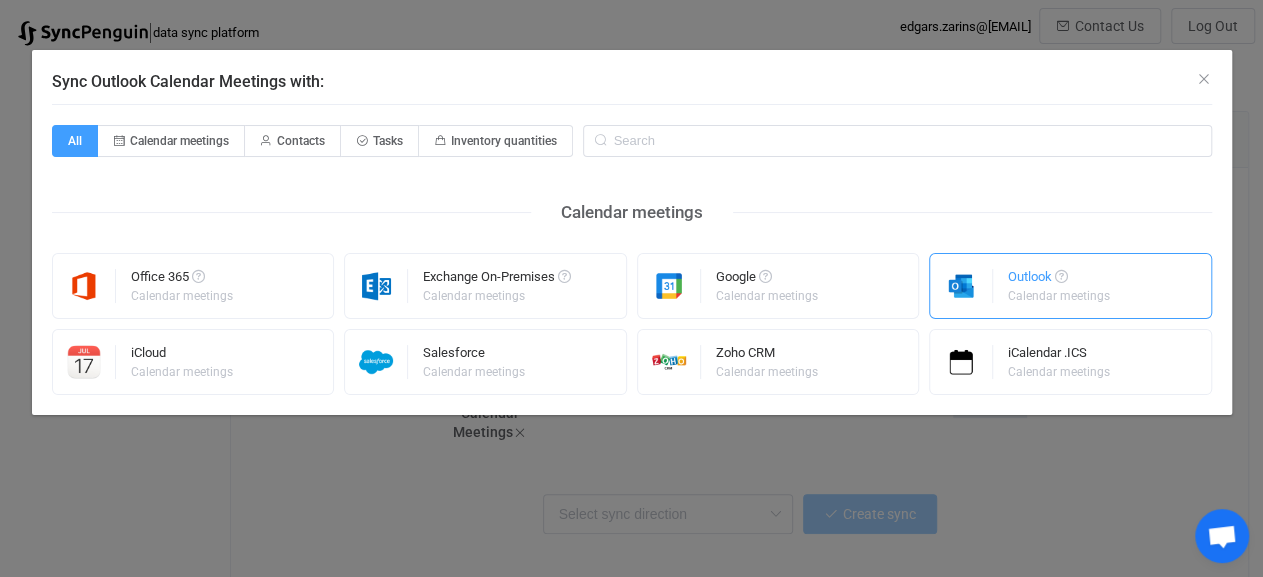 drag, startPoint x: 1049, startPoint y: 275, endPoint x: 1005, endPoint y: 307, distance: 54.405884 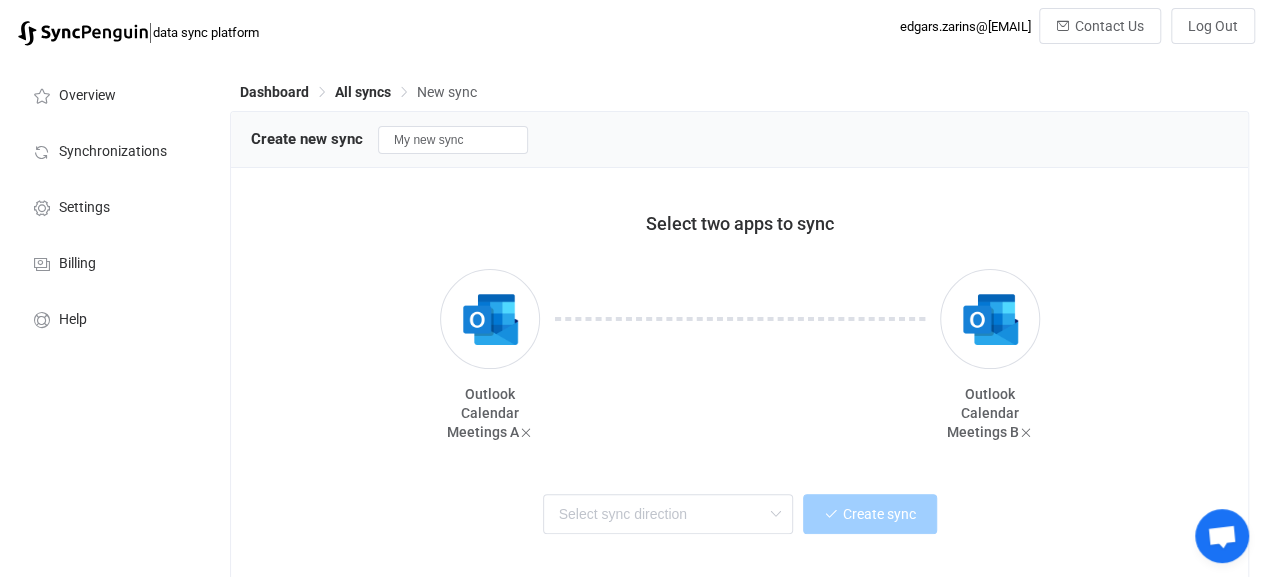 scroll, scrollTop: 70, scrollLeft: 0, axis: vertical 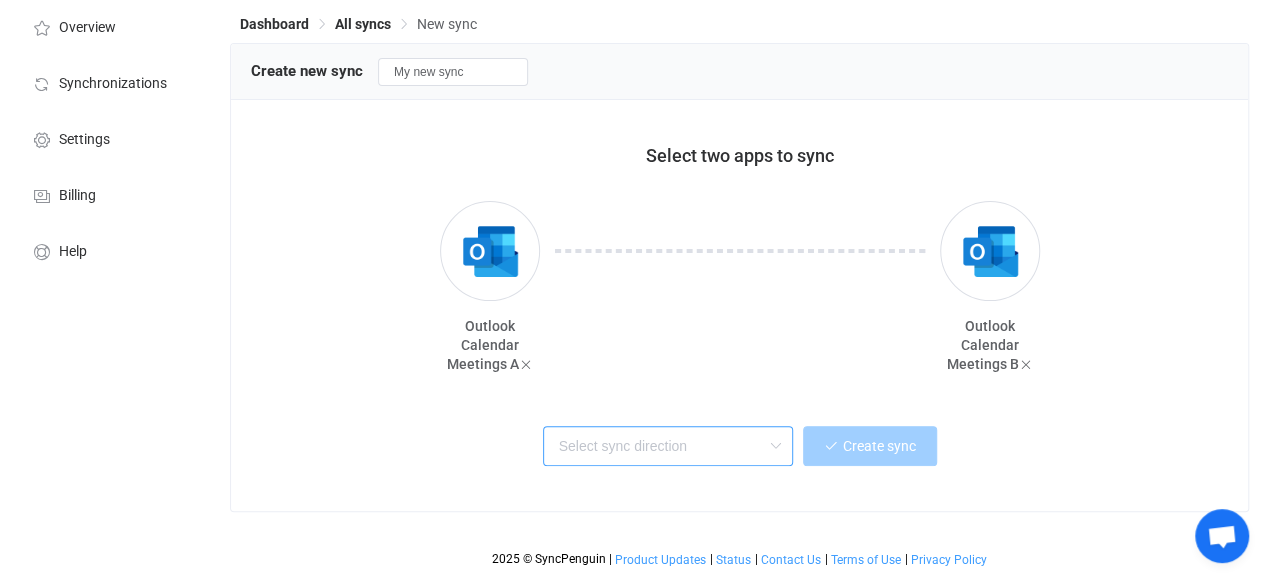 click at bounding box center [668, 446] 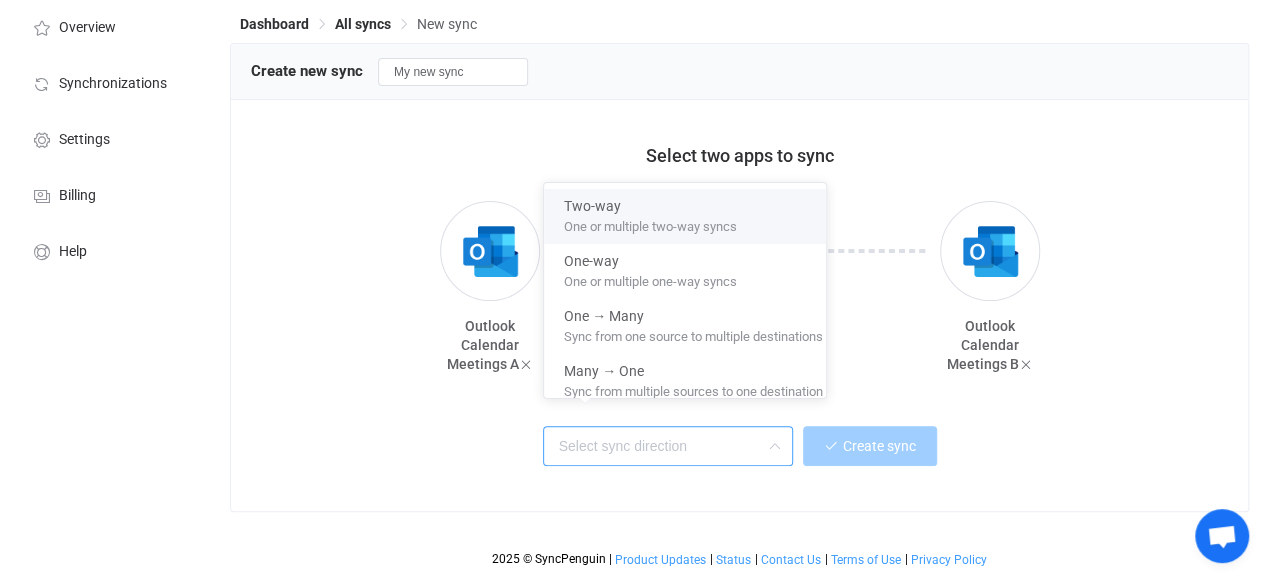 click on "Two-way" at bounding box center [693, 202] 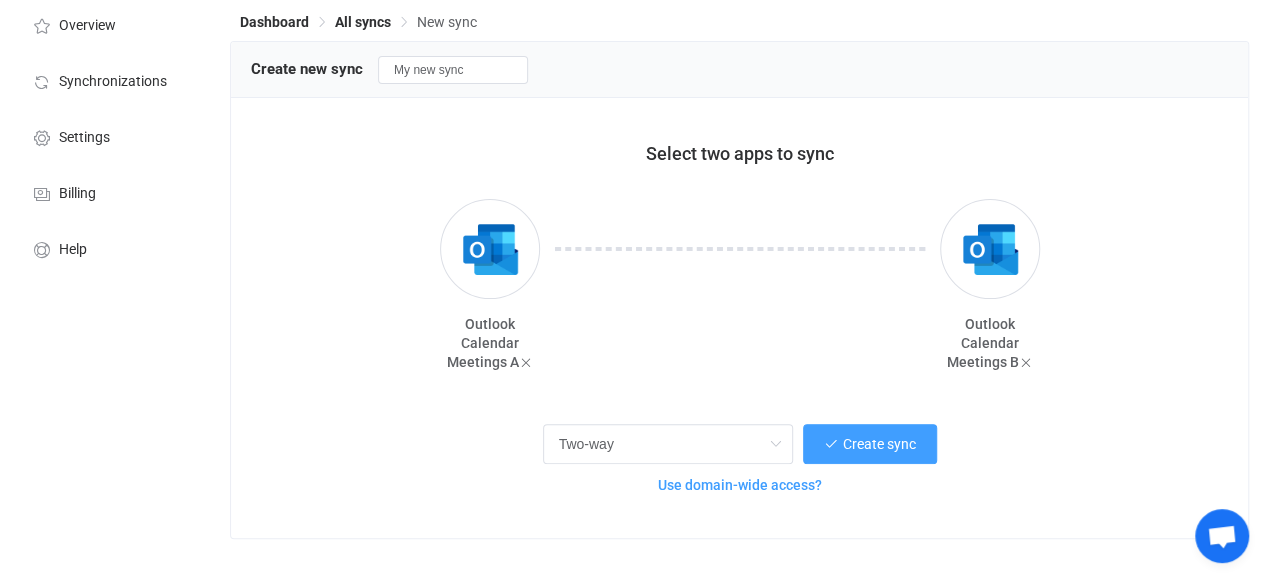 click on "Use domain-wide access?" at bounding box center (740, 485) 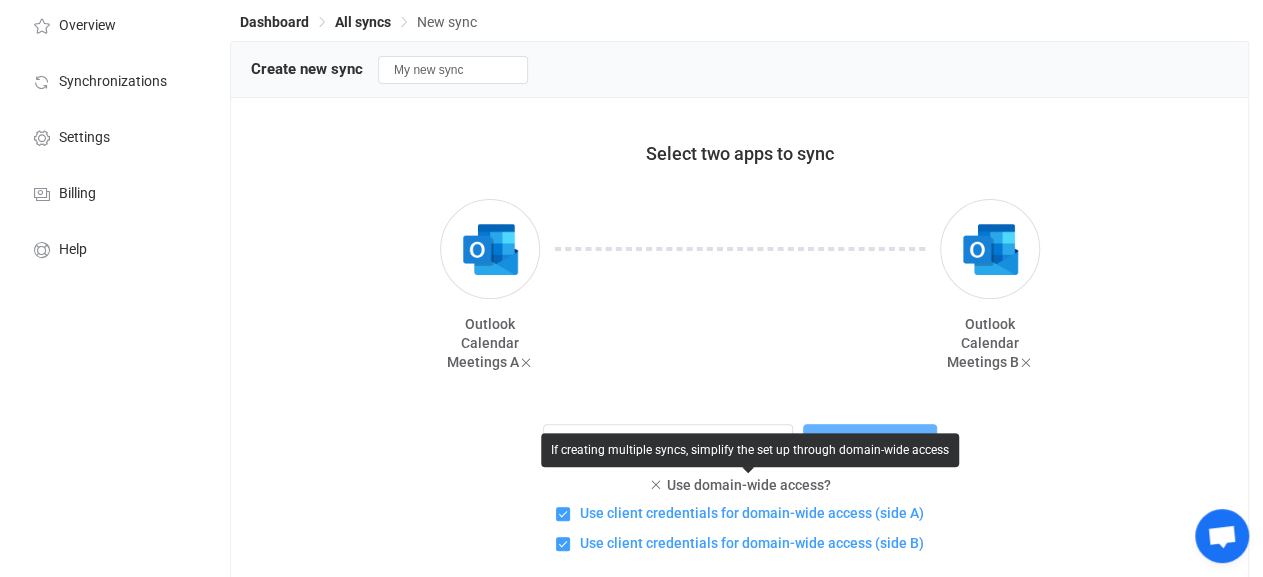 click on "If creating multiple syncs, simplify the set up through domain-wide access" at bounding box center (750, 450) 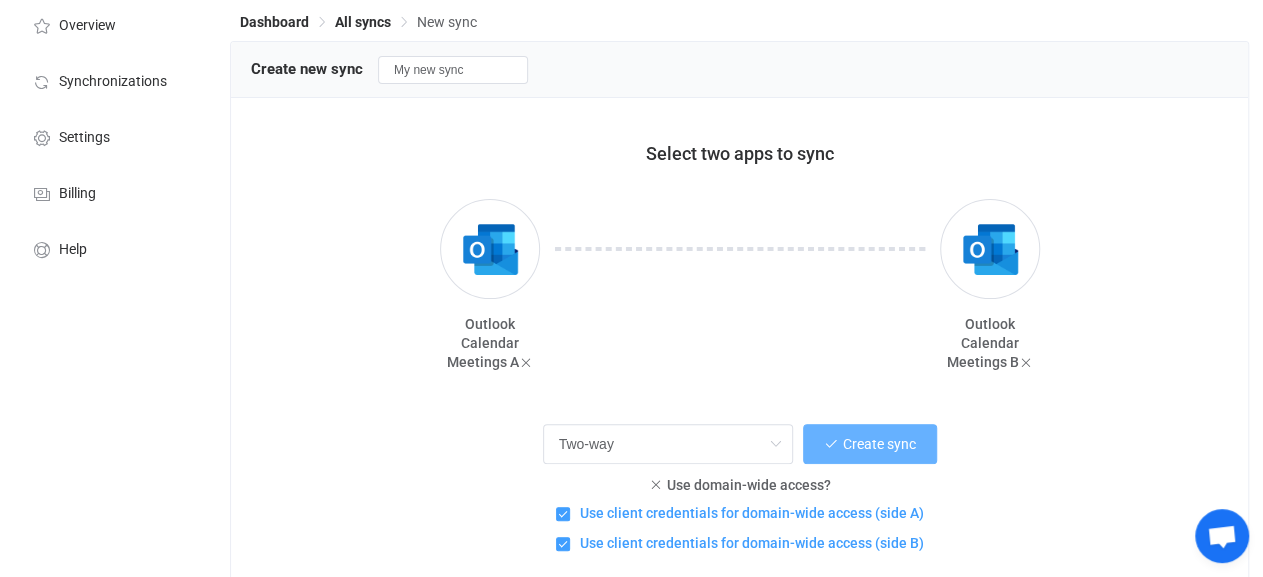 click on "Create sync" at bounding box center (870, 444) 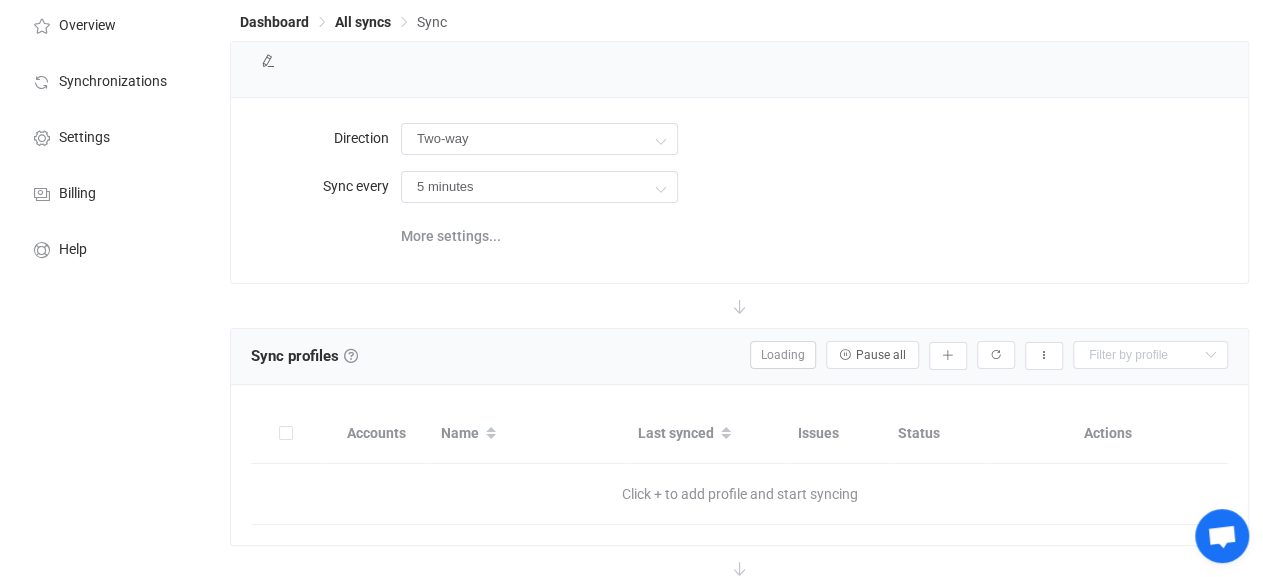 scroll, scrollTop: 0, scrollLeft: 0, axis: both 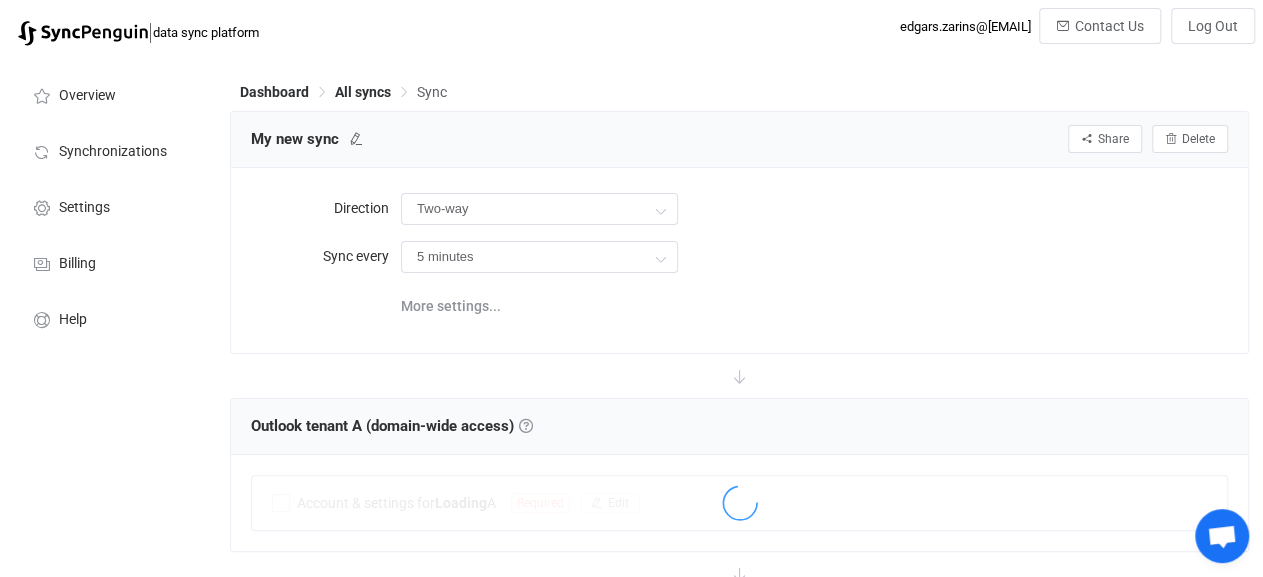 type on "10 minutes" 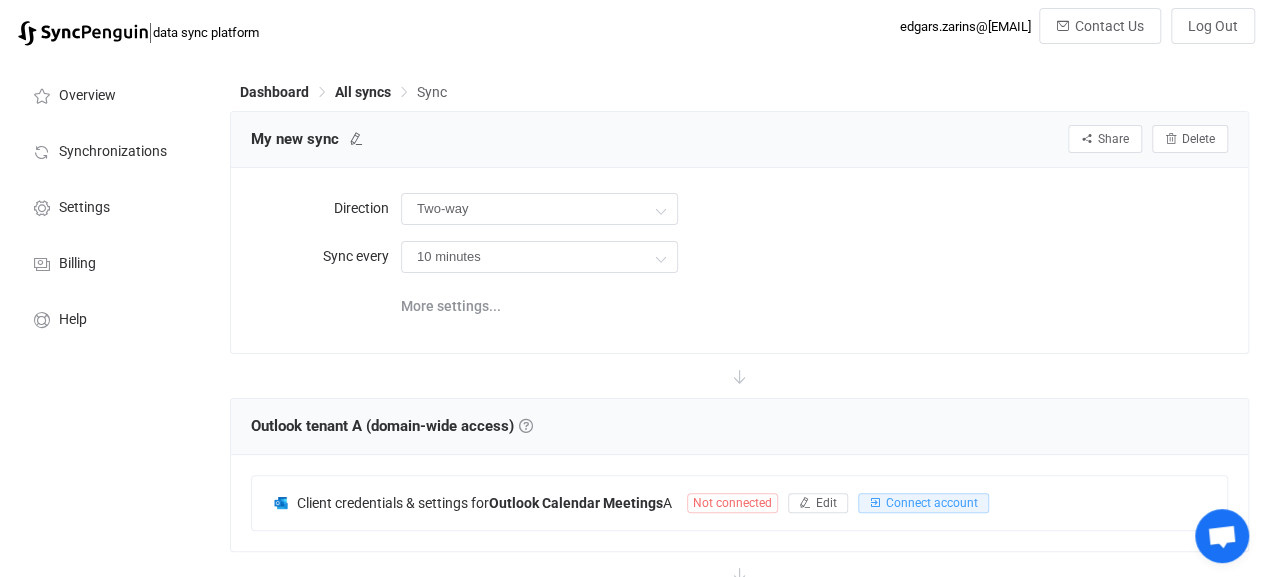 click on "10 minutes 10 minutes 15 minutes 30 minutes 1 hour 2 hours 4 hours 8 hours 12 hours 24 hours" at bounding box center (814, 256) 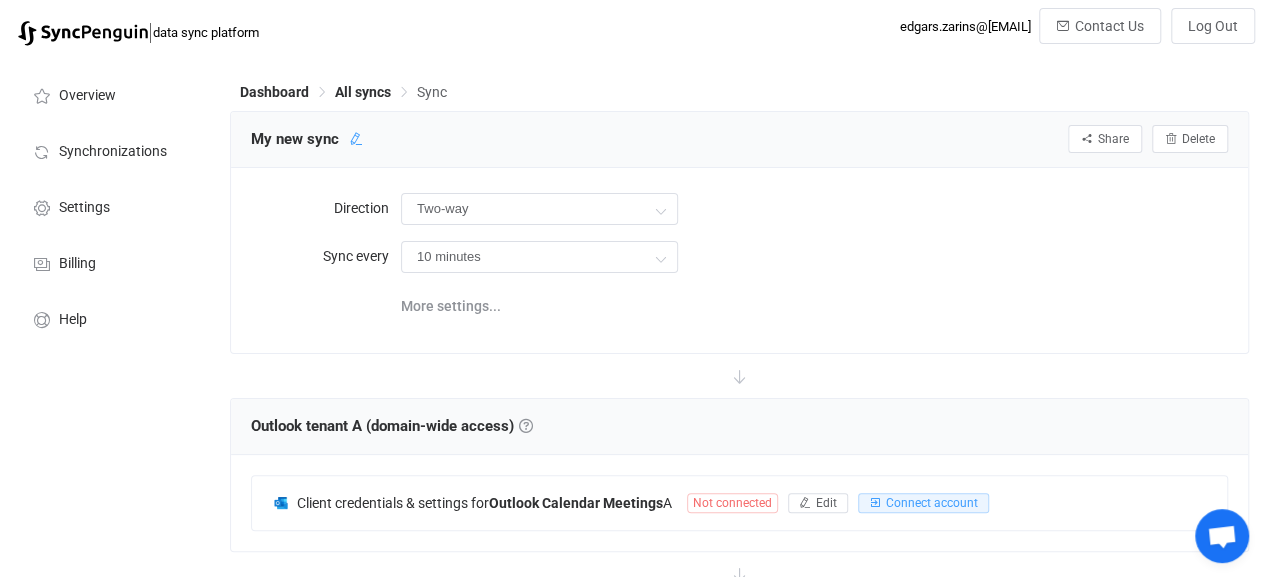 click at bounding box center (356, 139) 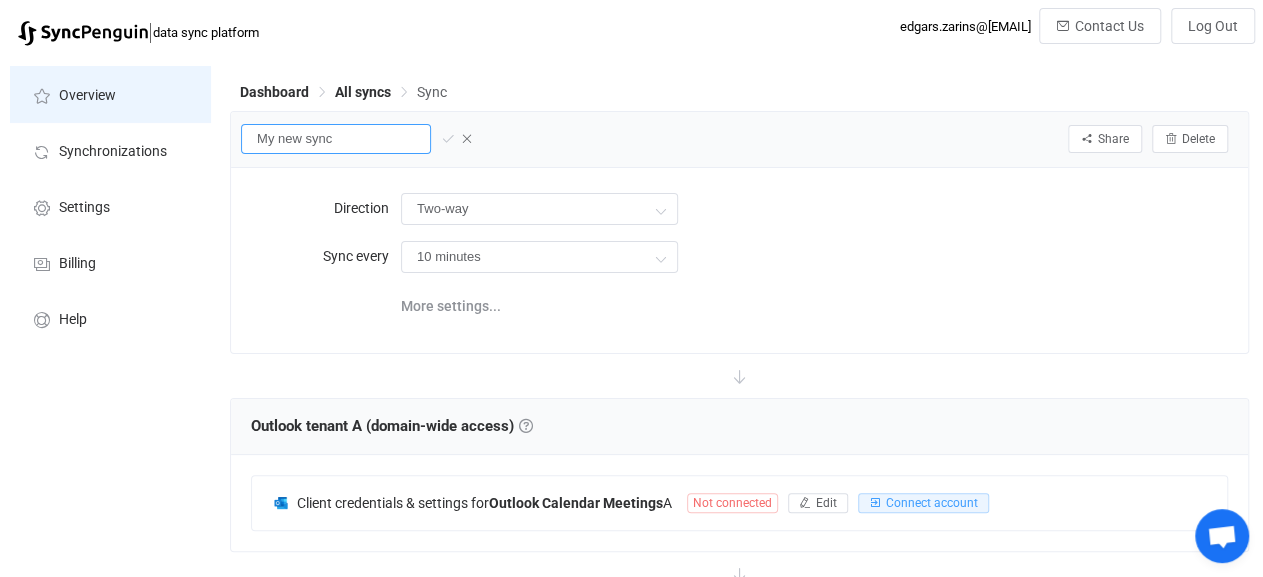 drag, startPoint x: 353, startPoint y: 139, endPoint x: 135, endPoint y: 115, distance: 219.31712 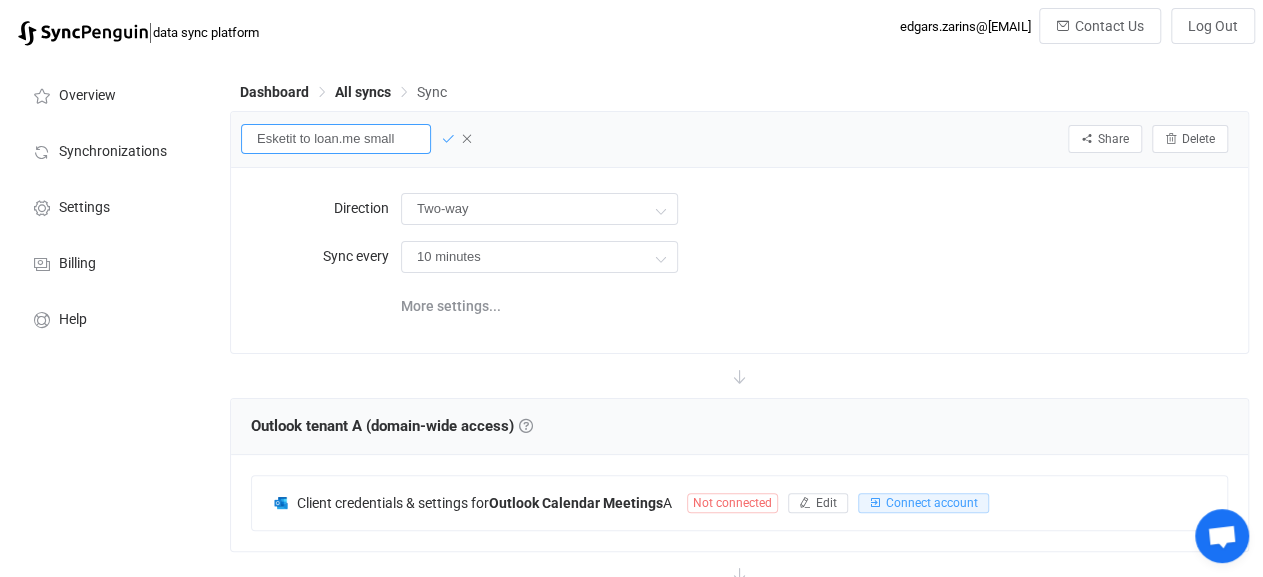 type on "Esketit to loan.me small" 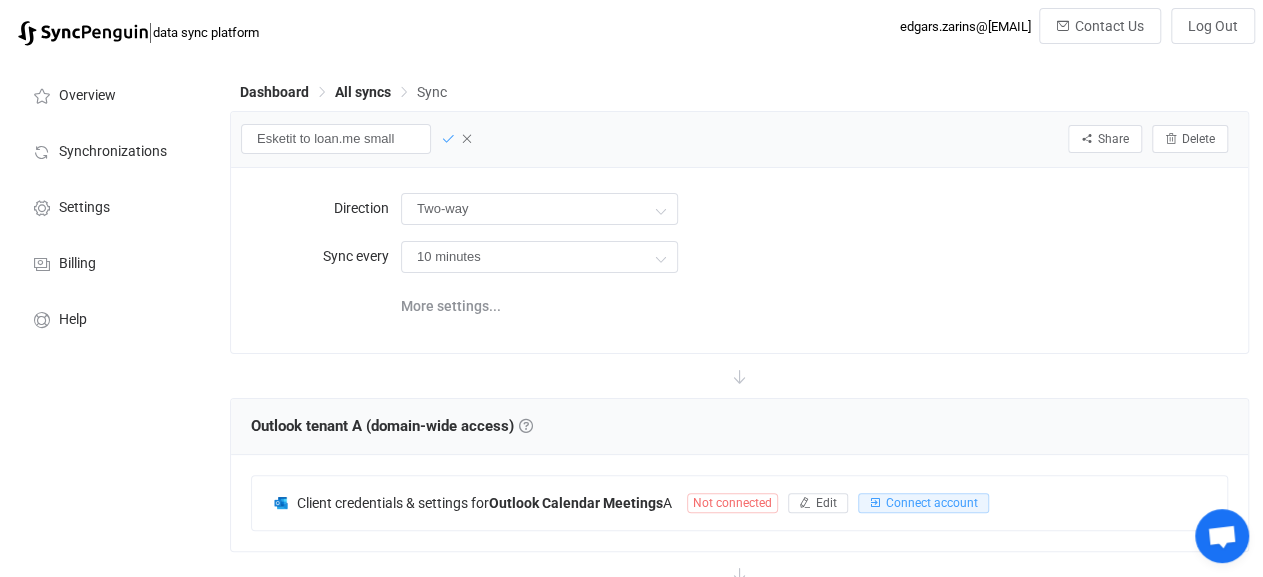 click at bounding box center (448, 139) 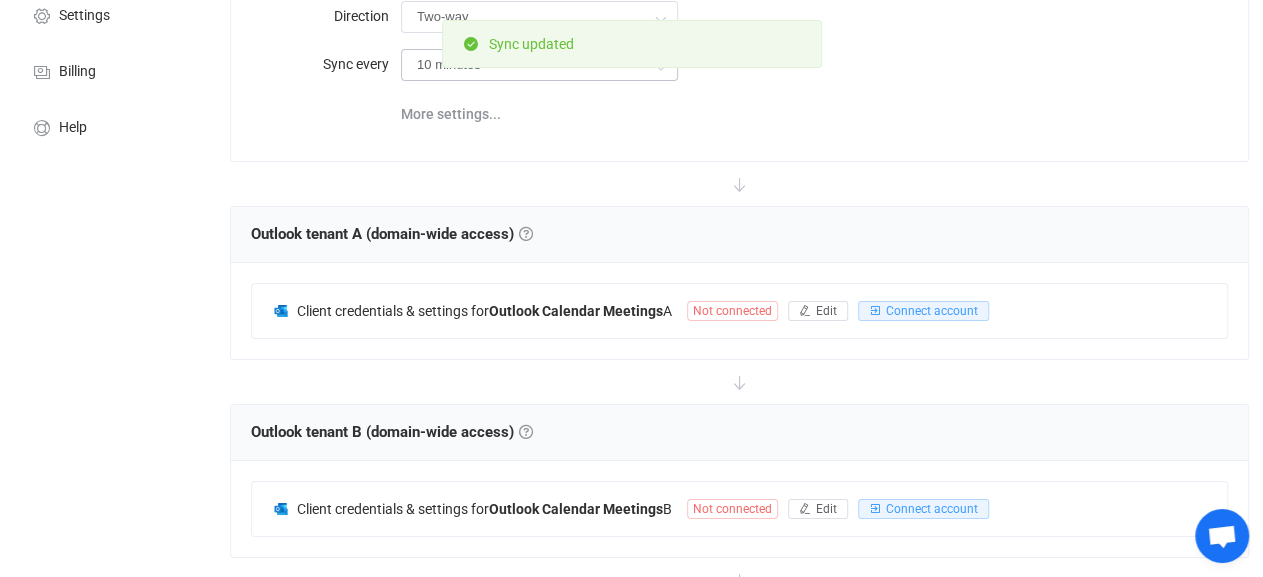 scroll, scrollTop: 208, scrollLeft: 0, axis: vertical 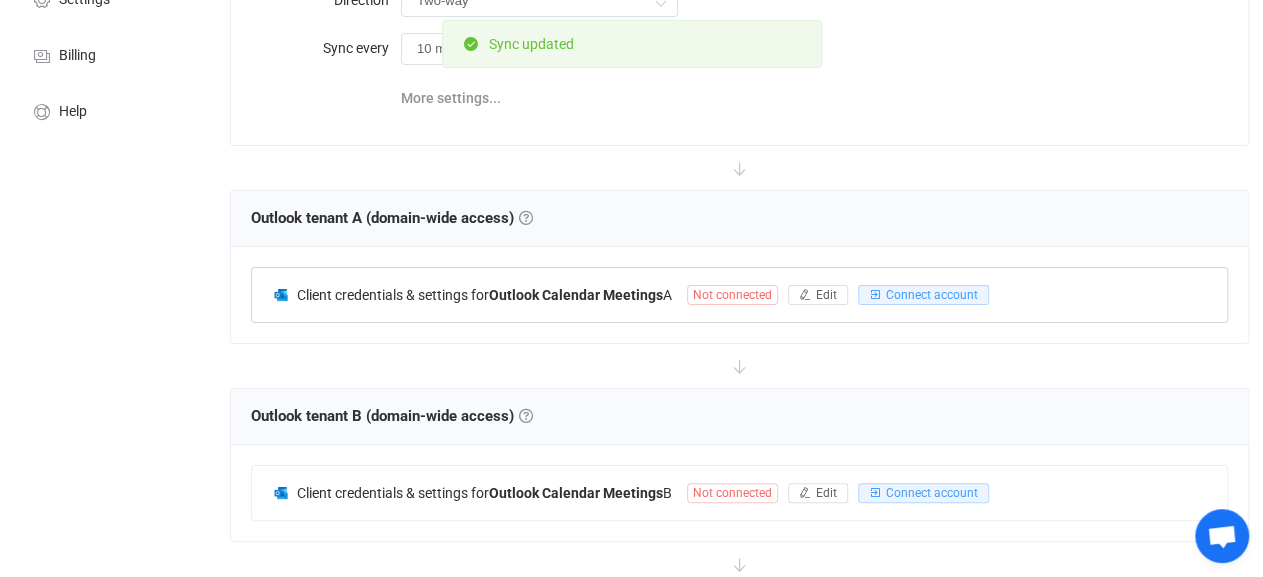 click on "Not connected" at bounding box center (732, 295) 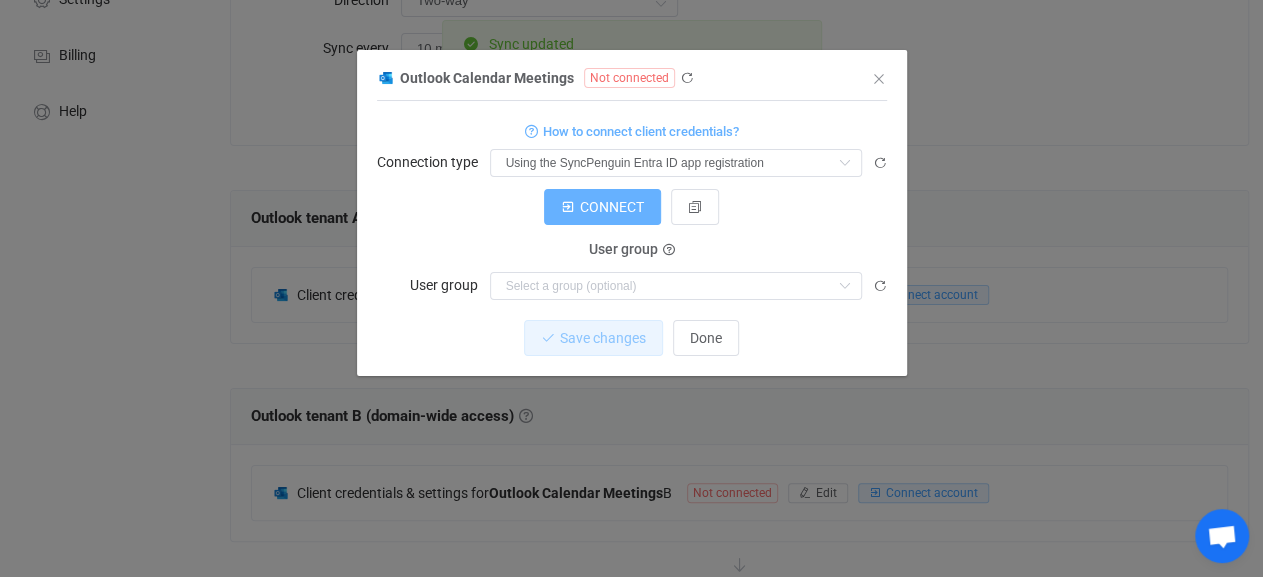 click on "CONNECT" at bounding box center [612, 207] 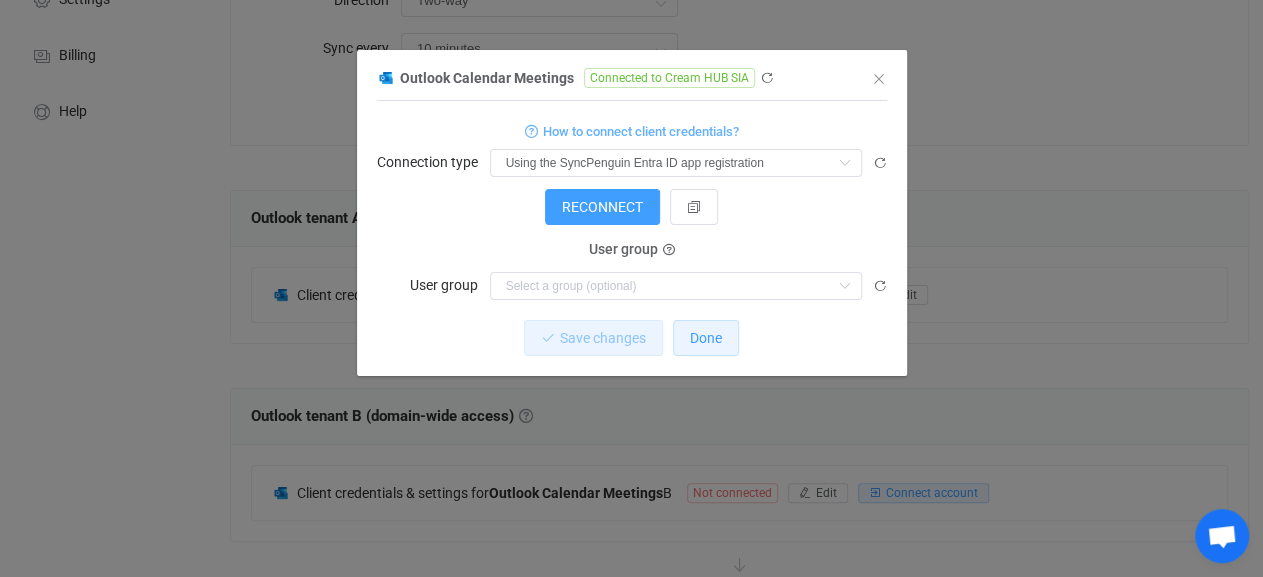 click on "Done" at bounding box center [706, 338] 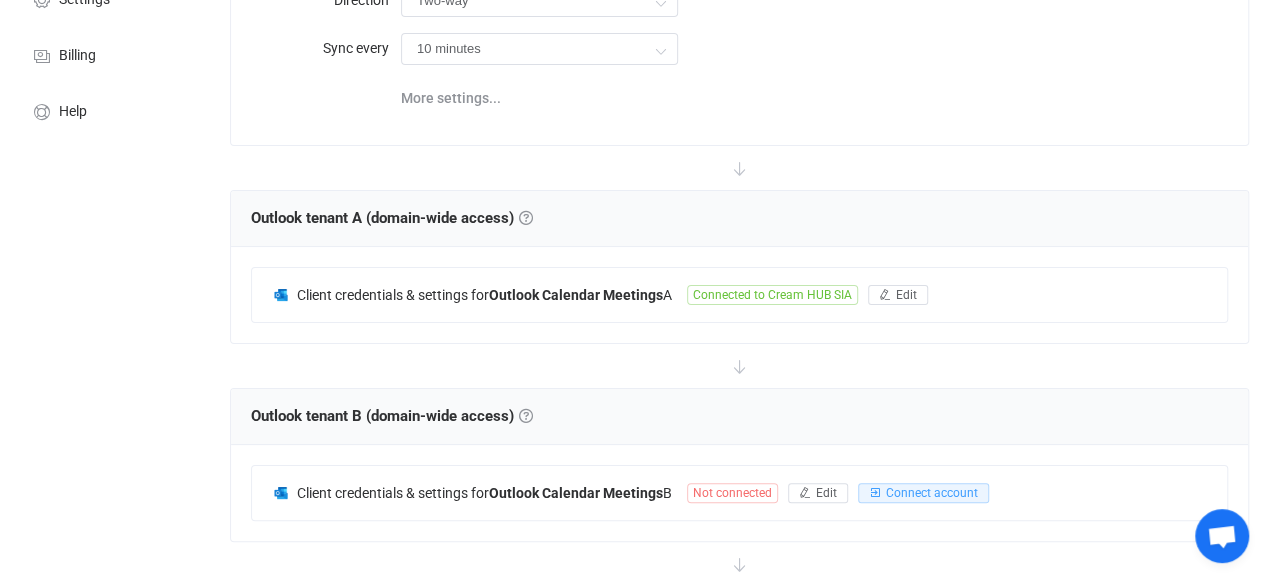 click on "Client credentials & settings for  Outlook Calendar Meetings  B
Not connected Edit Connect account" at bounding box center (739, 493) 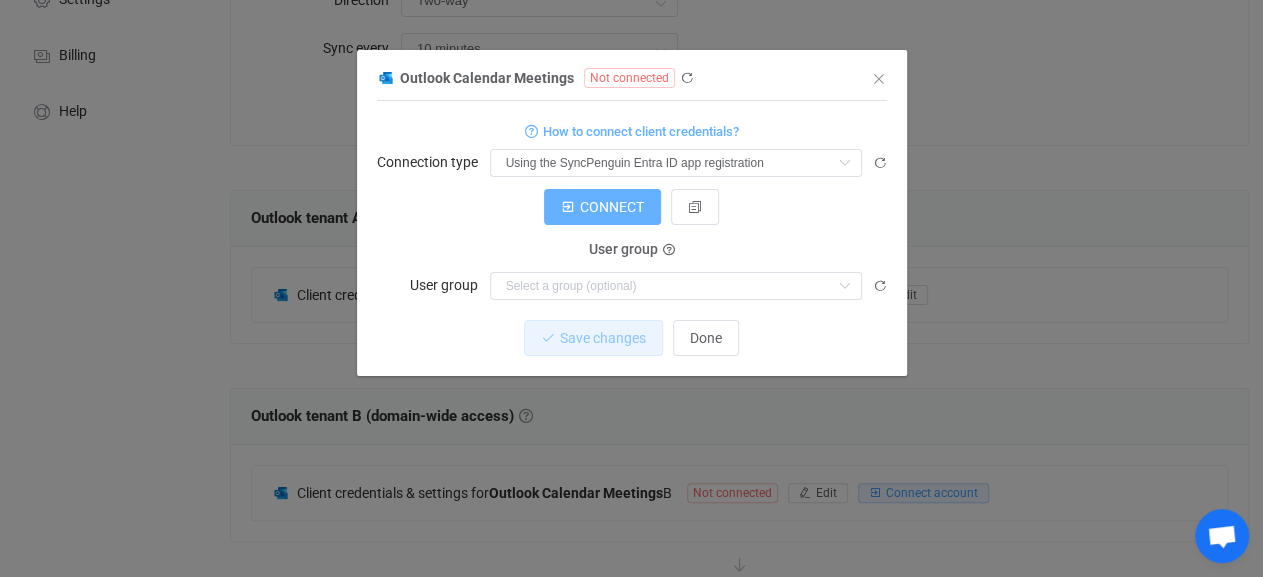 click on "CONNECT" at bounding box center [612, 207] 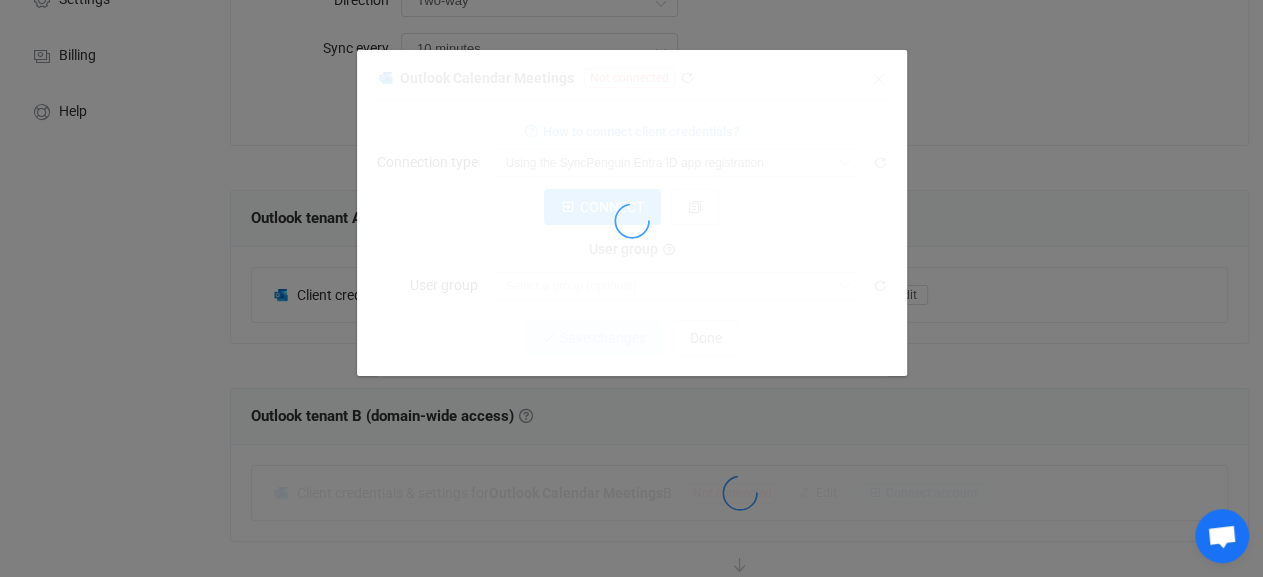 click at bounding box center (632, 220) 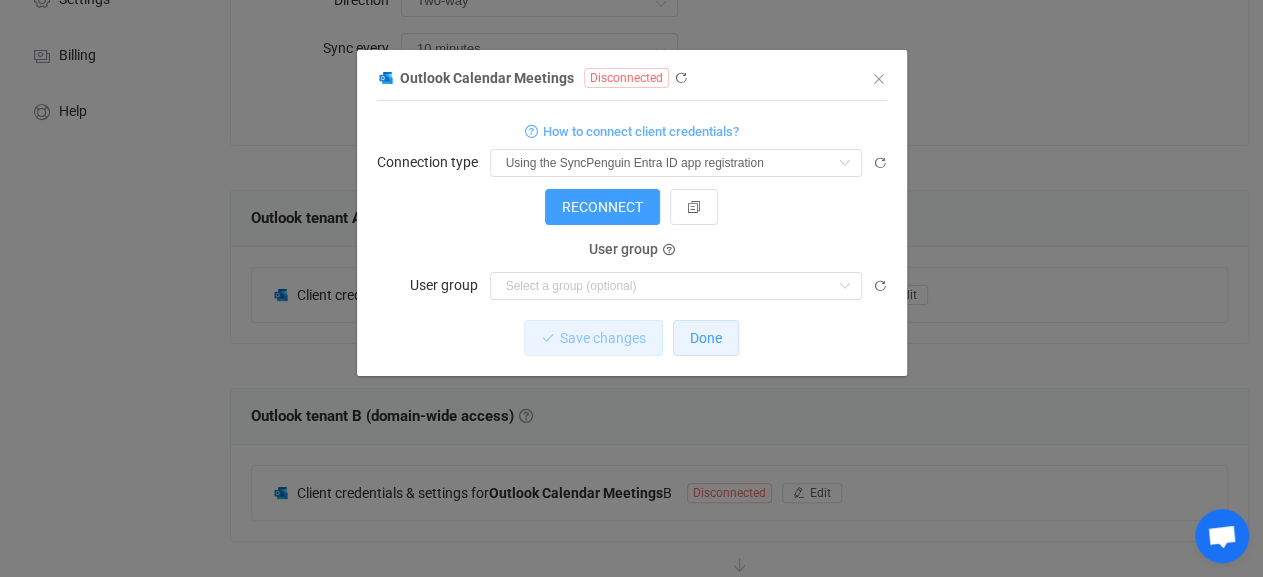 click on "Done" at bounding box center [706, 338] 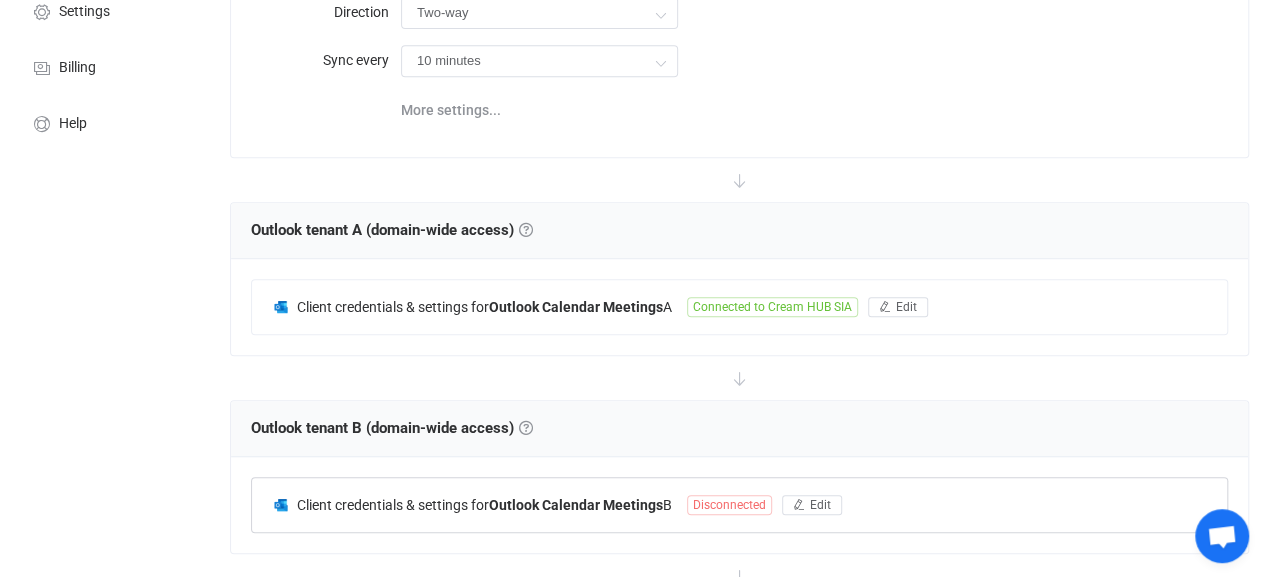 scroll, scrollTop: 104, scrollLeft: 0, axis: vertical 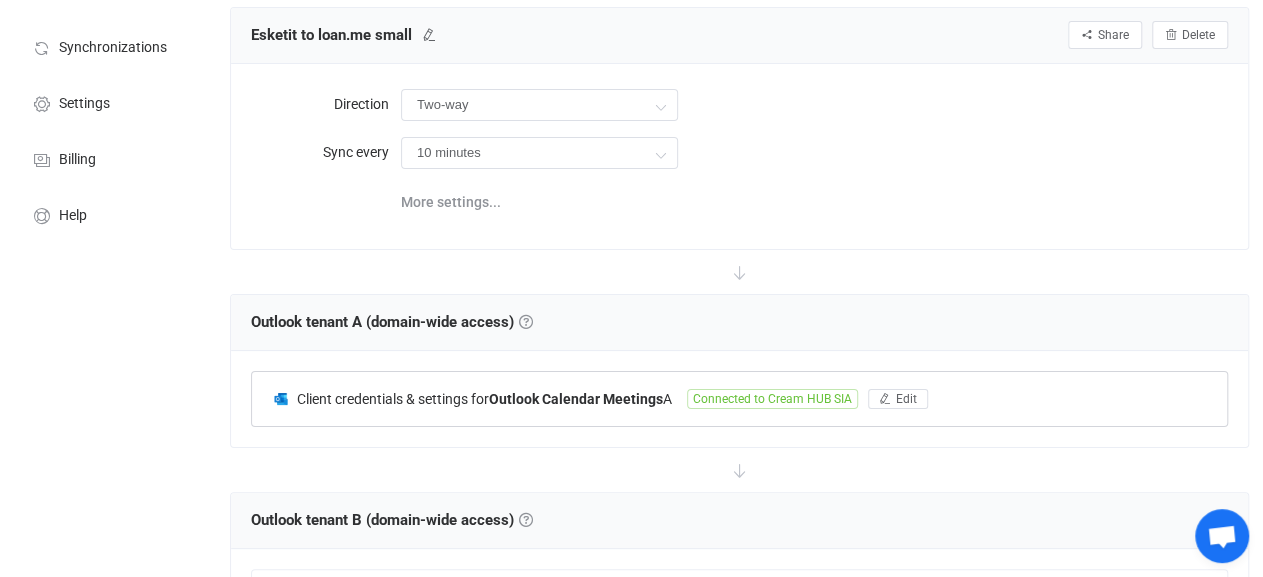 click on "Connected  to Cream HUB SIA" at bounding box center [772, 399] 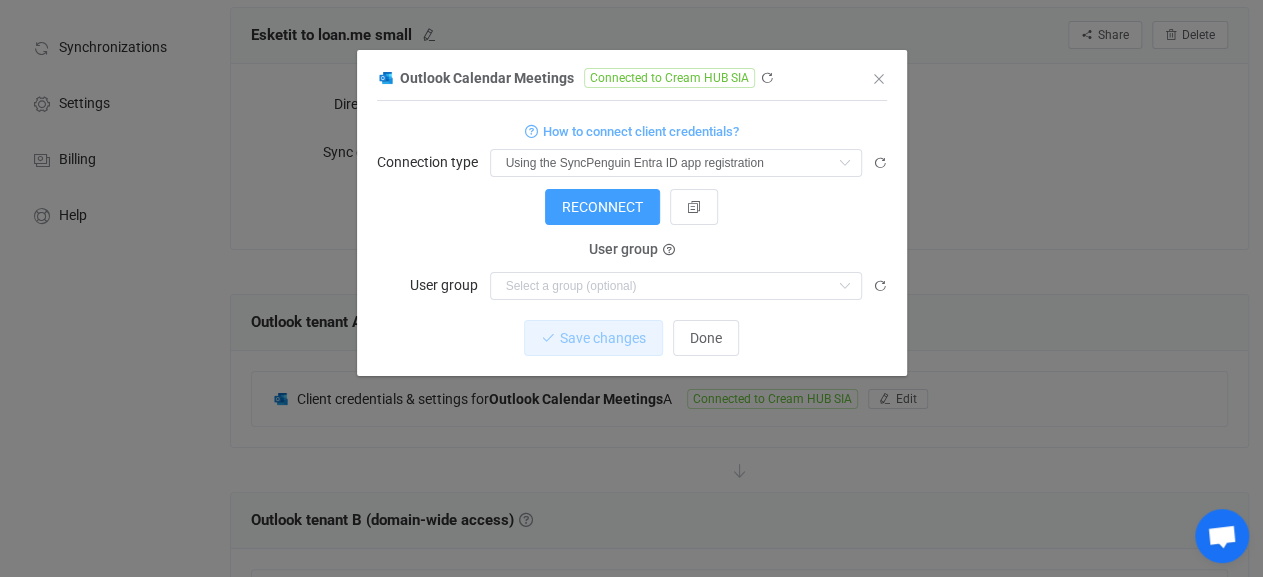 click on "Outlook Calendar Meetings Connected  to Cream HUB SIA 1 {
"connectionType": "default",
"tenantIdDefaultApp": "[UUID]",
"accessToken": "***"
} Standard output:
Output saved to the file
How to connect client credentials?
Connection type Using the SyncPenguin Entra ID app registration Using a custom Entra ID app registration Using the SyncPenguin Entra ID app registration RECONNECT RECONNECT RECONNECT Client credentials Tenant ID Client credentials Client ID Client credentials Client secret User group User group JMD ACC ([EMAIL]) All Company ([EMAIL]) FU ([EMAIL]) SPANDA ACC ([EMAIL]) DIGILEND ([EMAIL]) JORDAN ([EMAIL]) Riga ([EMAIL]) KIRIL ([EMAIL]) ESKETIT SHAREPOINT ([EMAIL]) Finance & Legal team ([EMAIL]) Esketit ([EMAIL]) SPANDA ([EMAIL]) Additional settings Calendar Done" at bounding box center [631, 288] 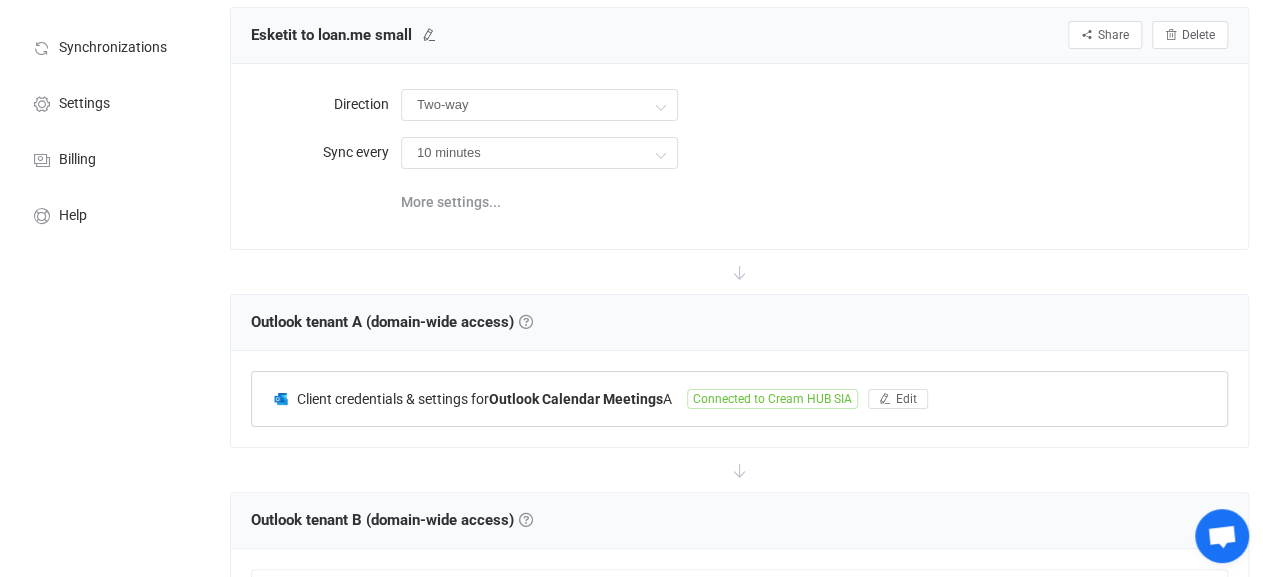 click on "Connected  to Cream HUB SIA" at bounding box center (772, 399) 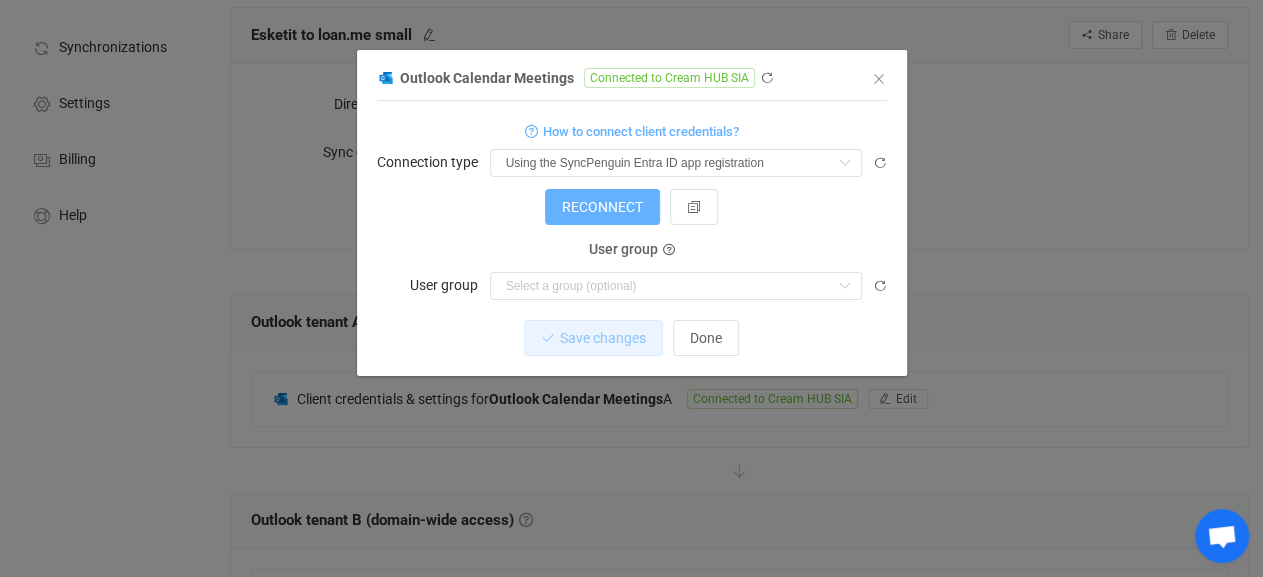 click on "RECONNECT" at bounding box center (602, 207) 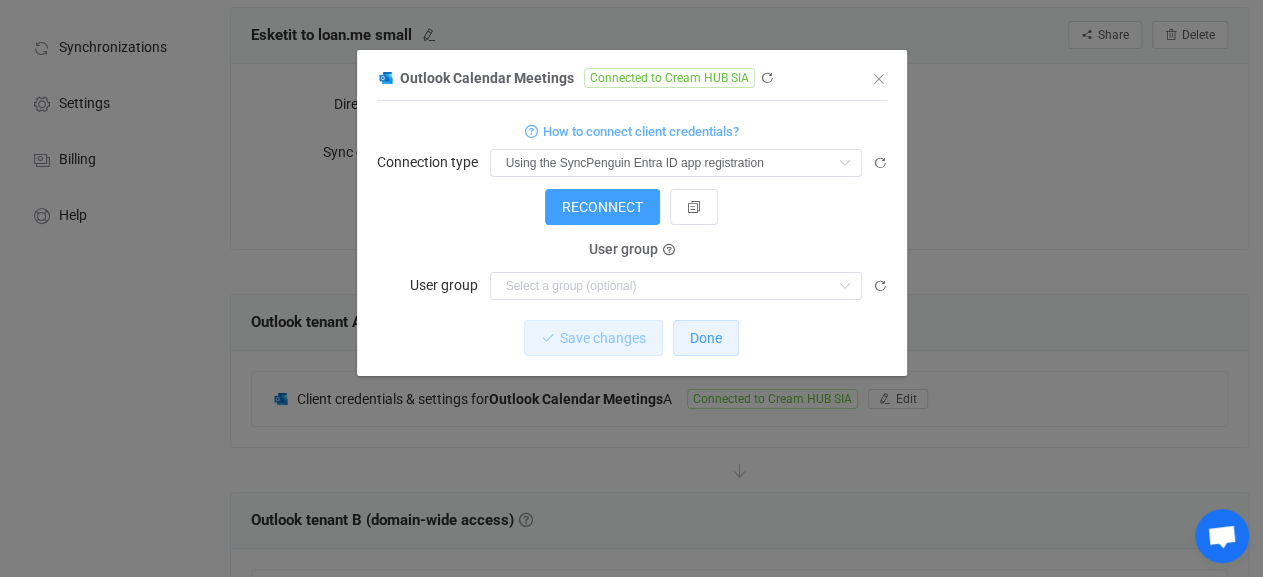 click on "Done" at bounding box center [706, 338] 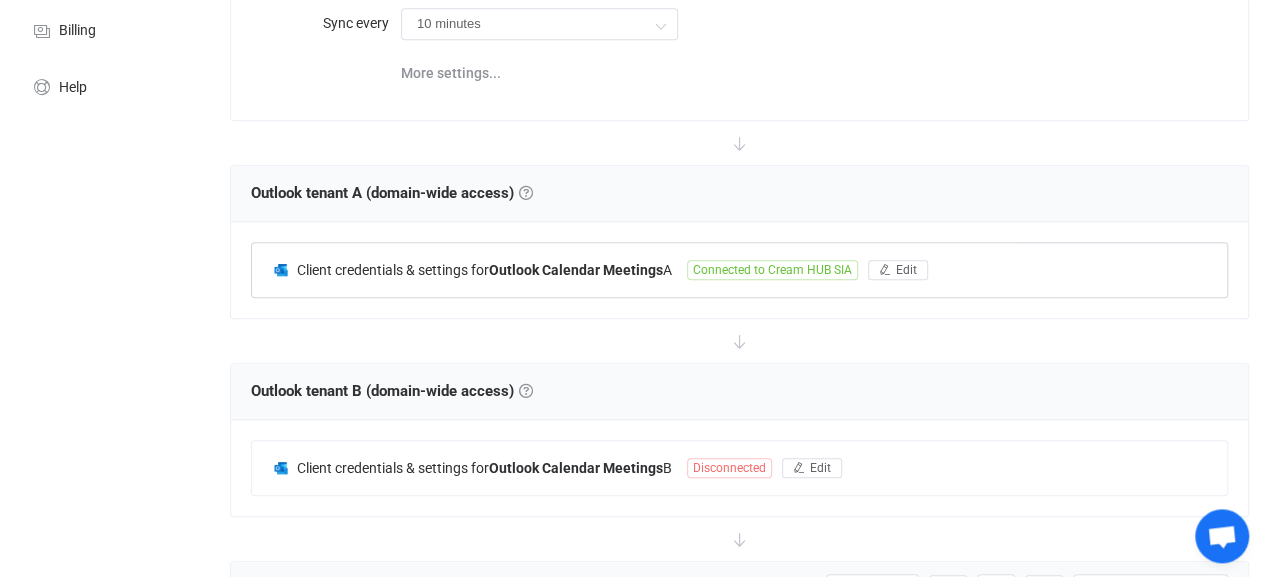 scroll, scrollTop: 312, scrollLeft: 0, axis: vertical 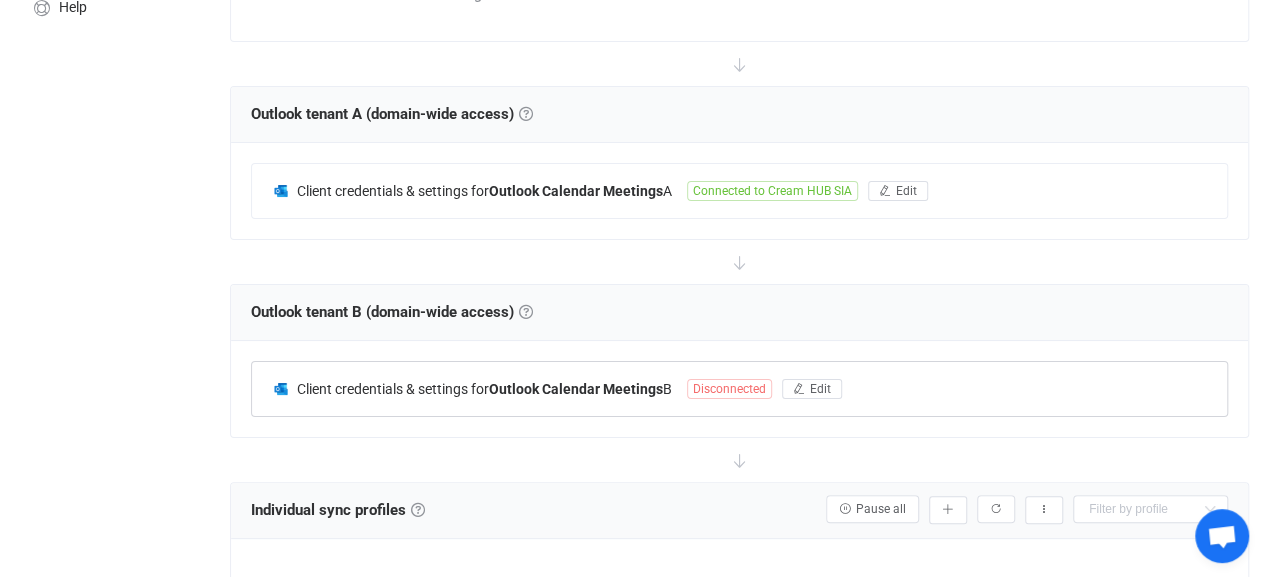 click on "Disconnected" at bounding box center (729, 389) 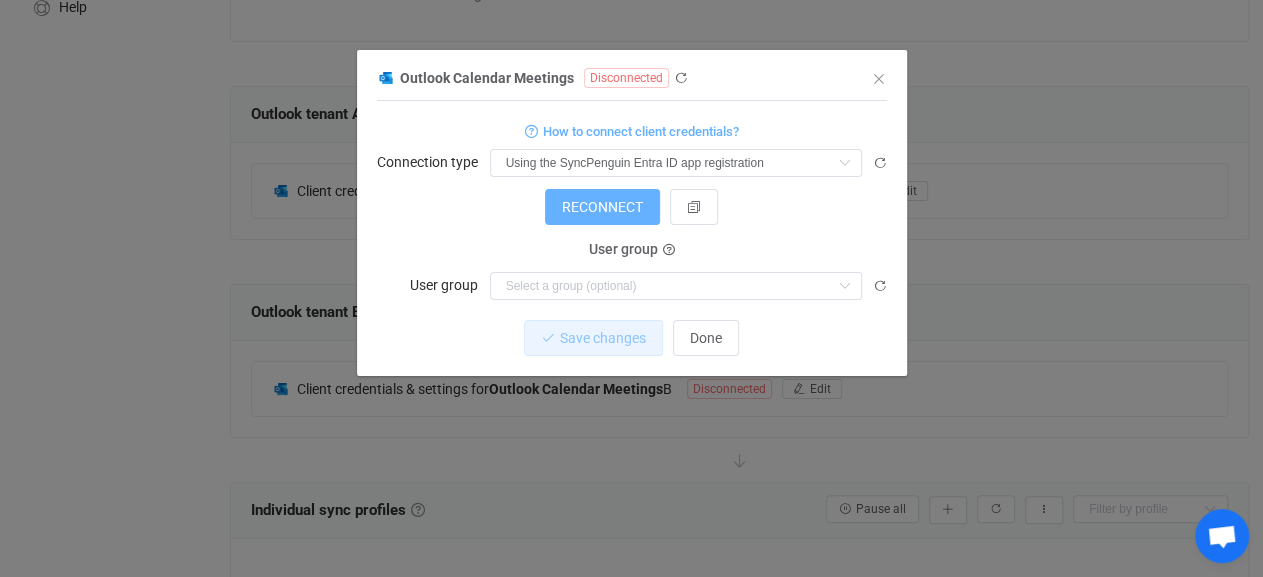 click on "RECONNECT" at bounding box center [602, 207] 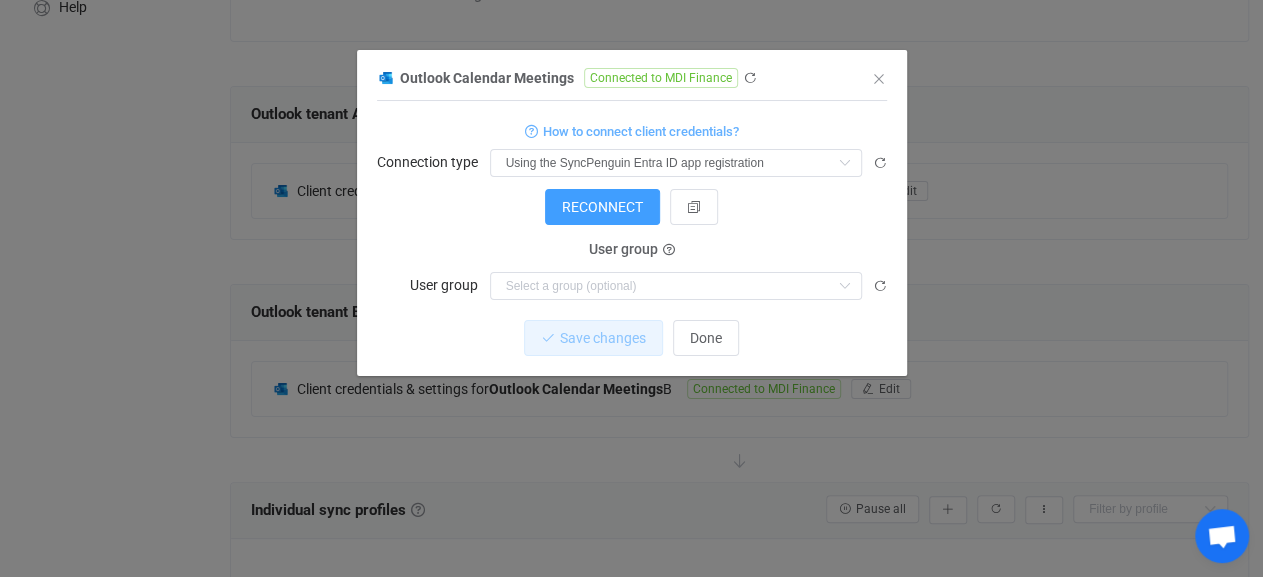 click at bounding box center (632, 220) 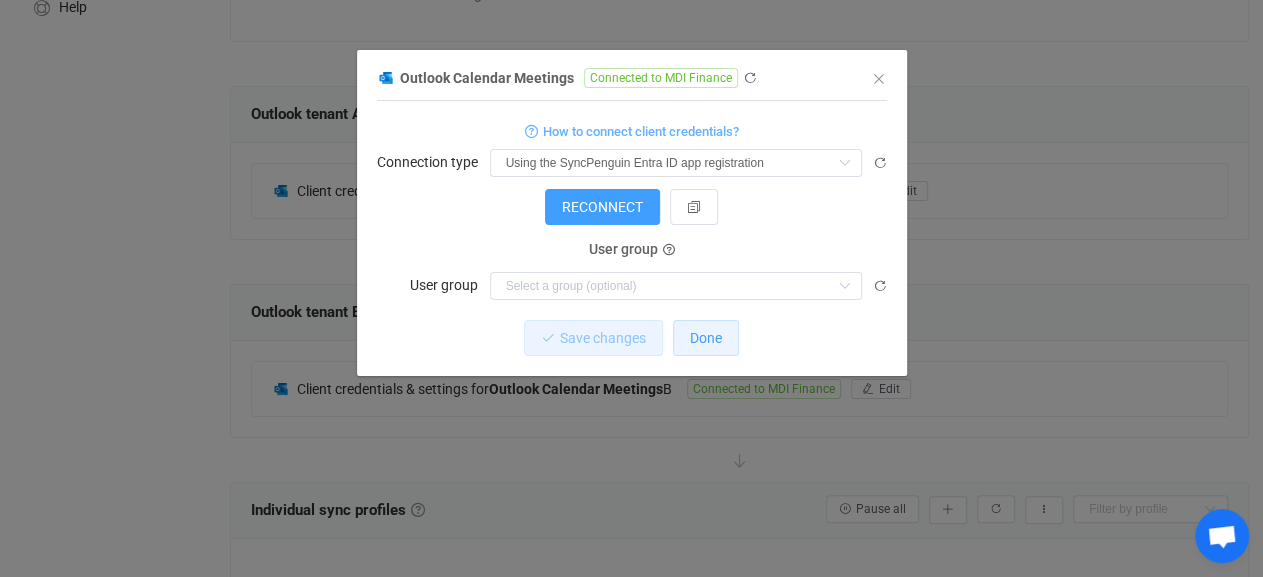click on "Done" at bounding box center [706, 338] 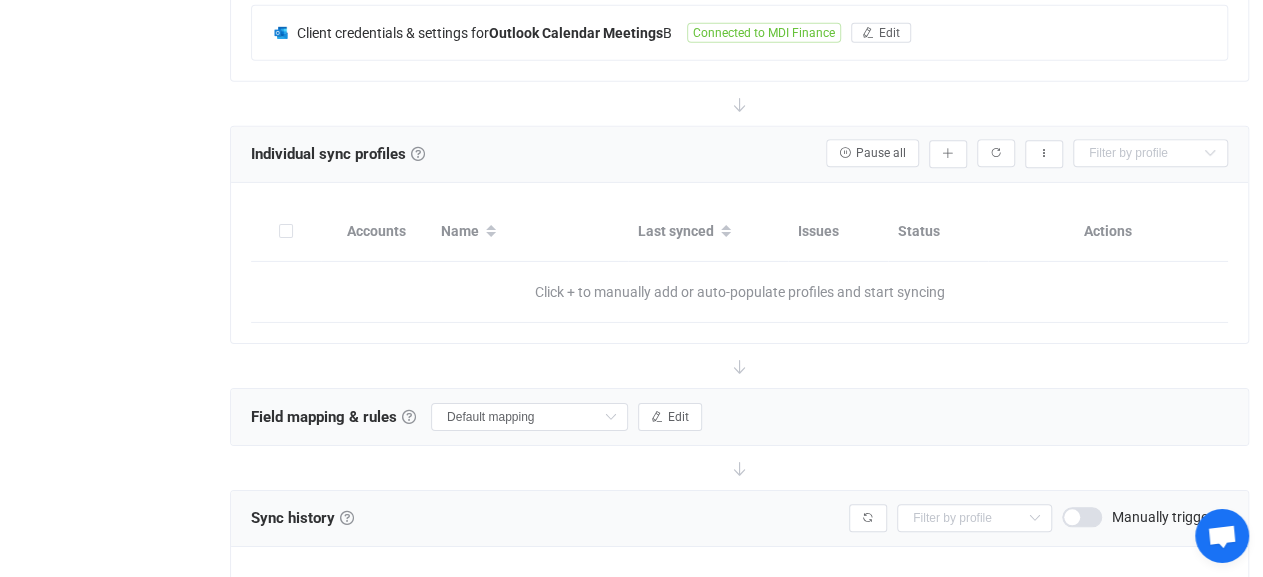 scroll, scrollTop: 577, scrollLeft: 0, axis: vertical 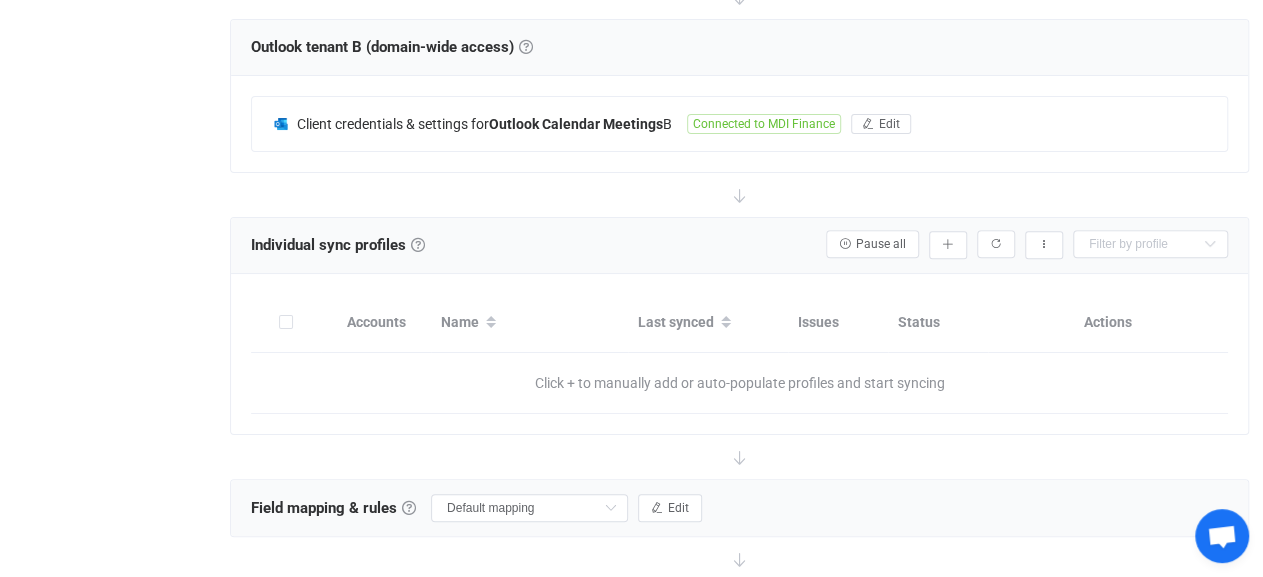 click on "Pause all  Add manually…  Import from CSV…  Populate  Export sync profiles to CSV  Enable auto-populating…
No data" at bounding box center [1017, 244] 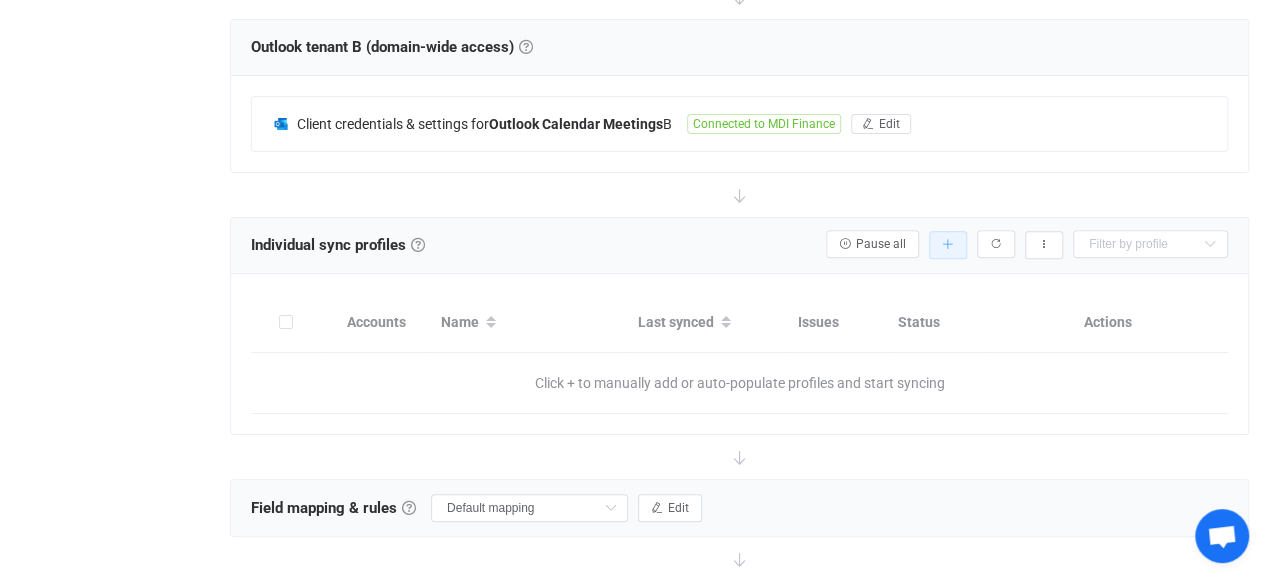 click at bounding box center [948, 245] 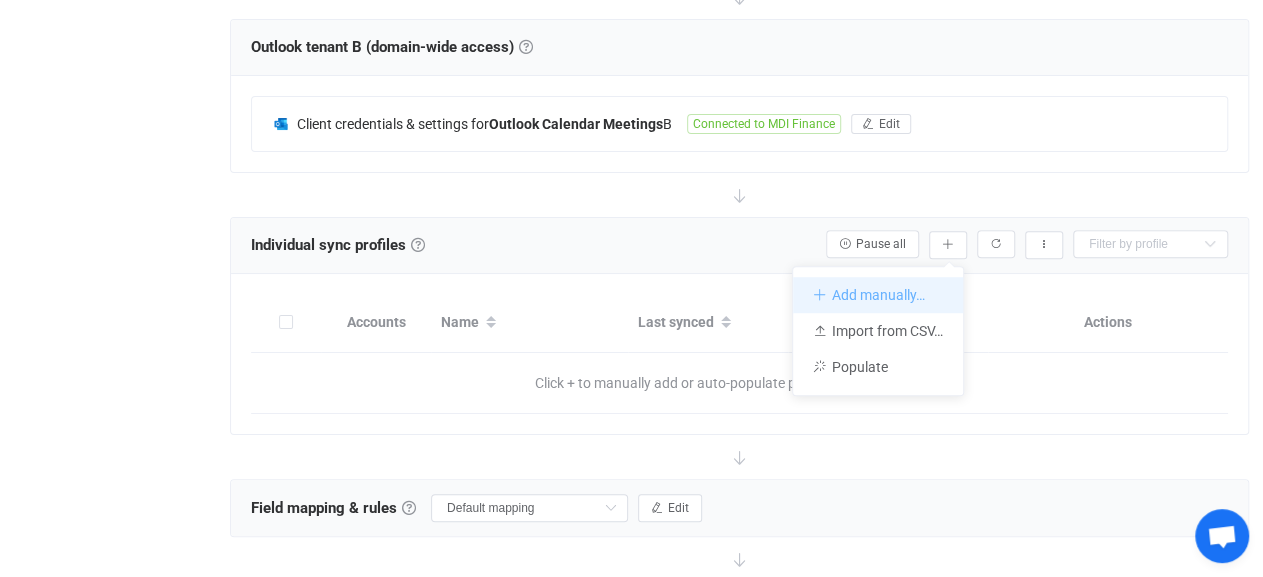 click on "Add manually…" at bounding box center [878, 295] 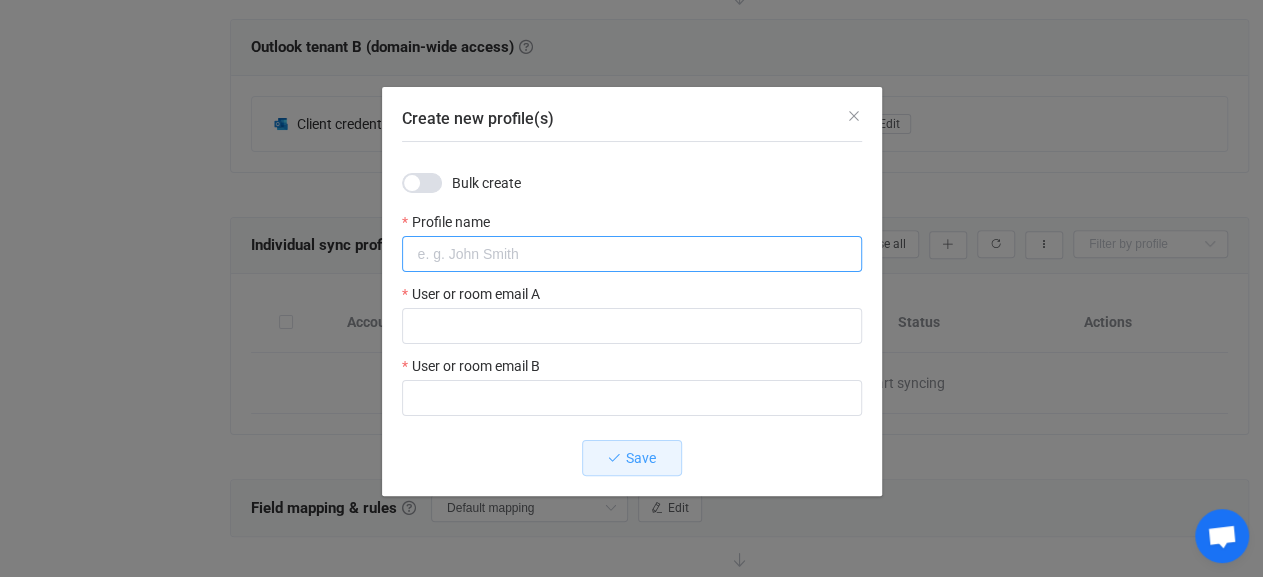 click at bounding box center [632, 254] 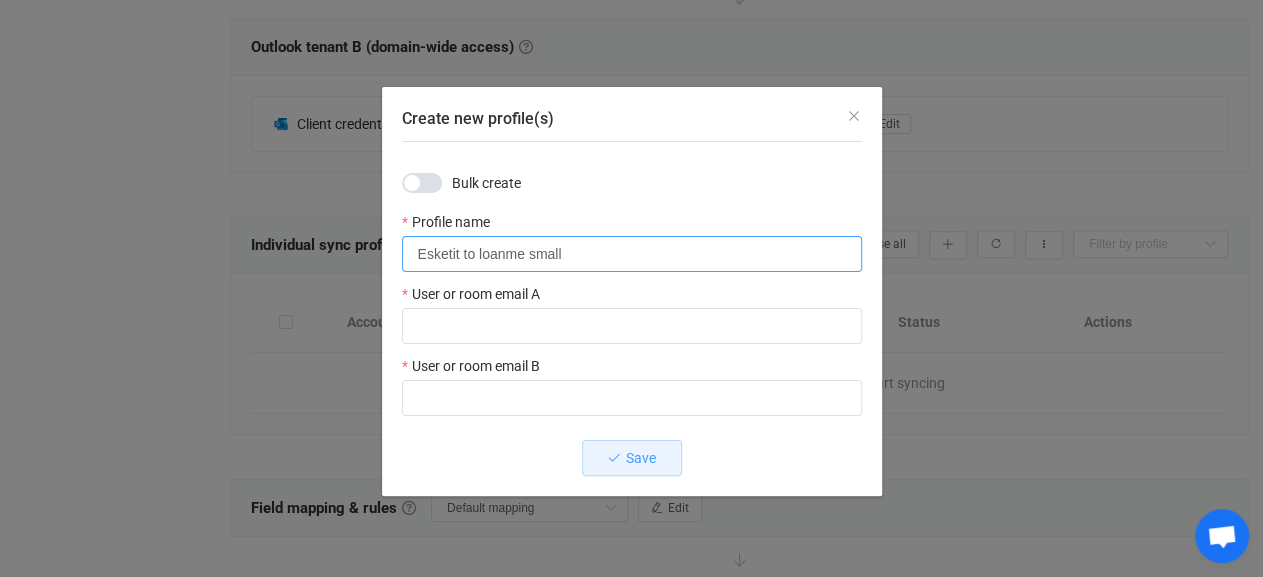 type on "Esketit to loanme small" 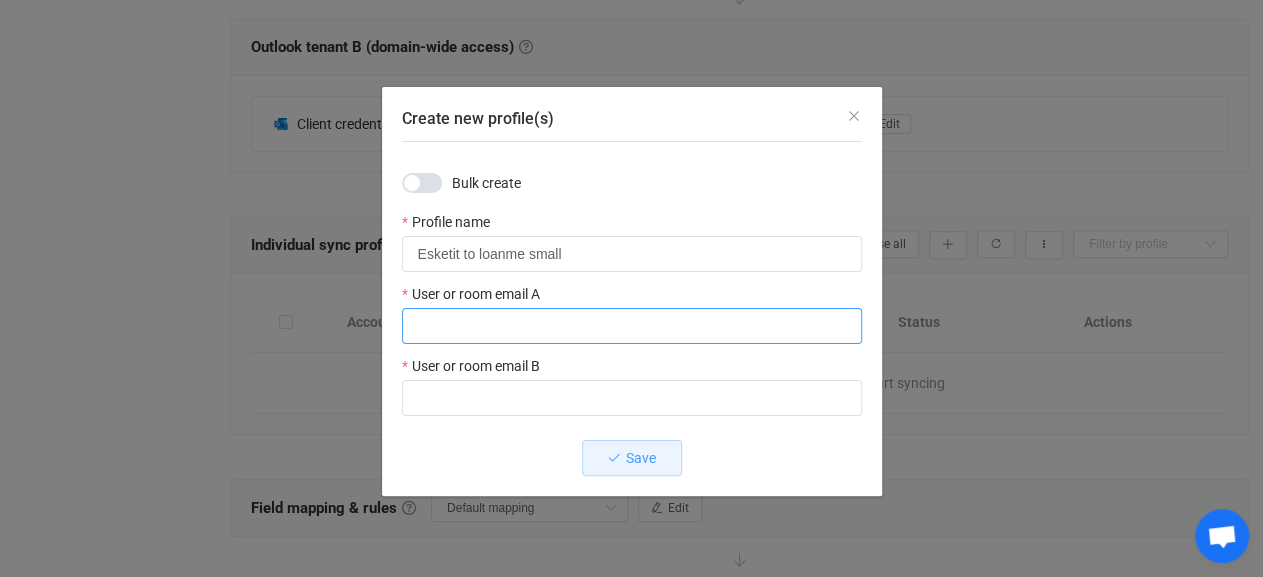 click at bounding box center (632, 326) 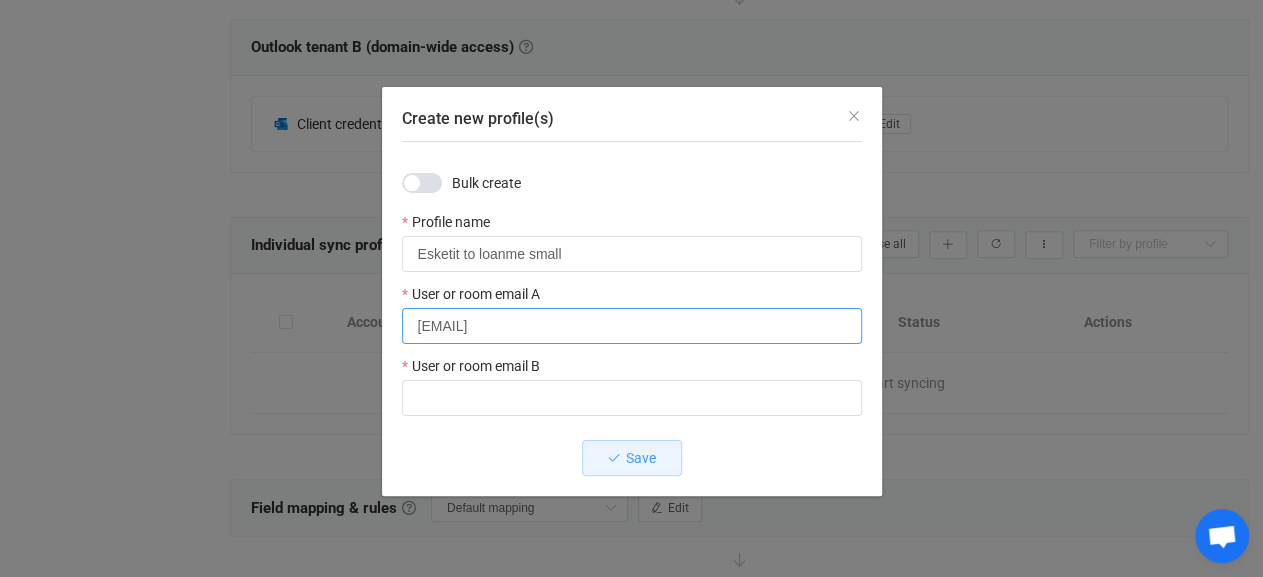 type on "[EMAIL]" 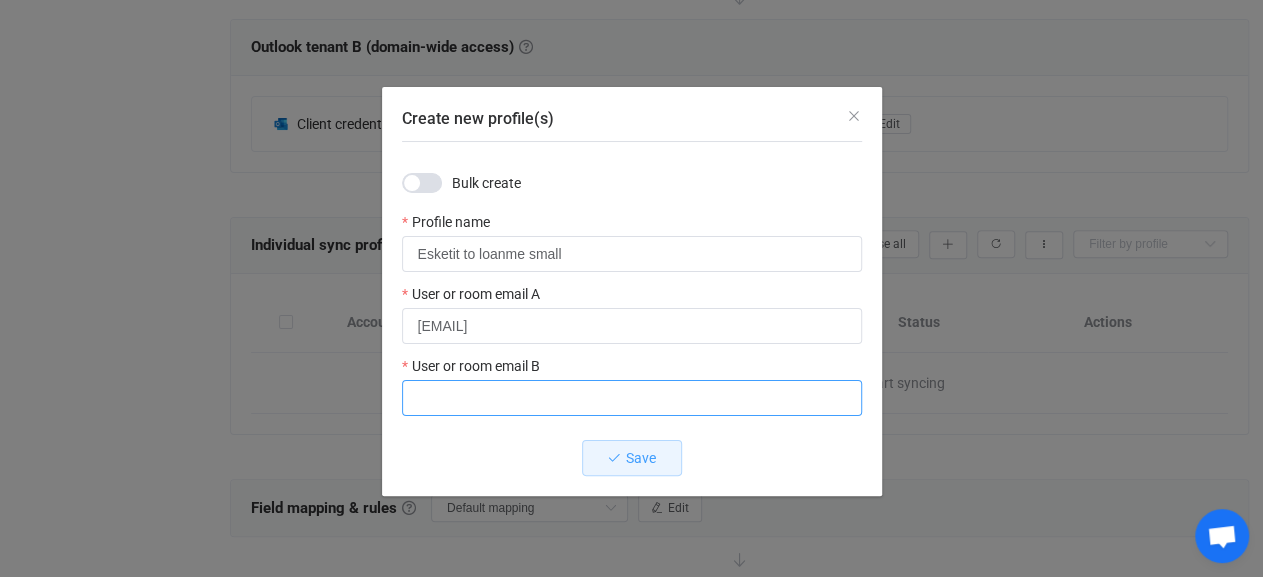 click at bounding box center [632, 398] 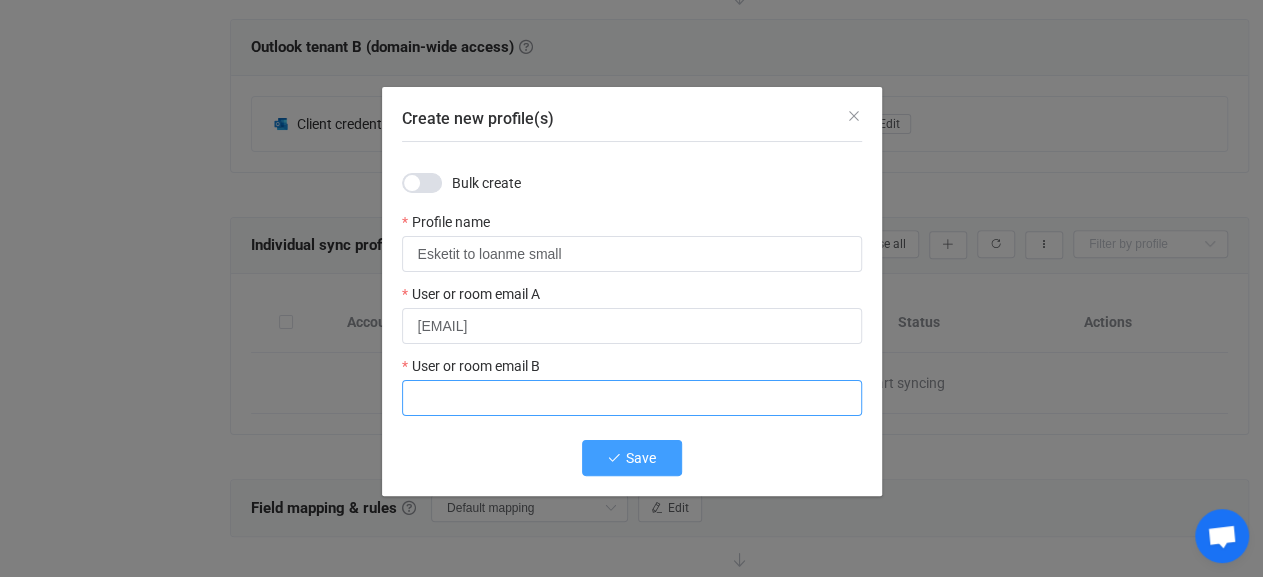 paste on "smallmeetingroom@loanme.lk" 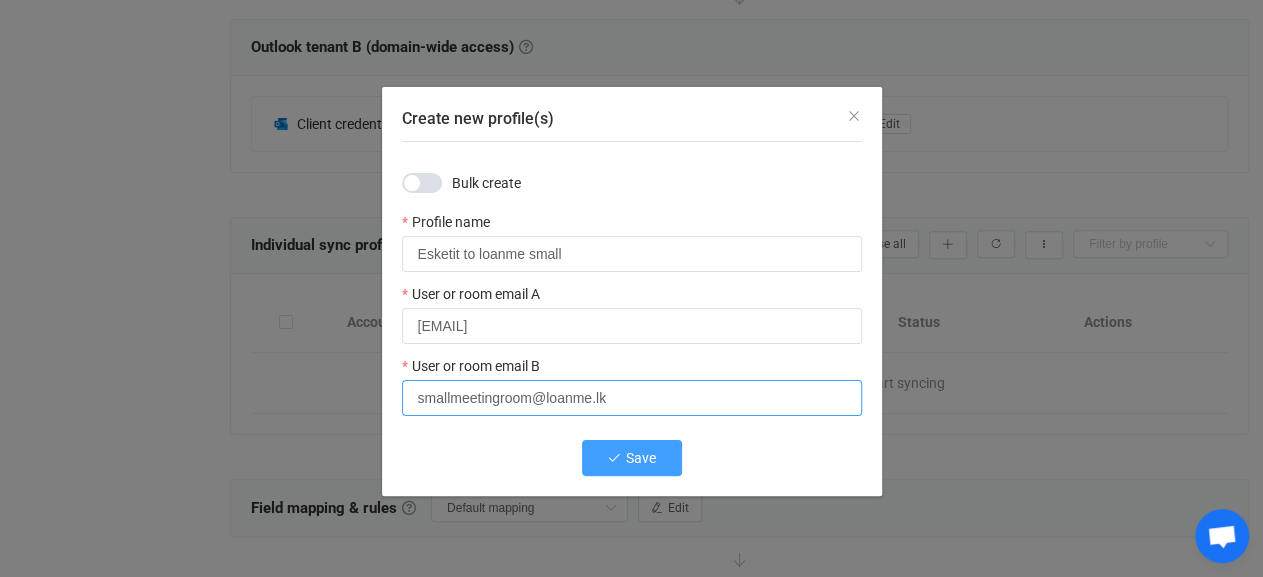 type on "smallmeetingroom@loanme.lk" 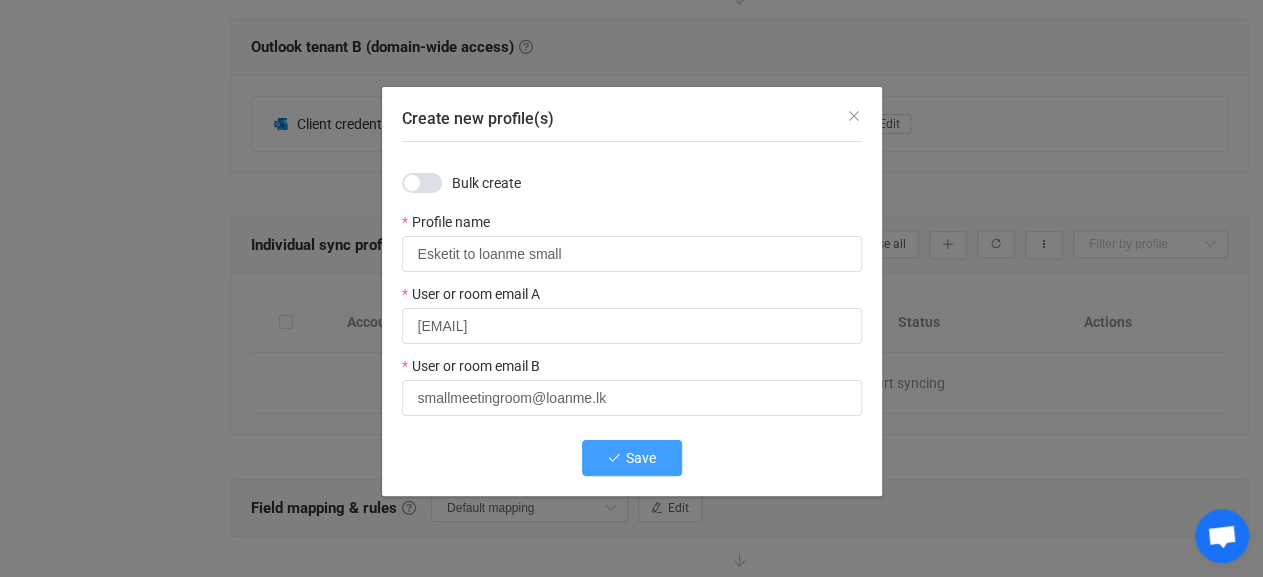 click on "Save" at bounding box center [632, 458] 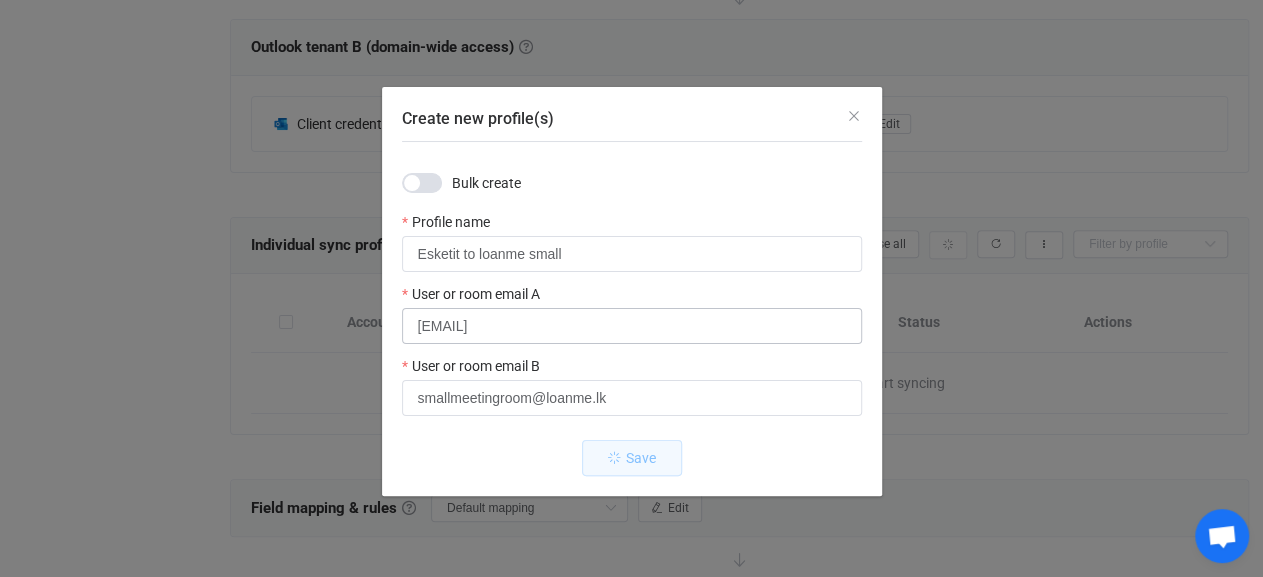 type 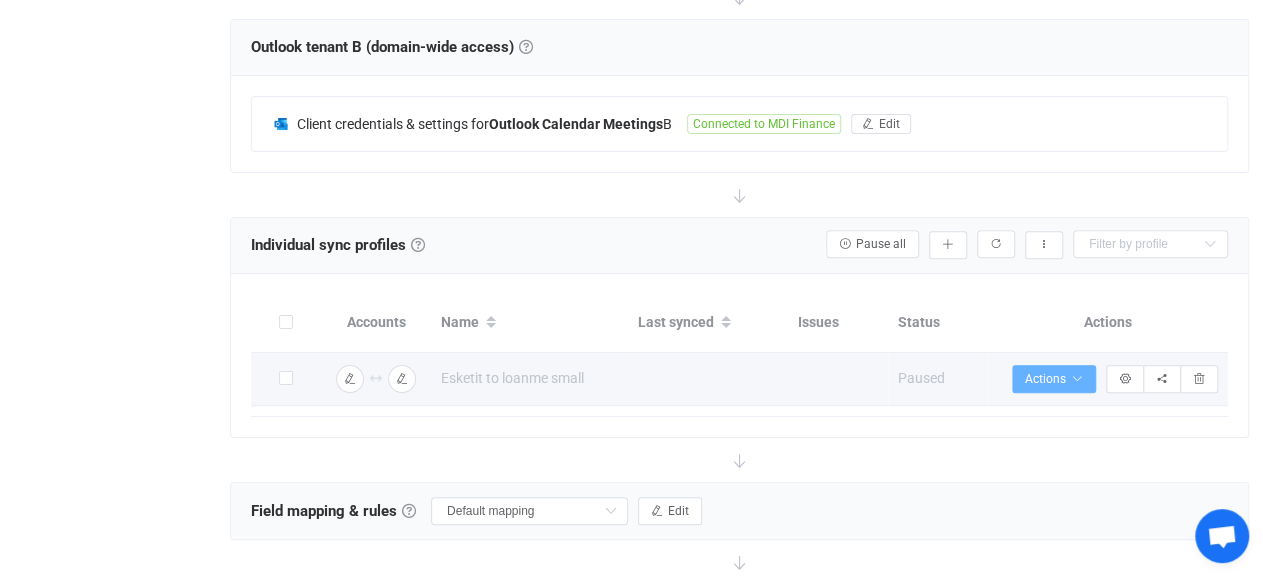 click on "Actions" at bounding box center (1054, 379) 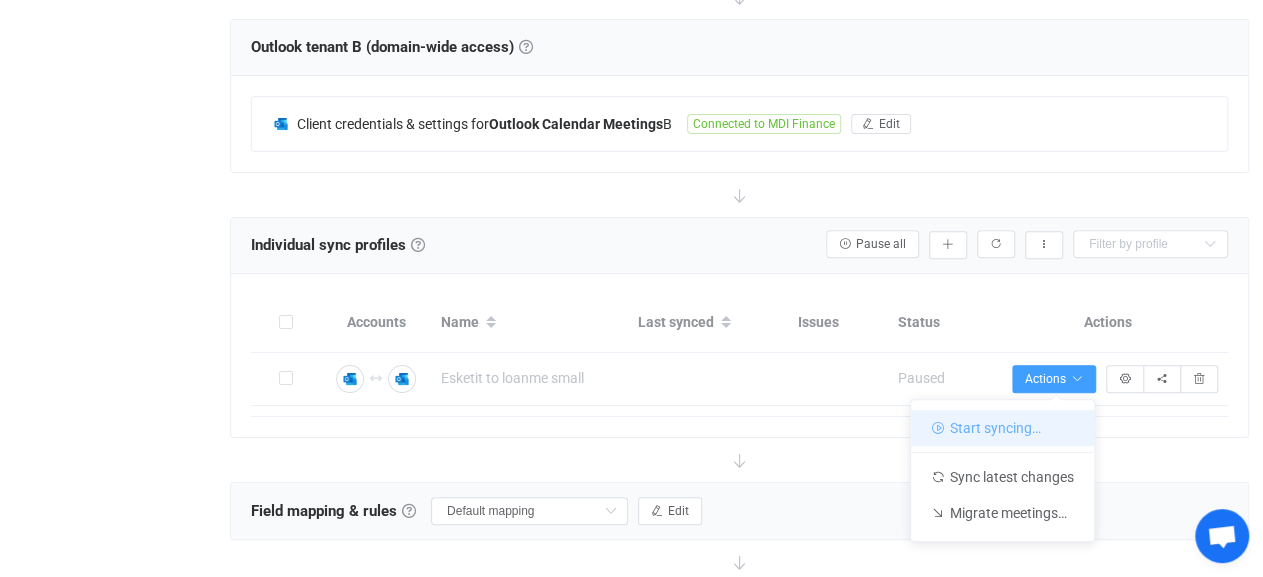 click on "Start syncing…" at bounding box center (1002, 428) 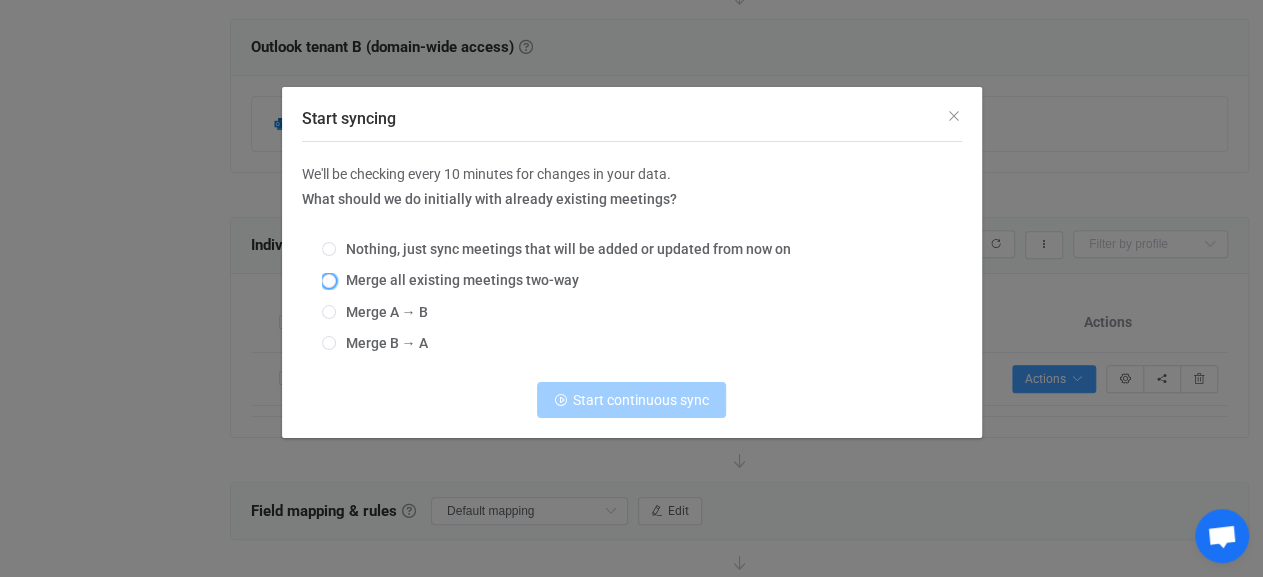 click on "Merge all existing meetings two-way" at bounding box center (457, 280) 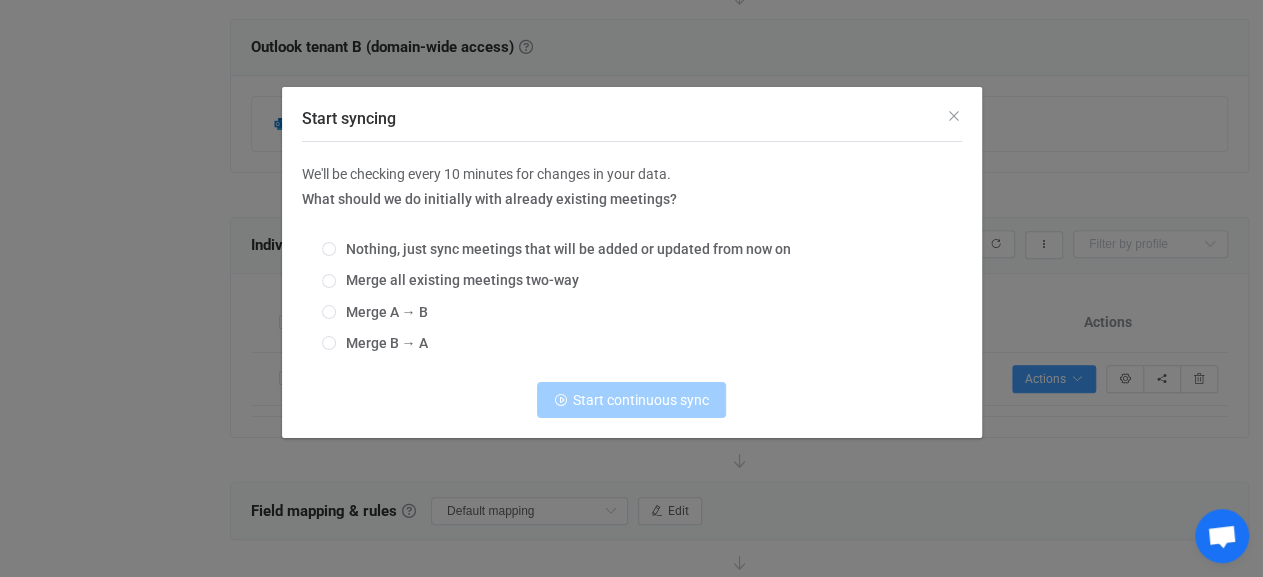 click on "Merge all existing meetings two-way" at bounding box center (329, 282) 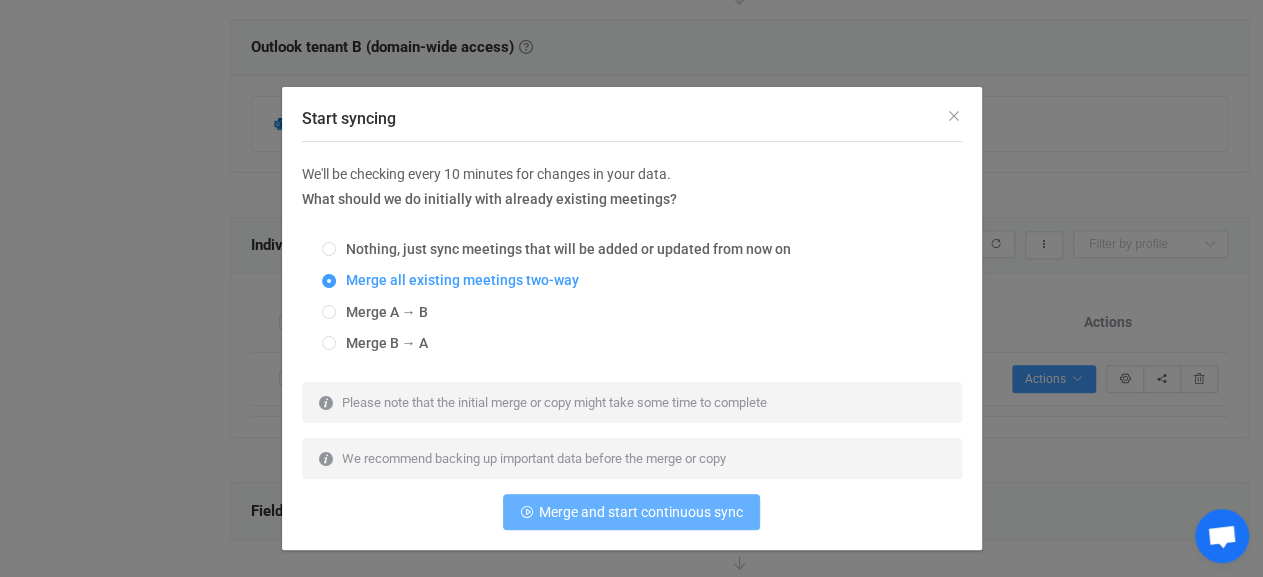 click on "Merge and start continuous sync" at bounding box center (631, 512) 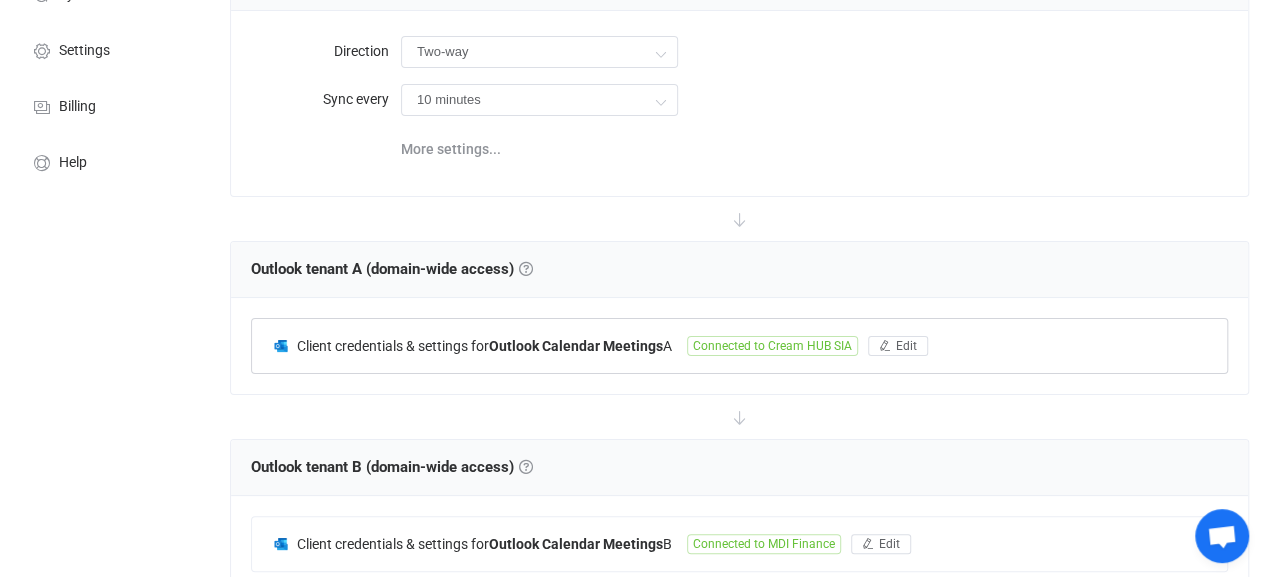 scroll, scrollTop: 0, scrollLeft: 0, axis: both 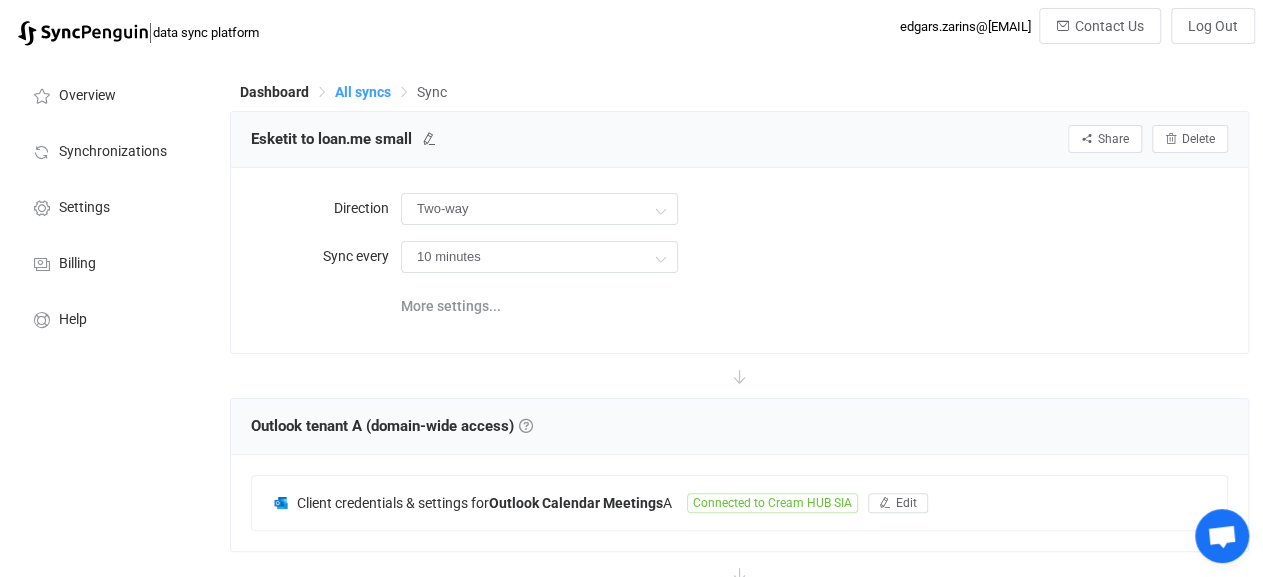click on "All syncs" at bounding box center (363, 92) 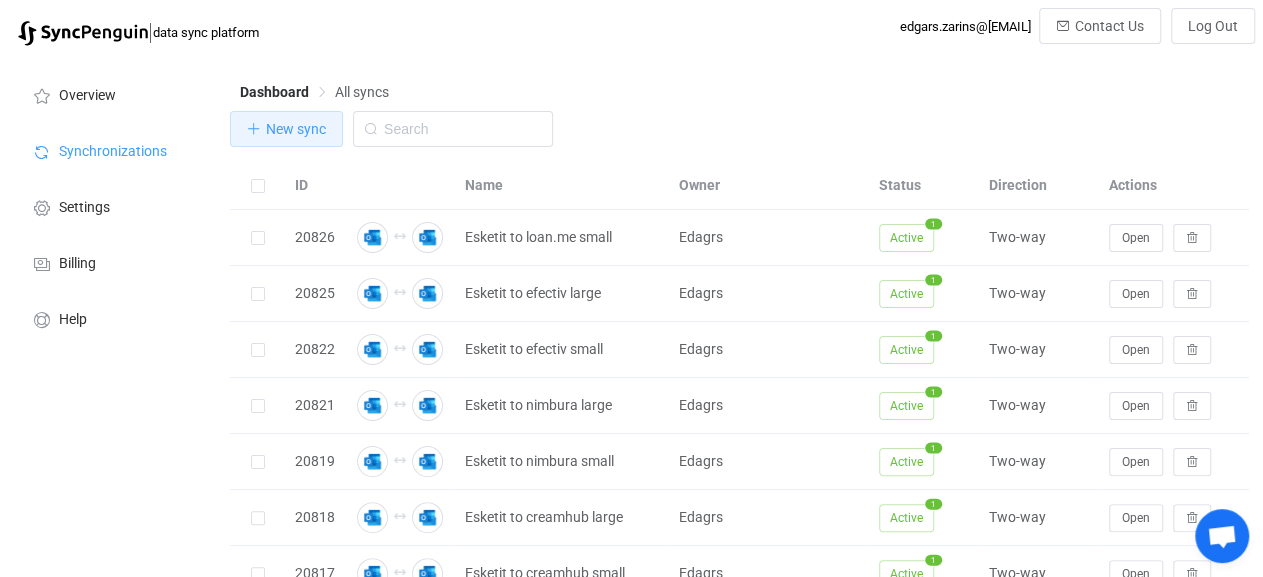 click on "New sync" at bounding box center [286, 129] 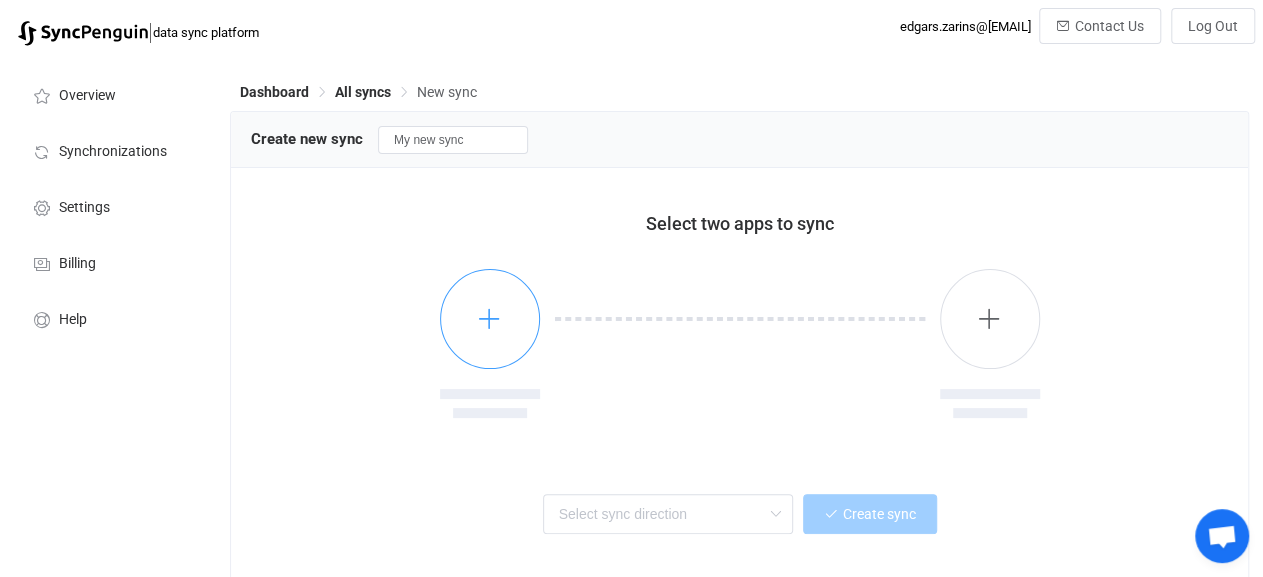 click at bounding box center (490, 319) 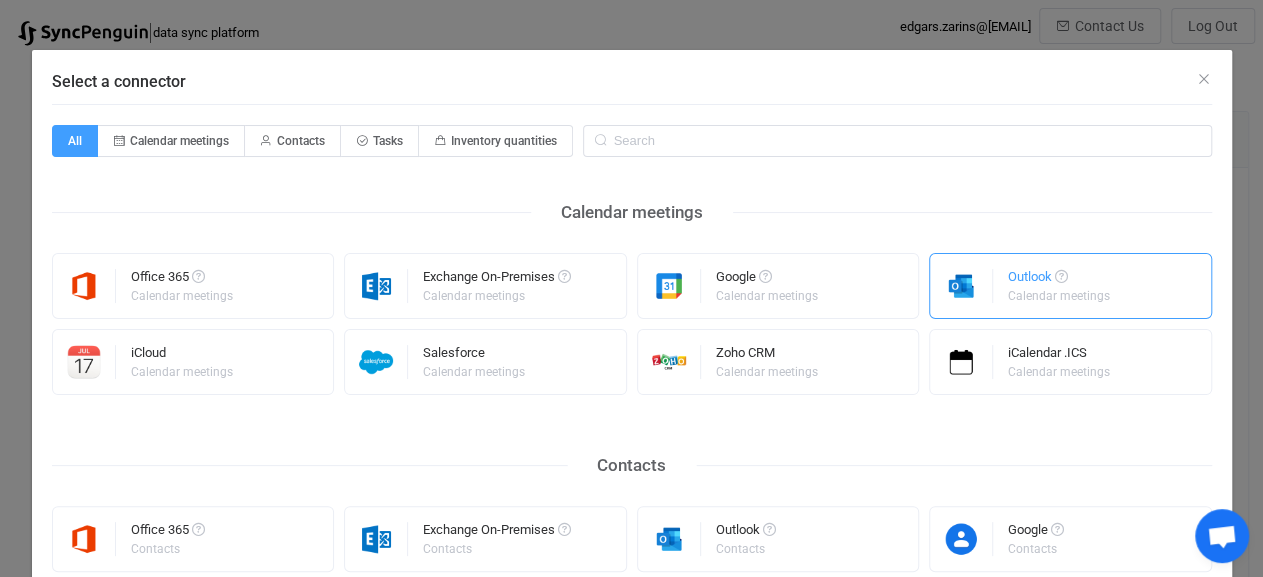 click on "Outlook
Calendar meetings" at bounding box center (1060, 286) 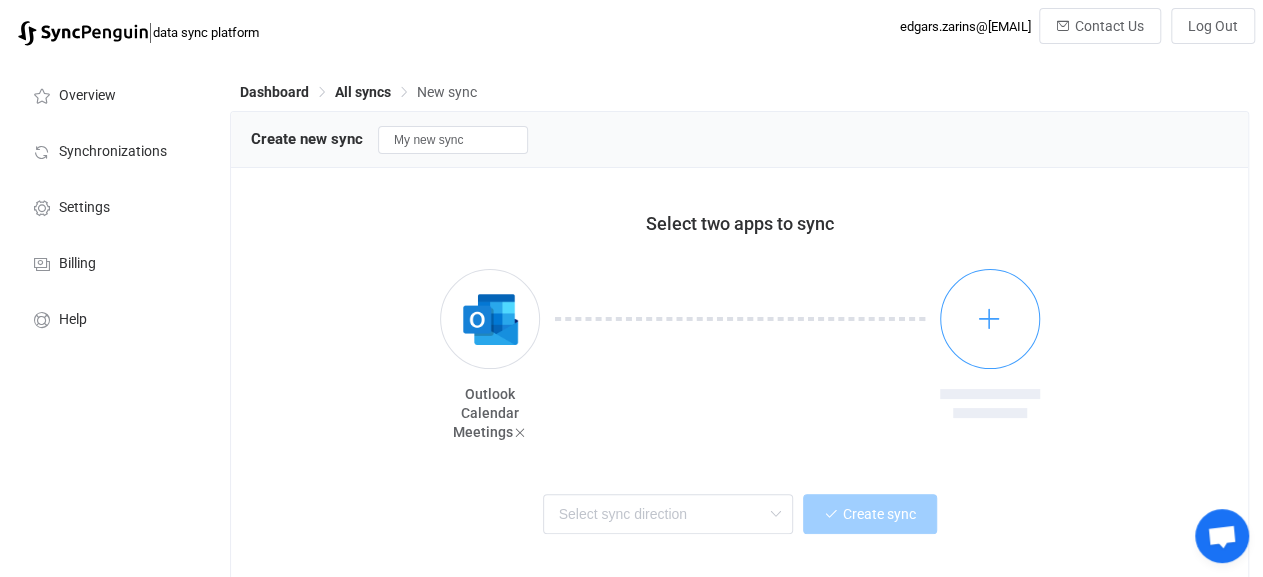 click at bounding box center [990, 319] 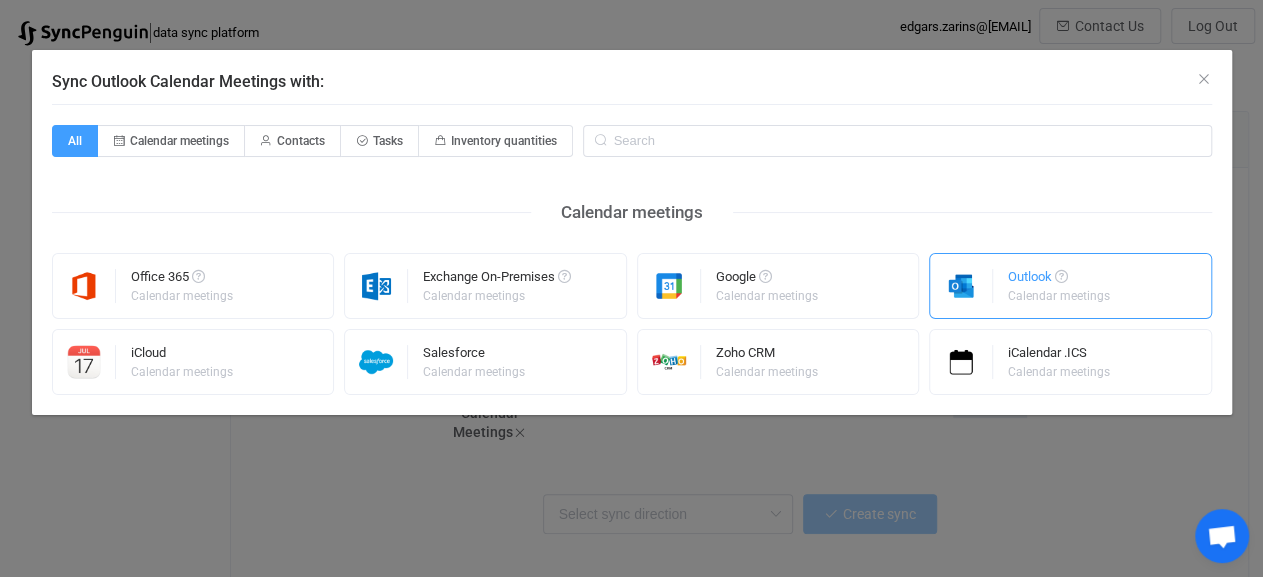click on "Calendar meetings" at bounding box center [1059, 296] 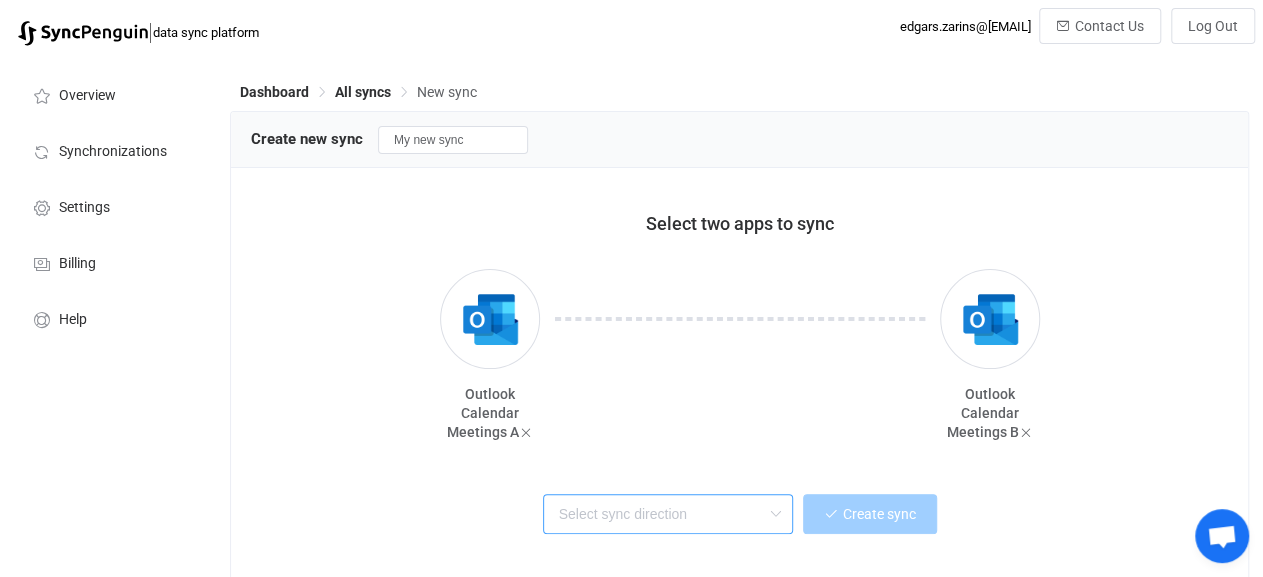 click at bounding box center (668, 514) 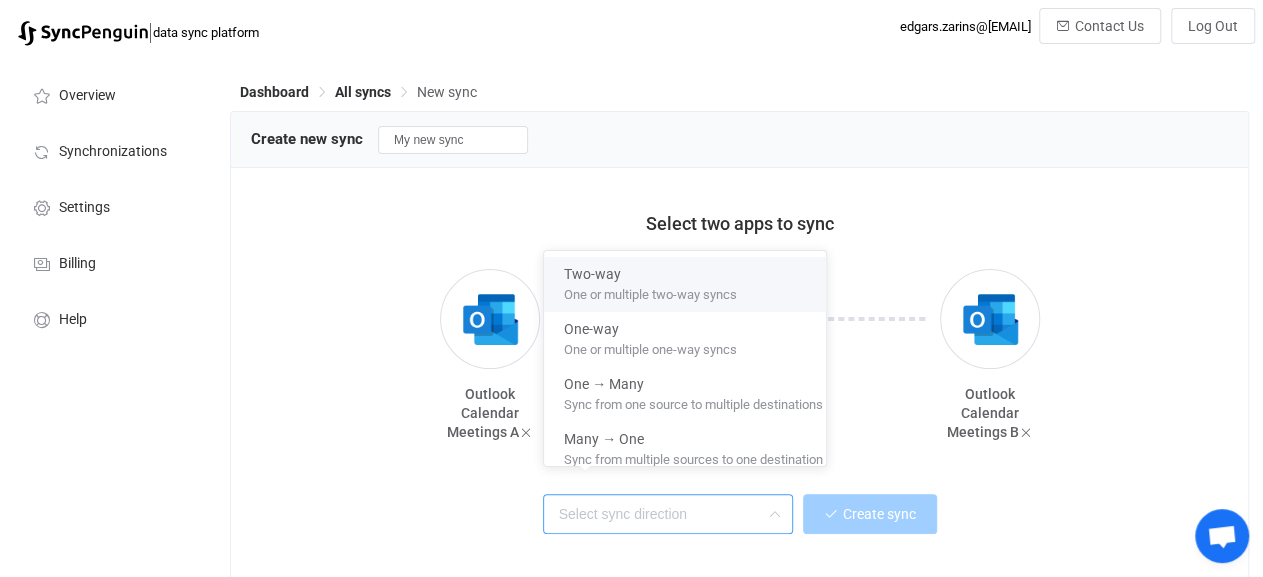click on "One or multiple two-way syncs" at bounding box center (650, 291) 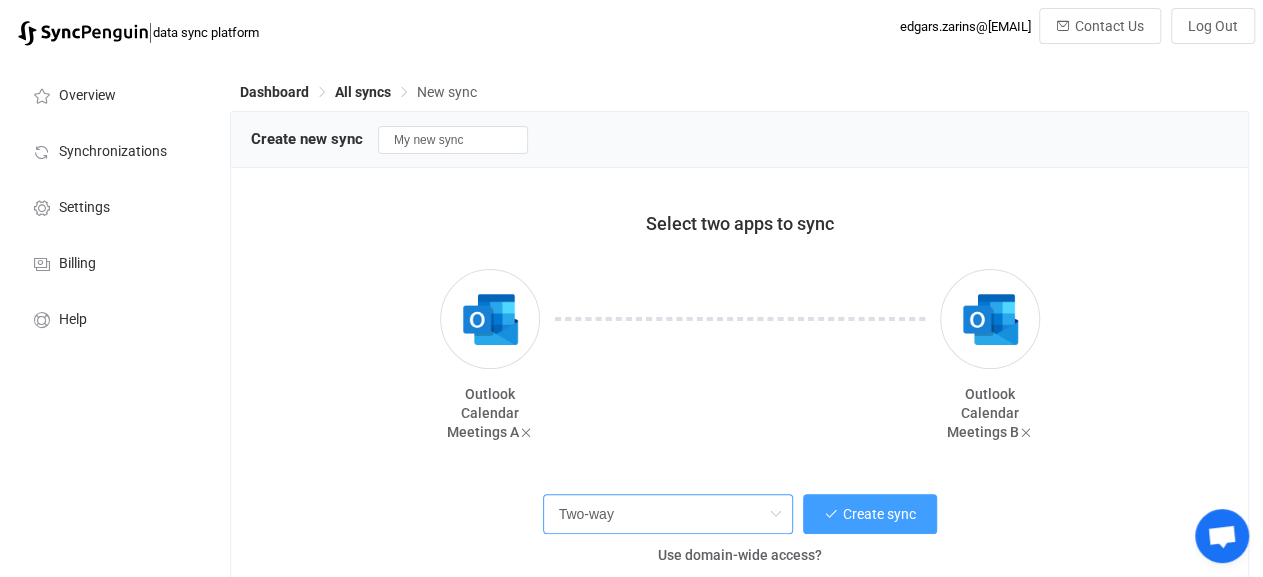 scroll, scrollTop: 100, scrollLeft: 0, axis: vertical 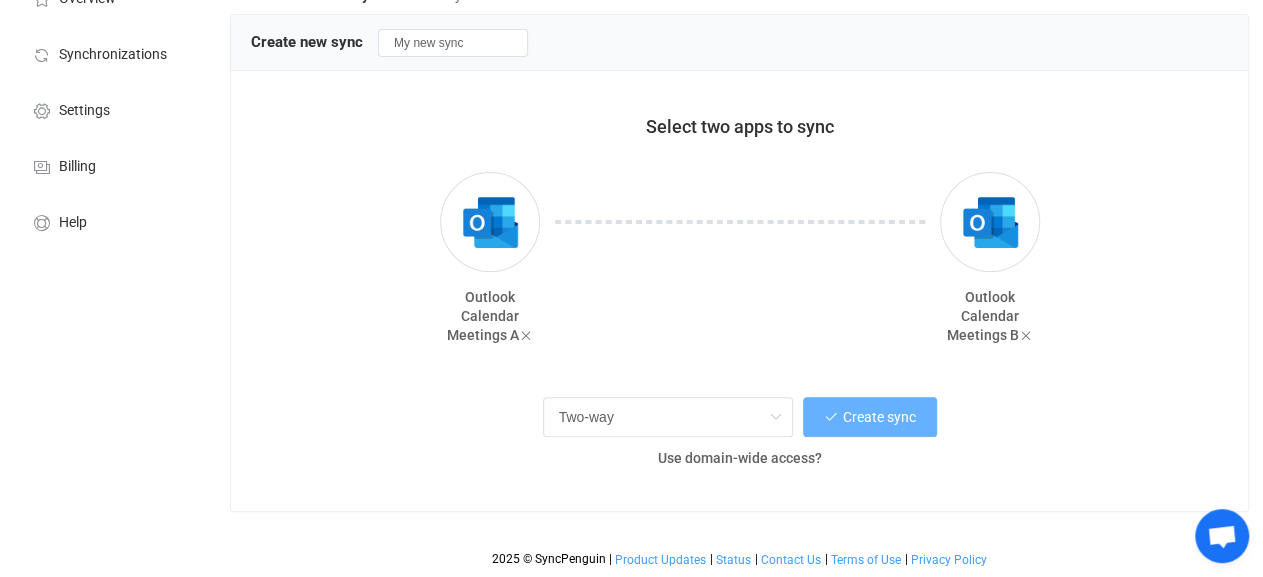 click on "|   data sync platform [EMAIL] Contact Us Log Out Overview Synchronizations Settings Billing Help Dashboard All syncs New sync Create new sync  My new sync Select two apps to sync  Outlook Calendar Meetings A  Outlook Calendar Meetings B Two-way Create sync Use domain-wide access? Sync Outlook Calendar Meetings with: All Calendar meetings Contacts Tasks Inventory quantities Calendar meetings Office 365
Calendar meetings Exchange On-Premises
Calendar meetings Google
Calendar meetings Outlook
Calendar meetings iCloud
Calendar meetings Salesforce
Calendar meetings Zoho CRM
Calendar meetings iCalendar .ICS
Calendar meetings Sync Outlook Calendar Meetings with: All Calendar meetings Contacts Tasks Inventory quantities Calendar meetings Office 365
Calendar meetings Exchange On-Premises
Calendar meetings | | | | |" at bounding box center [631, 244] 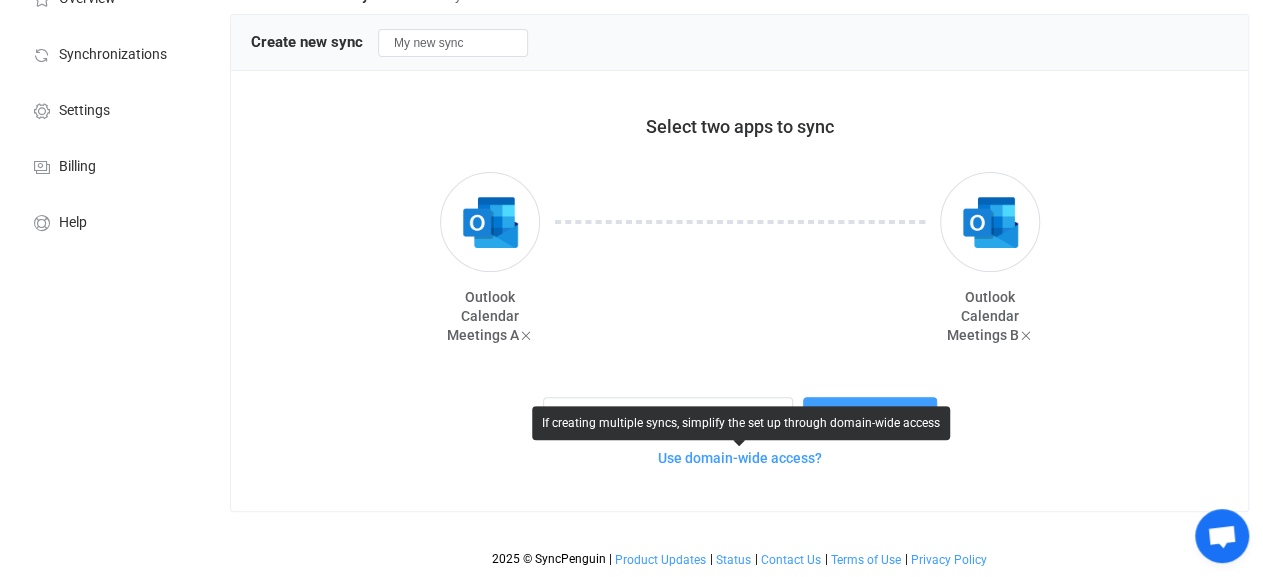 click on "Use domain-wide access?" at bounding box center [740, 458] 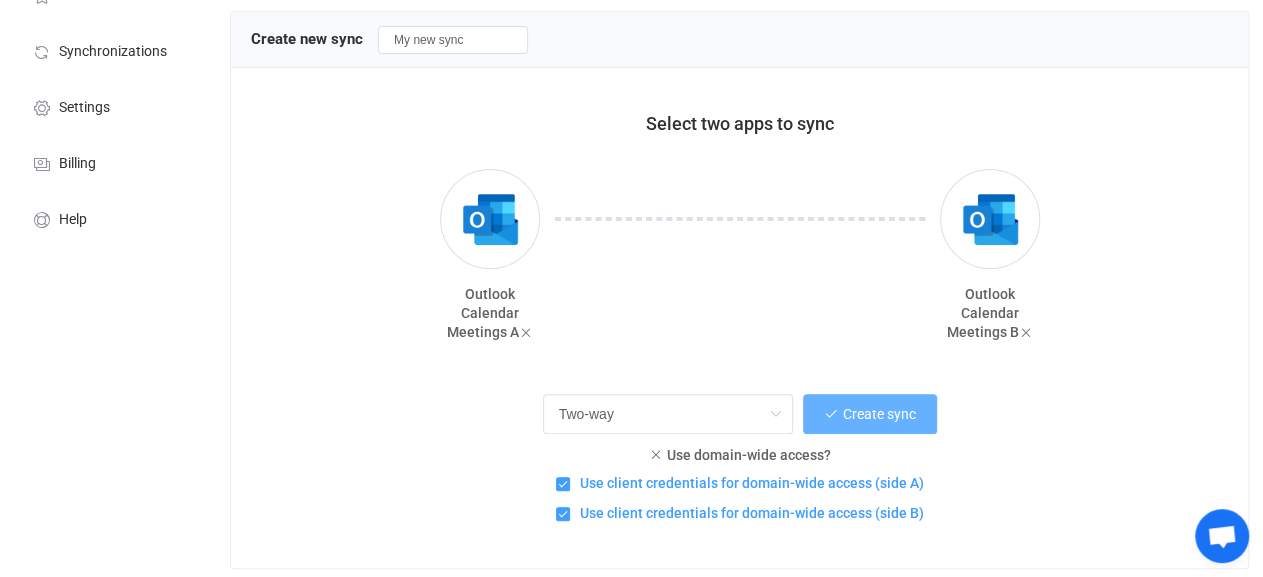 click on "Create sync" at bounding box center (879, 414) 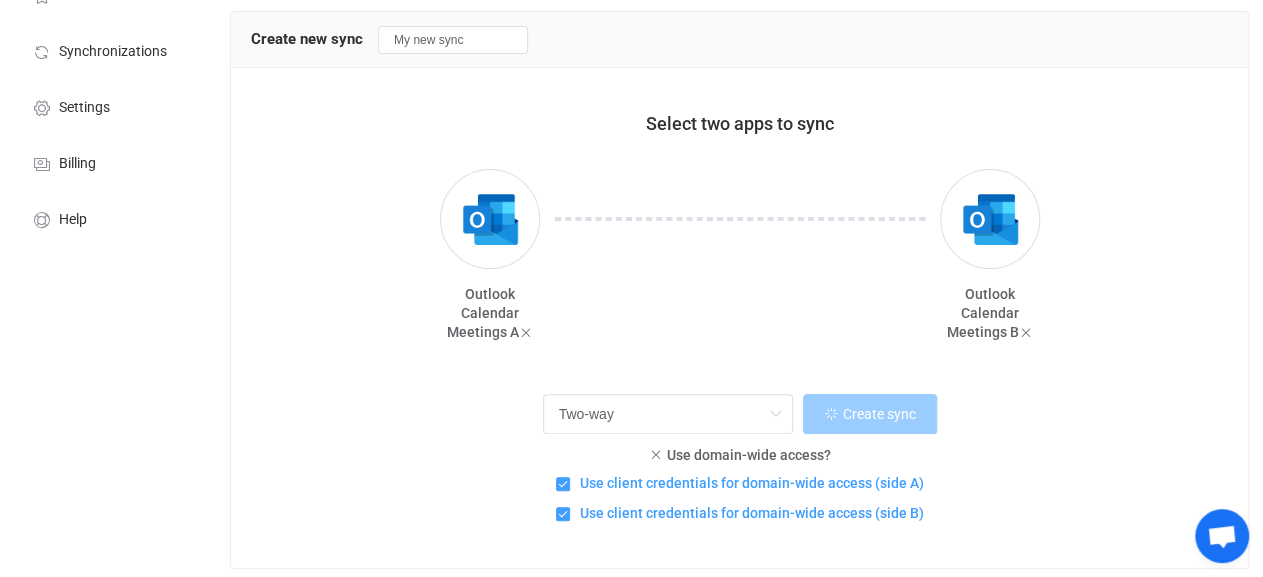 scroll, scrollTop: 0, scrollLeft: 0, axis: both 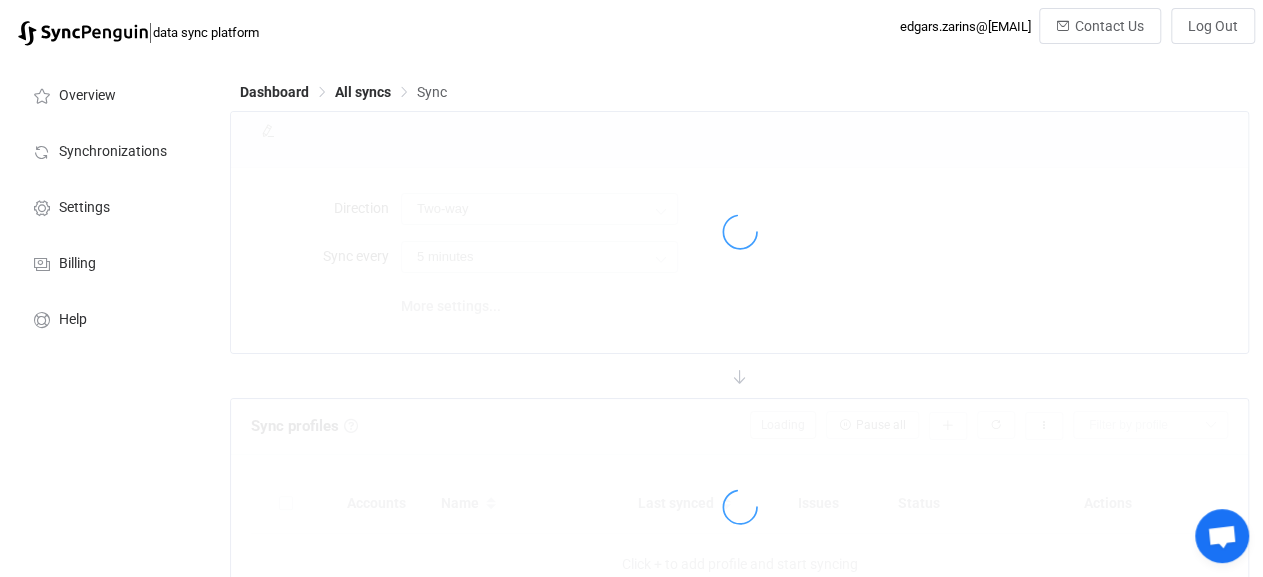 type on "10 minutes" 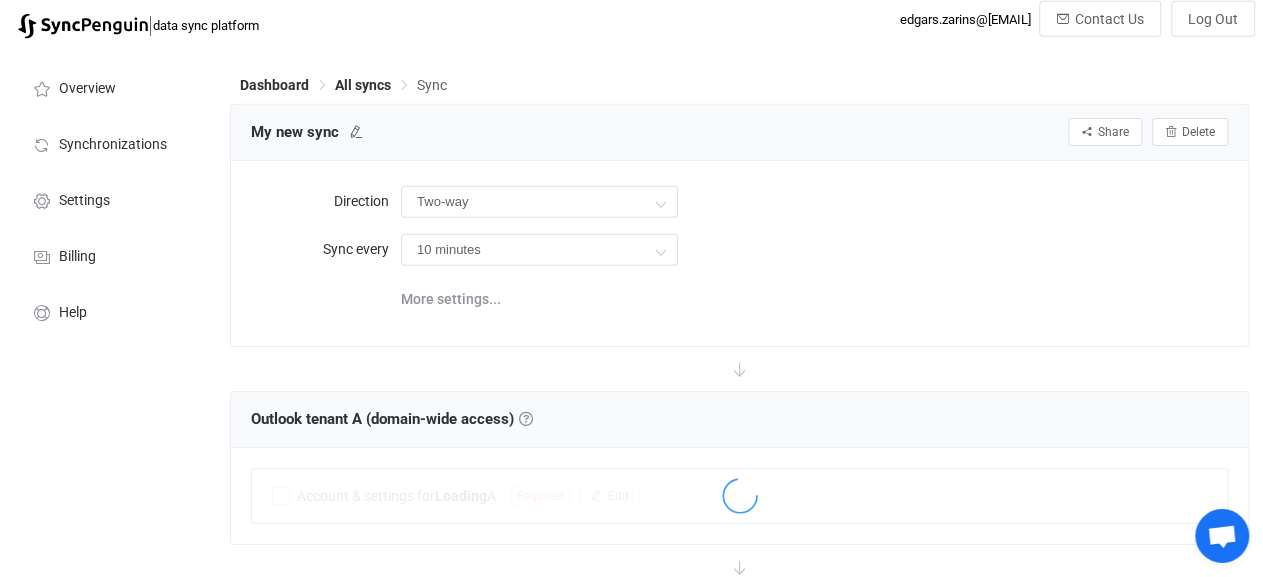 scroll, scrollTop: 208, scrollLeft: 0, axis: vertical 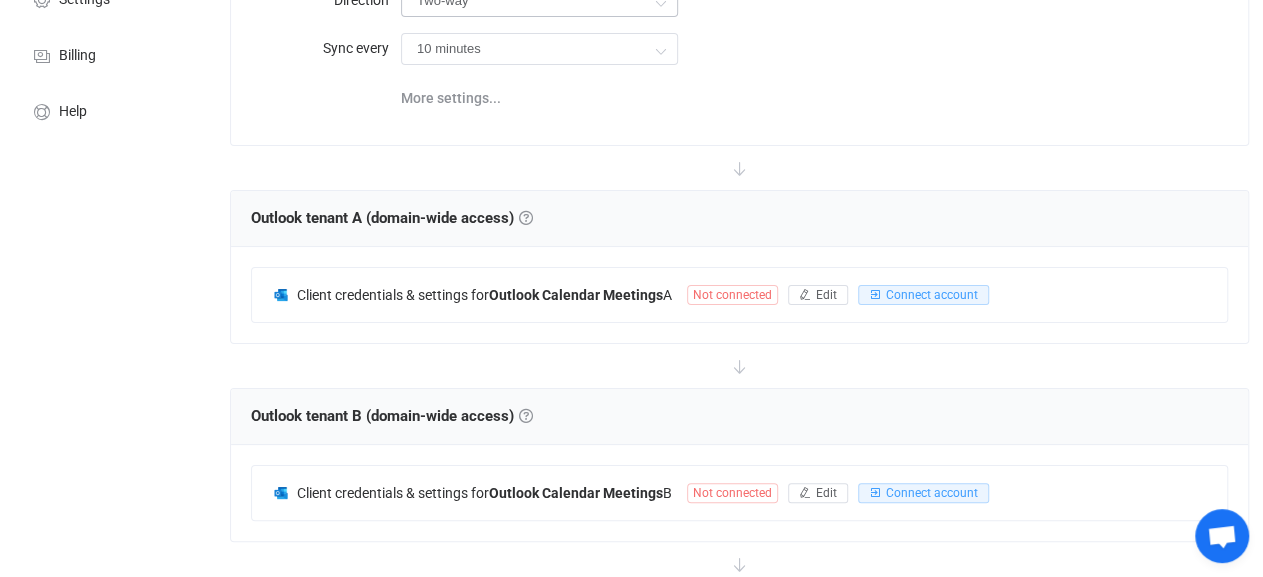 click 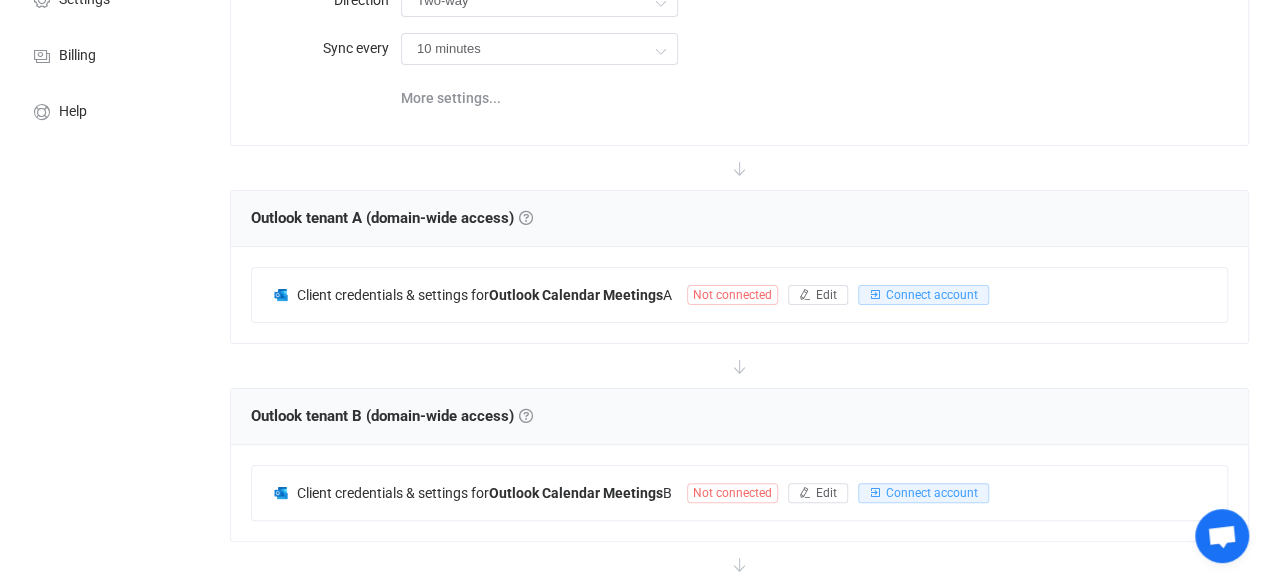 scroll, scrollTop: 0, scrollLeft: 0, axis: both 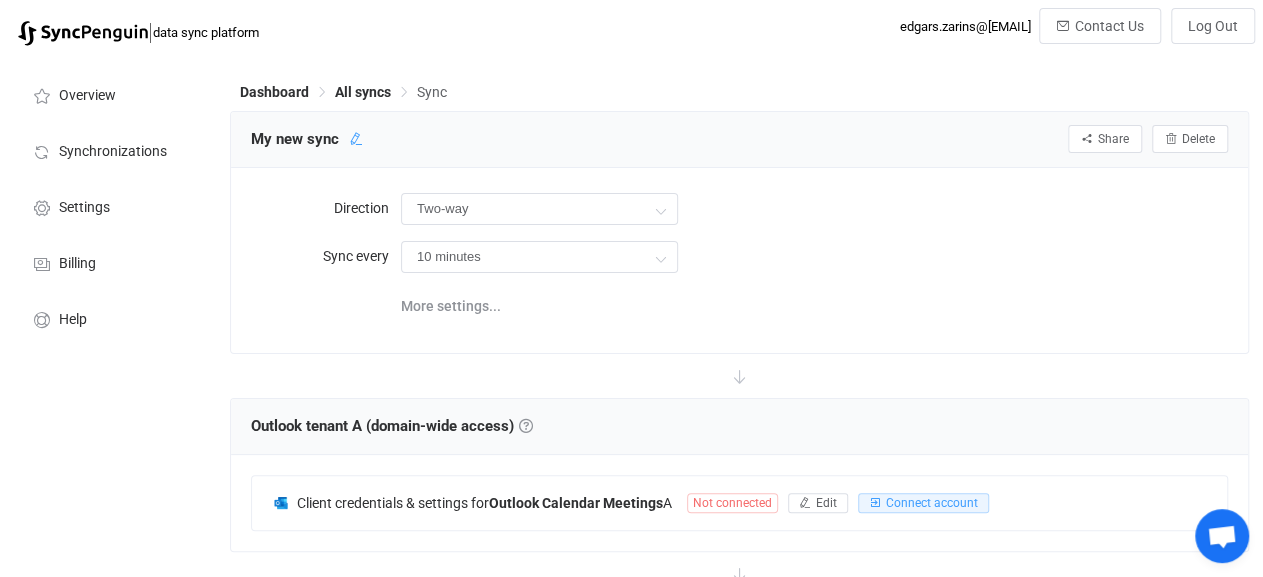click at bounding box center [356, 139] 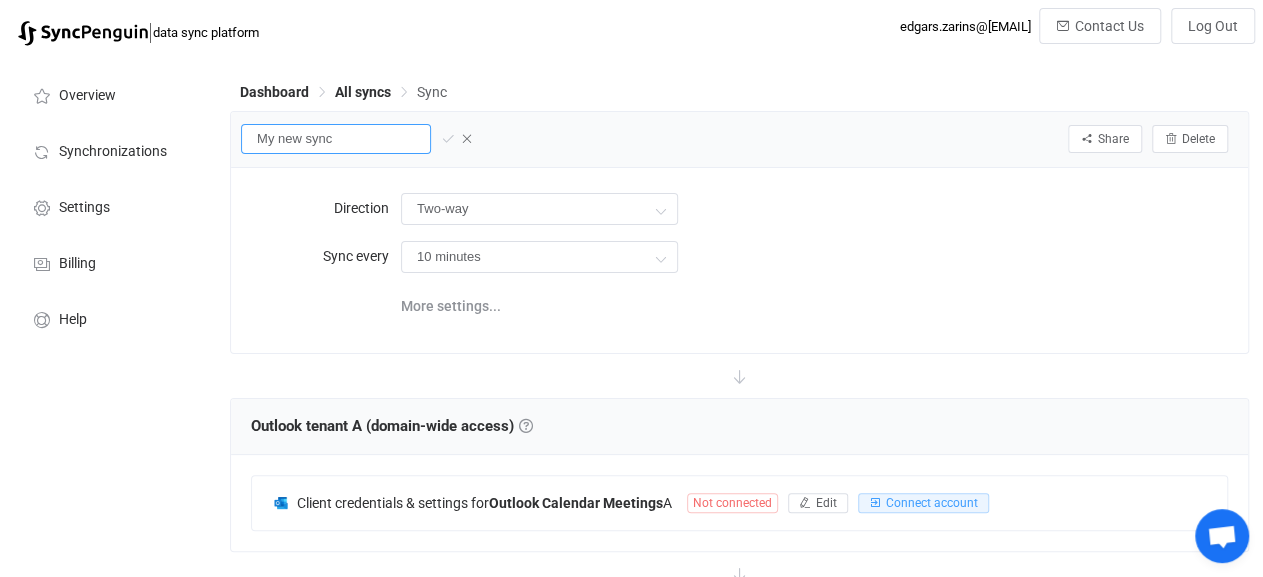 drag, startPoint x: 375, startPoint y: 150, endPoint x: 106, endPoint y: 113, distance: 271.53268 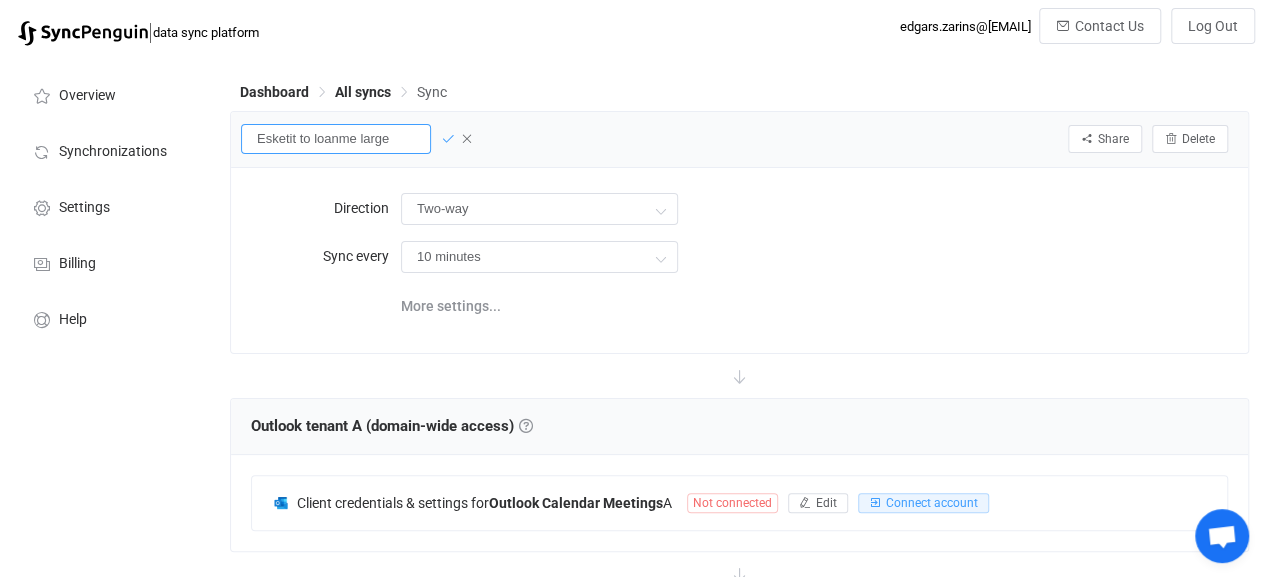 type on "Esketit to loanme large" 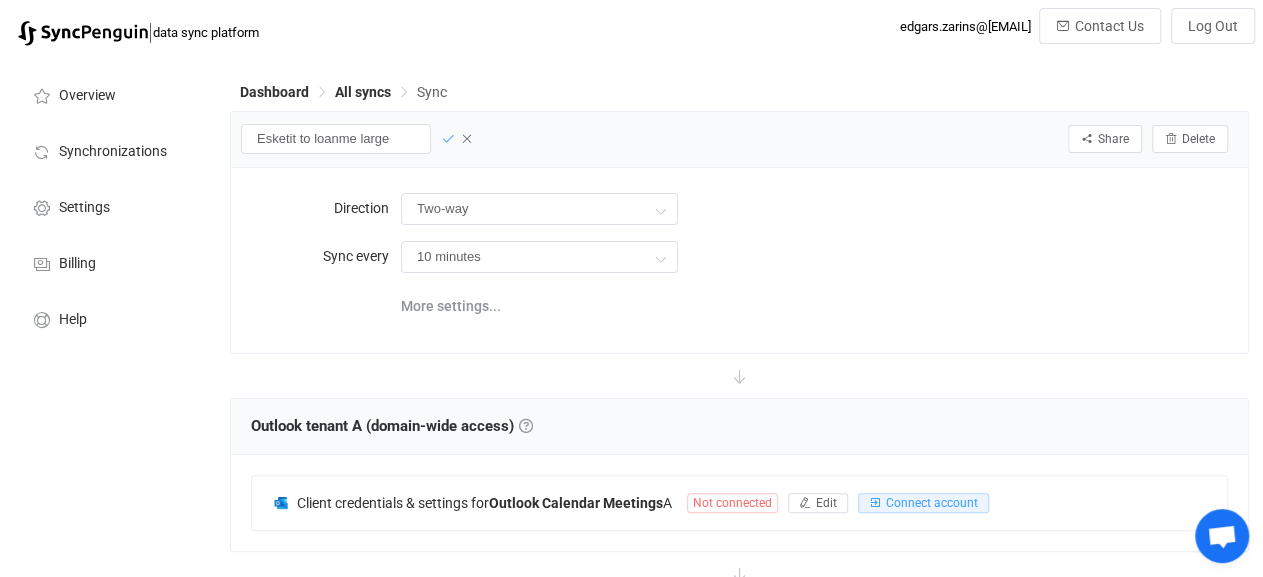 click at bounding box center [448, 139] 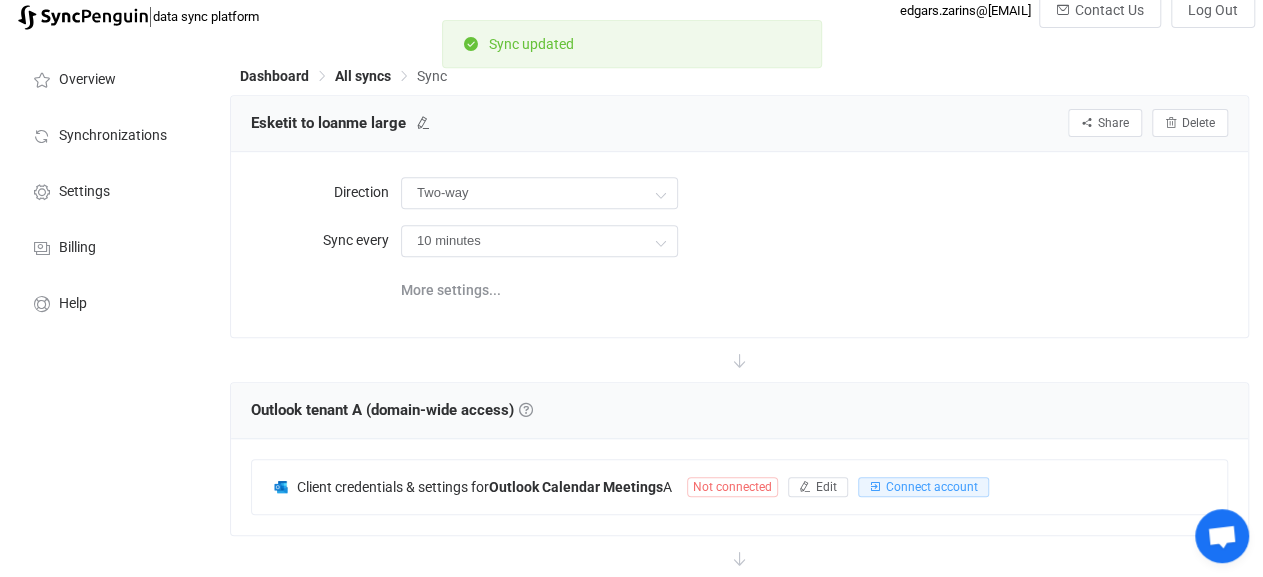 scroll, scrollTop: 309, scrollLeft: 0, axis: vertical 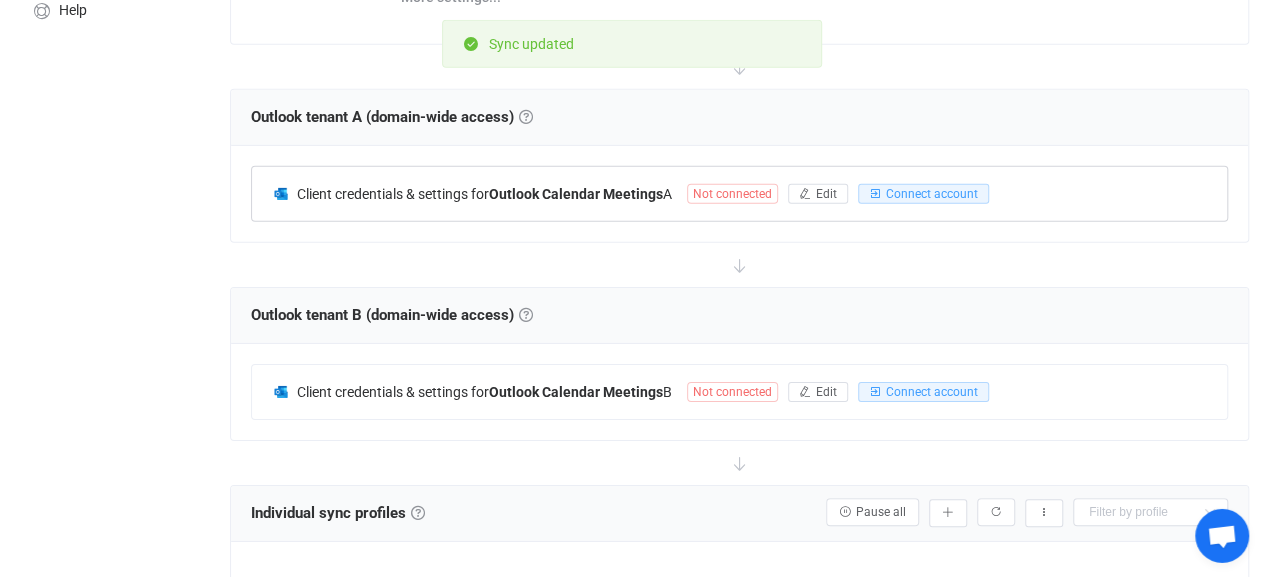 click on "Not connected" at bounding box center [732, 194] 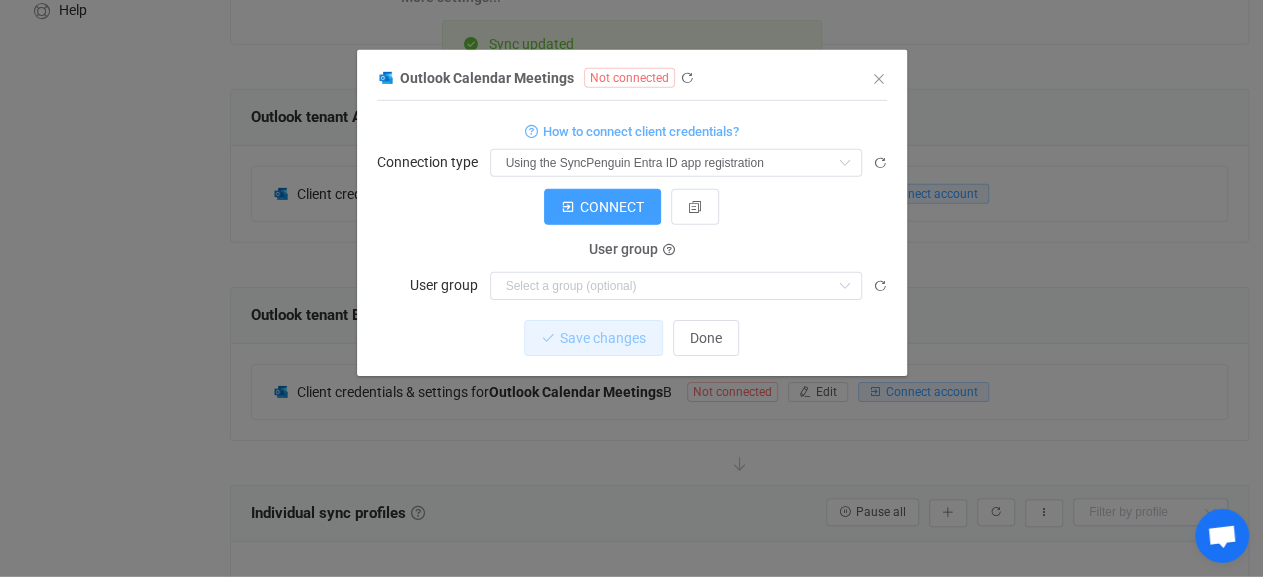 scroll, scrollTop: 312, scrollLeft: 0, axis: vertical 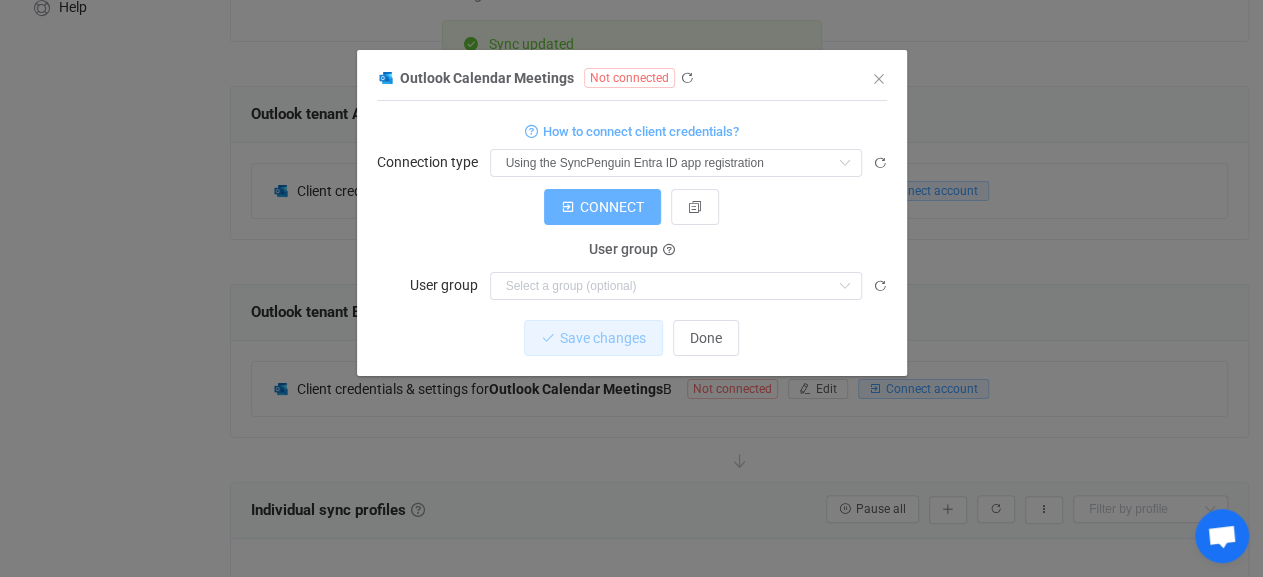 click on "CONNECT" at bounding box center (612, 207) 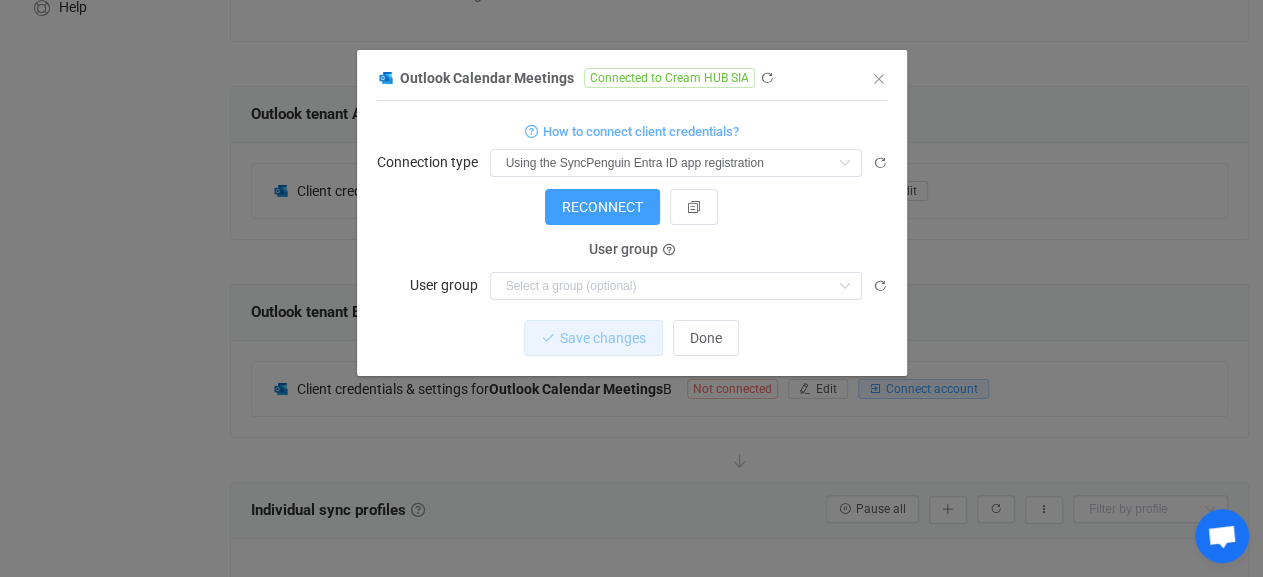 click at bounding box center [632, 220] 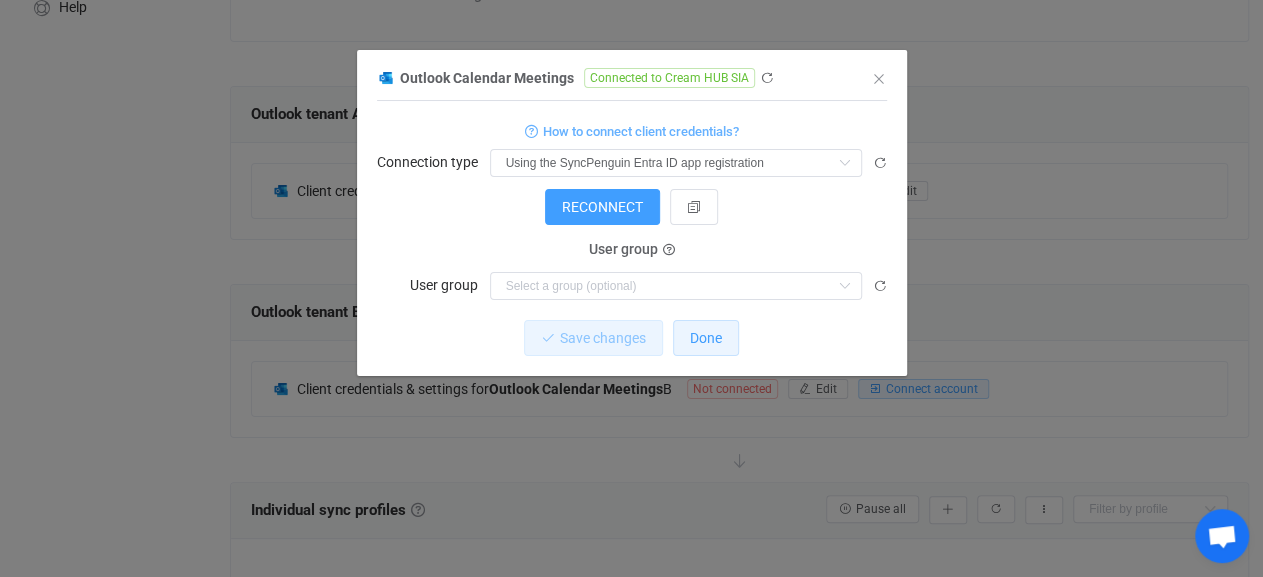 click on "Done" at bounding box center [706, 338] 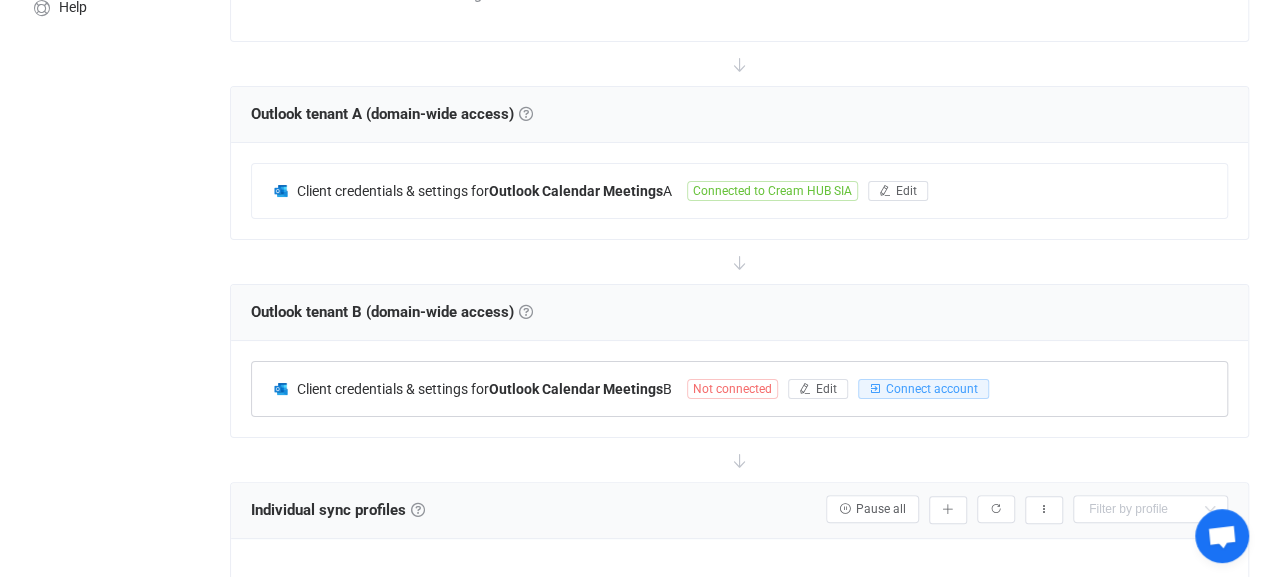 click on "Not connected" at bounding box center [732, 389] 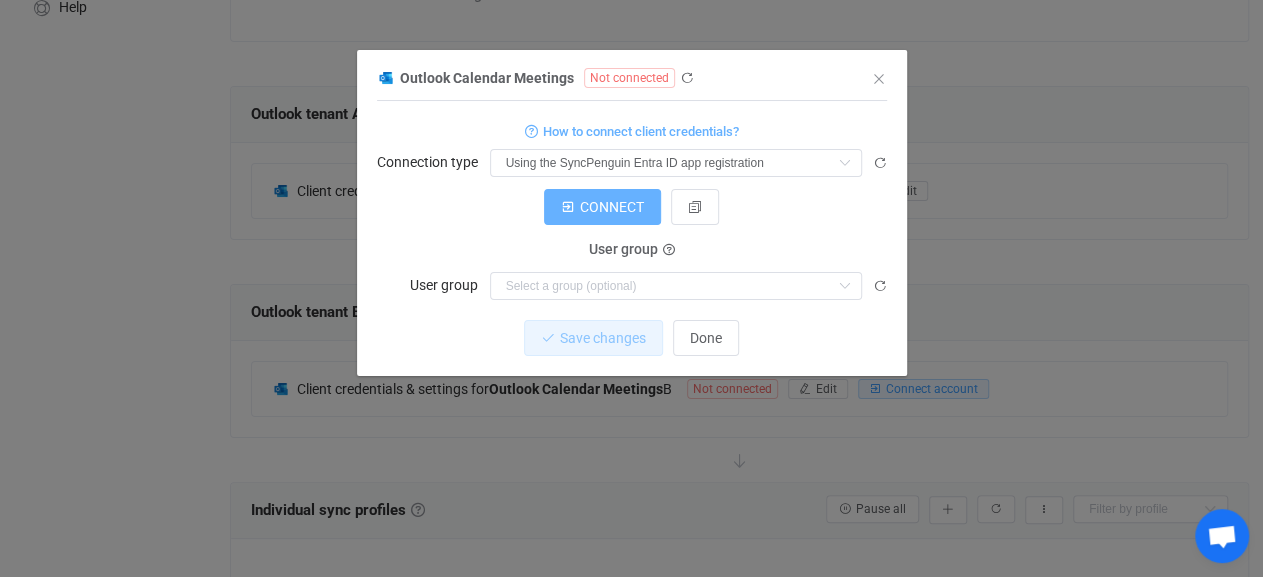 click on "CONNECT" at bounding box center [612, 207] 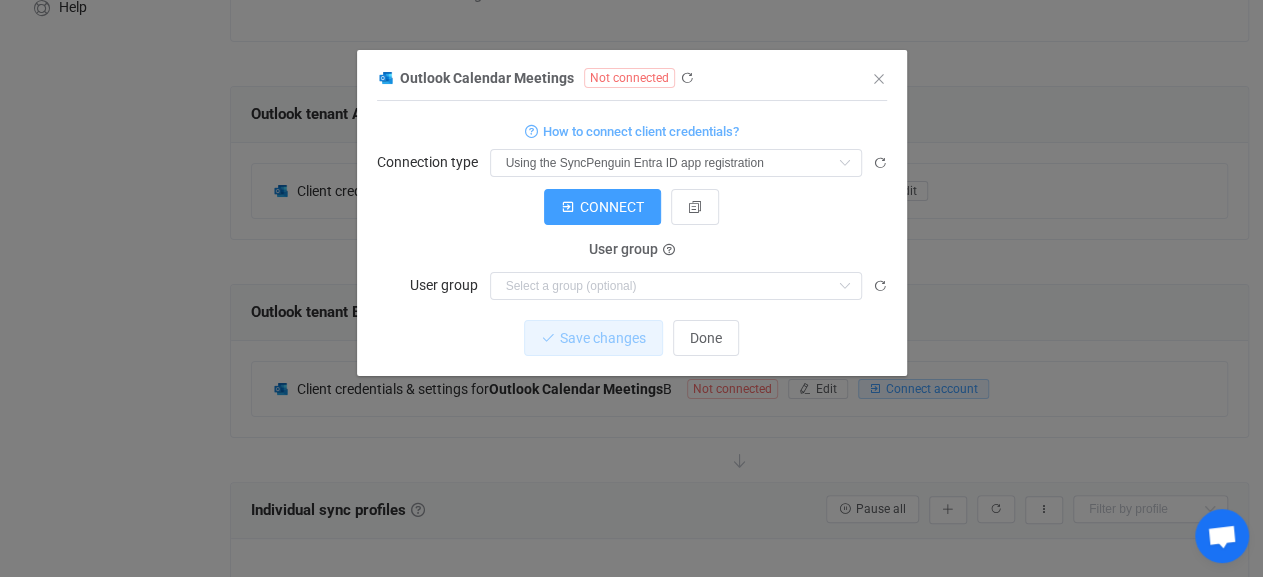 click at bounding box center [632, 220] 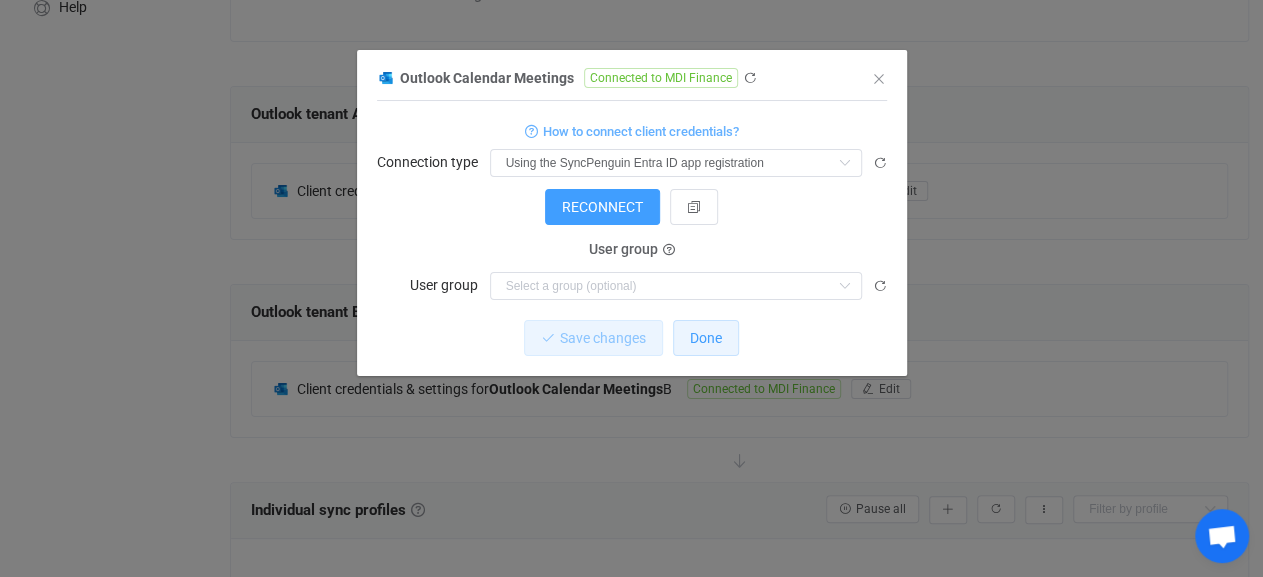 click on "Done" at bounding box center (706, 338) 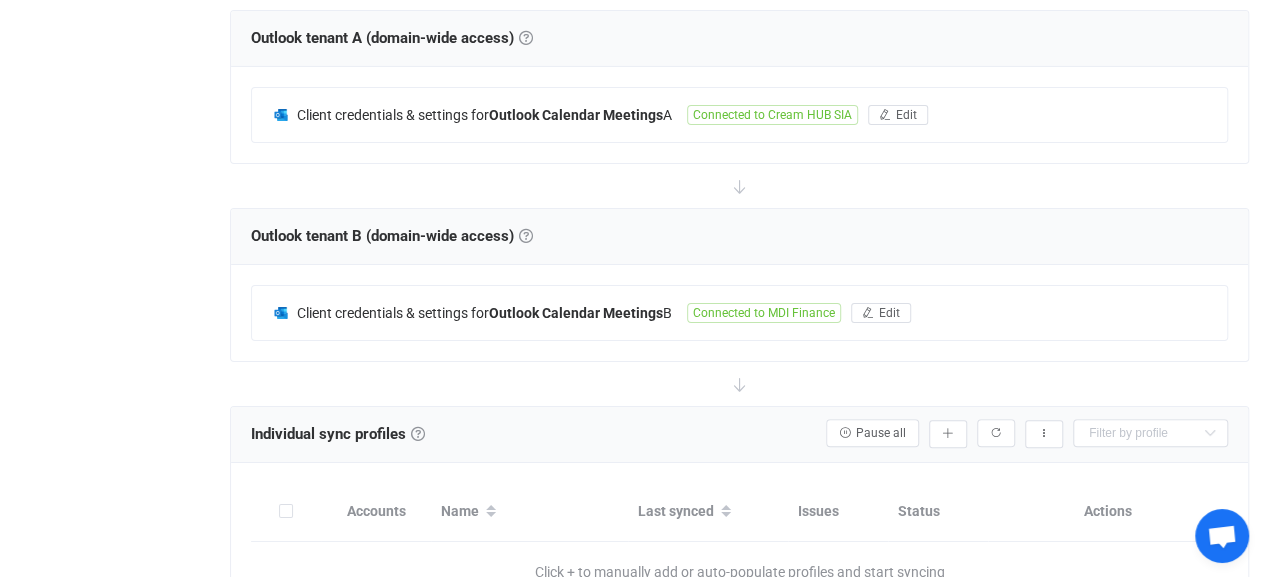 scroll, scrollTop: 467, scrollLeft: 0, axis: vertical 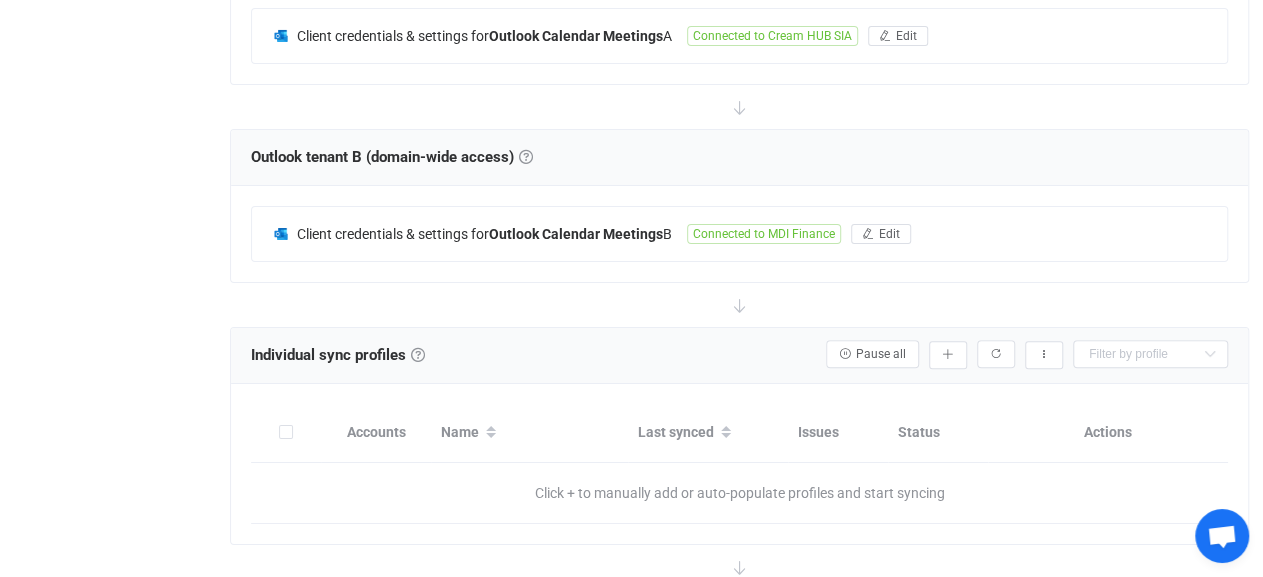 click on "Outlook tenant B (domain-wide access)
Domain-wide access Configure domain-wide access below by carefully connecting a special account and providing any permissions or settings needed. Click  Edit  and then  How to connect?  to get more details.  This domain-wide account will allow SyncPenguin to sync all users added in the  Individual sync profiles  section below. Client credentials & settings for  Outlook Calendar Meetings  B
Connected  to MDI Finance Edit Outlook Calendar Meetings Connected  to MDI Finance 1 { {
"connectionType": "default",
"tenantIdDefaultApp": "9ea9f7df-d9ce-4edc-bdbe-1180979f6887",
"accessToken": "***"
} Standard output:
Output saved to the file Save changes Done Connection results" at bounding box center (739, 206) 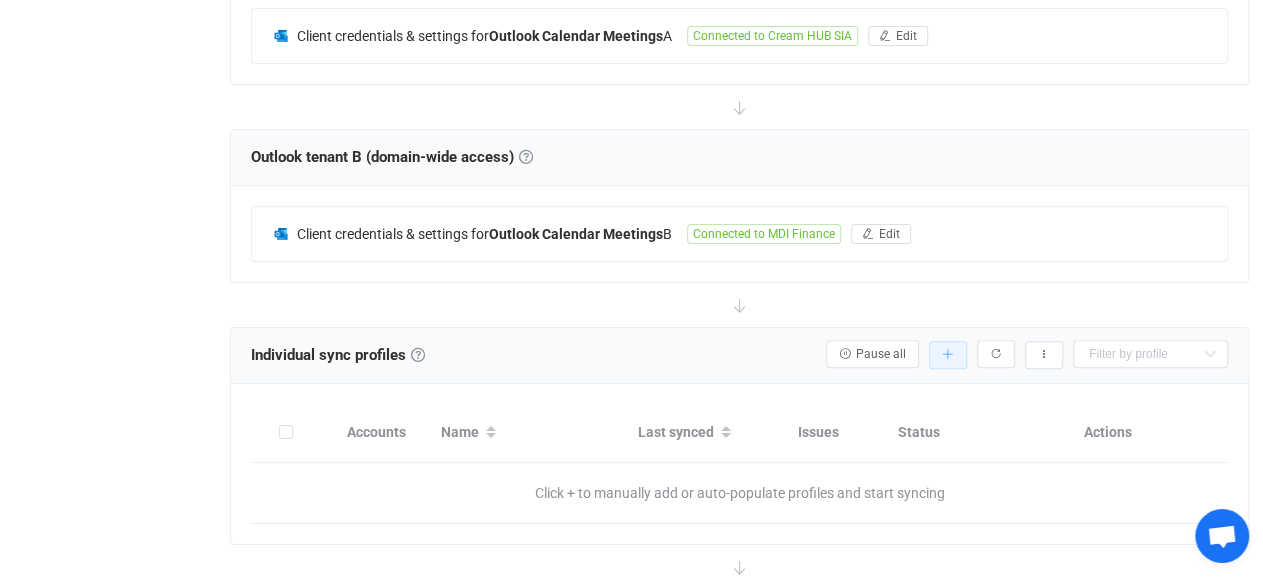 scroll, scrollTop: 624, scrollLeft: 0, axis: vertical 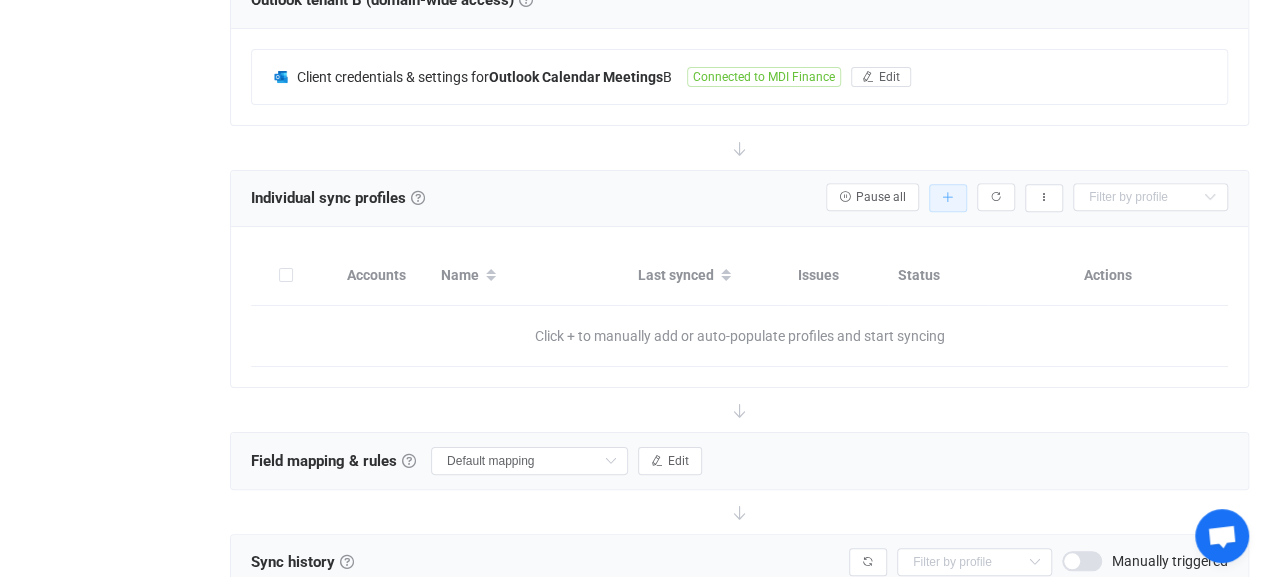 click at bounding box center [948, 198] 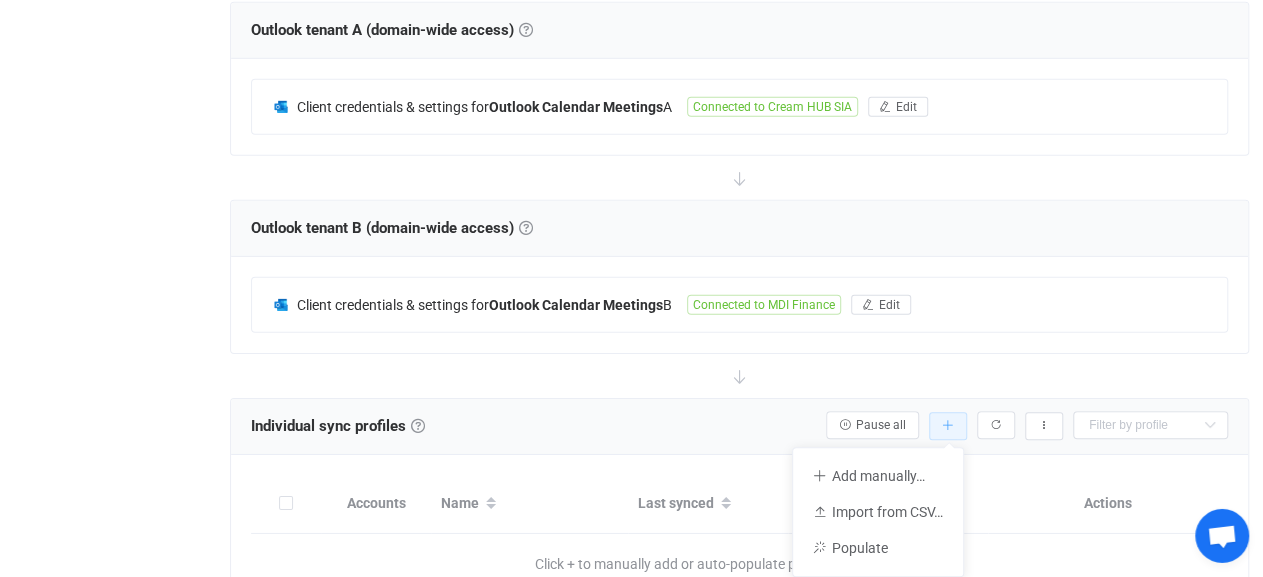 scroll, scrollTop: 416, scrollLeft: 0, axis: vertical 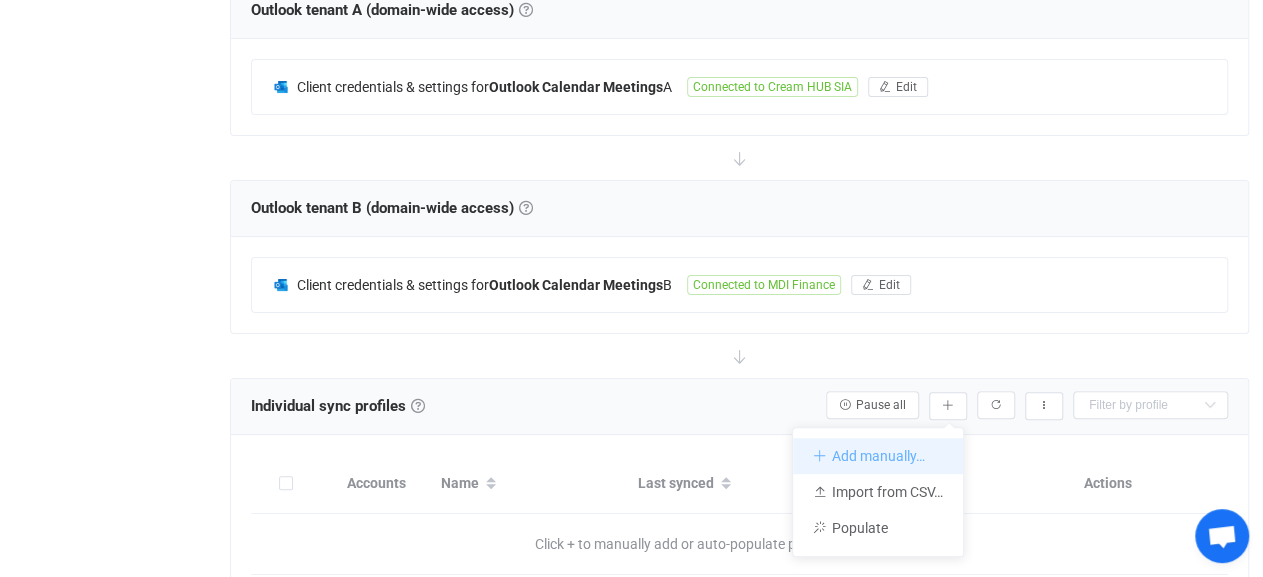 click on "Add manually…" at bounding box center (878, 456) 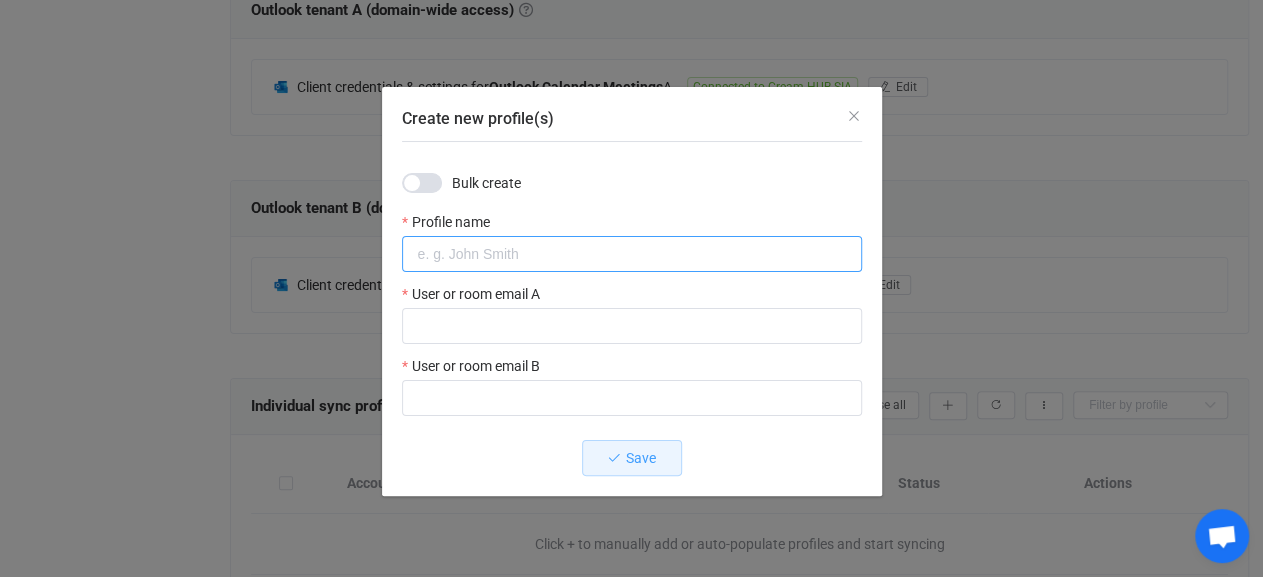 click at bounding box center [632, 254] 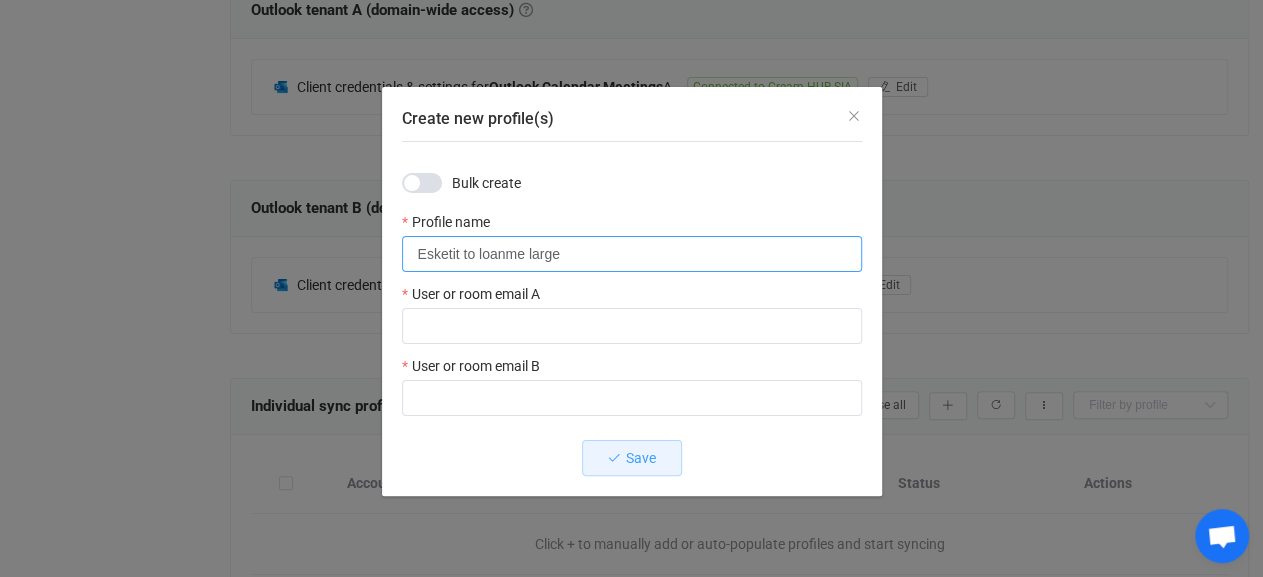type on "Esketit to loanme large" 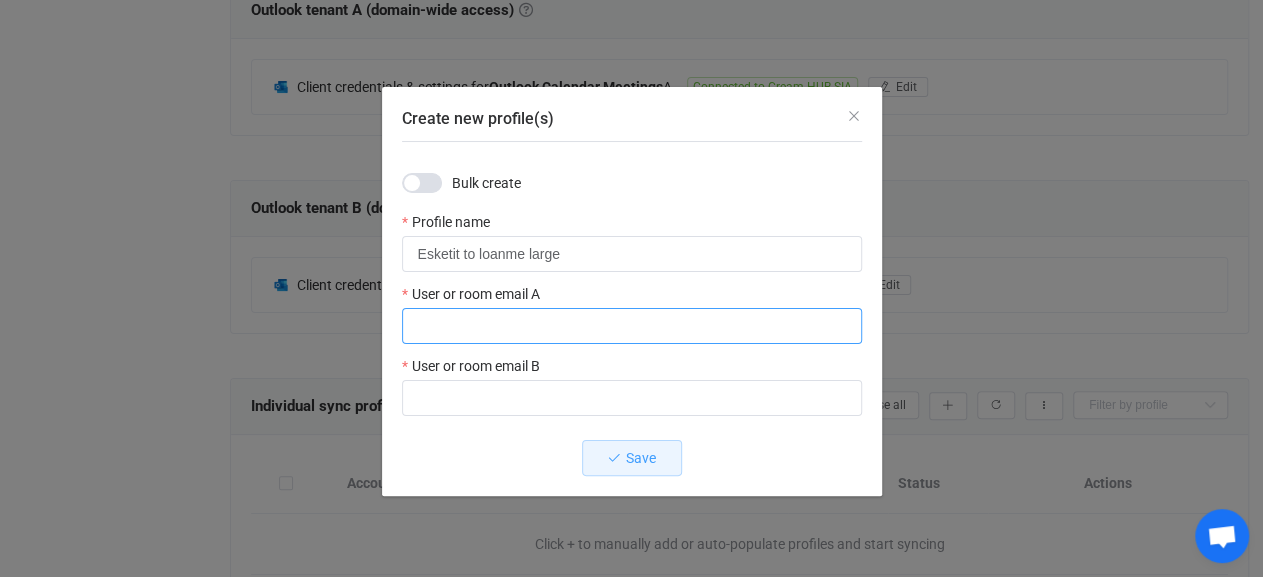 click at bounding box center (632, 326) 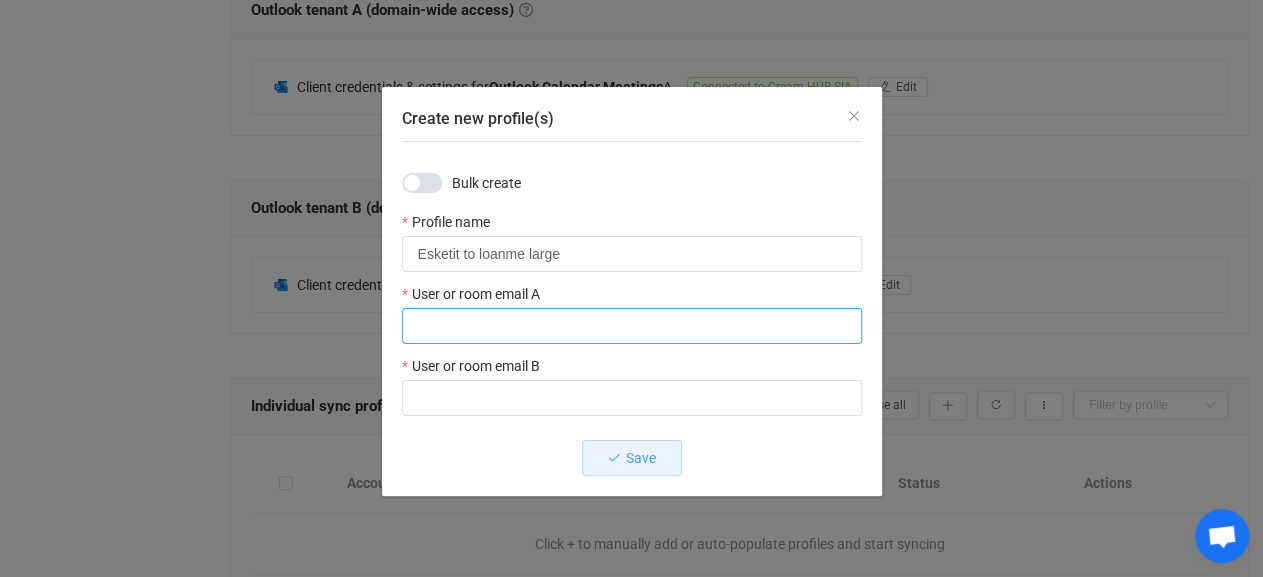 paste on "[EMAIL]" 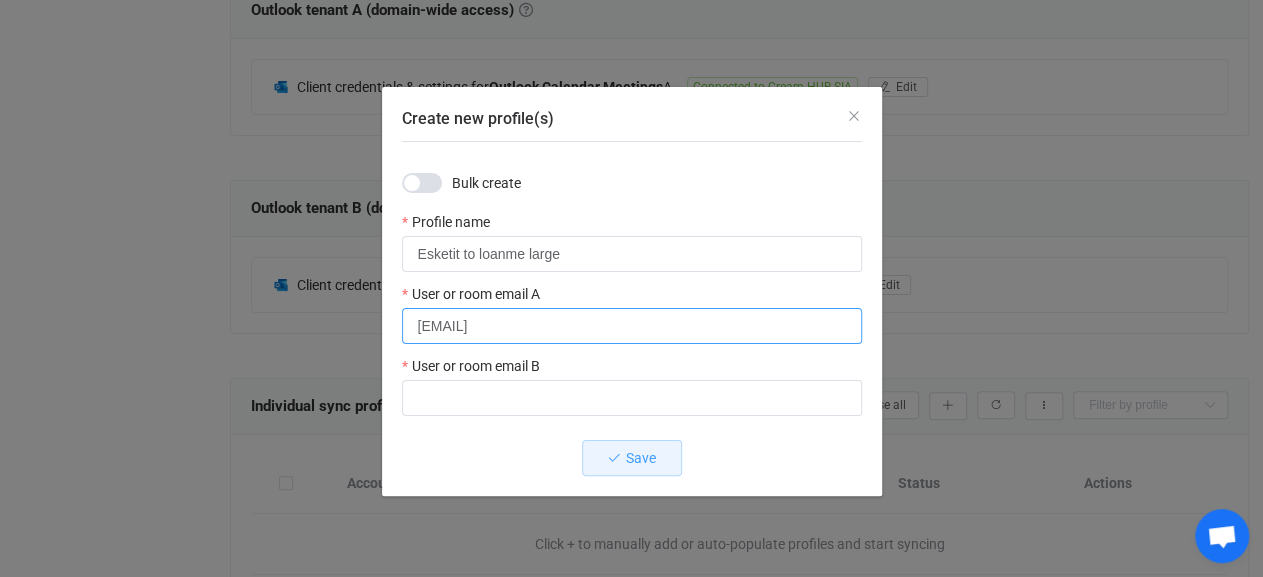 drag, startPoint x: 629, startPoint y: 324, endPoint x: 305, endPoint y: 324, distance: 324 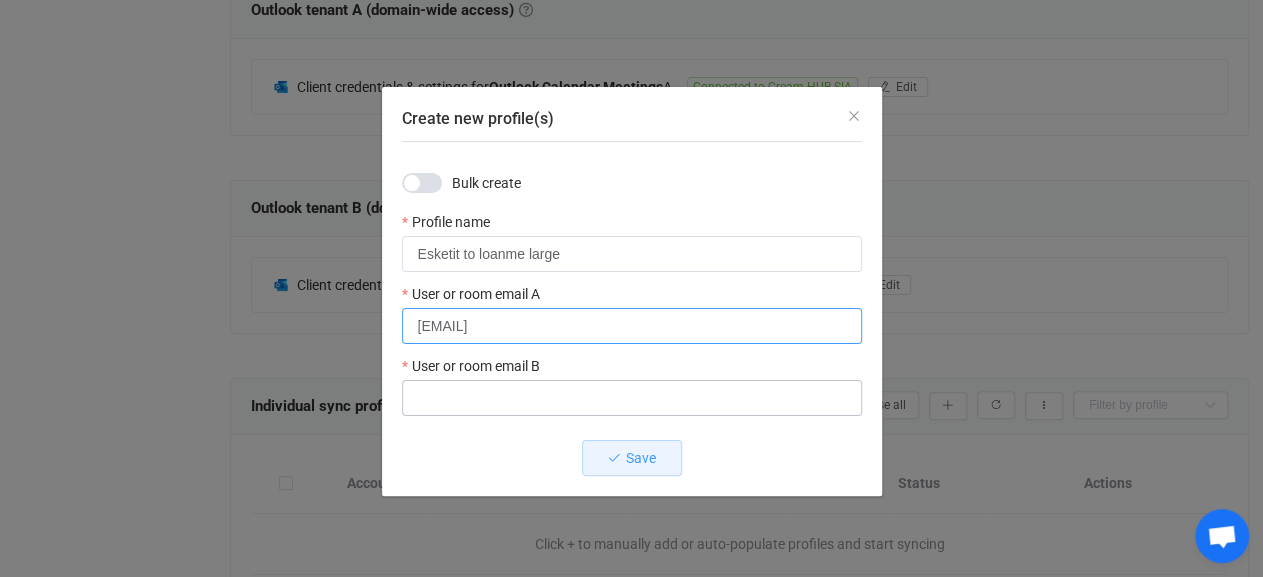type on "[EMAIL]" 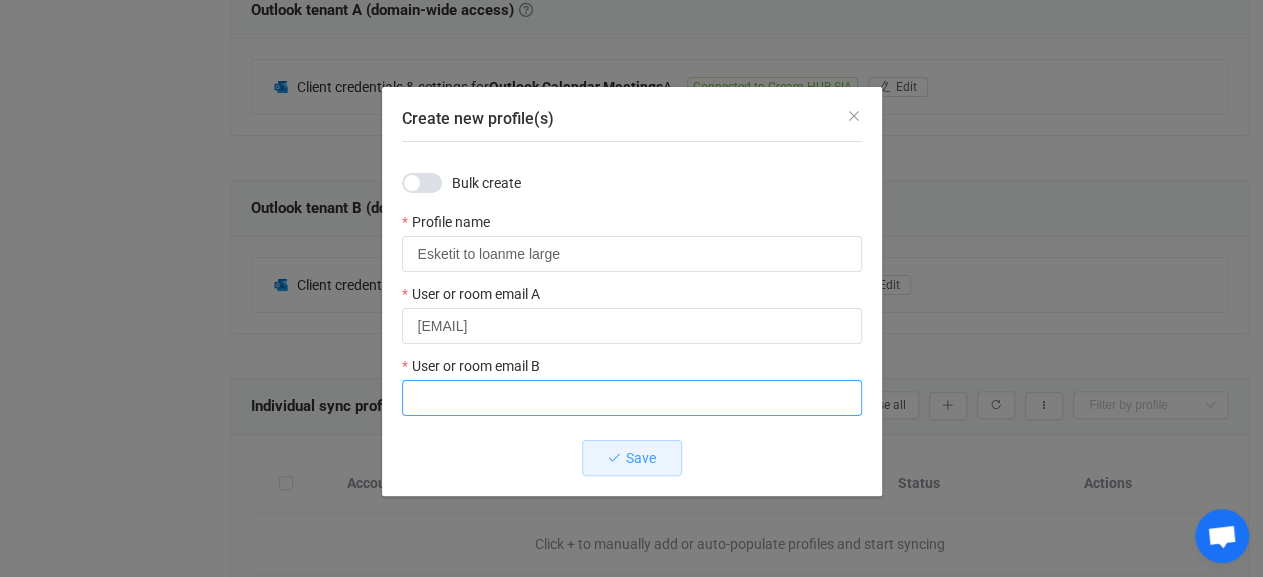 click at bounding box center [632, 398] 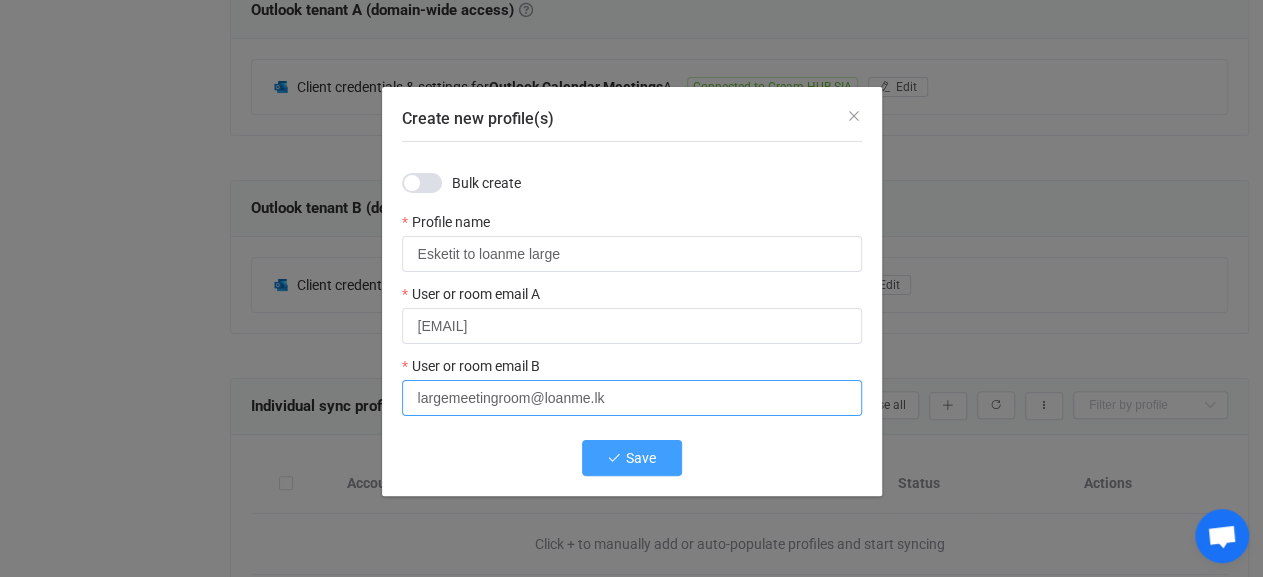 type on "largemeetingroom@loanme.lk" 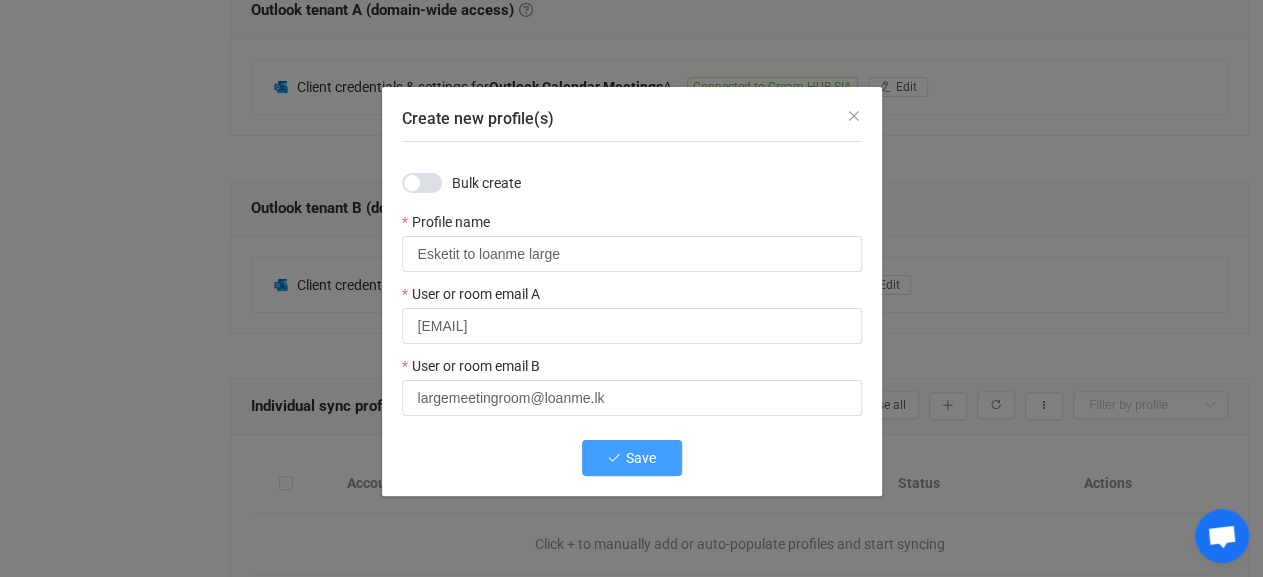 click on "Save" at bounding box center [632, 458] 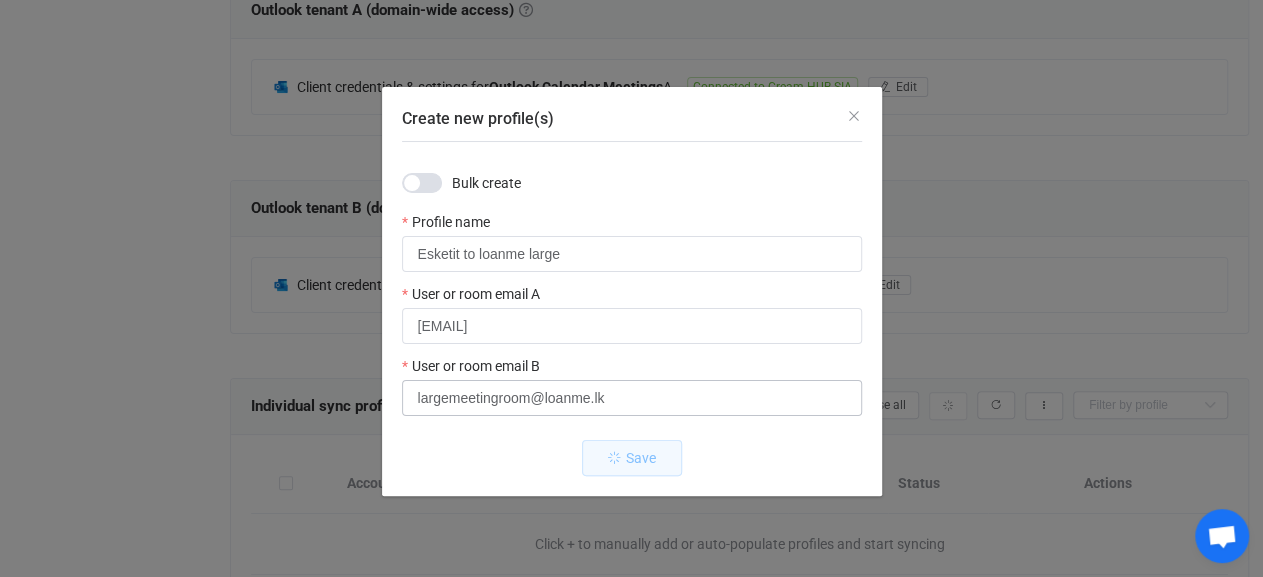 type 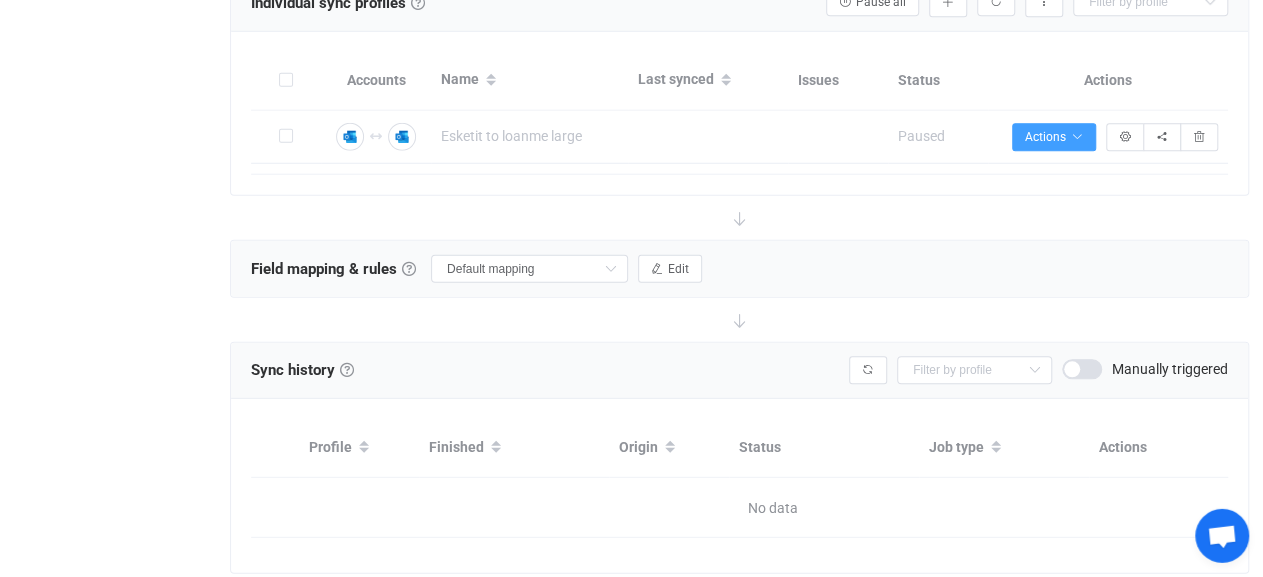 scroll, scrollTop: 832, scrollLeft: 0, axis: vertical 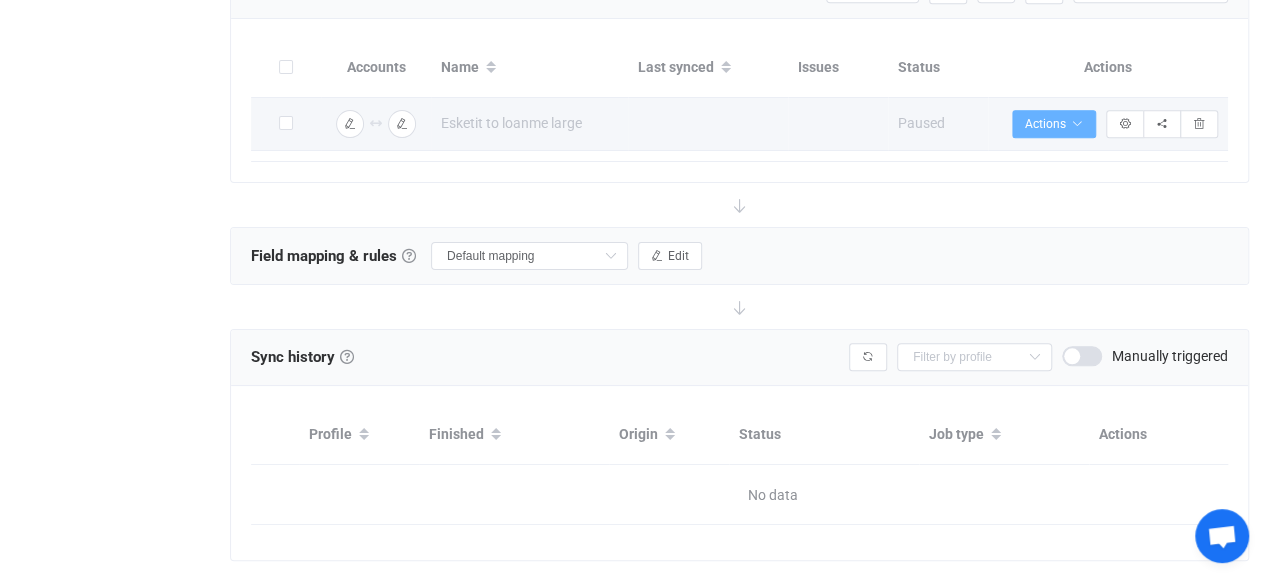 click on "Actions" at bounding box center (1054, 124) 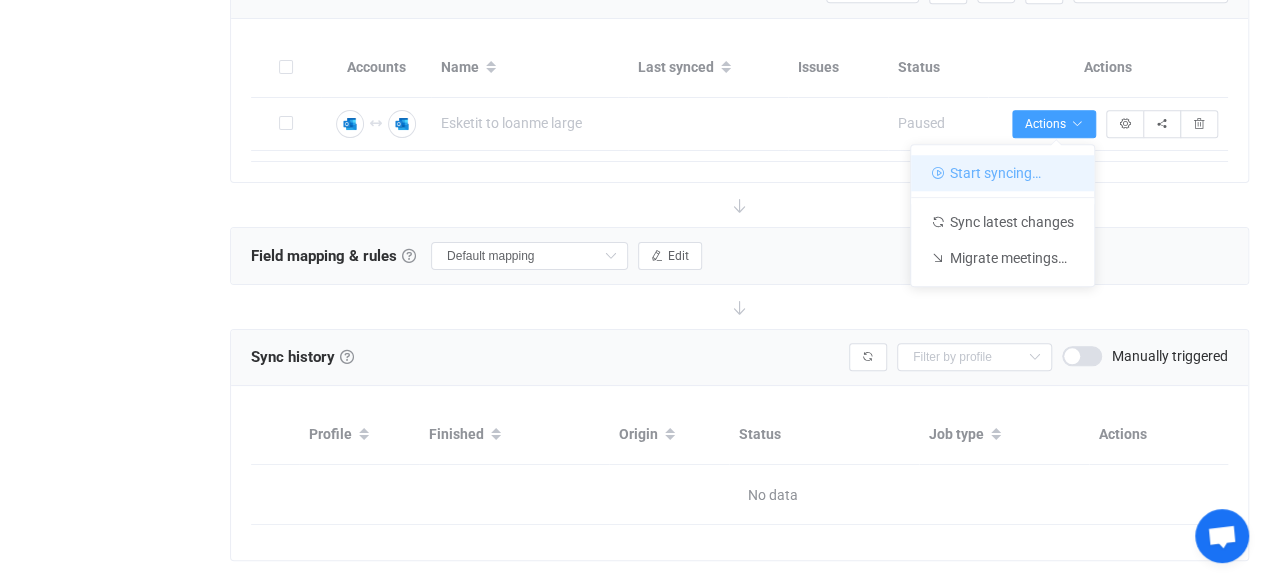 click on "Start syncing…" at bounding box center (1002, 173) 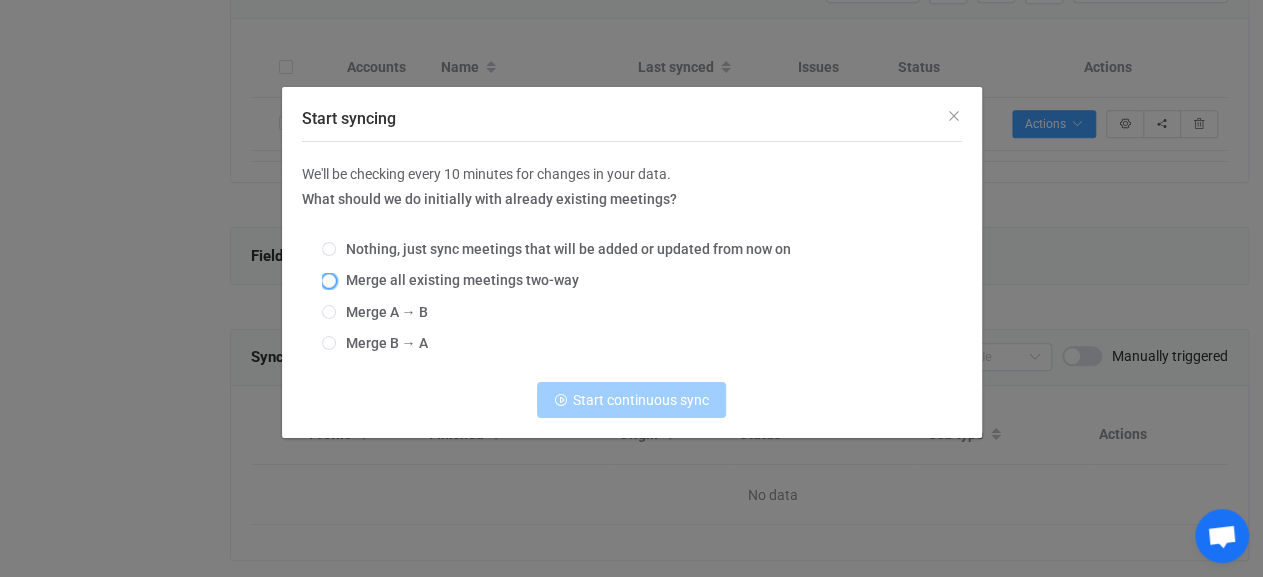 click on "Merge all existing meetings two-way" at bounding box center [457, 280] 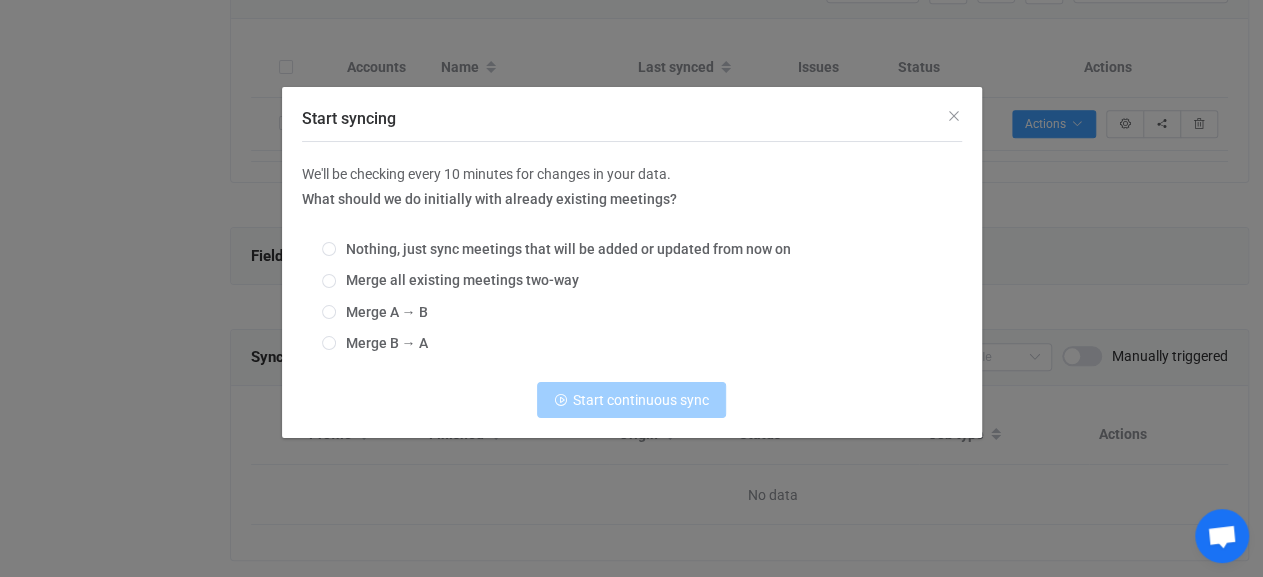 click on "Merge all existing meetings two-way" at bounding box center [329, 282] 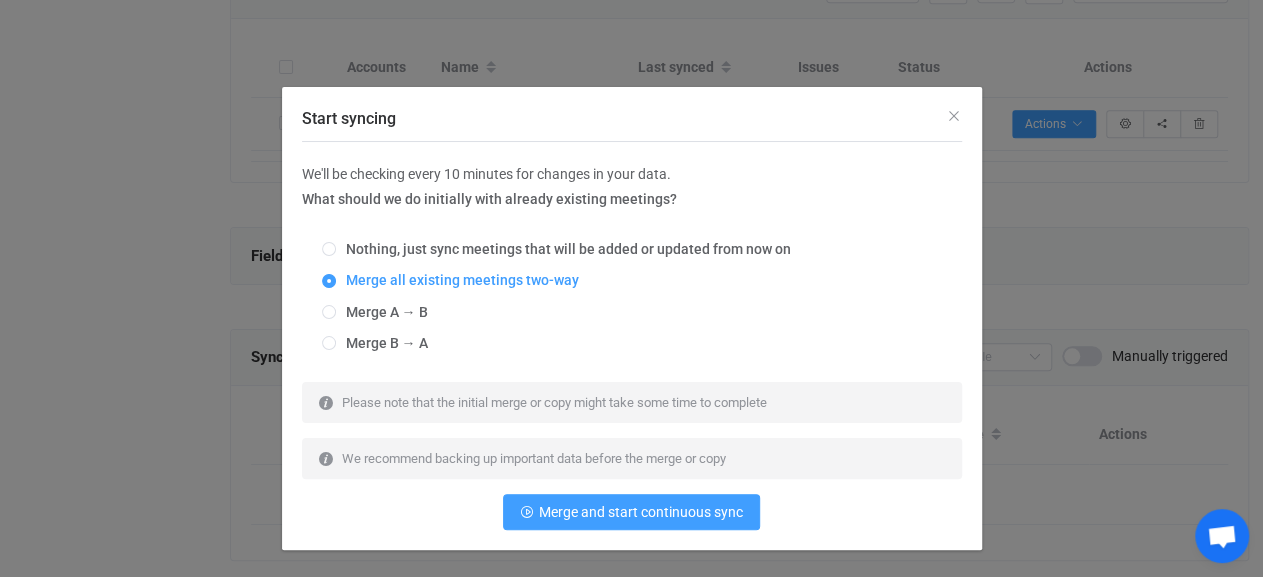 click on "We'll be checking every 10 minutes for changes in your data.
What should we do initially with already existing meetings?
Nothing, just sync meetings that will be added or updated from now on Merge all existing meetings two-way Merge A → B Merge B → A Please note that the initial merge or copy might take some time to complete We recommend backing up important data before the merge or copy Merge and start continuous sync" at bounding box center [632, 346] 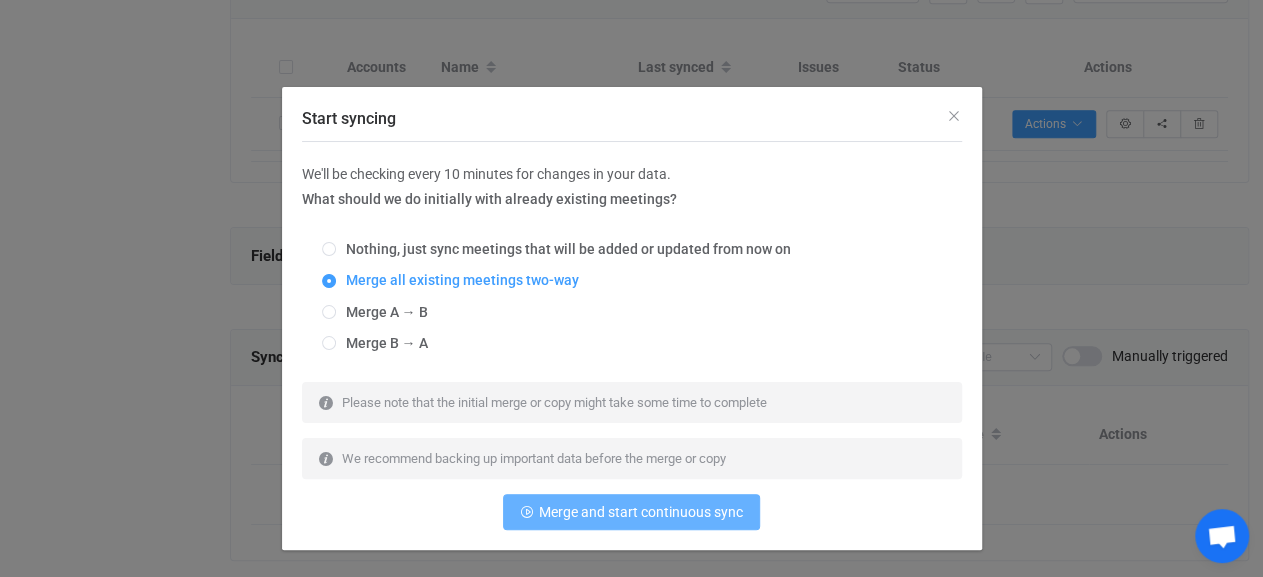 click on "Merge and start continuous sync" at bounding box center (641, 512) 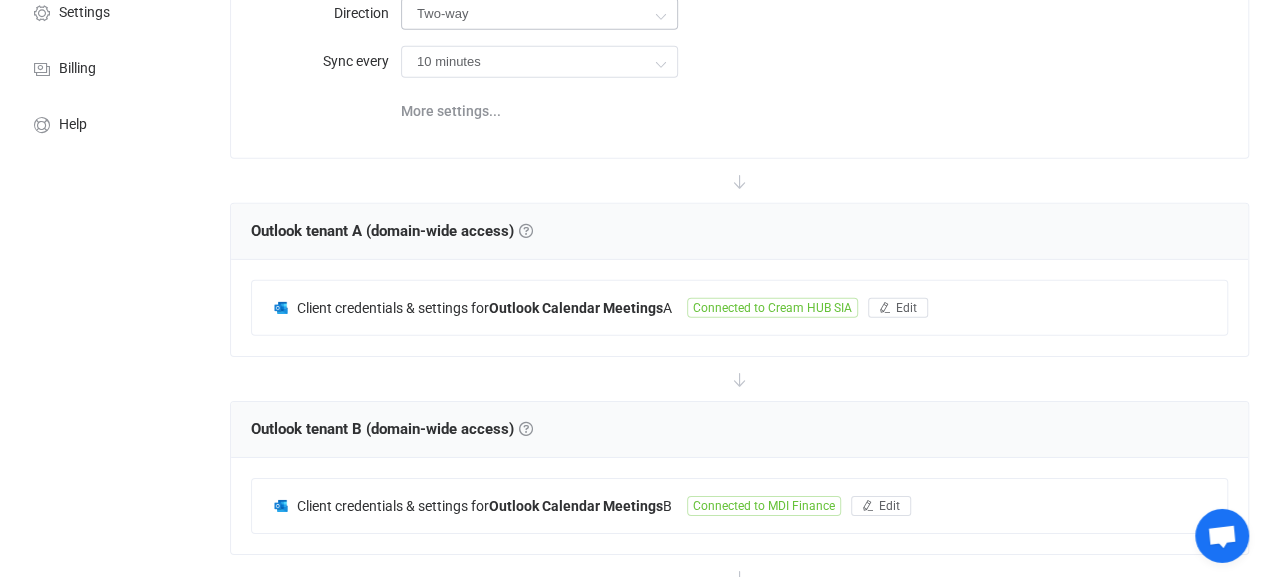 scroll, scrollTop: 0, scrollLeft: 0, axis: both 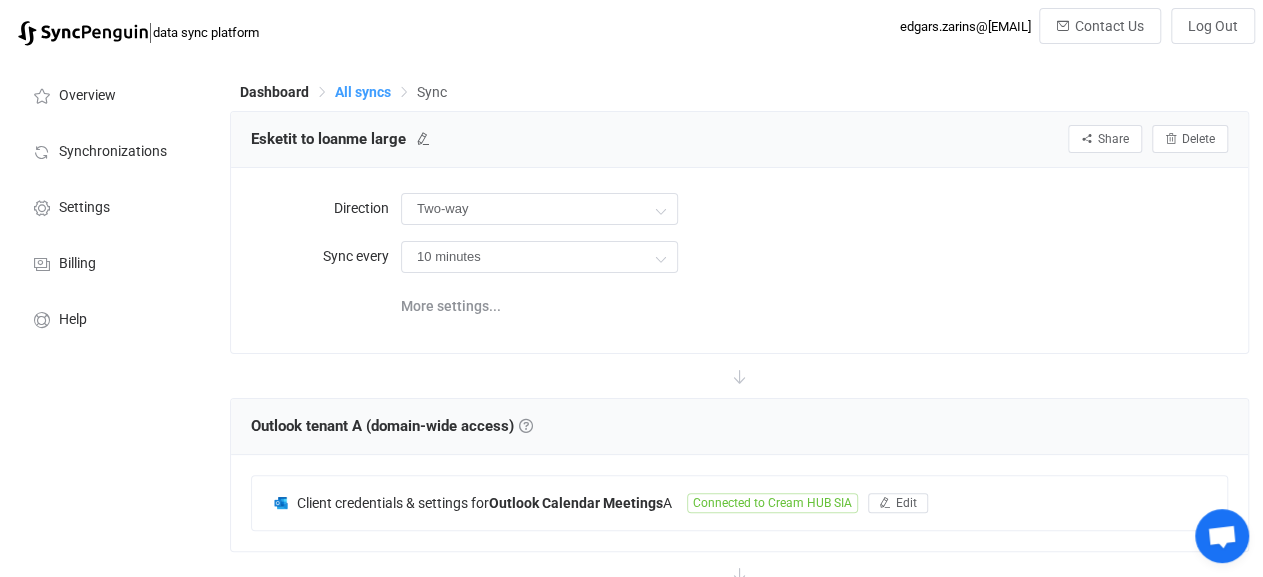 click on "All syncs" at bounding box center [363, 92] 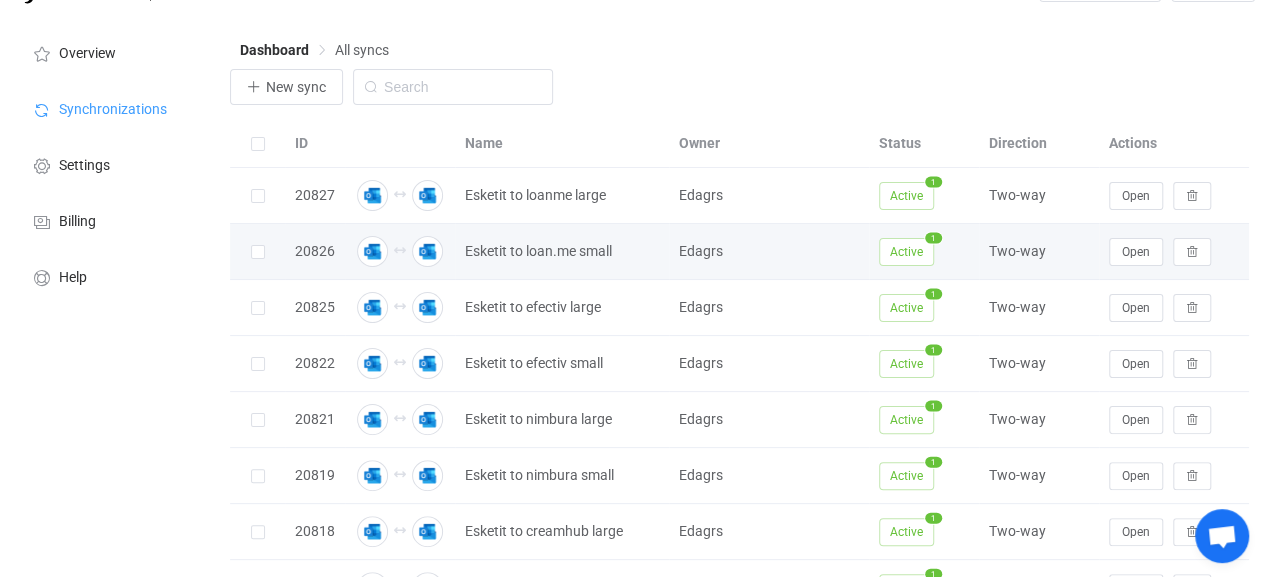 scroll, scrollTop: 250, scrollLeft: 0, axis: vertical 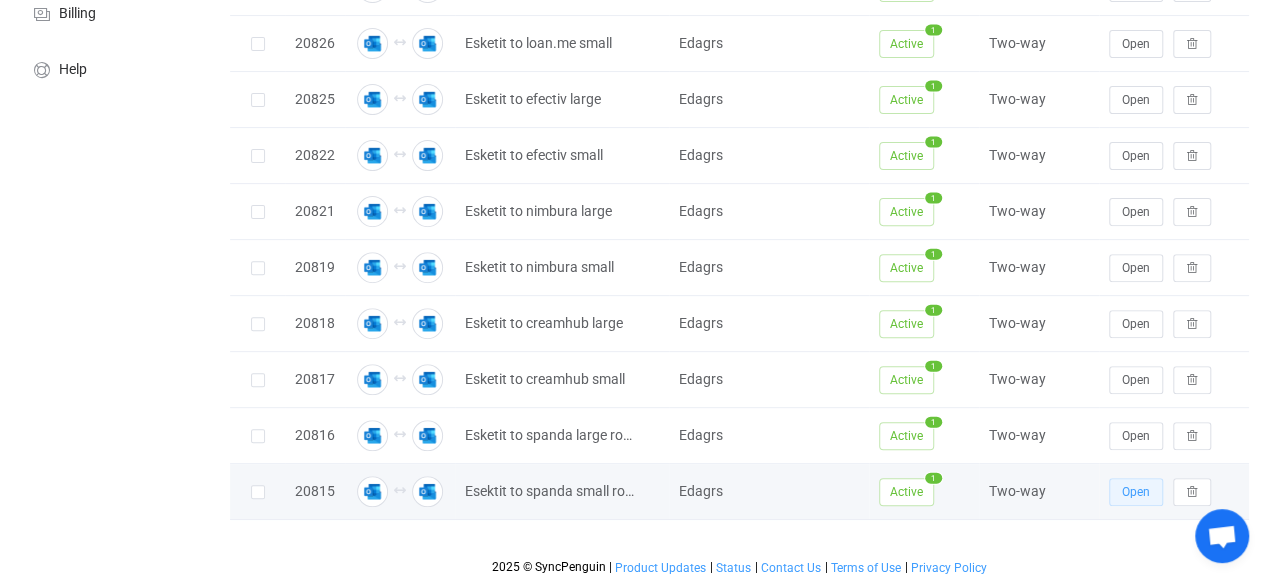 click on "Open" at bounding box center [1136, 492] 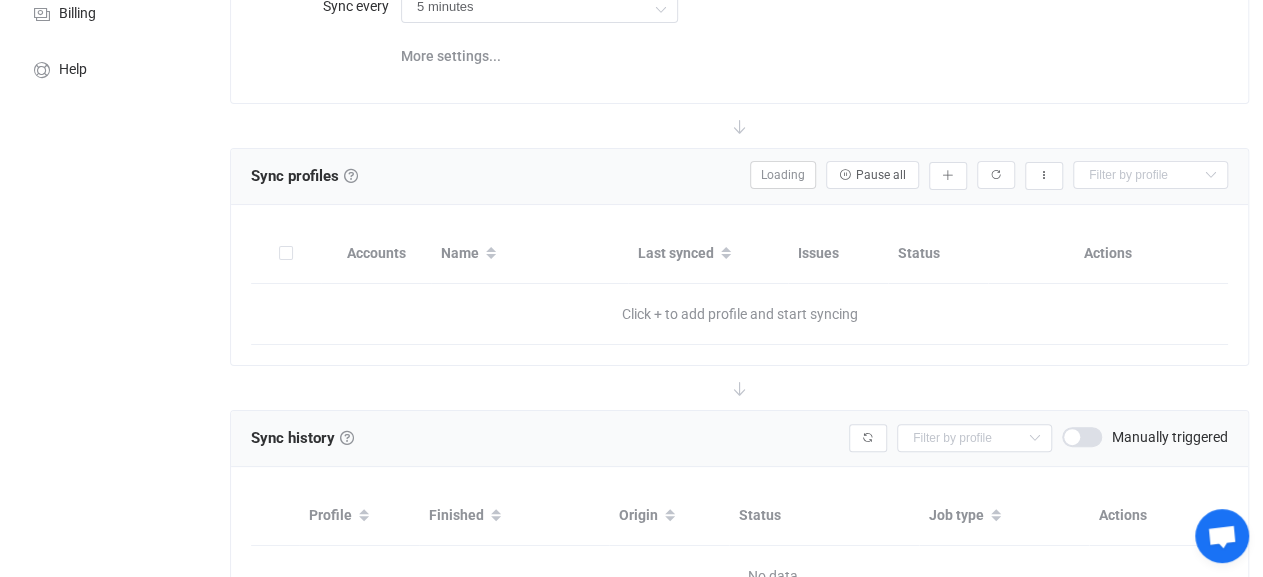 scroll, scrollTop: 0, scrollLeft: 0, axis: both 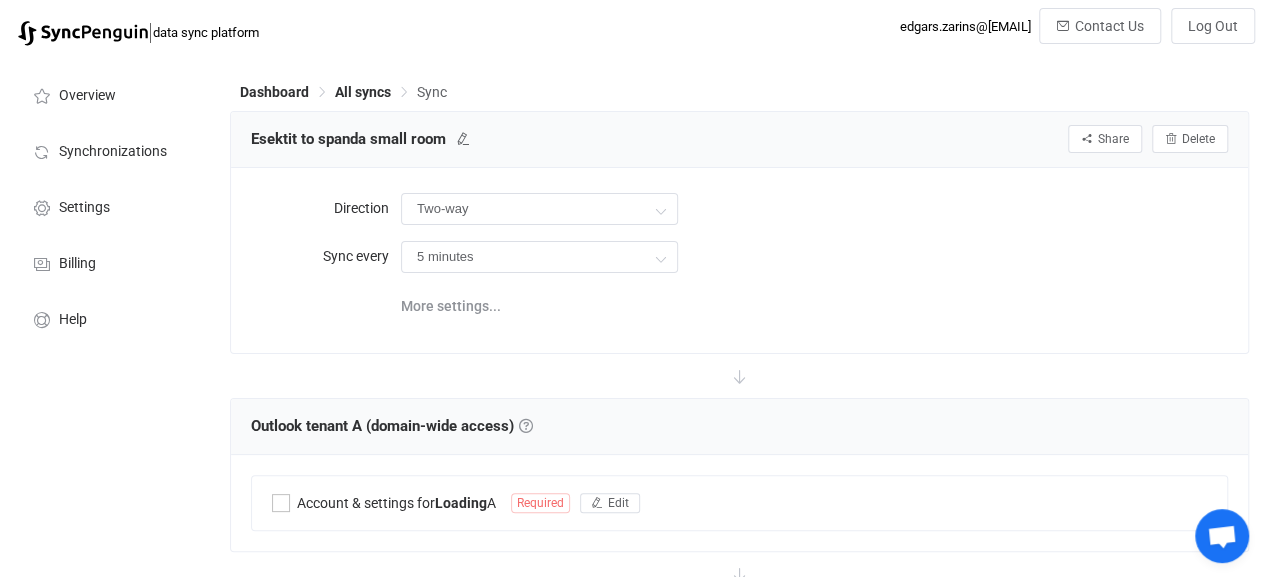 type on "10 minutes" 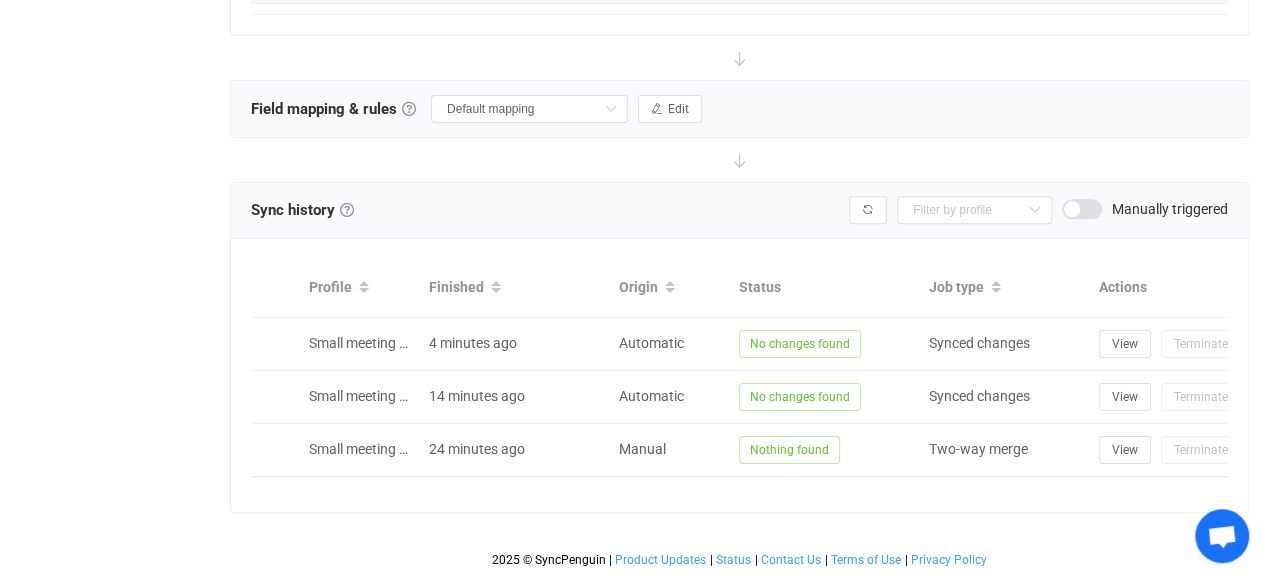 scroll, scrollTop: 574, scrollLeft: 0, axis: vertical 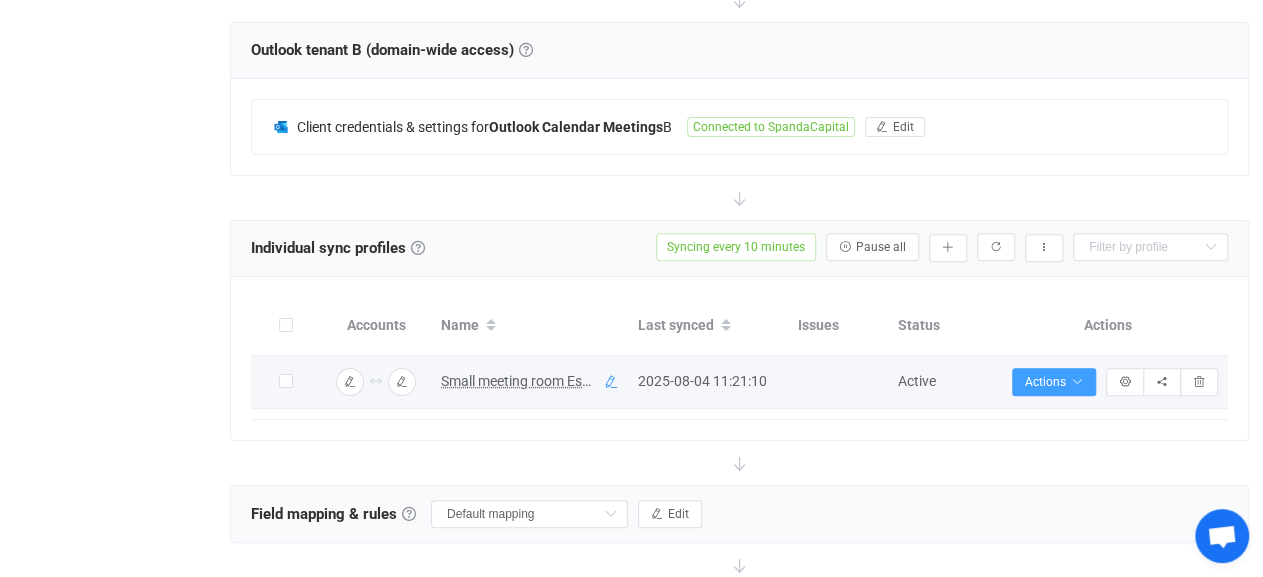 click at bounding box center (611, 382) 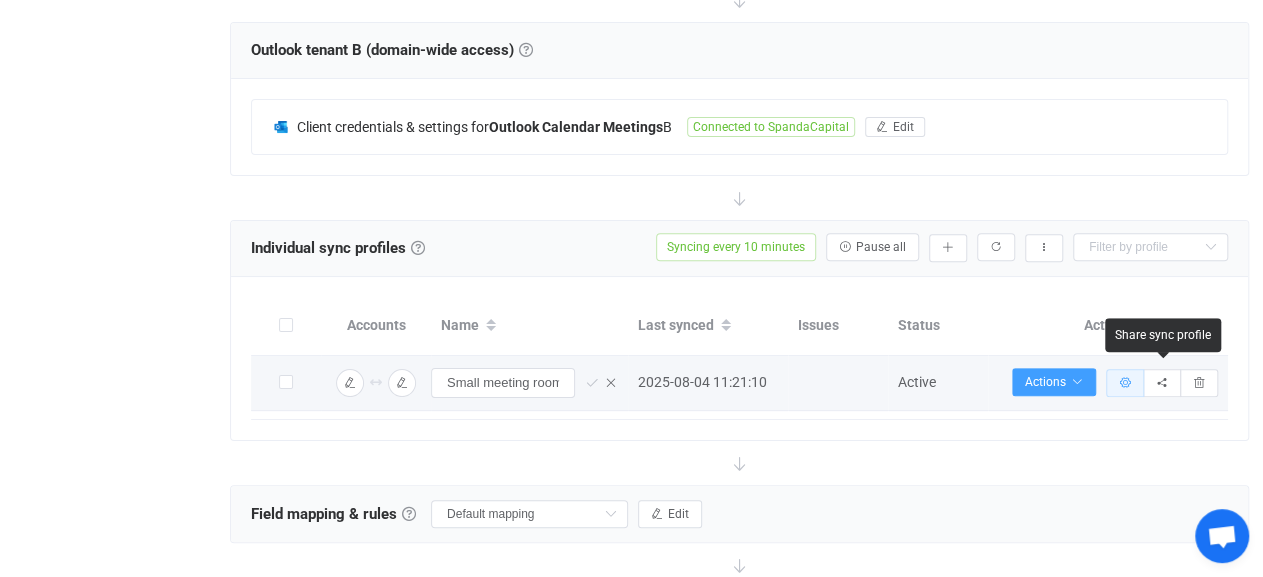 click at bounding box center [1125, 383] 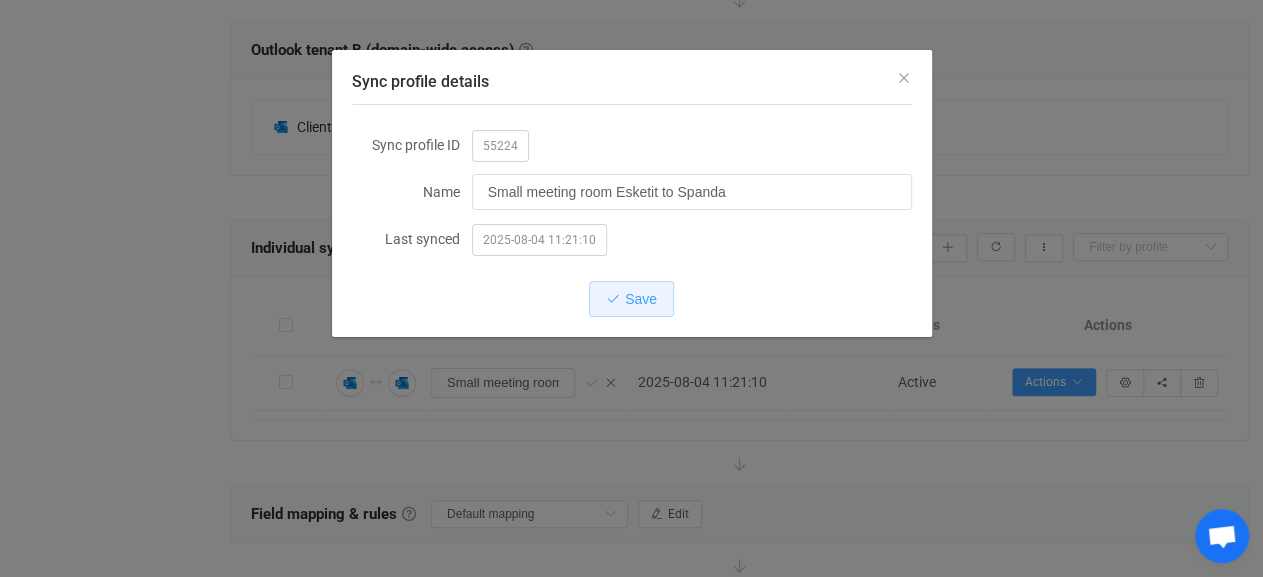 click on "Sync profile details" at bounding box center (632, 77) 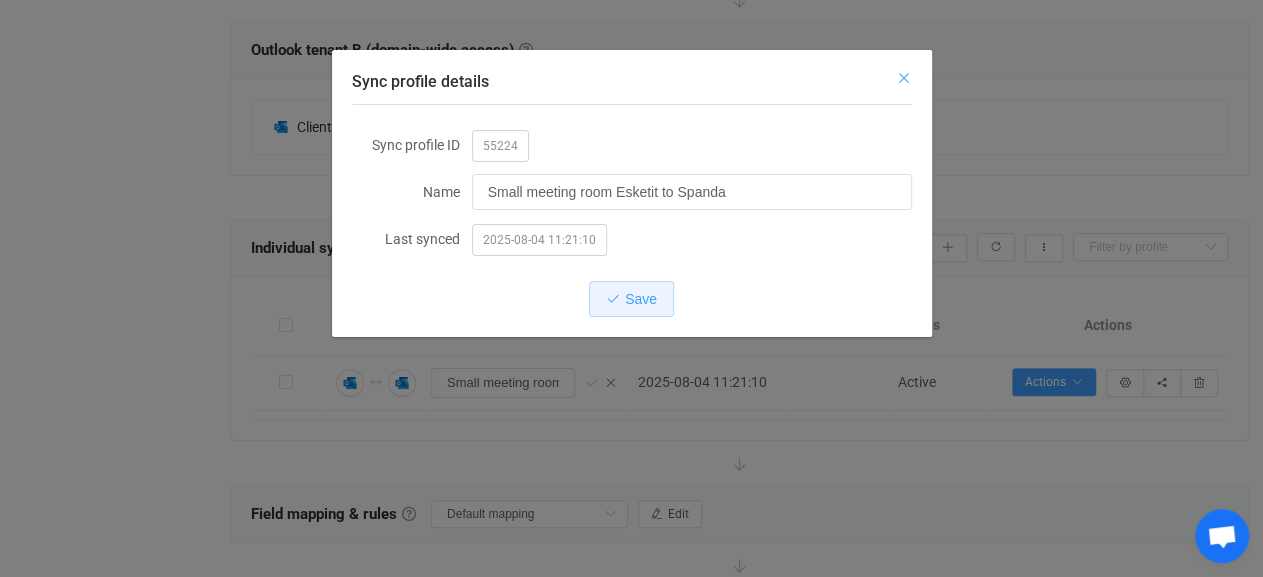 click at bounding box center (904, 78) 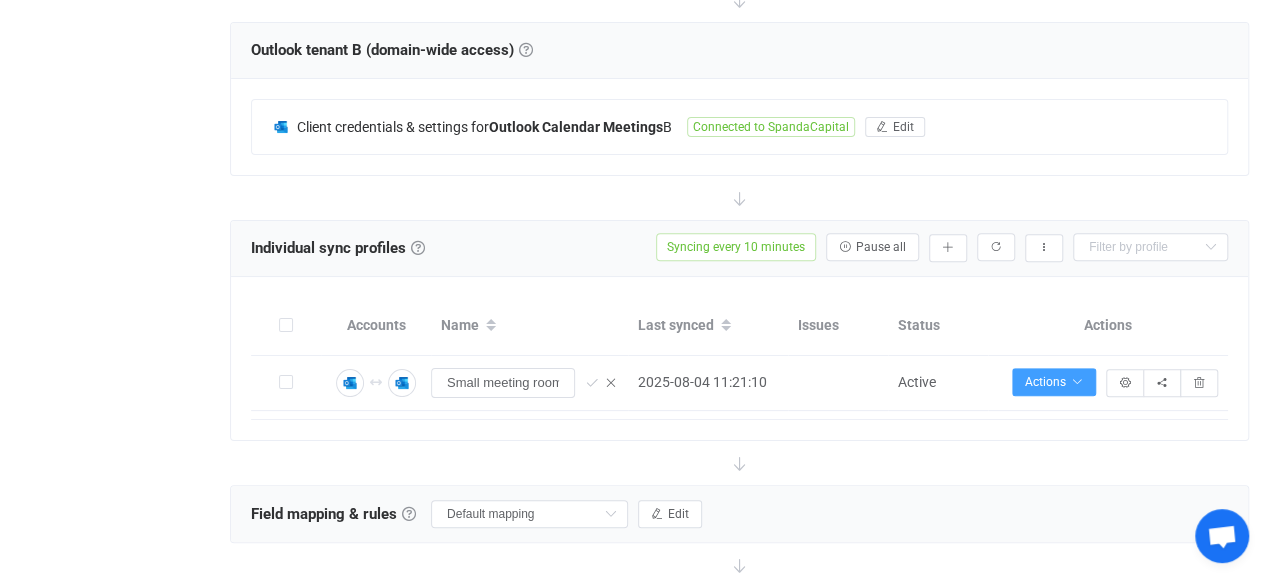 scroll, scrollTop: 0, scrollLeft: 0, axis: both 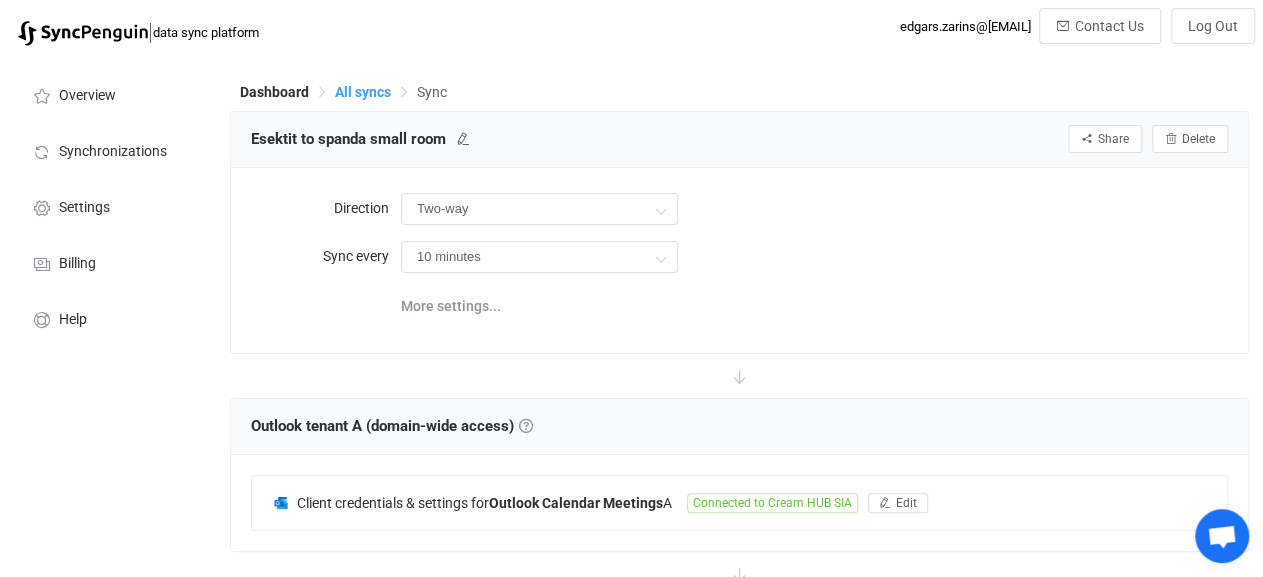 click on "All syncs" at bounding box center [363, 92] 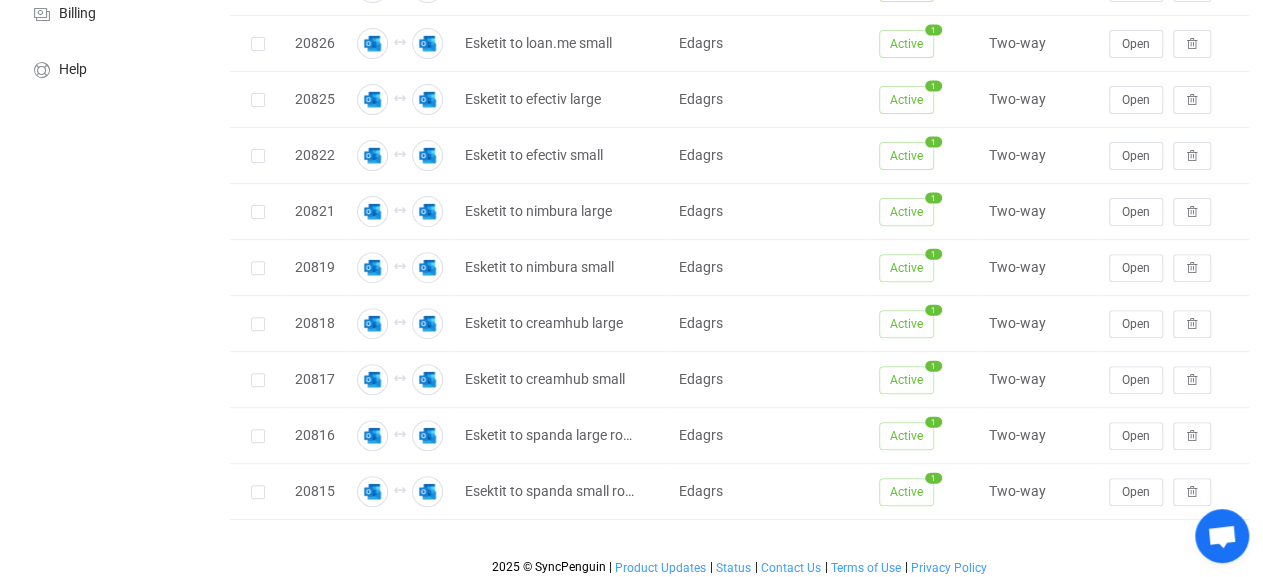 scroll, scrollTop: 42, scrollLeft: 0, axis: vertical 